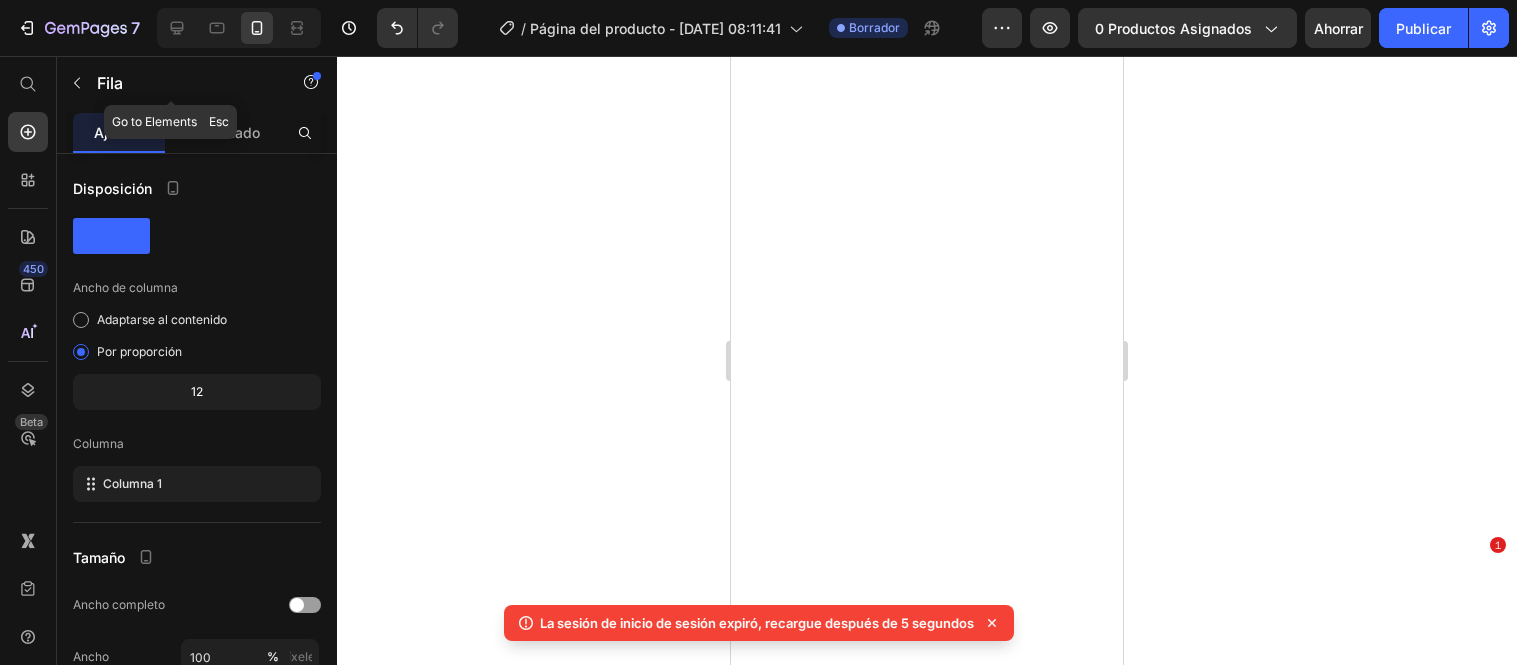 scroll, scrollTop: 0, scrollLeft: 0, axis: both 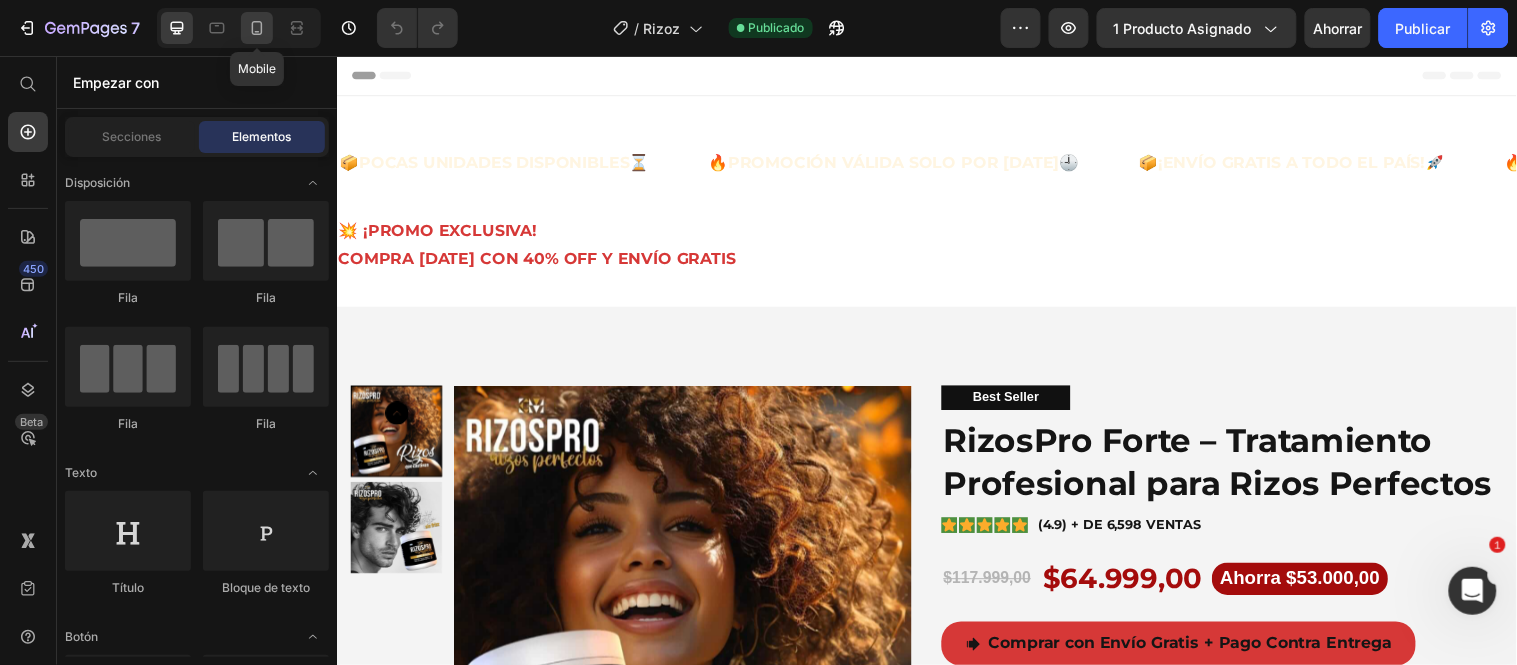 click 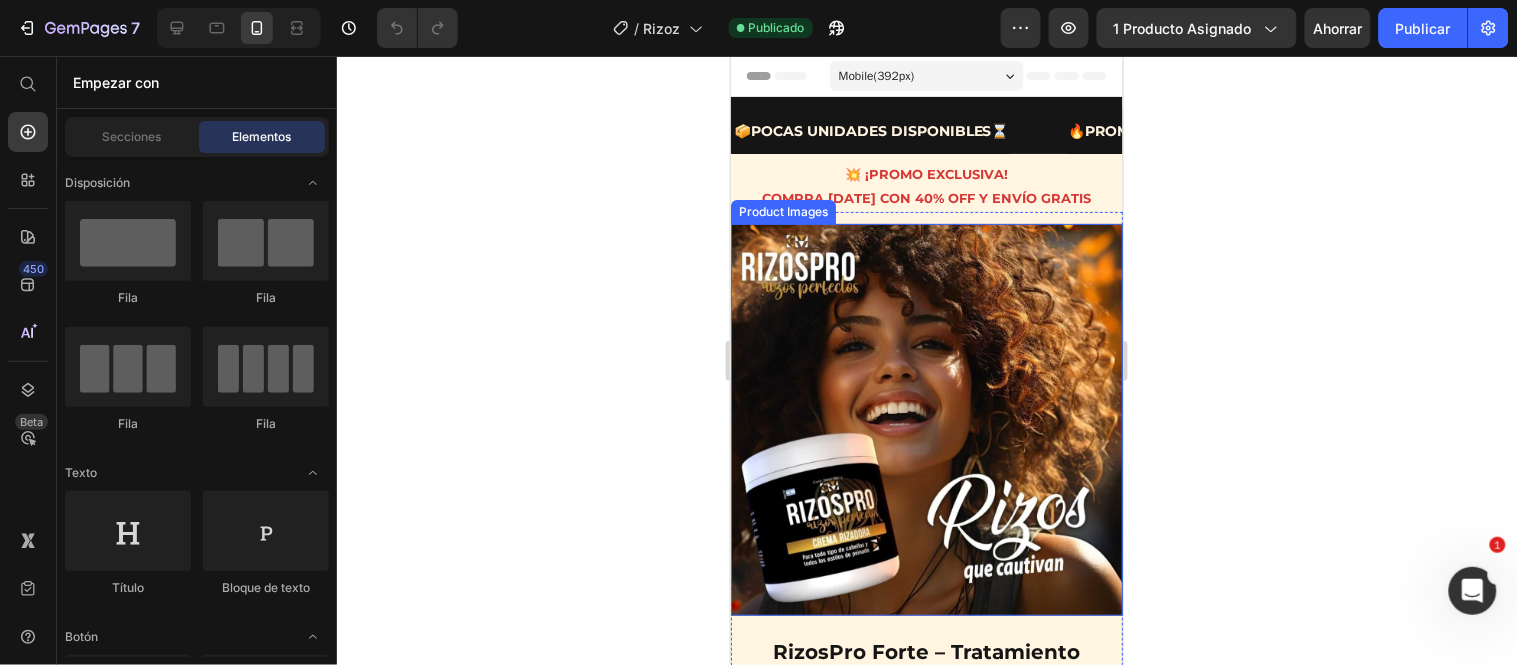 click at bounding box center (926, 419) 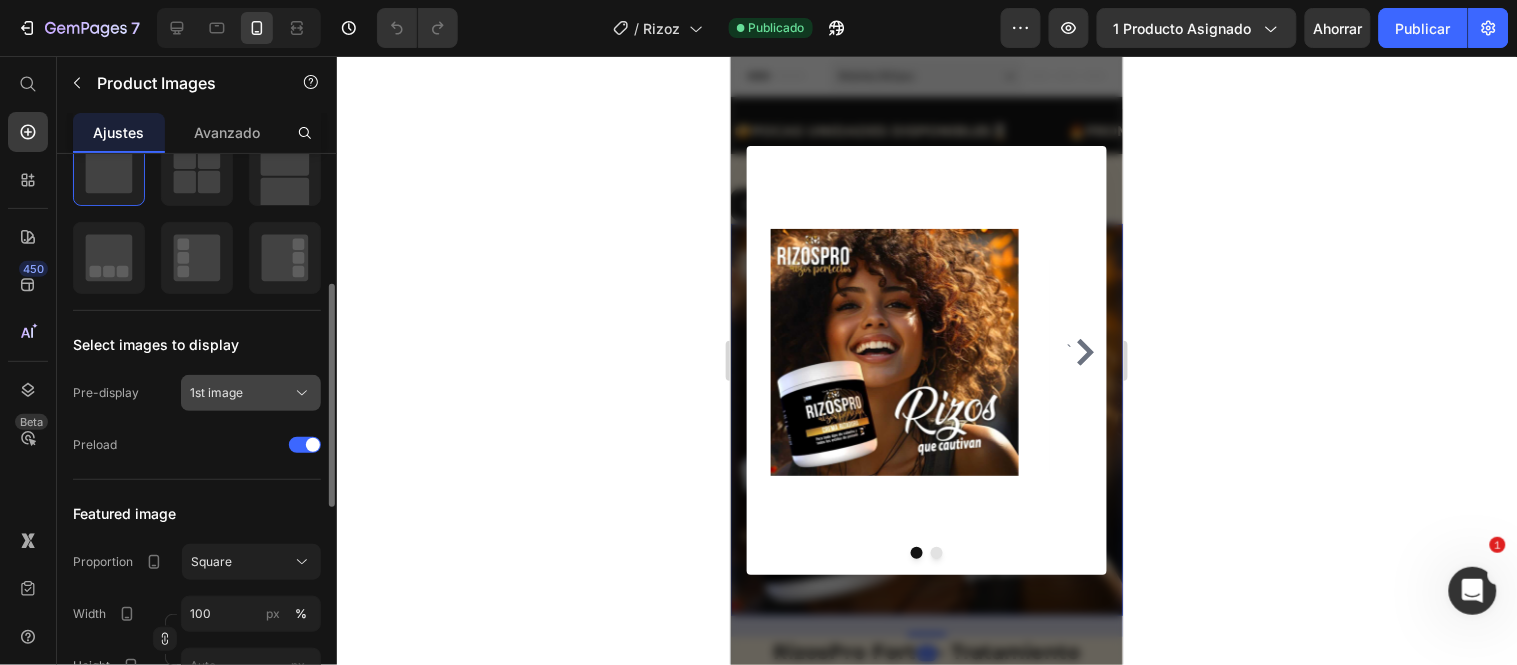 scroll, scrollTop: 444, scrollLeft: 0, axis: vertical 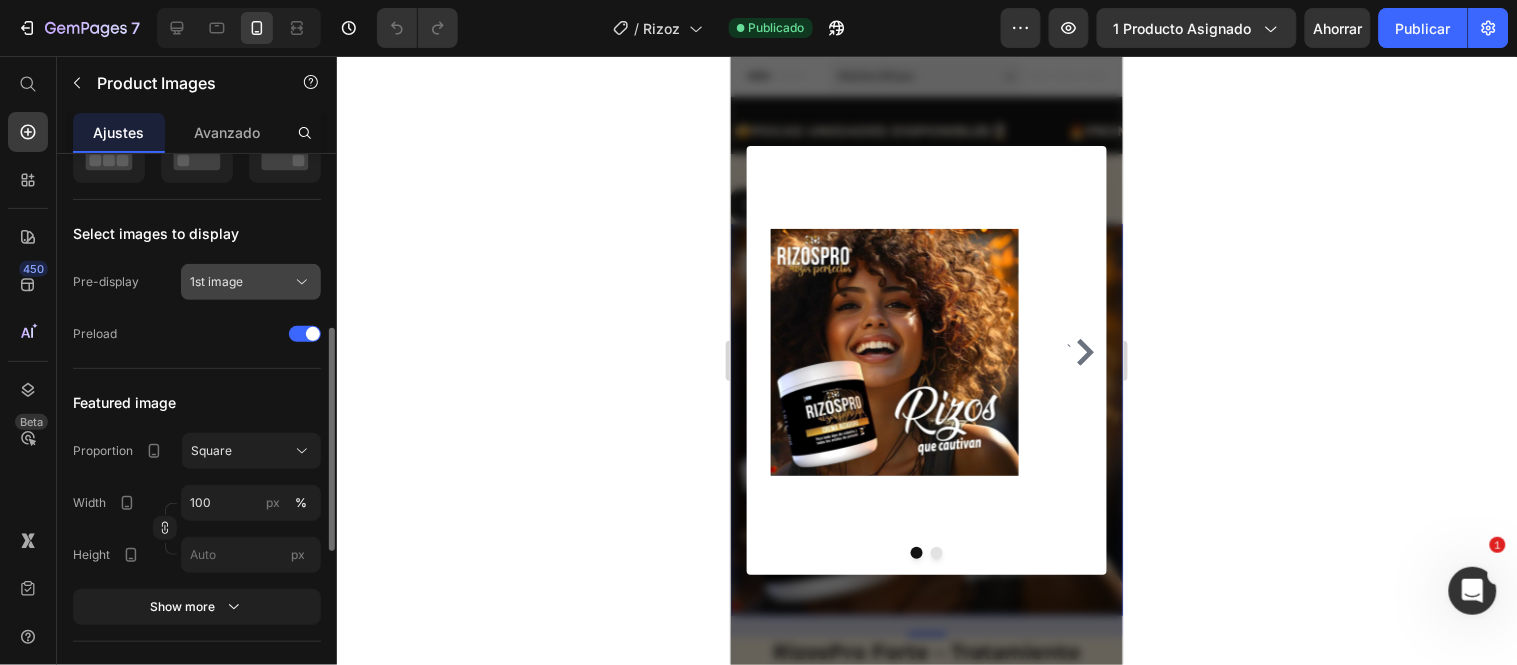 click on "1st image" 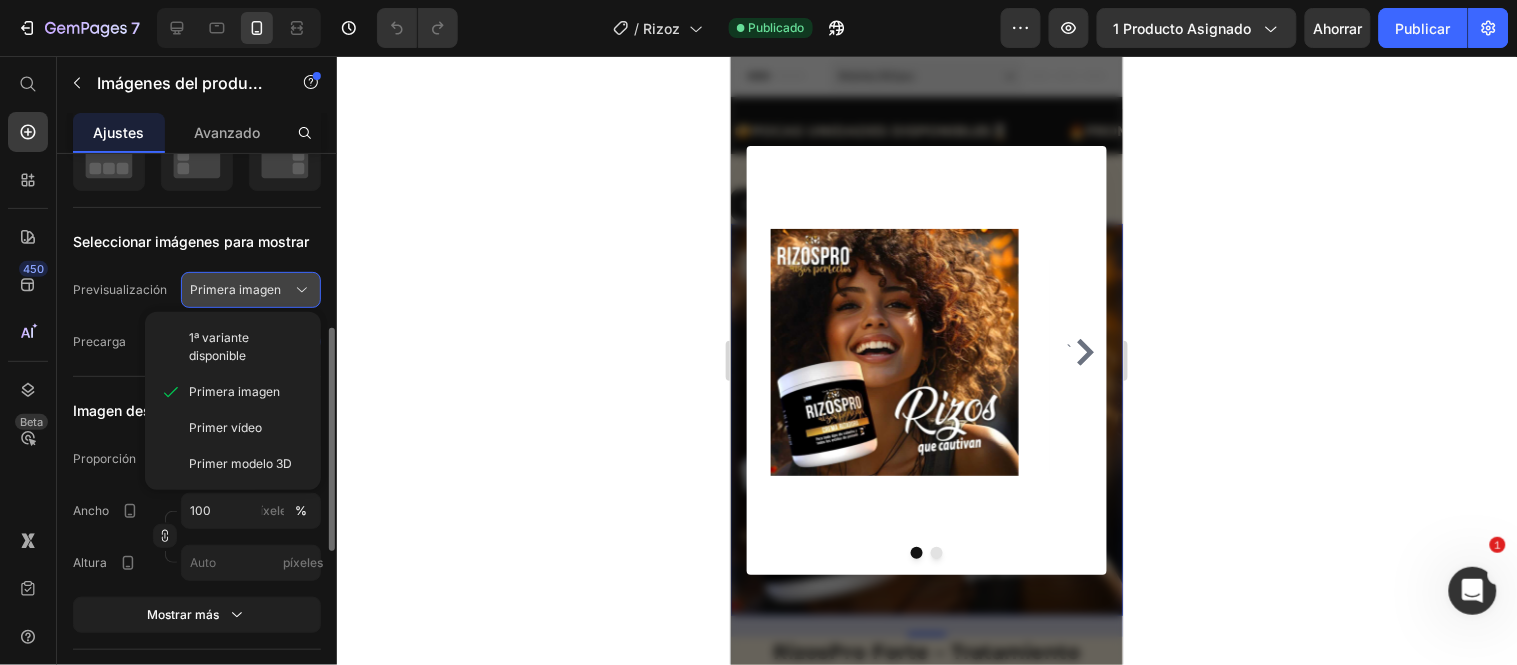 click on "Primera imagen" at bounding box center [235, 289] 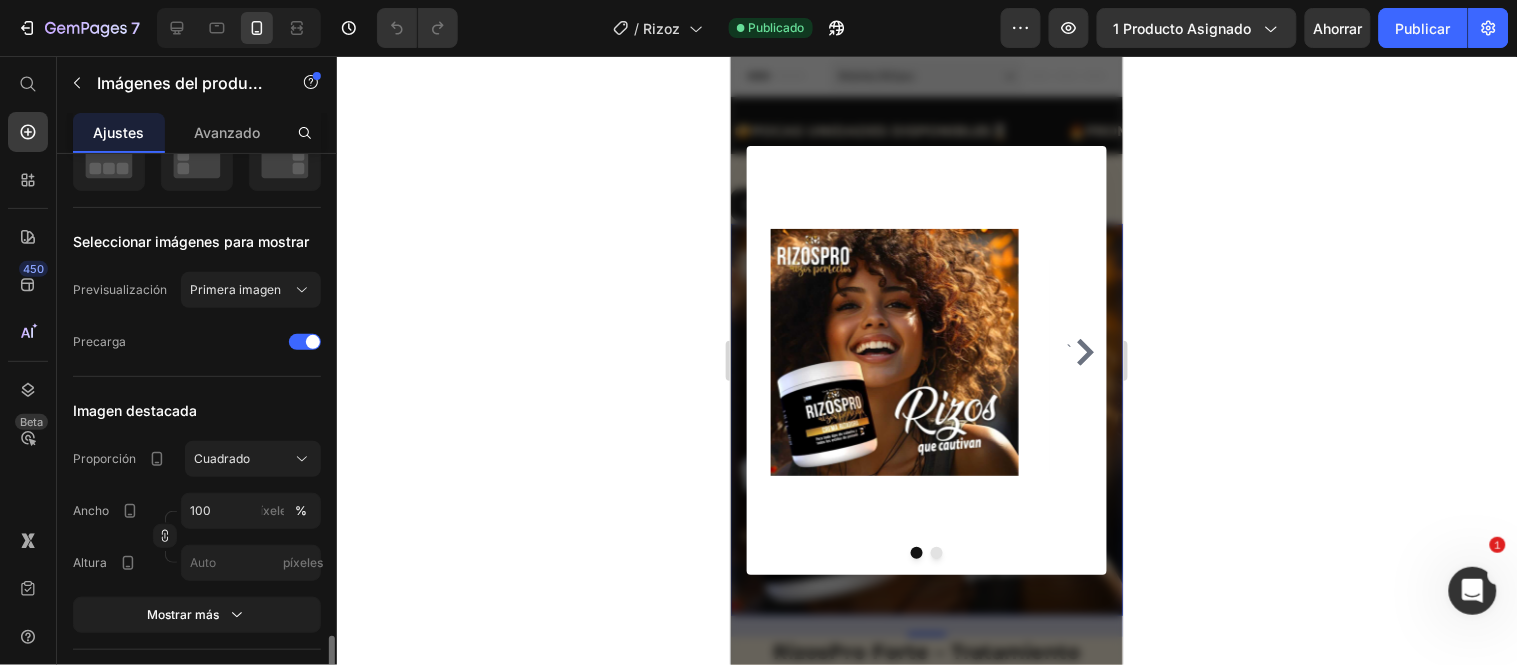 scroll, scrollTop: 666, scrollLeft: 0, axis: vertical 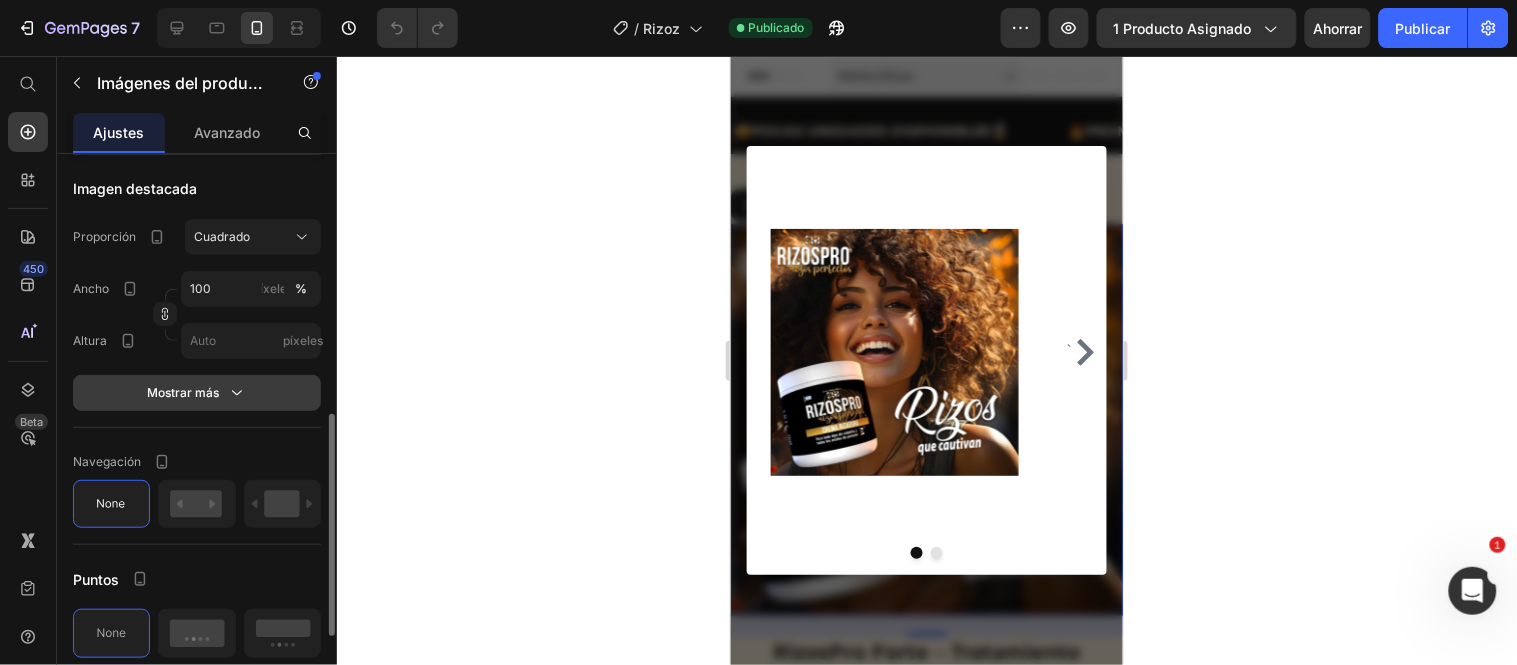 click on "Mostrar más" 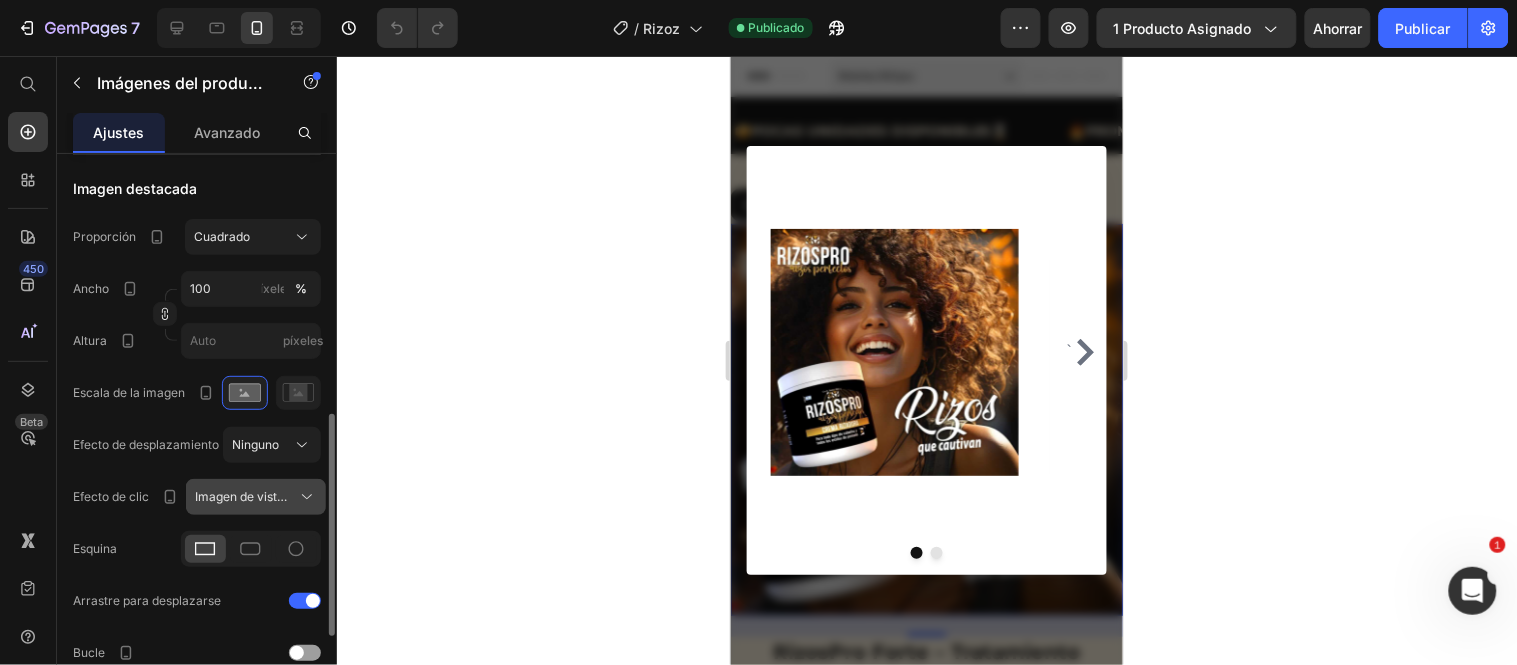 click on "Imagen de vista abierta" at bounding box center (261, 496) 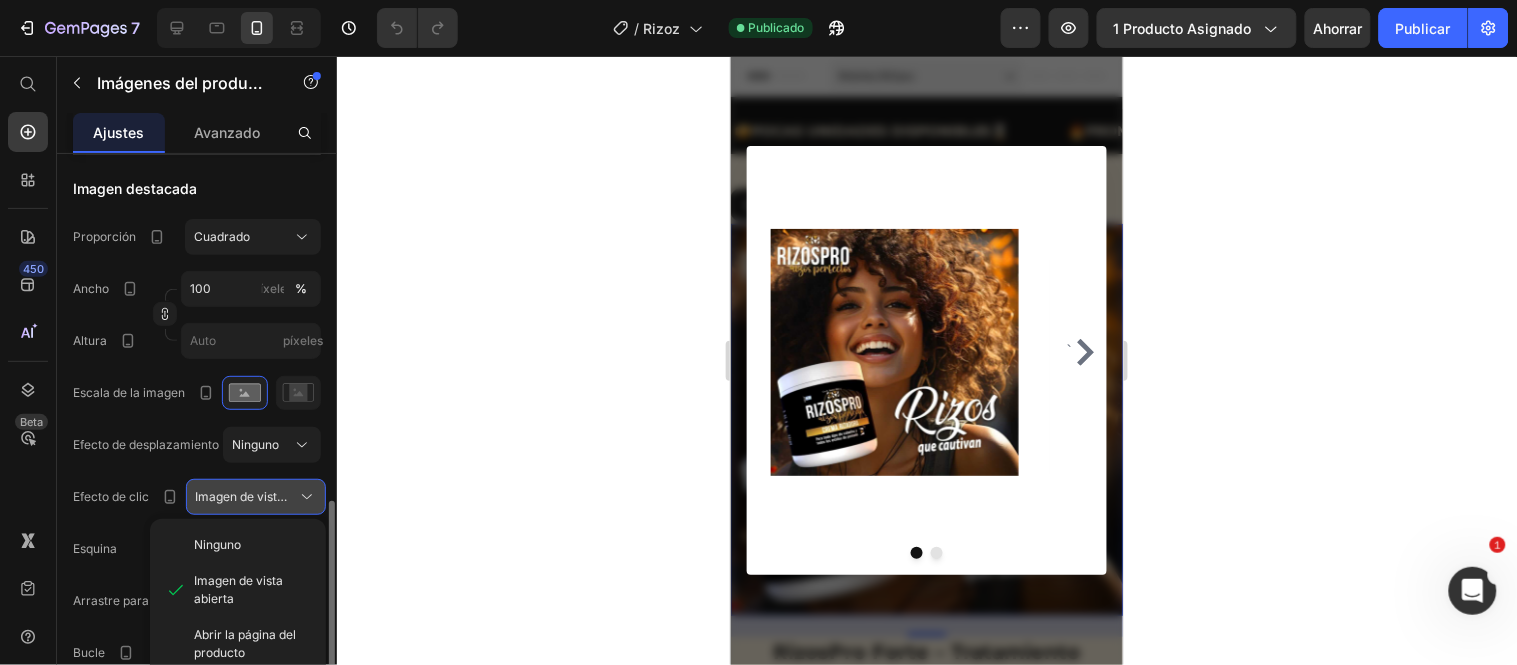 scroll, scrollTop: 777, scrollLeft: 0, axis: vertical 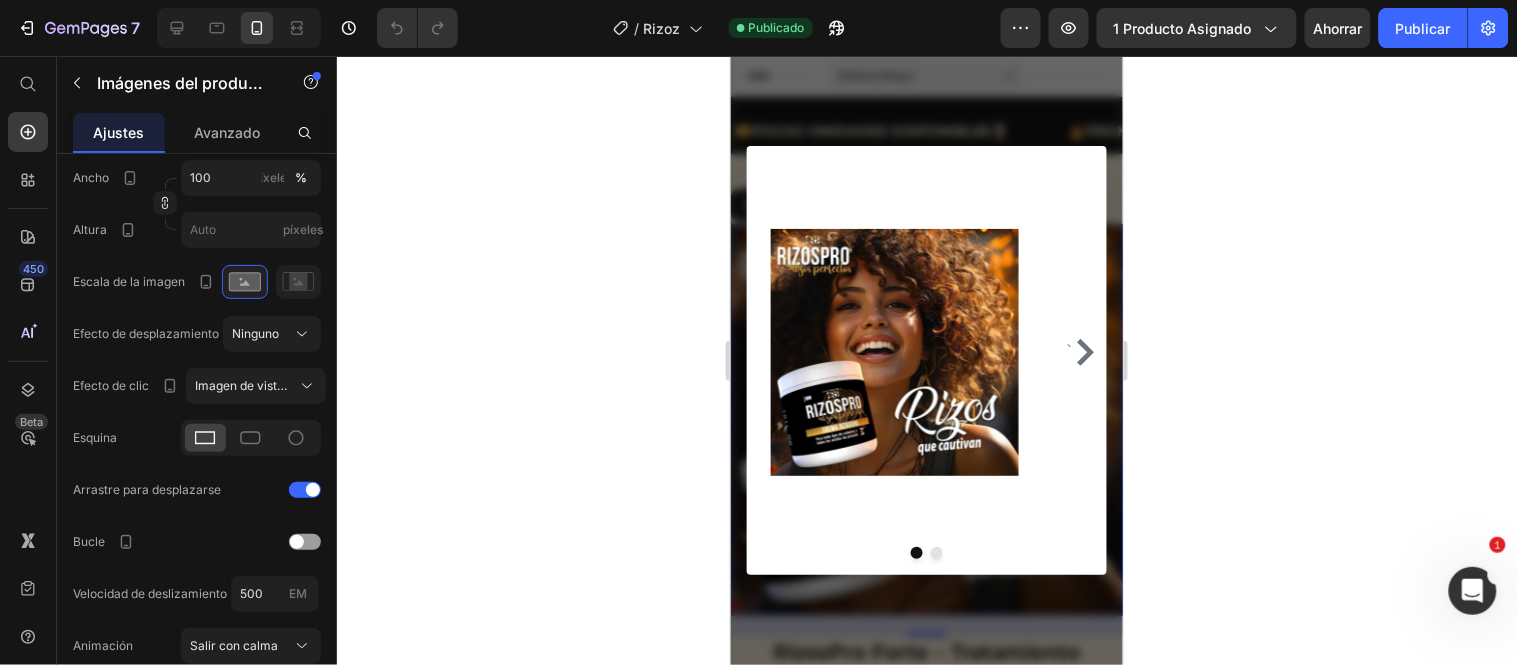 click 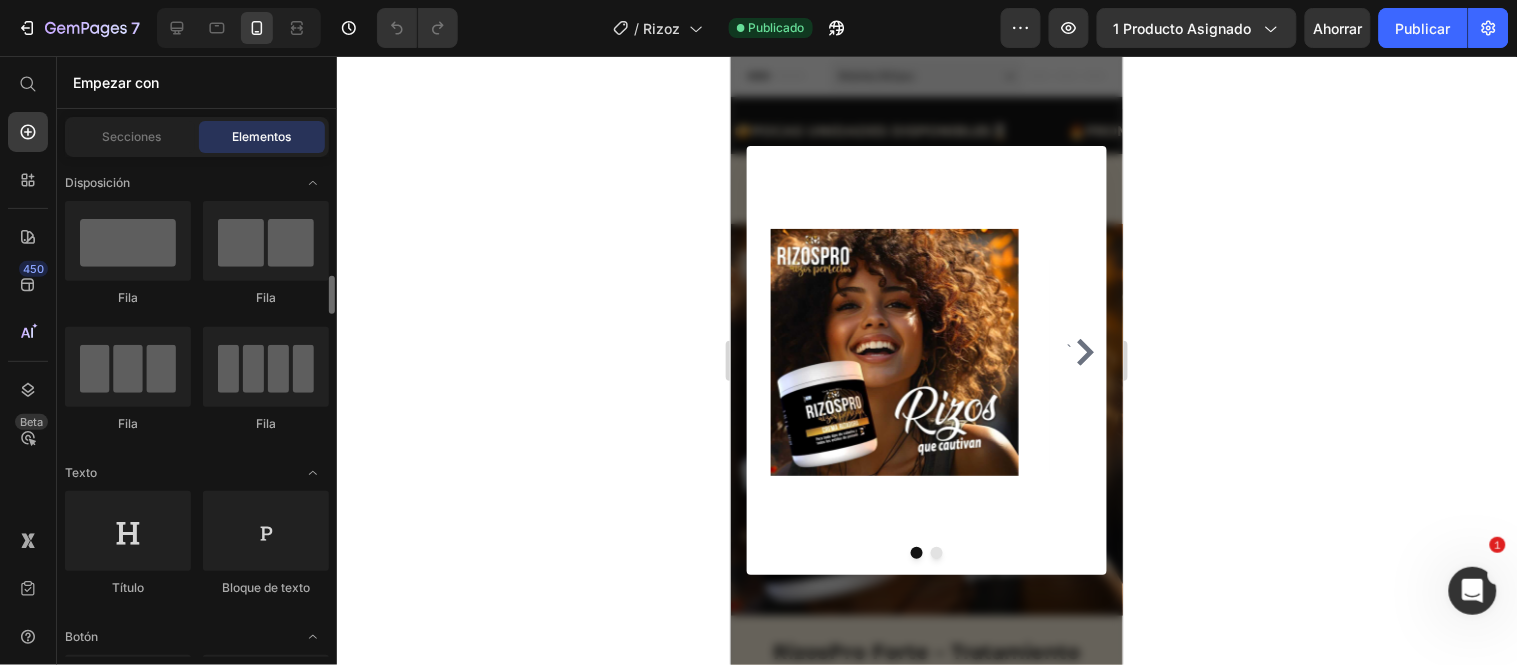 scroll, scrollTop: 222, scrollLeft: 0, axis: vertical 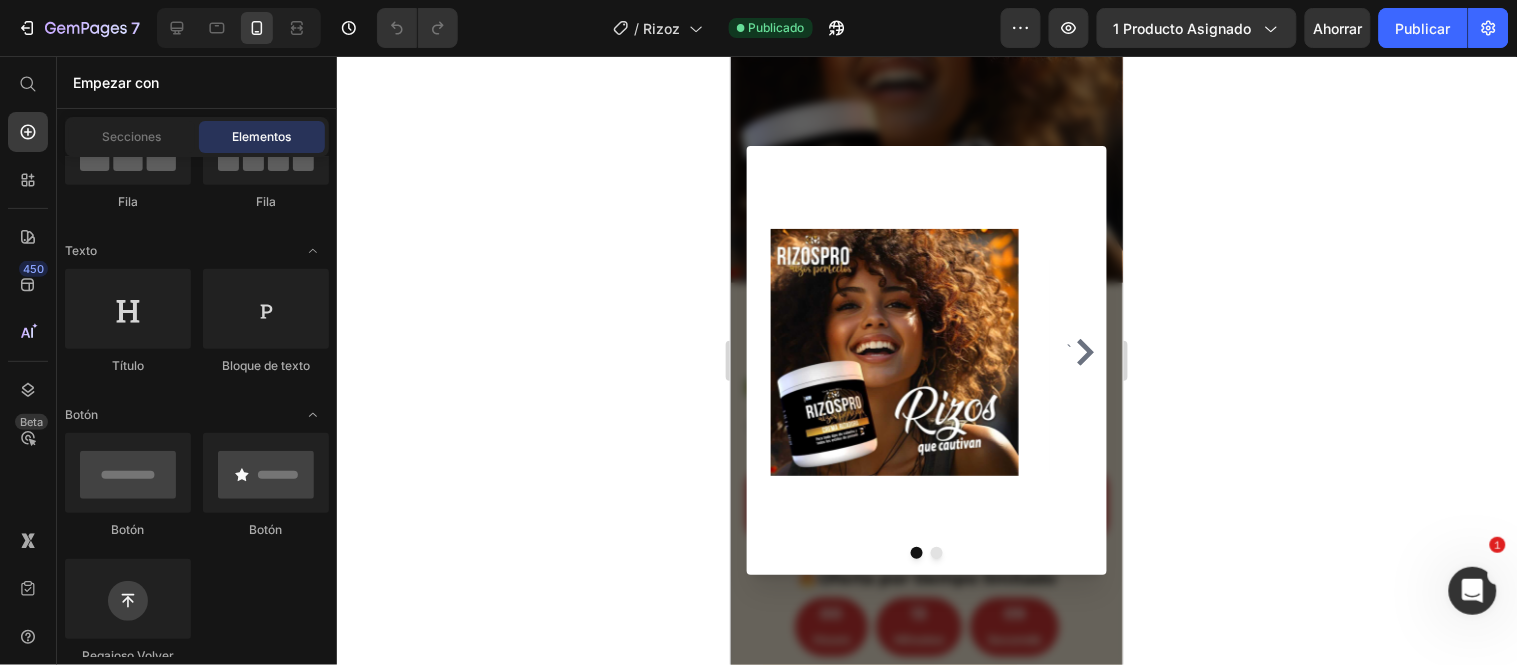 click 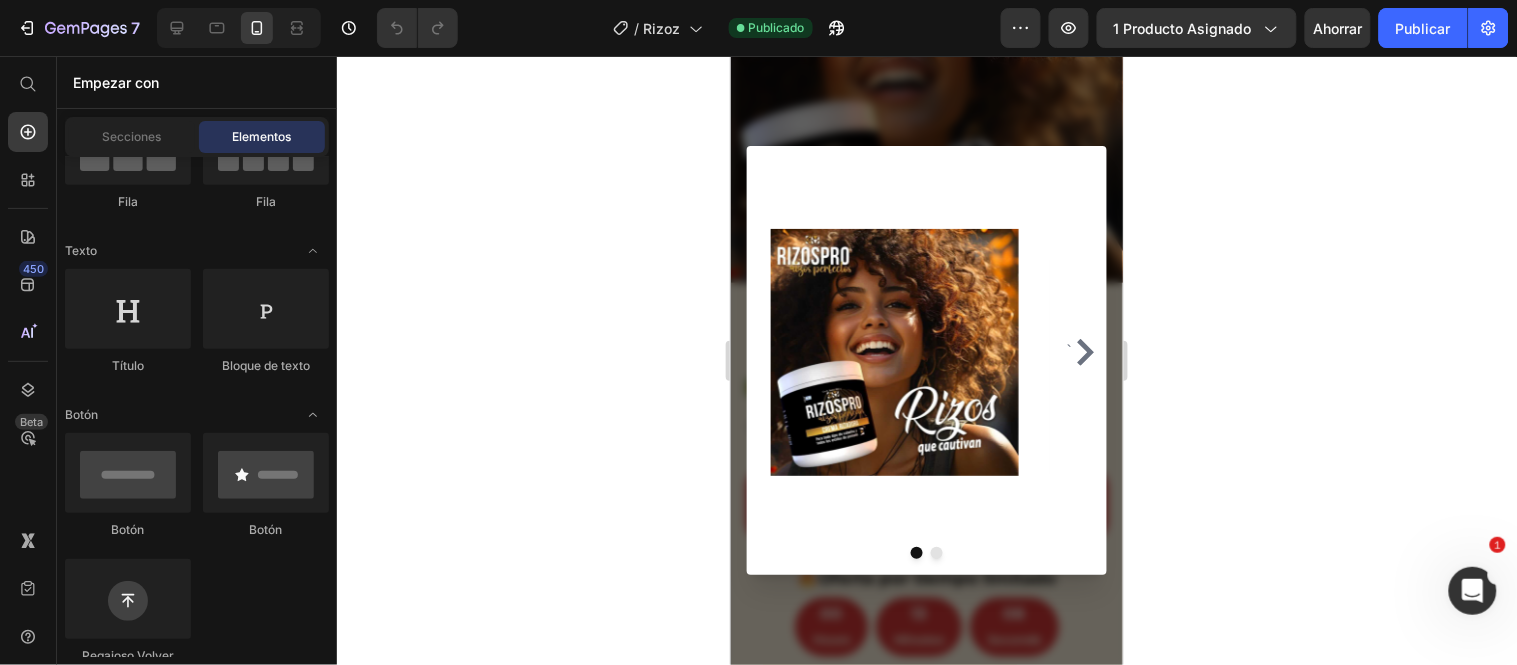click at bounding box center [926, 359] 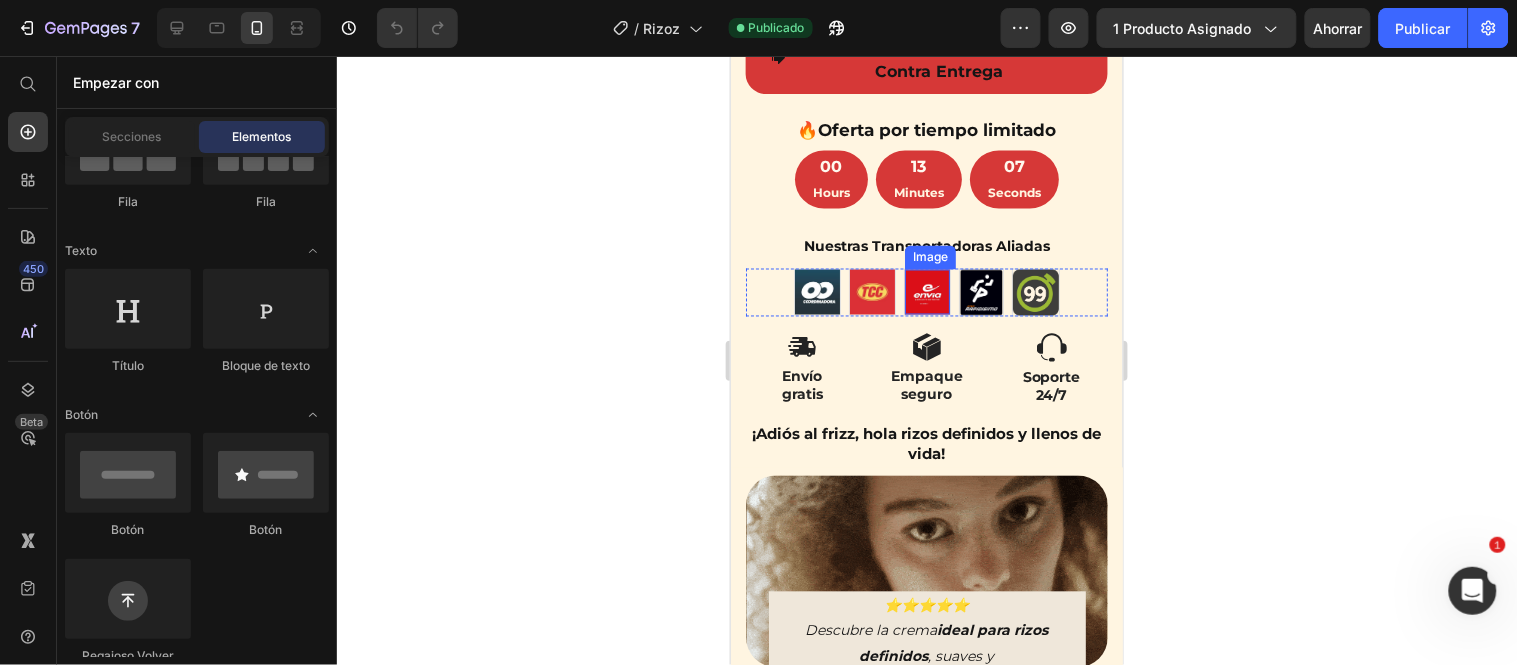 scroll, scrollTop: 888, scrollLeft: 0, axis: vertical 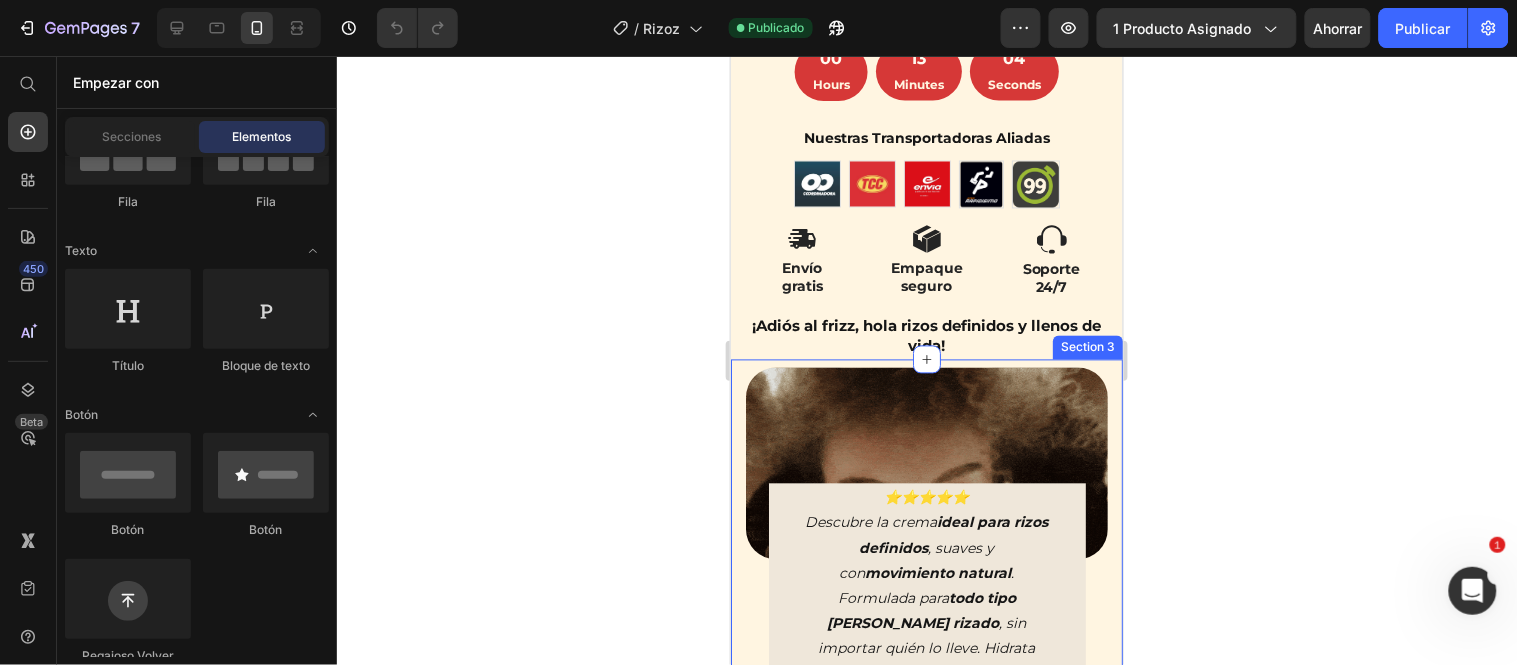 click on "⭐️⭐️⭐️⭐️⭐️ Descubre la crema  ideal para rizos definidos , suaves y con  movimiento natural . Formulada para  todo tipo [PERSON_NAME] rizado , sin importar quién lo lleve. Hidrata profundamente  sin dejar residuos  ni sensación pesada. Text block Row Image Row
Protección UV
Hidratación Natural
Nutrición Item List
Control del frizz
Definición [PERSON_NAME]
Suavidad y brillo Item List Row ¡Soluciona el frizz y dale vida a tus rizos!  Heading Image Aplicación Ingredientes clave
Aplicar sobre el cabello húmedo de medios a puntas
Peinar con los dedos o con peine de dientes anchos
Dejar secar al aire o usar difusor Item List Hecho con  manteca de karité  para  hidratar a profundidad  y  controlar el frizz rebelde . formulado con  aceite de argán  que aporta   y" at bounding box center [926, 985] 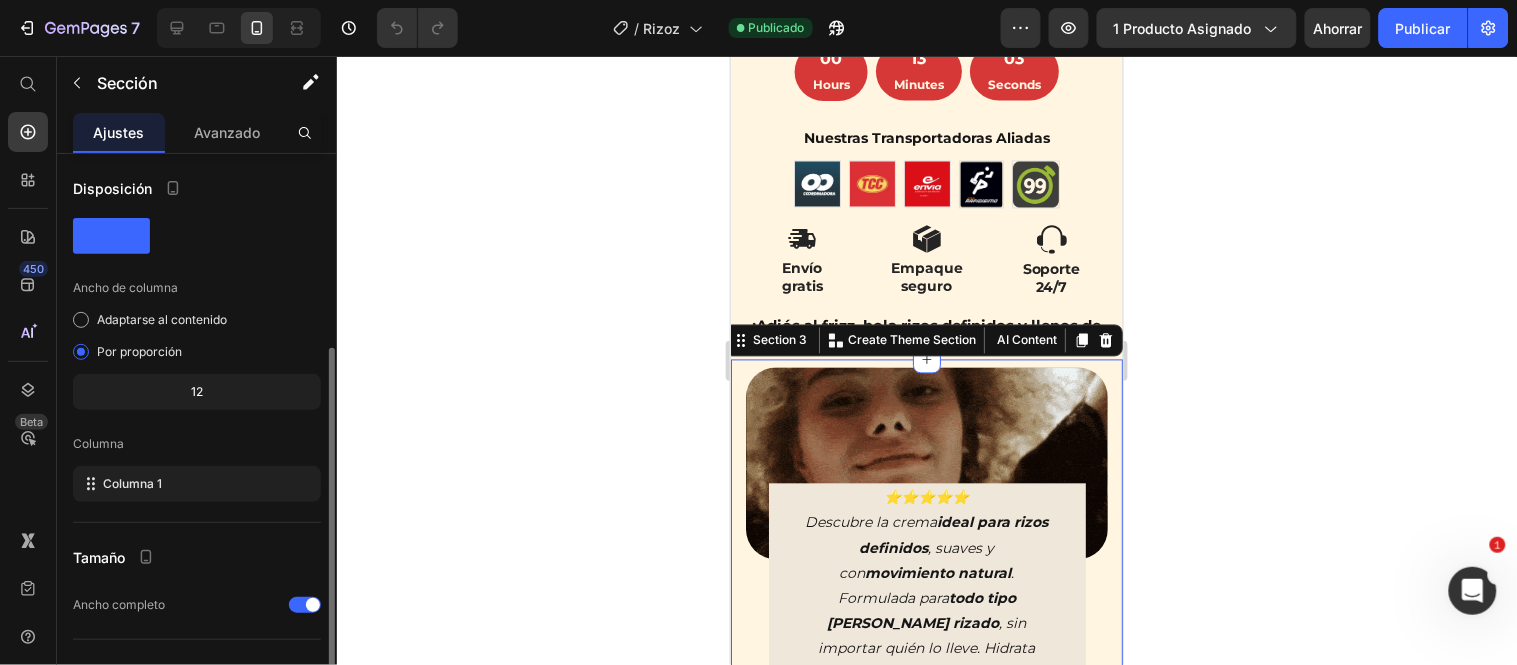 scroll, scrollTop: 194, scrollLeft: 0, axis: vertical 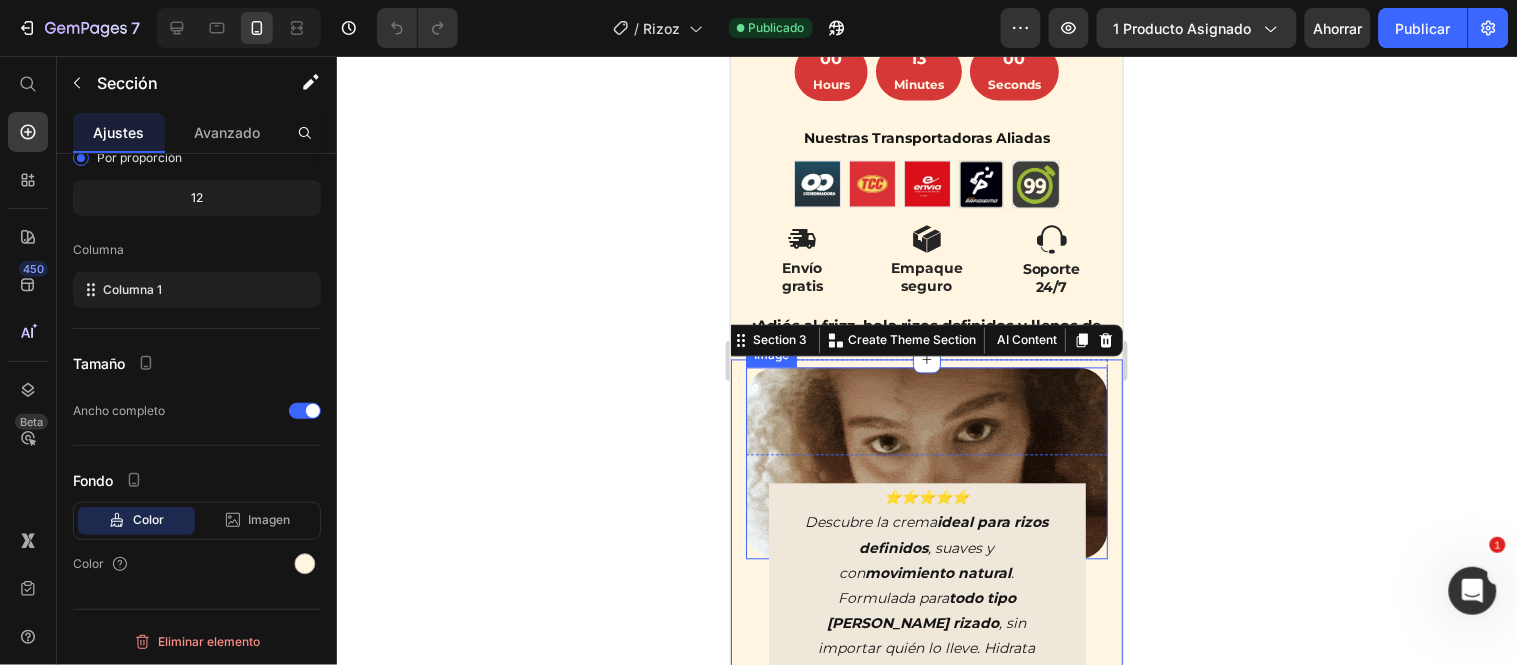click at bounding box center [926, 463] 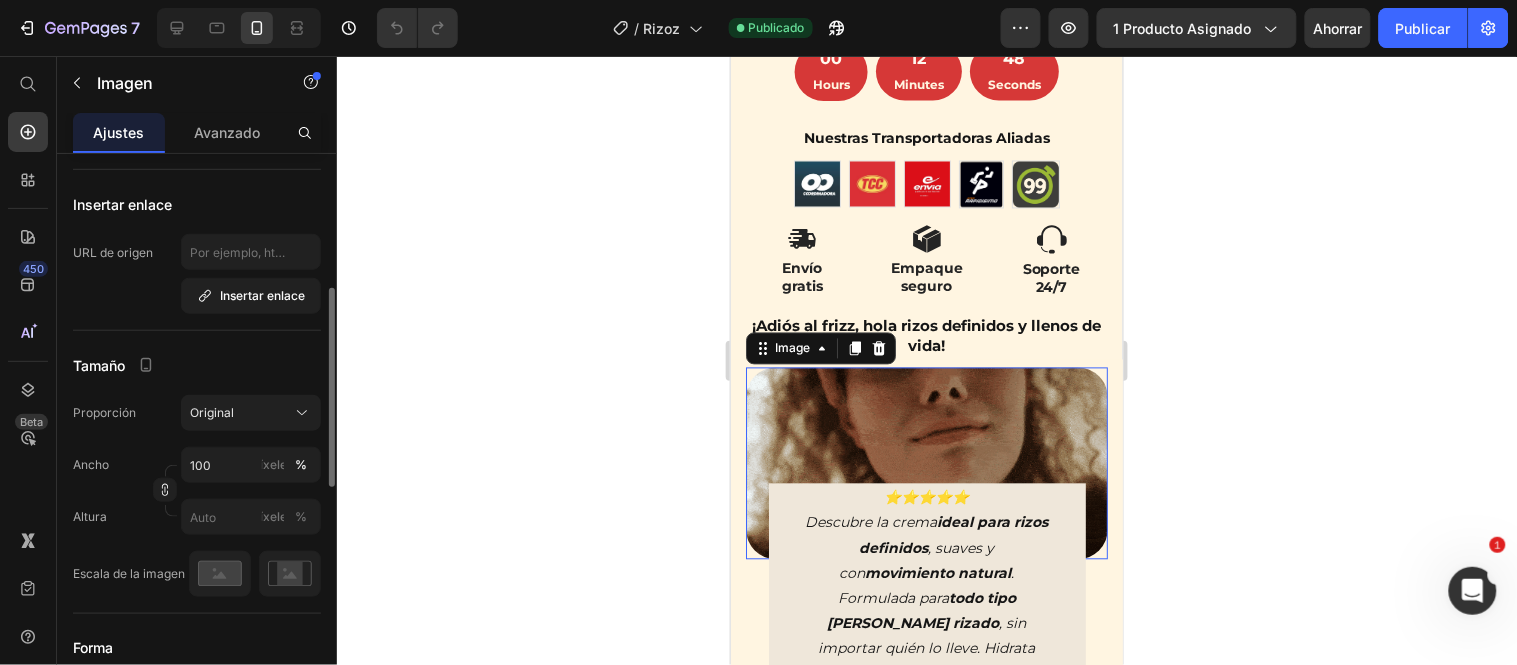 scroll, scrollTop: 270, scrollLeft: 0, axis: vertical 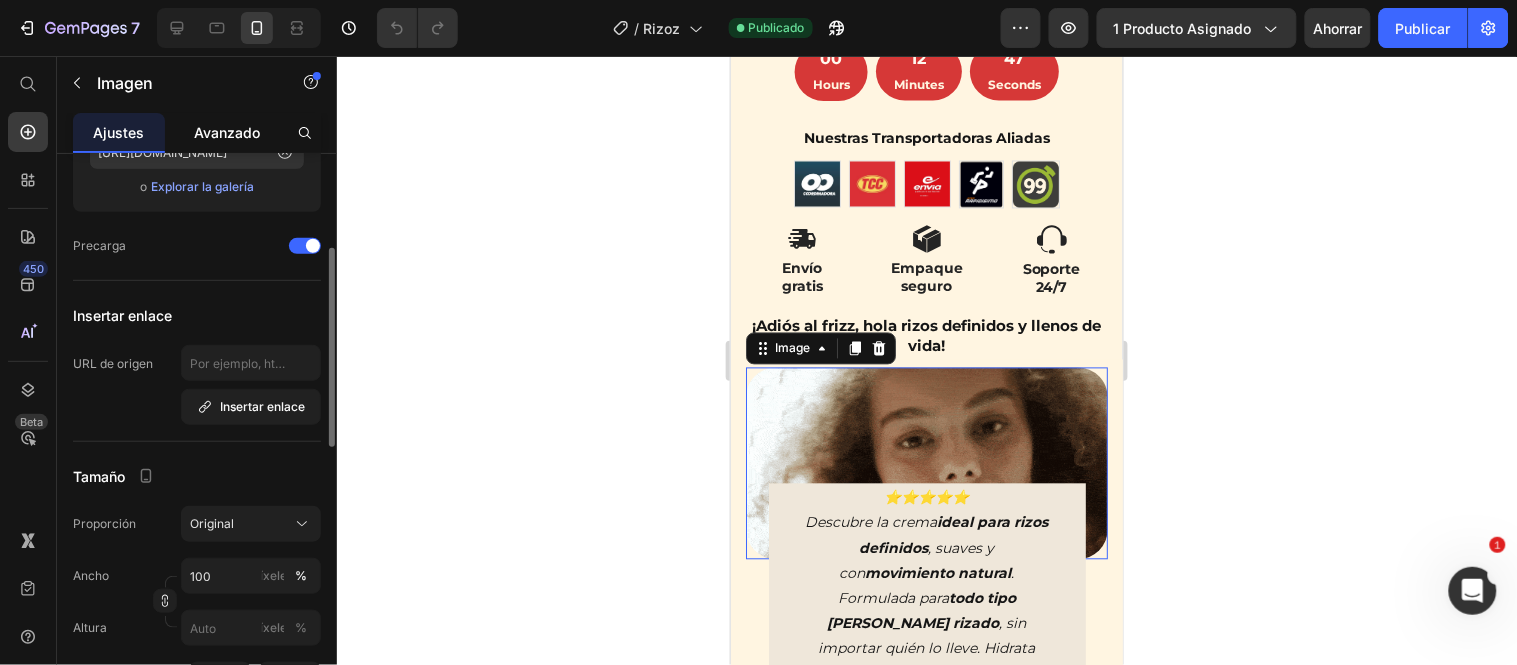 click on "Avanzado" 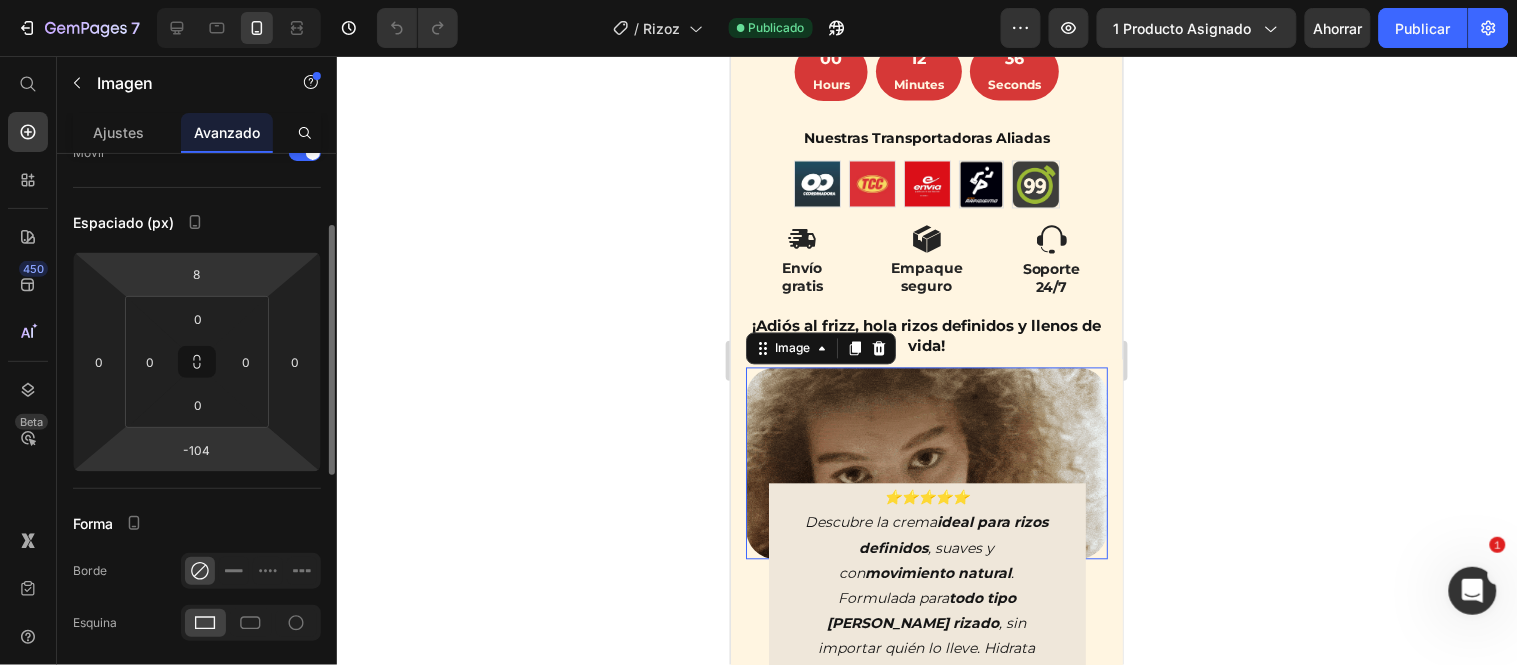 scroll, scrollTop: 0, scrollLeft: 0, axis: both 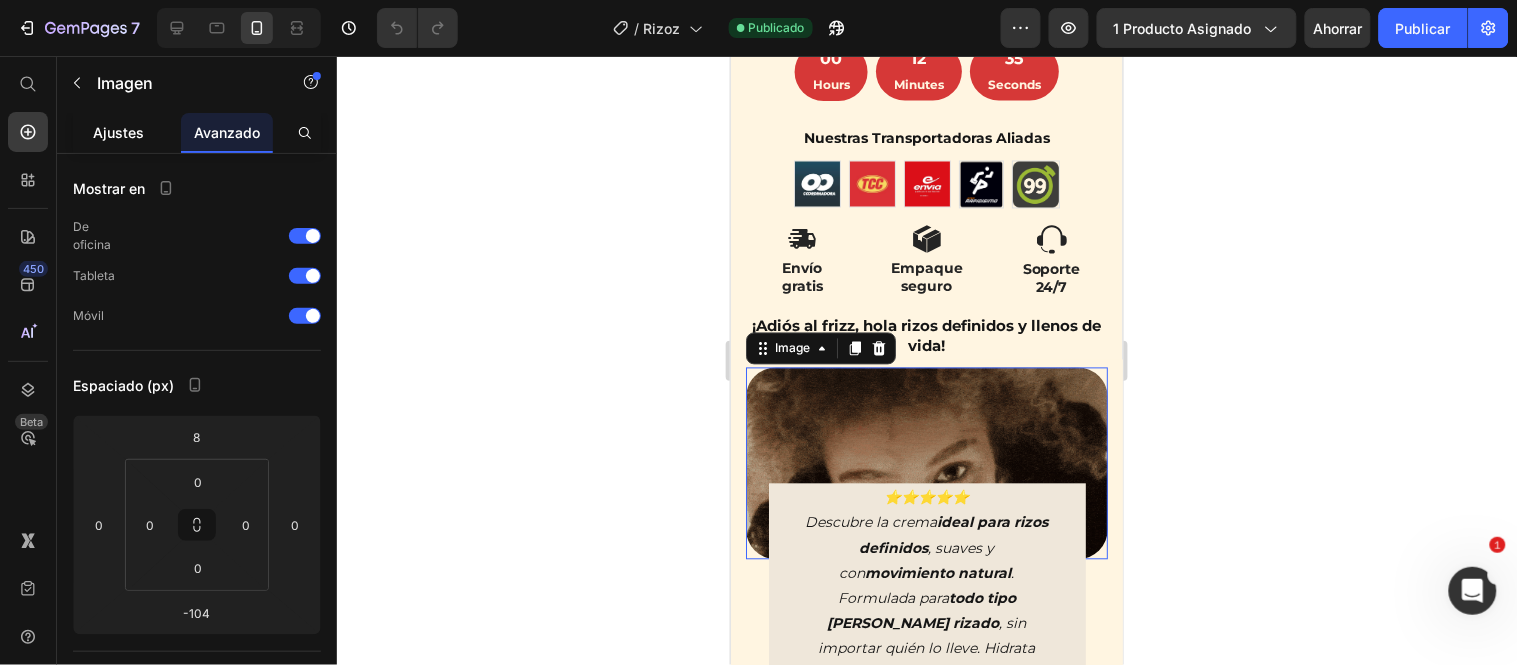 click on "Ajustes" at bounding box center (119, 132) 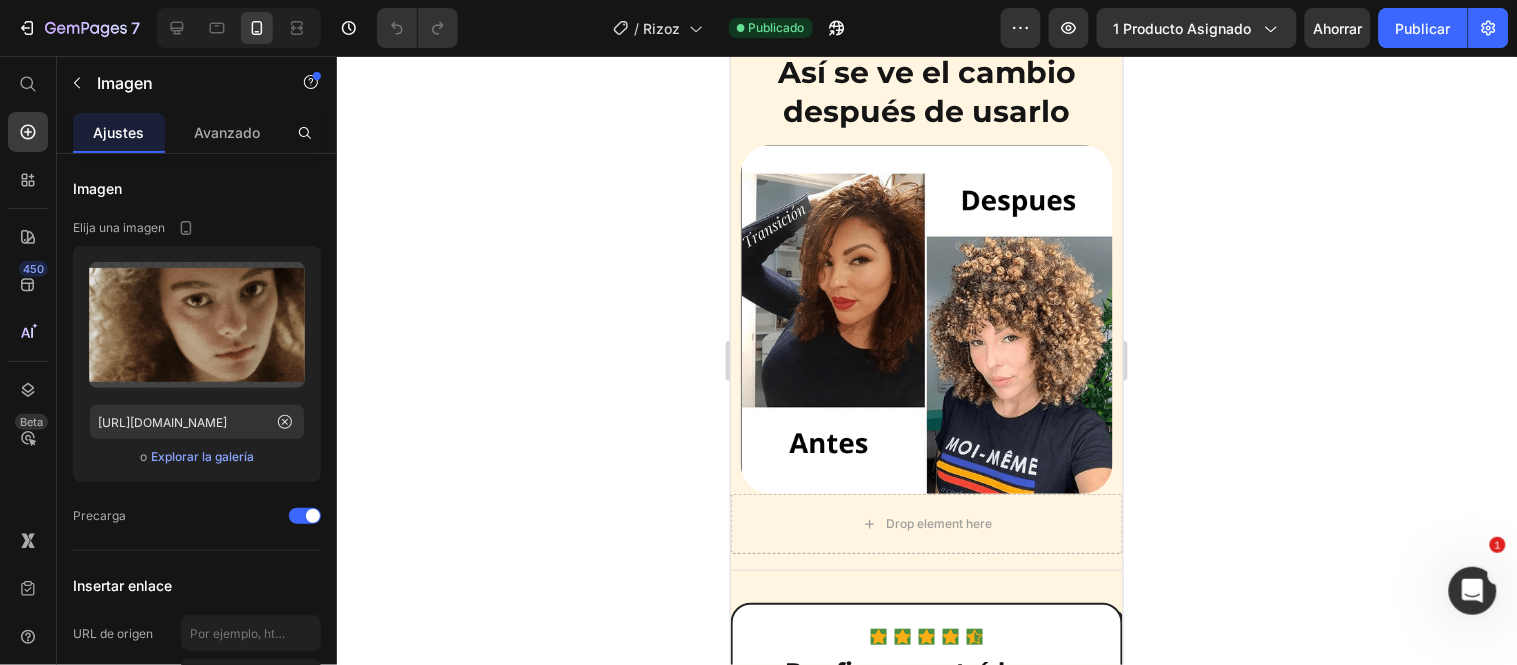 scroll, scrollTop: 2444, scrollLeft: 0, axis: vertical 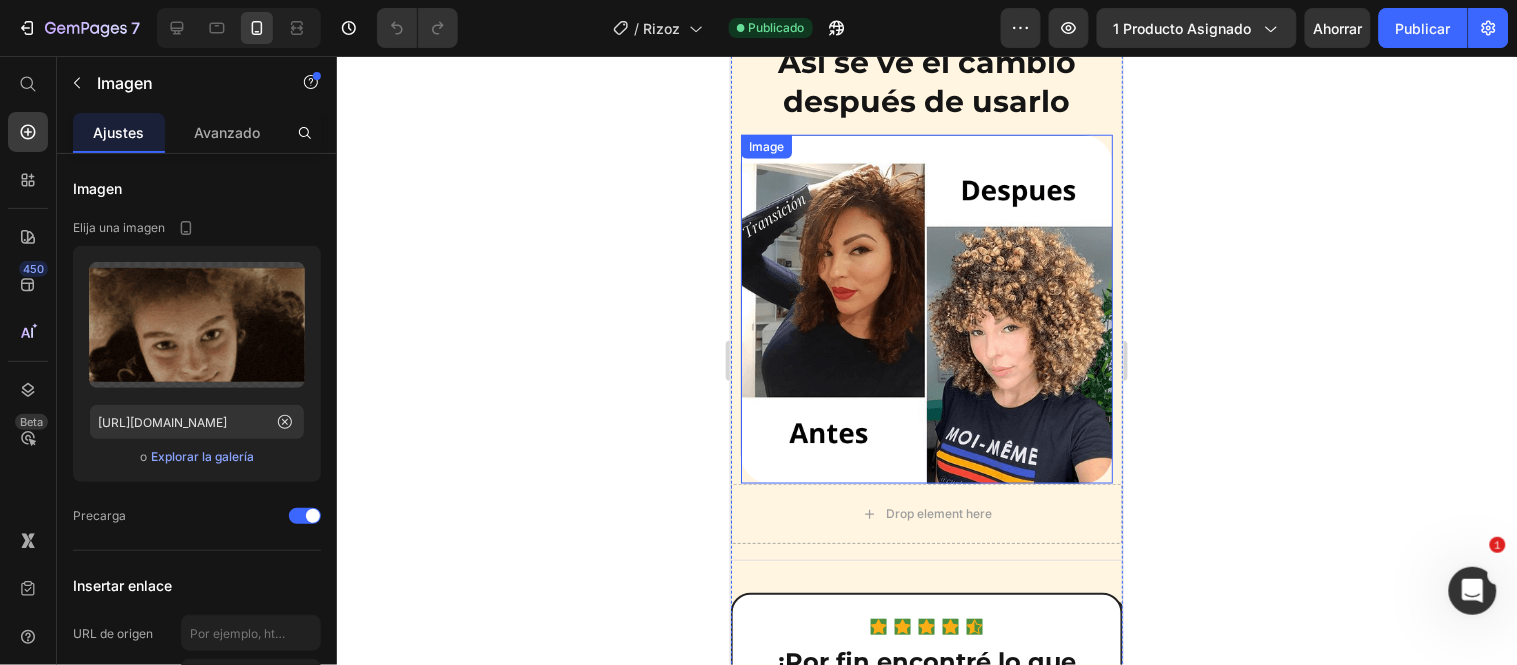 click at bounding box center [926, 309] 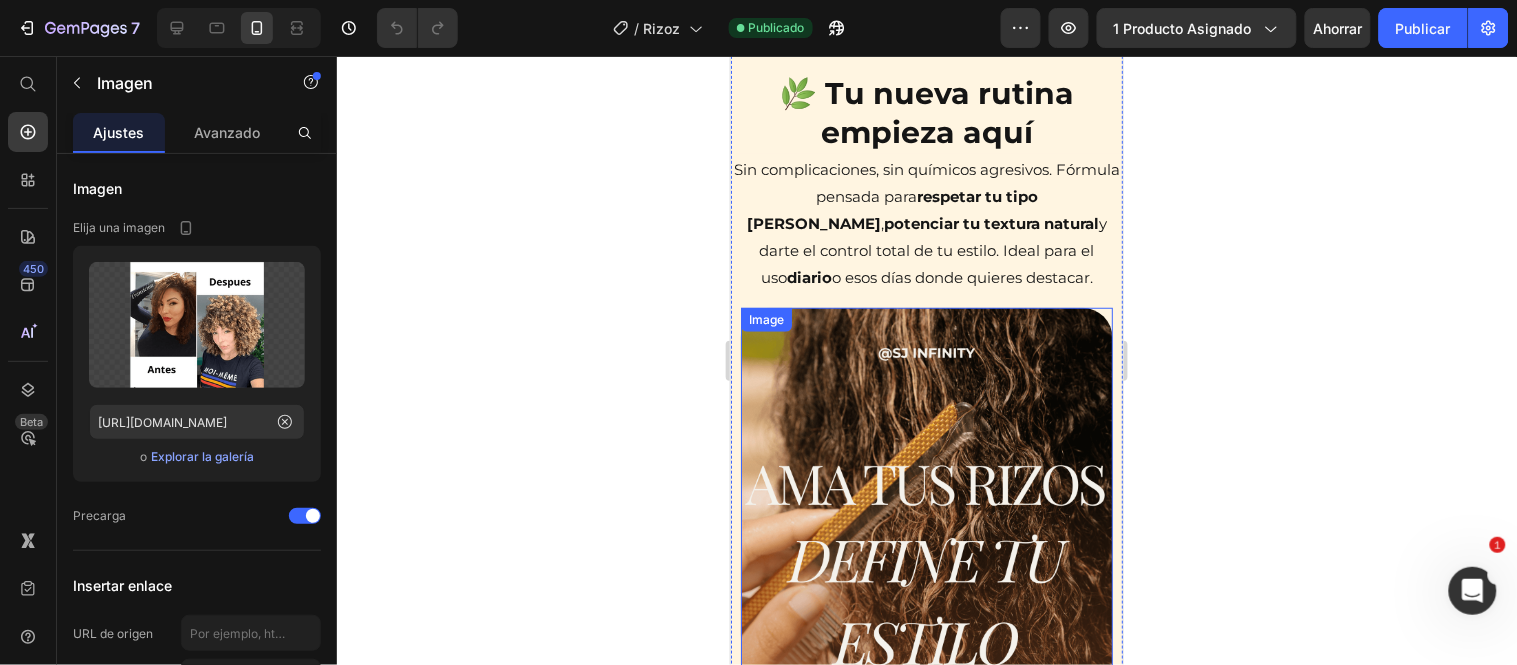 scroll, scrollTop: 11888, scrollLeft: 0, axis: vertical 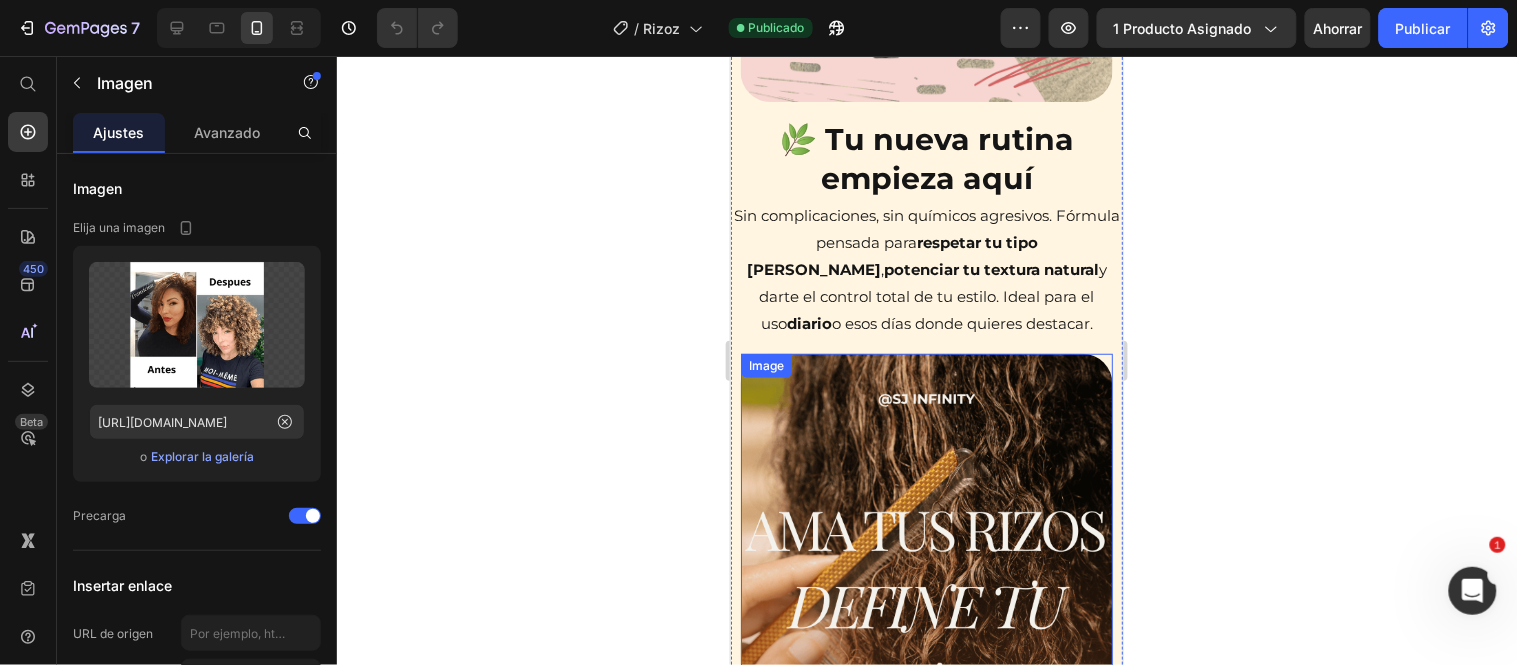click at bounding box center (926, 683) 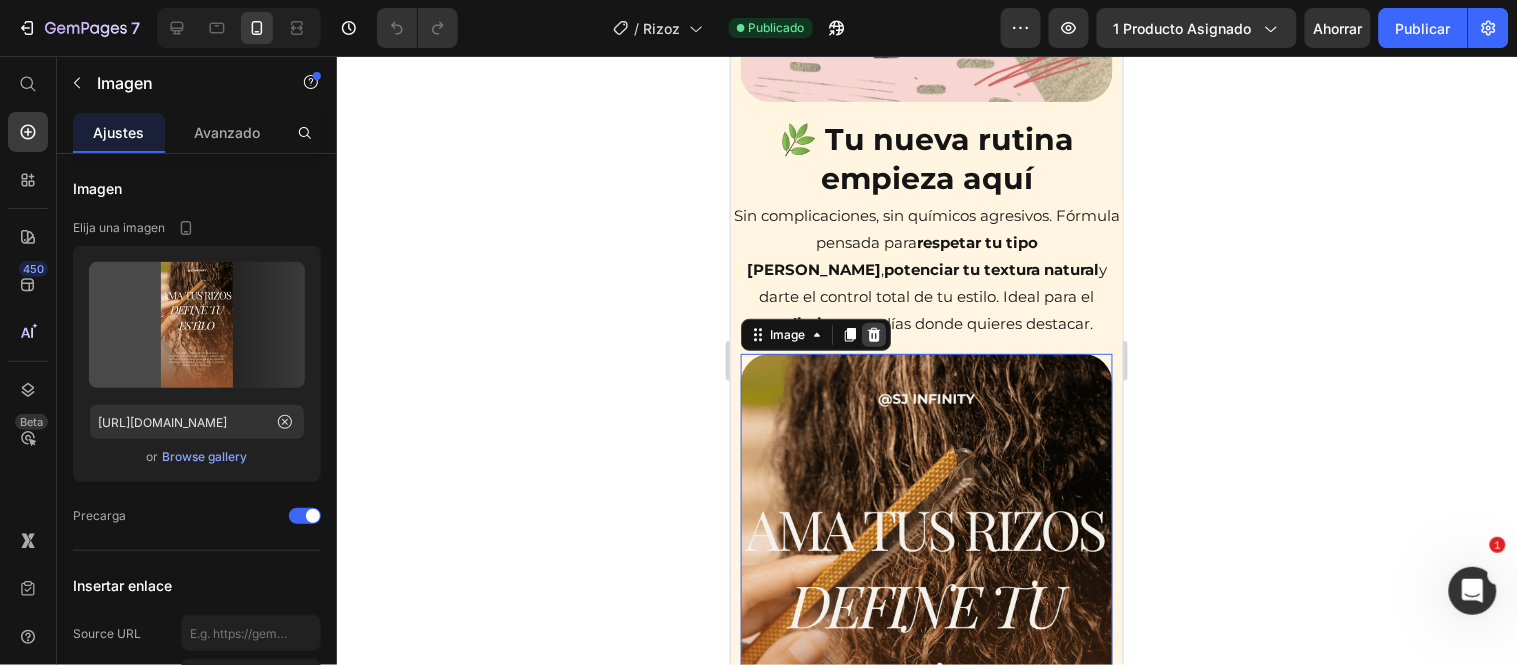 click 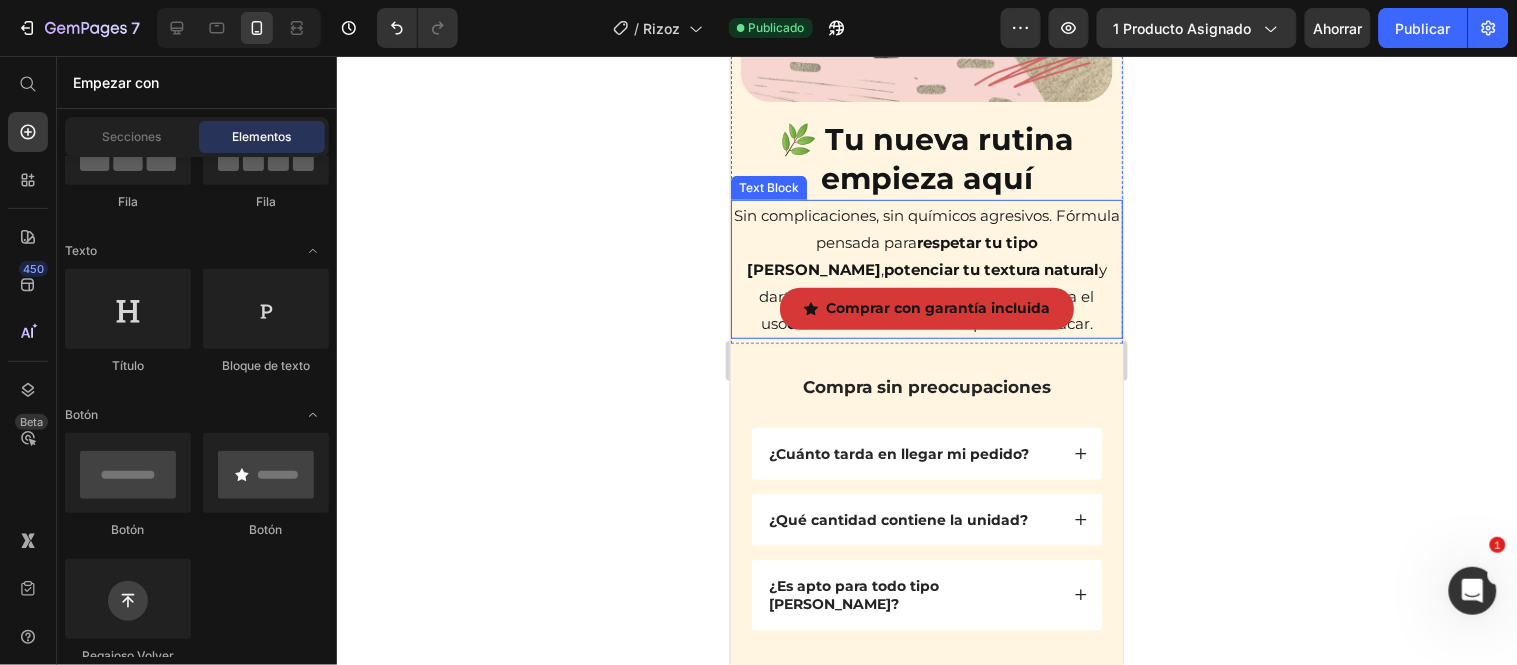 click on "Sin complicaciones, sin químicos agresivos. Fórmula pensada para  respetar tu tipo [PERSON_NAME] ,  potenciar tu textura natural  y darte el control total de tu estilo. Ideal para el uso  diario  o esos días donde quieres destacar." at bounding box center (926, 268) 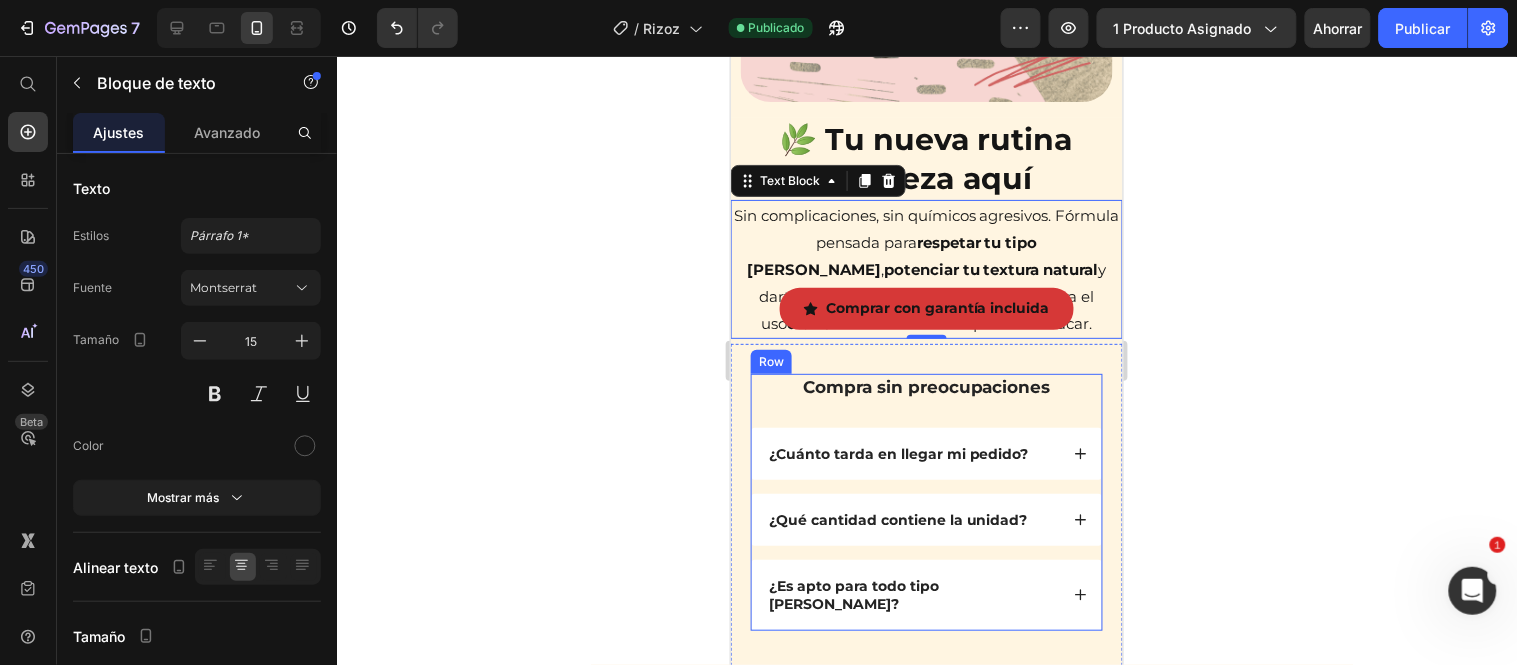 scroll, scrollTop: 11666, scrollLeft: 0, axis: vertical 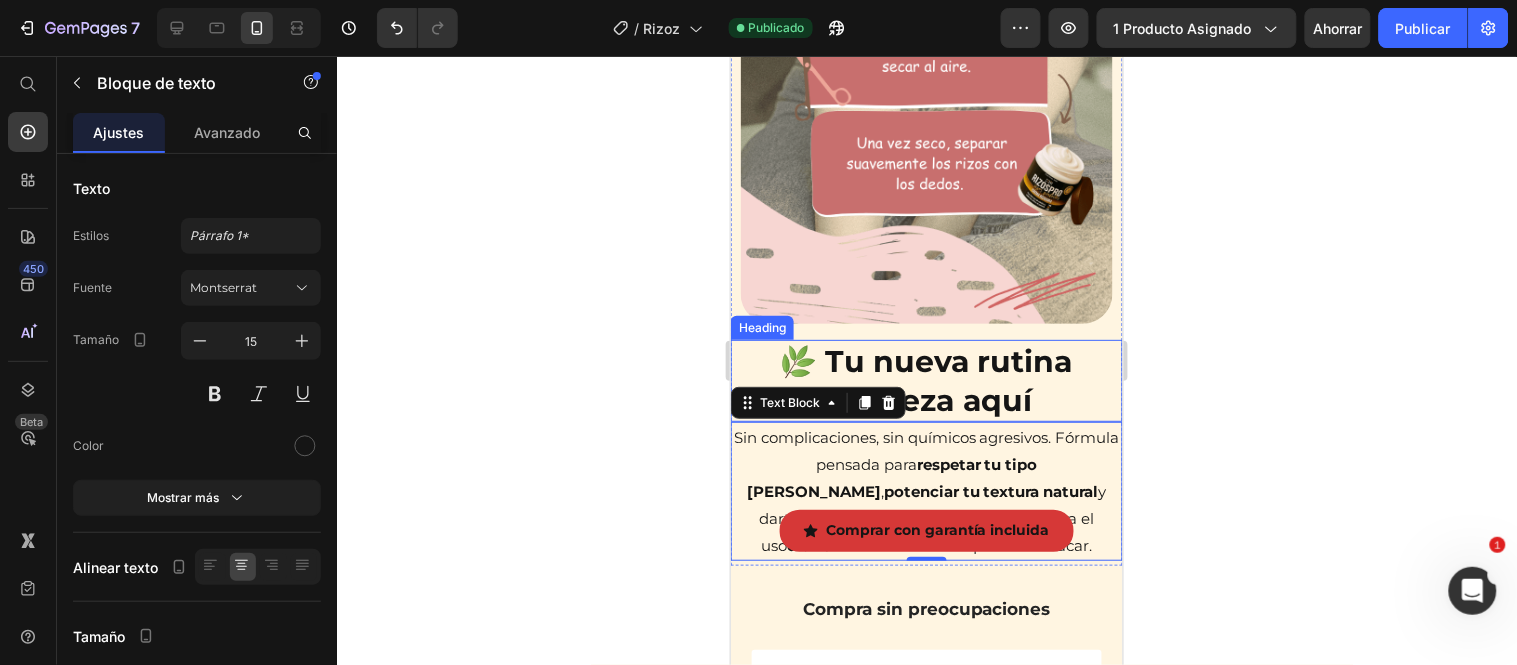 click on "🌿 Tu nueva rutina empieza aquí" at bounding box center (926, 380) 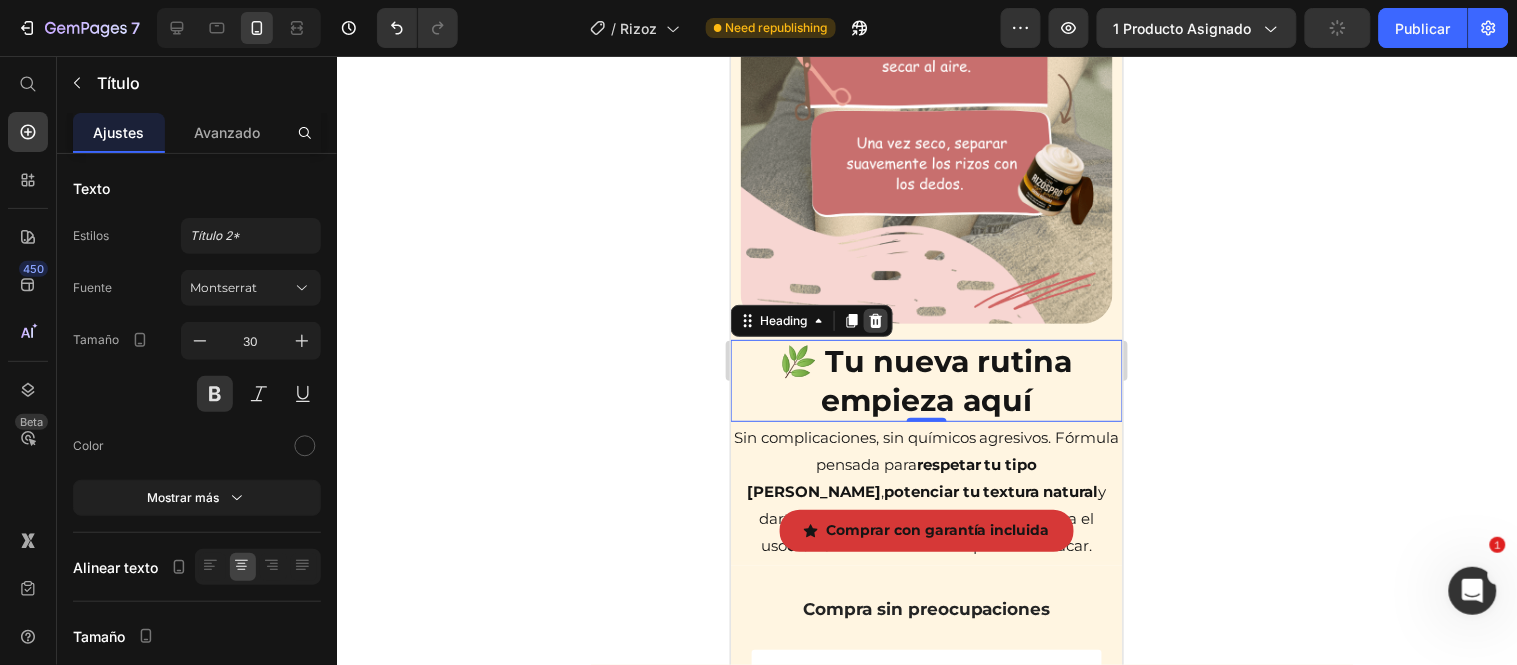 click 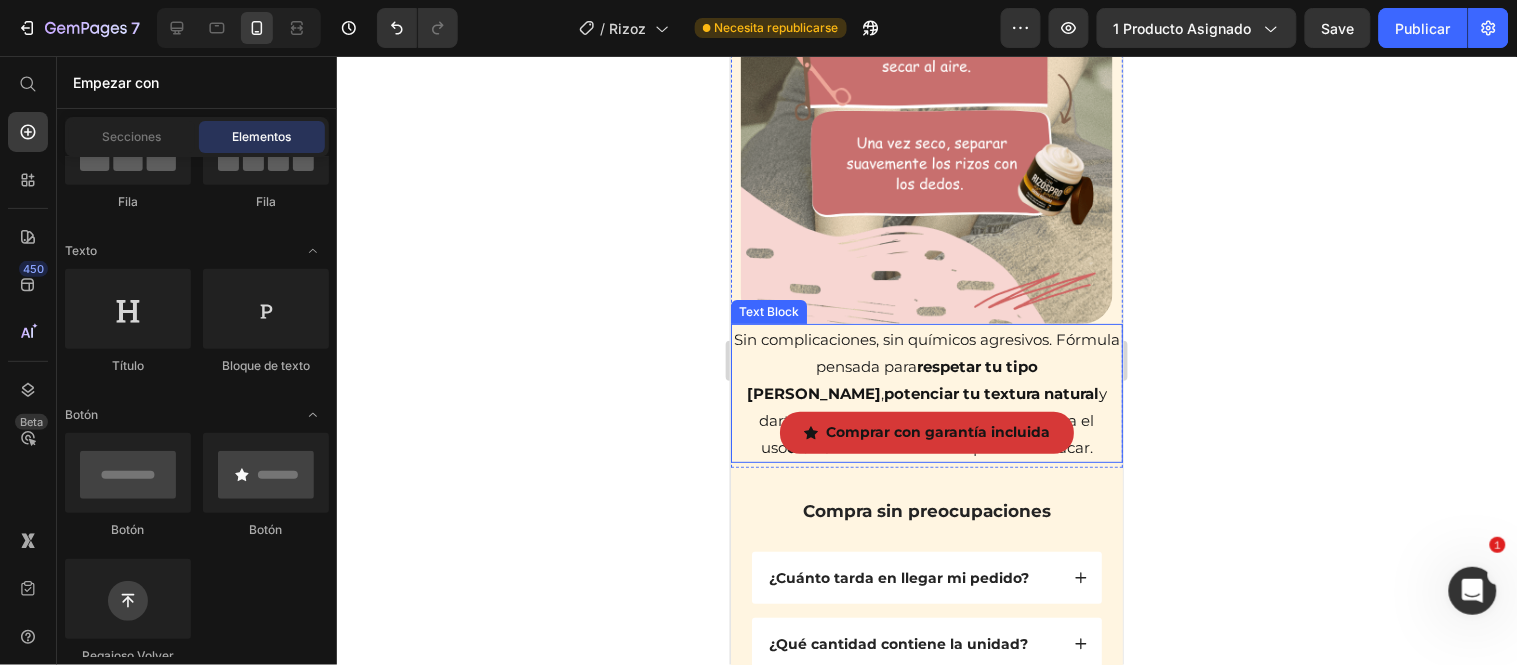click on "Sin complicaciones, sin químicos agresivos. Fórmula pensada para  respetar tu tipo [PERSON_NAME] ,  potenciar tu textura natural  y darte el control total de tu estilo. Ideal para el uso  diario  o esos días donde quieres destacar." at bounding box center [926, 392] 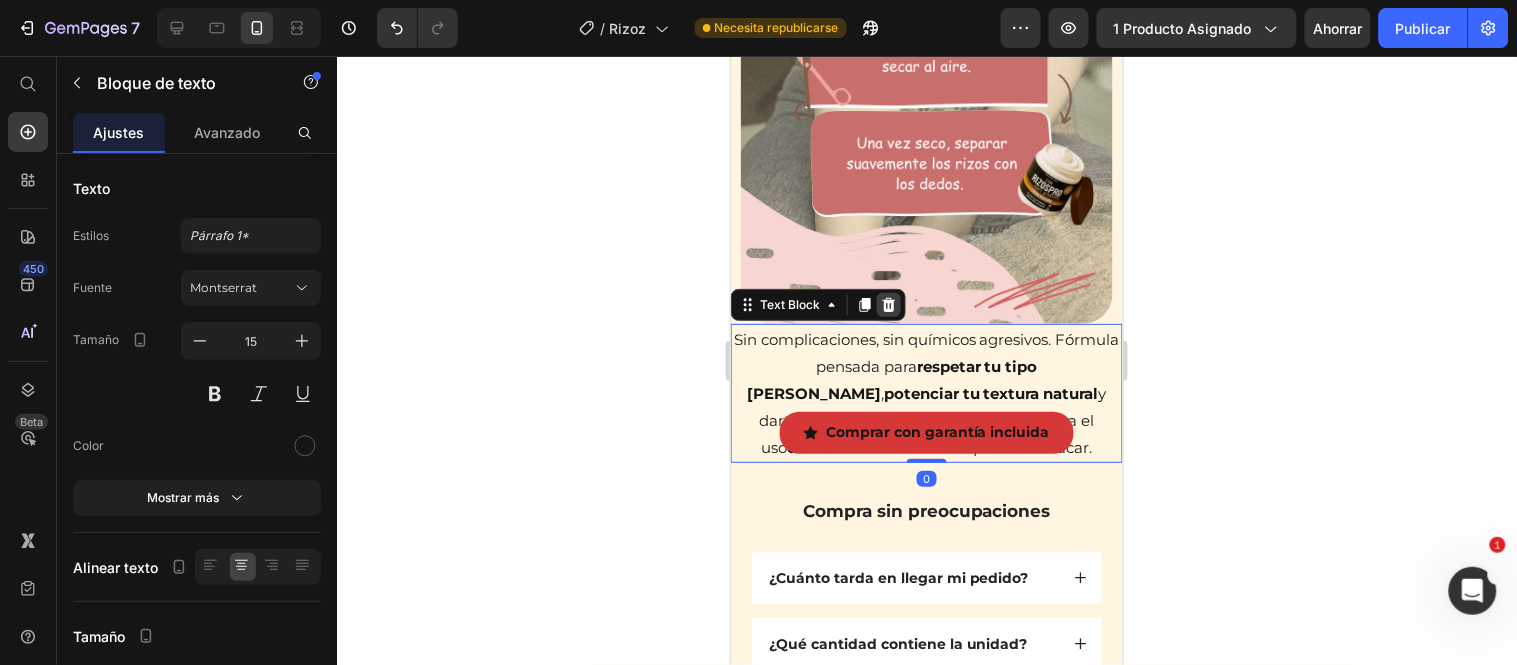 click 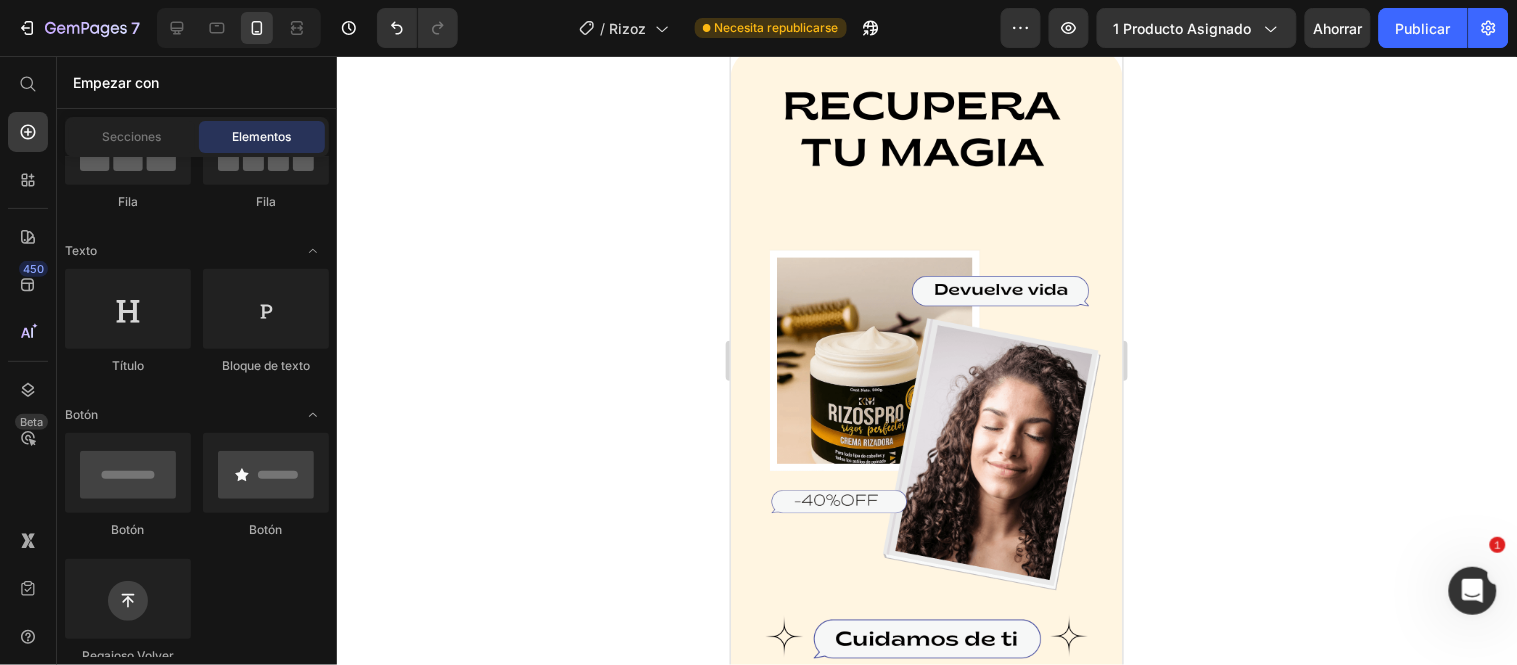 scroll, scrollTop: 10111, scrollLeft: 0, axis: vertical 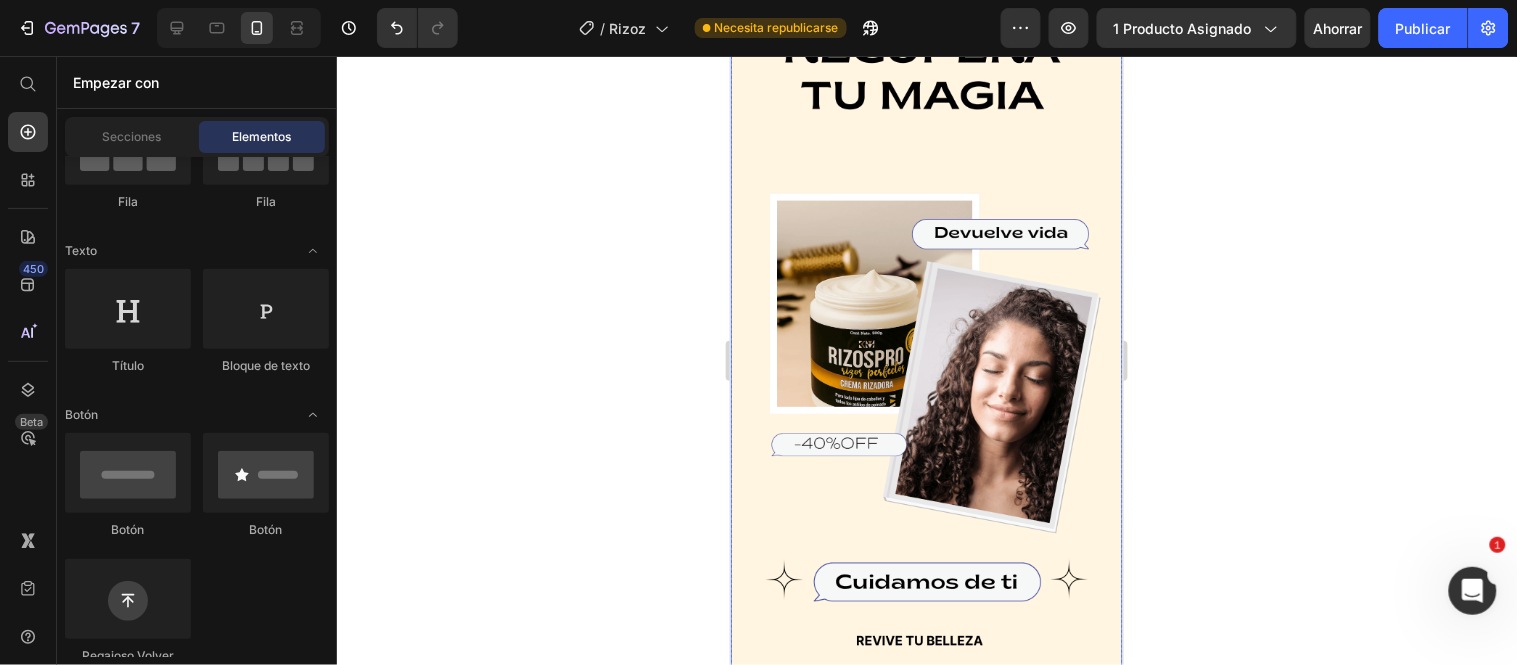 click at bounding box center [926, 338] 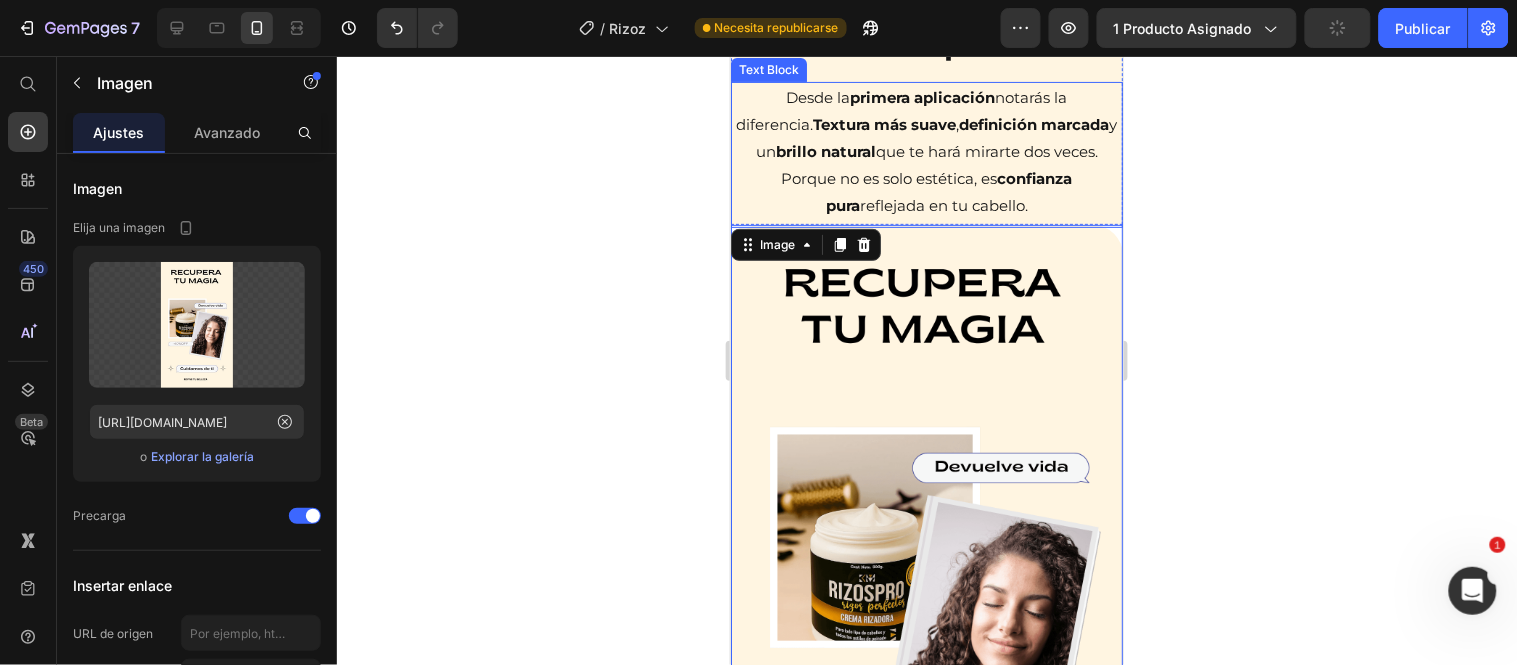 scroll, scrollTop: 9777, scrollLeft: 0, axis: vertical 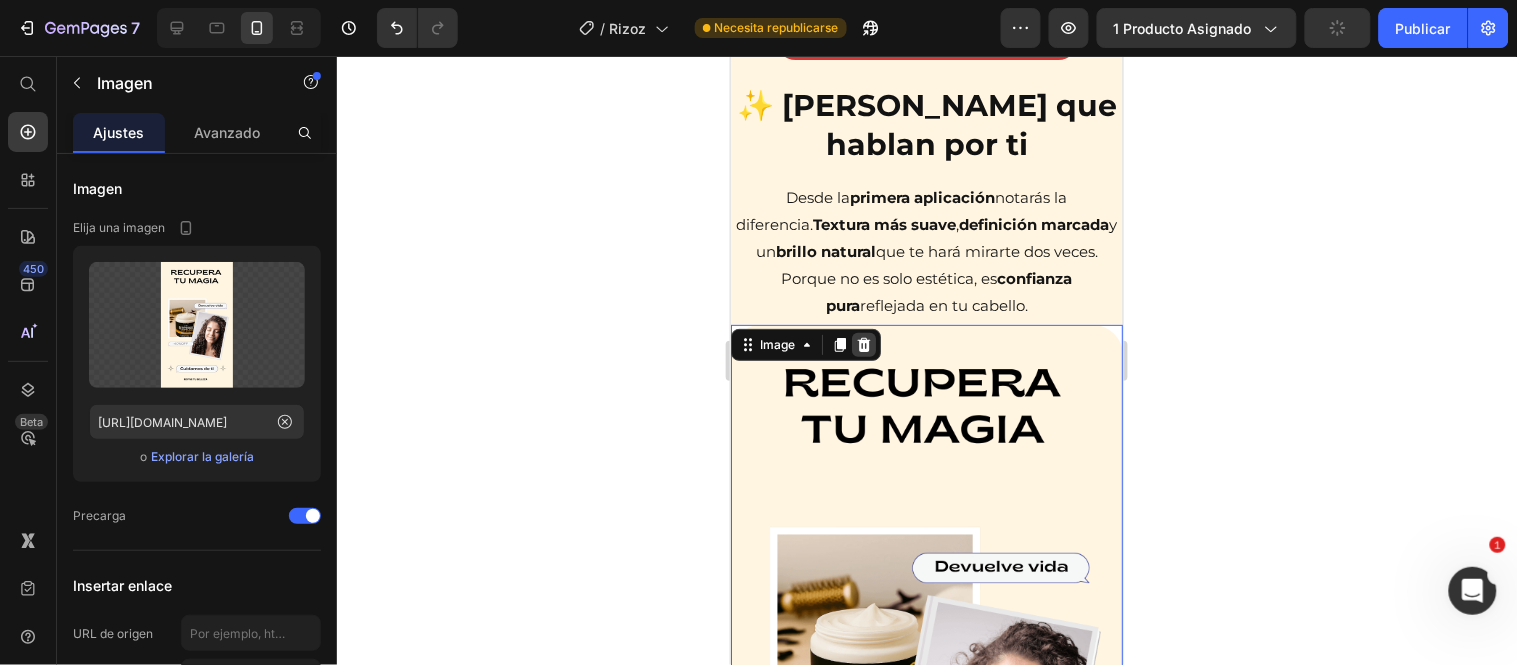 click 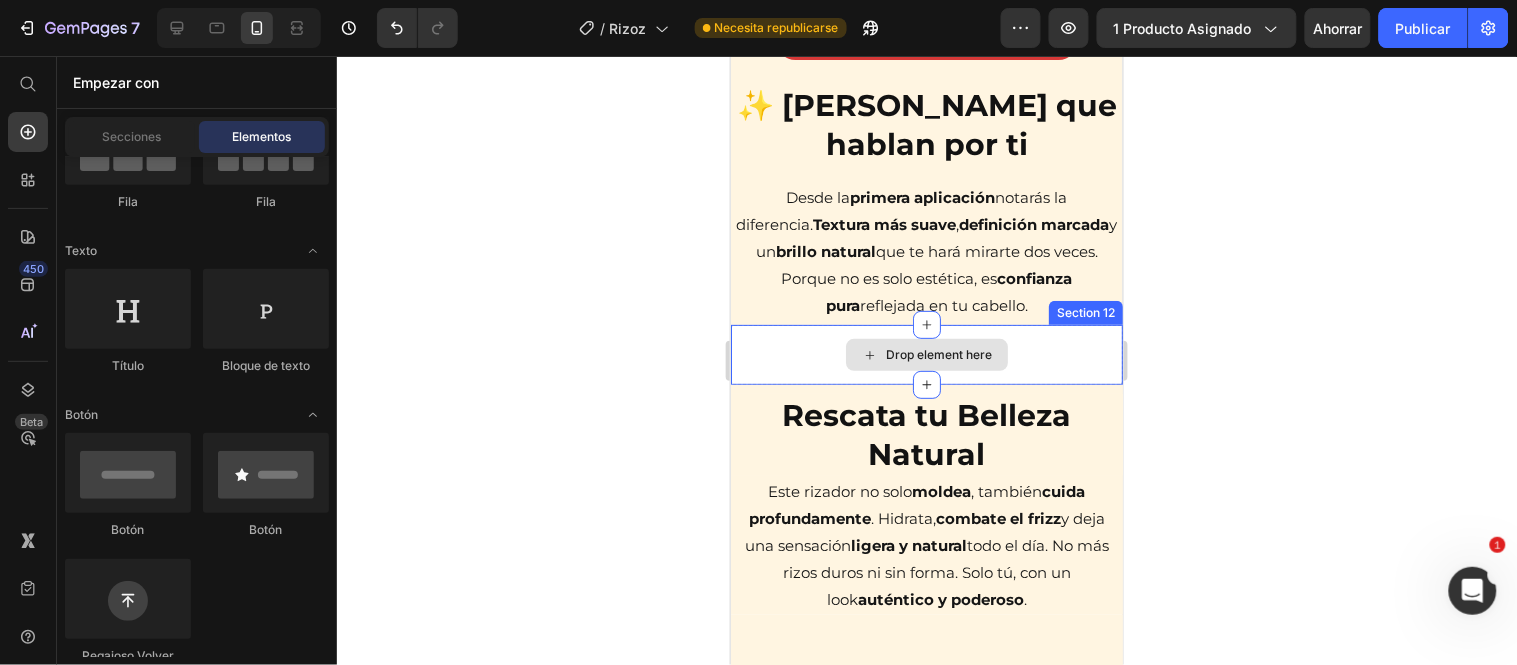 click on "Drop element here" at bounding box center [926, 354] 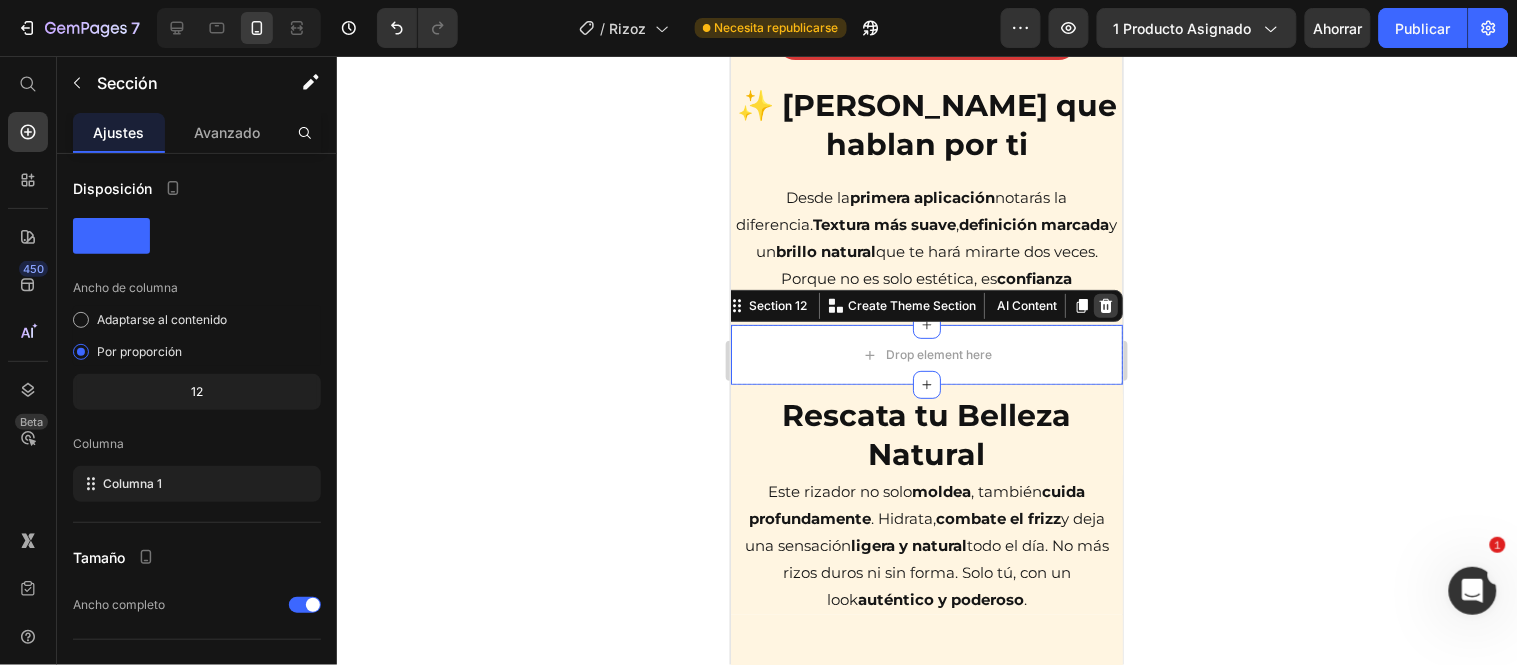click 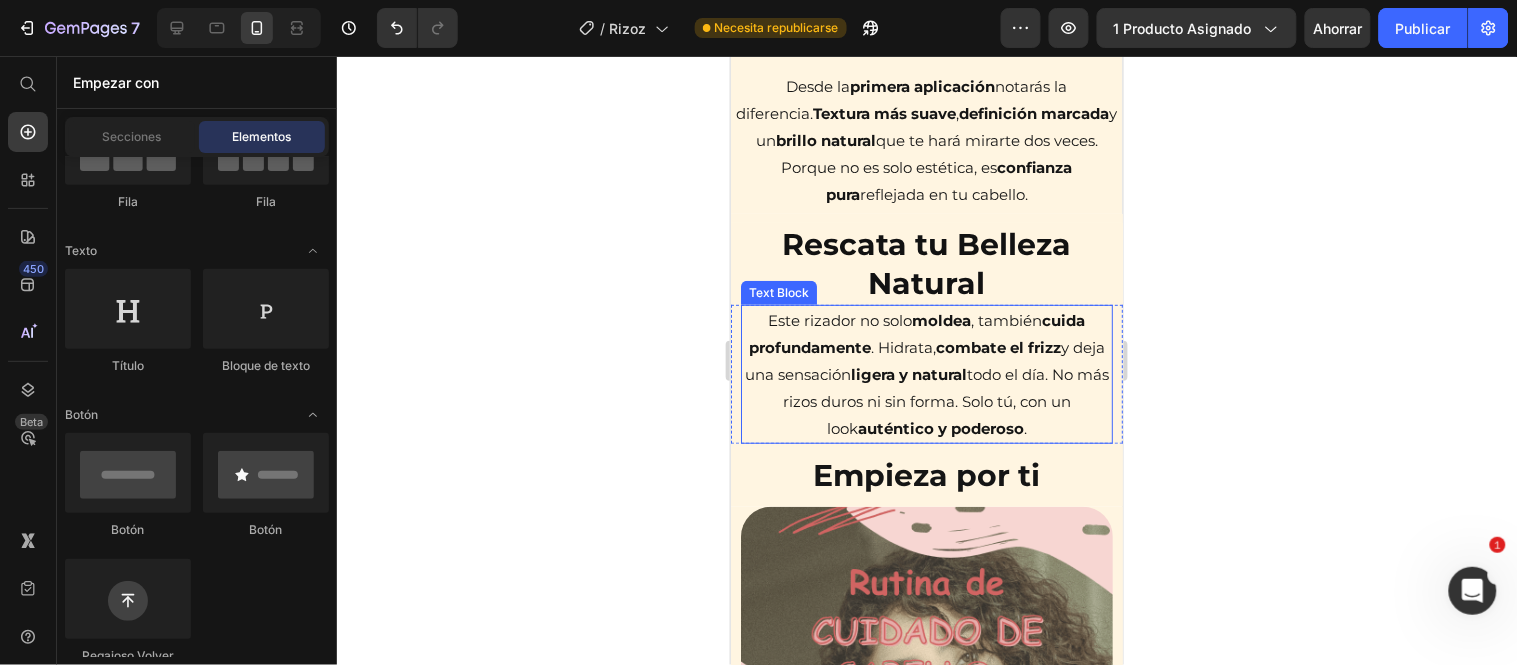 scroll, scrollTop: 9777, scrollLeft: 0, axis: vertical 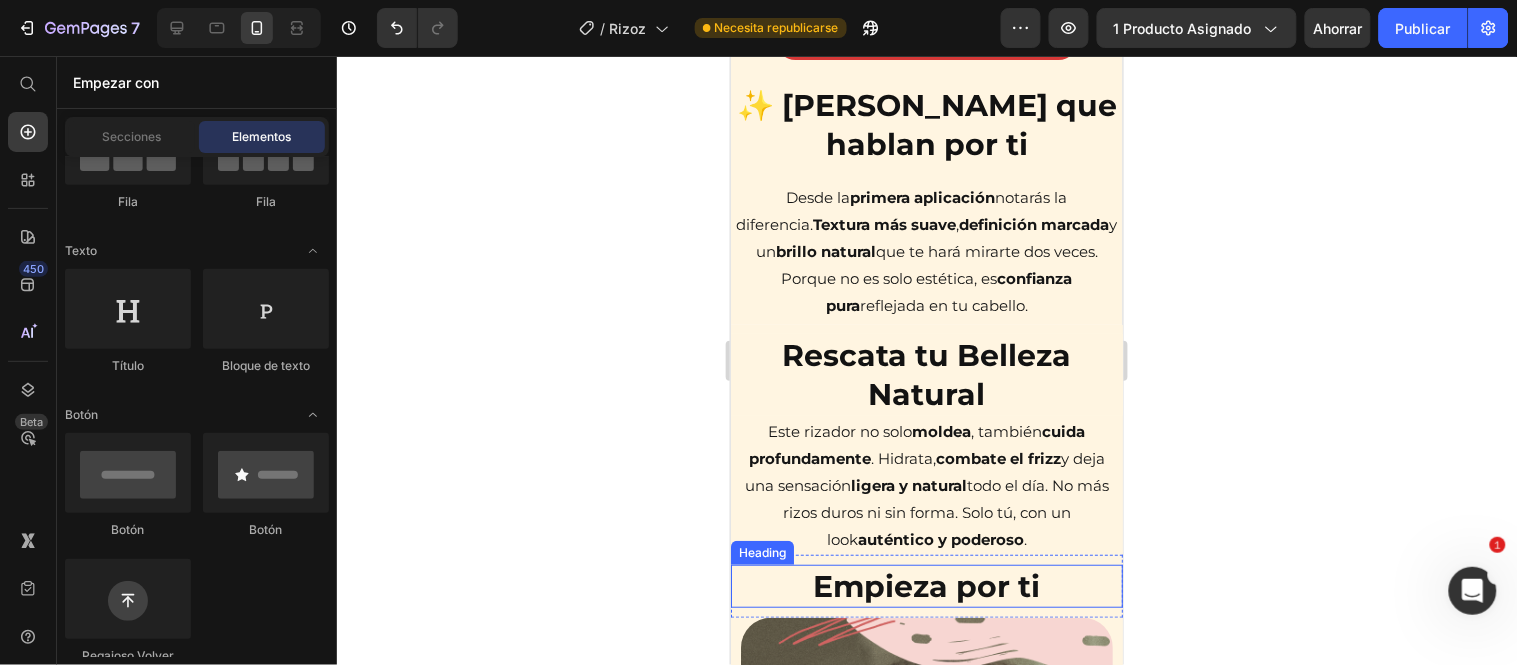 click on "Empieza por ti" at bounding box center (926, 585) 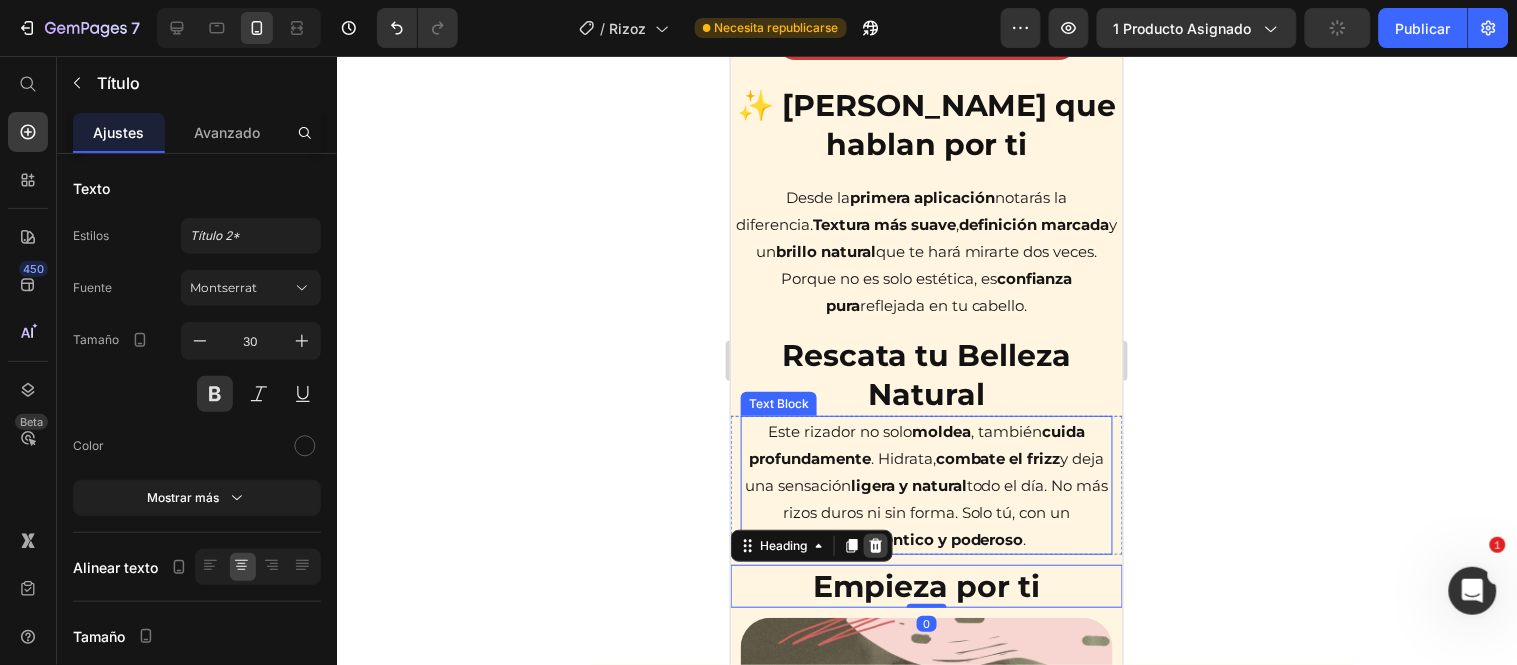 click 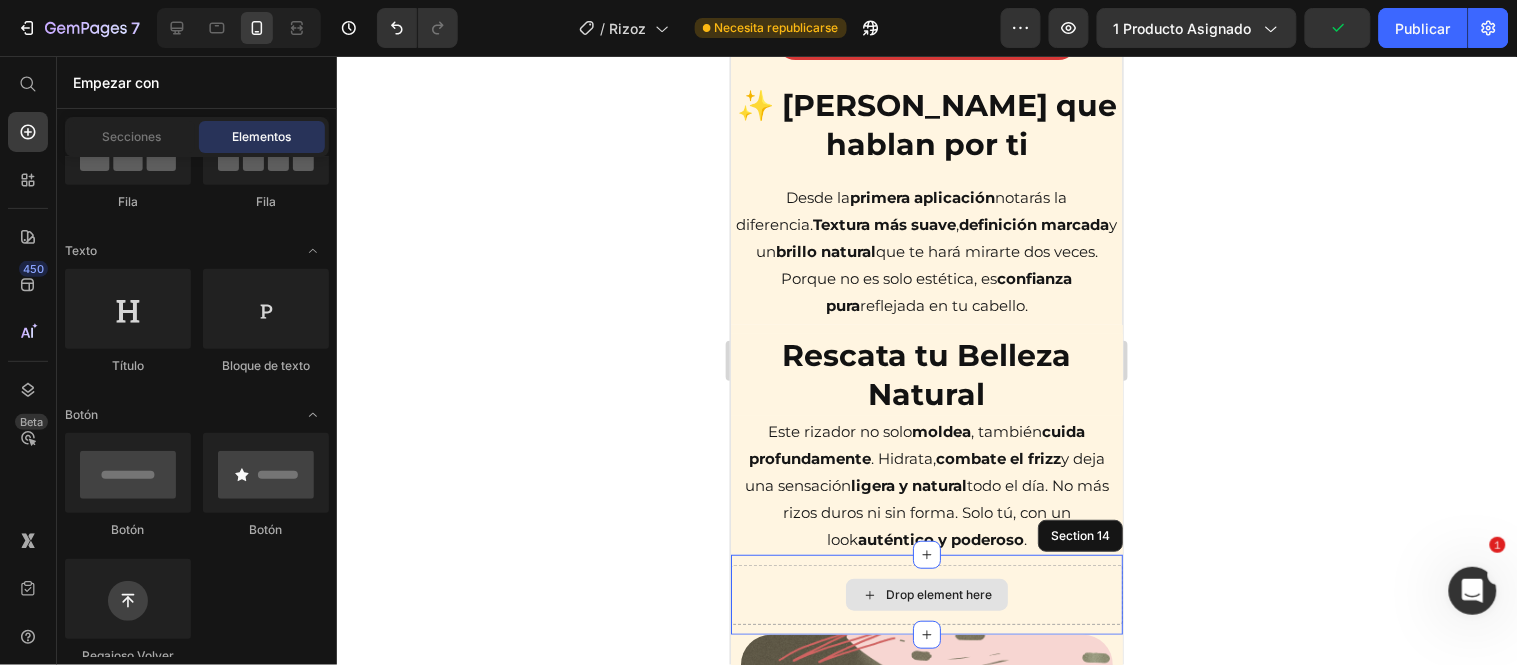 click on "Drop element here" at bounding box center (926, 594) 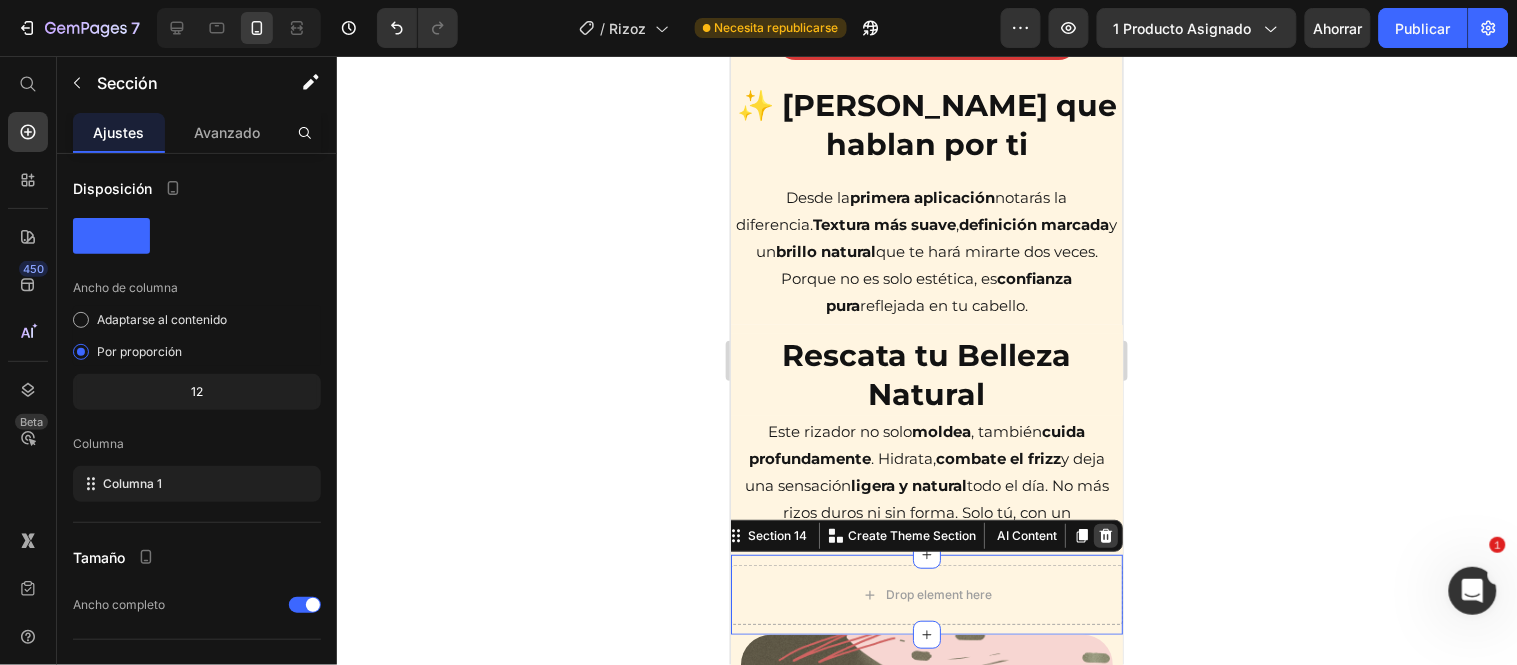 click 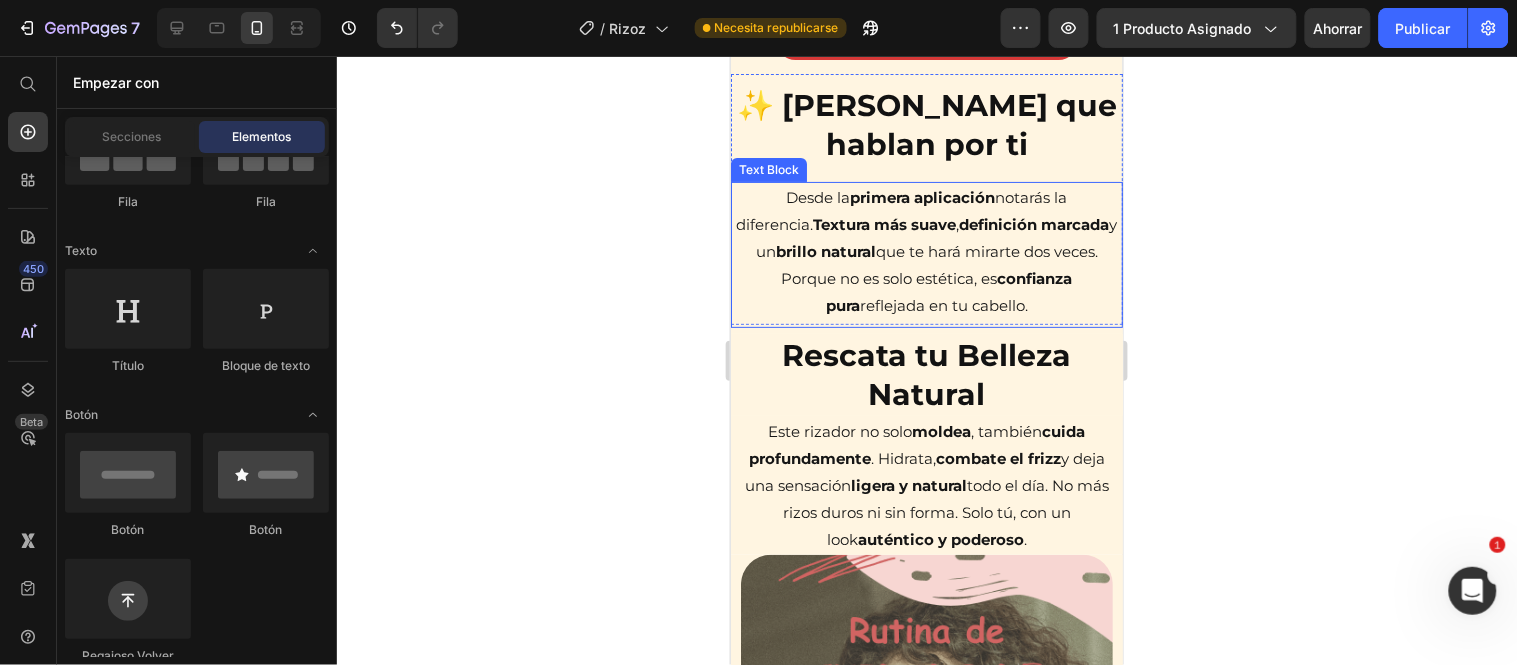 click on "Desde la  primera aplicación  notarás la diferencia.  Textura más suave ,  definición marcada  y un  brillo natural  que te hará mirarte dos veces. Porque no es solo estética, es  confianza pura  reflejada en tu cabello." at bounding box center [926, 250] 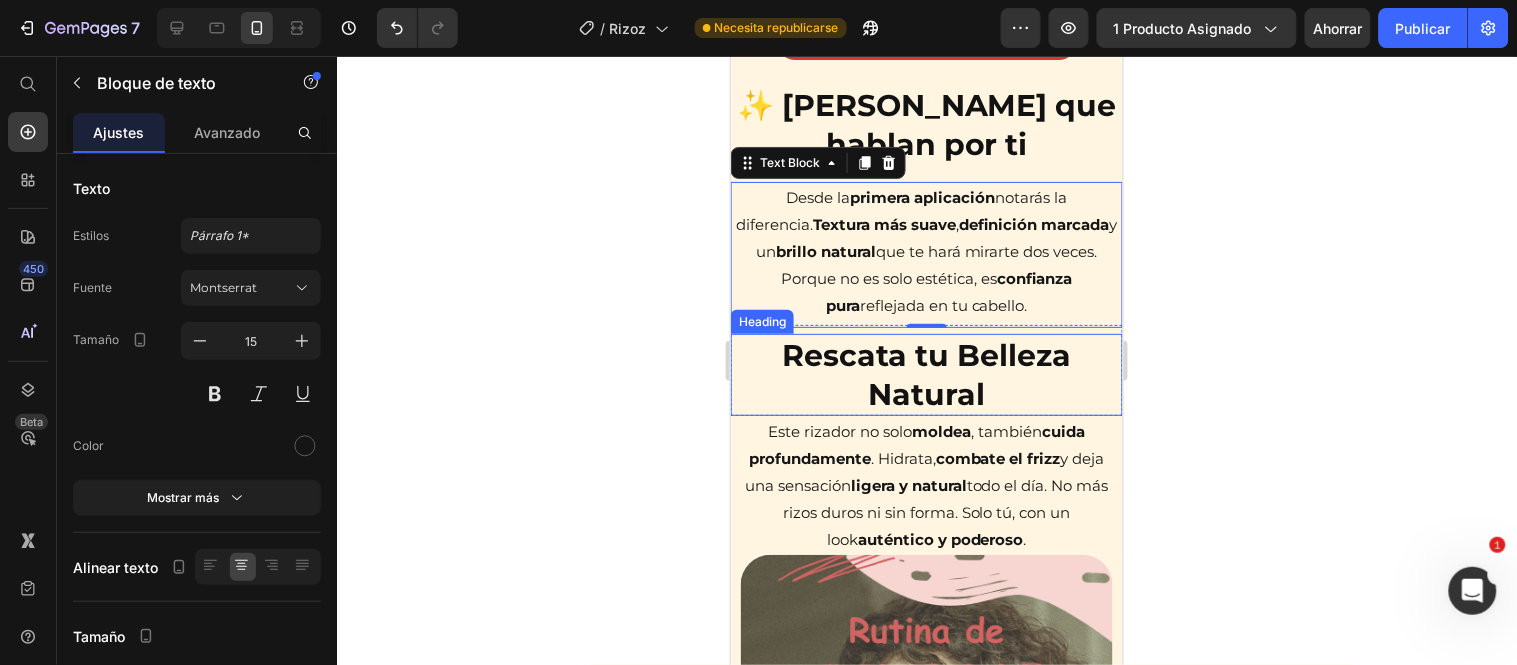 click on "Rescata tu Belleza Natural" at bounding box center [926, 374] 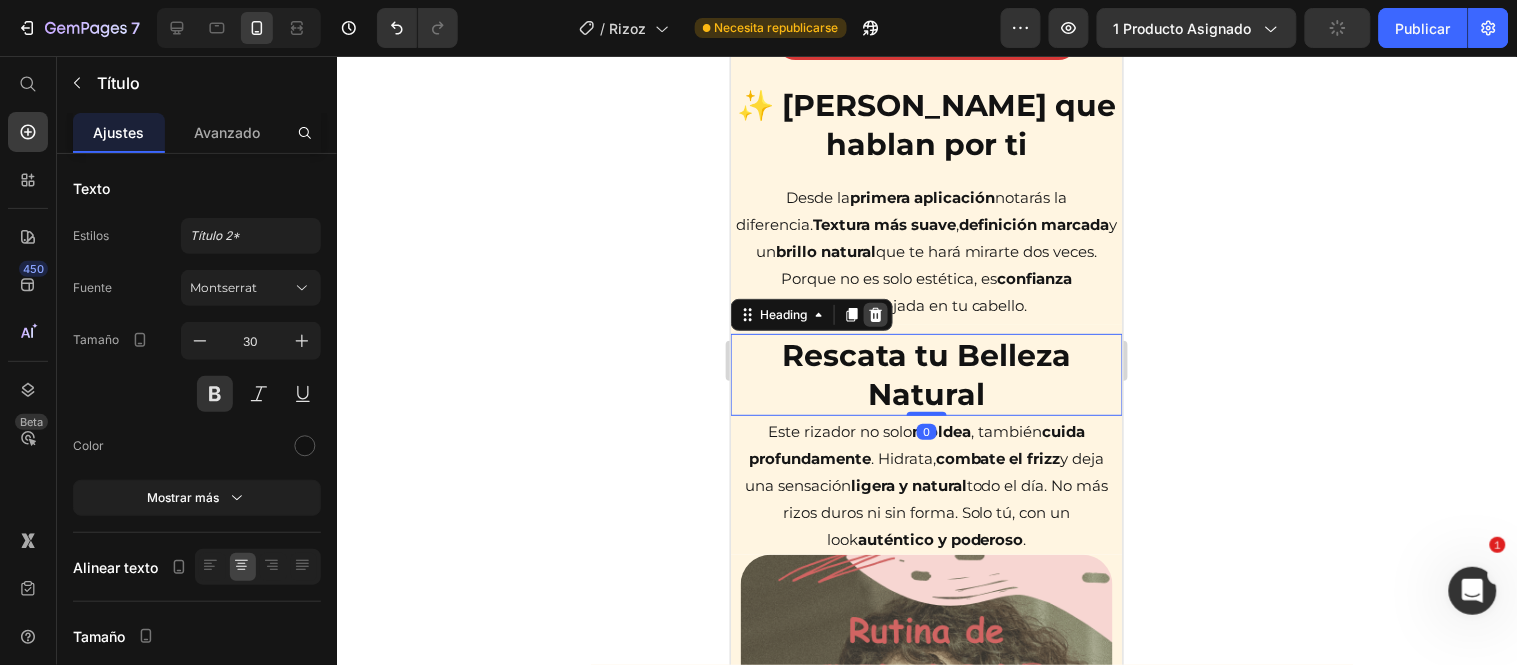 click at bounding box center (875, 314) 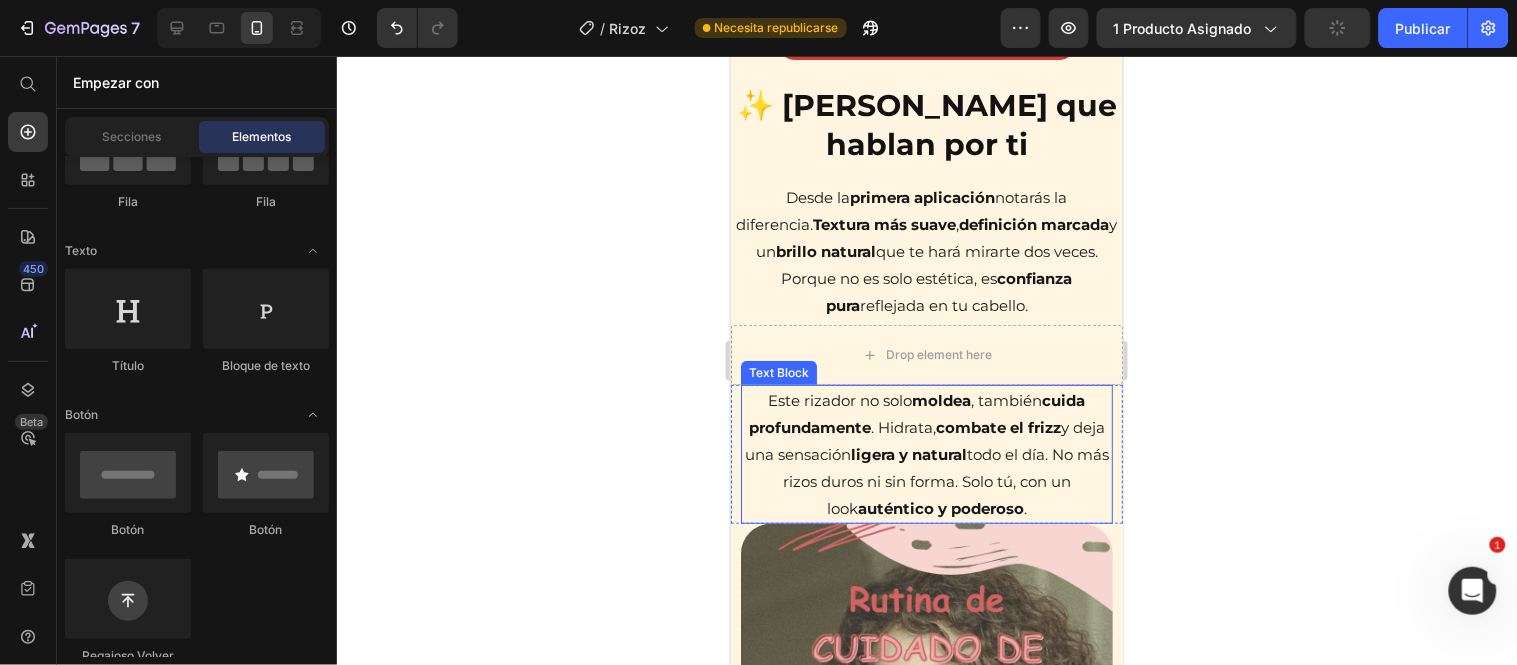 click on "Este rizador no solo  moldea , también  cuida profundamente . [PERSON_NAME],  combate el frizz  y deja una sensación  ligera y natural  todo el día. No más rizos duros ni sin forma. Solo tú, con un look  auténtico y poderoso ." at bounding box center (926, 453) 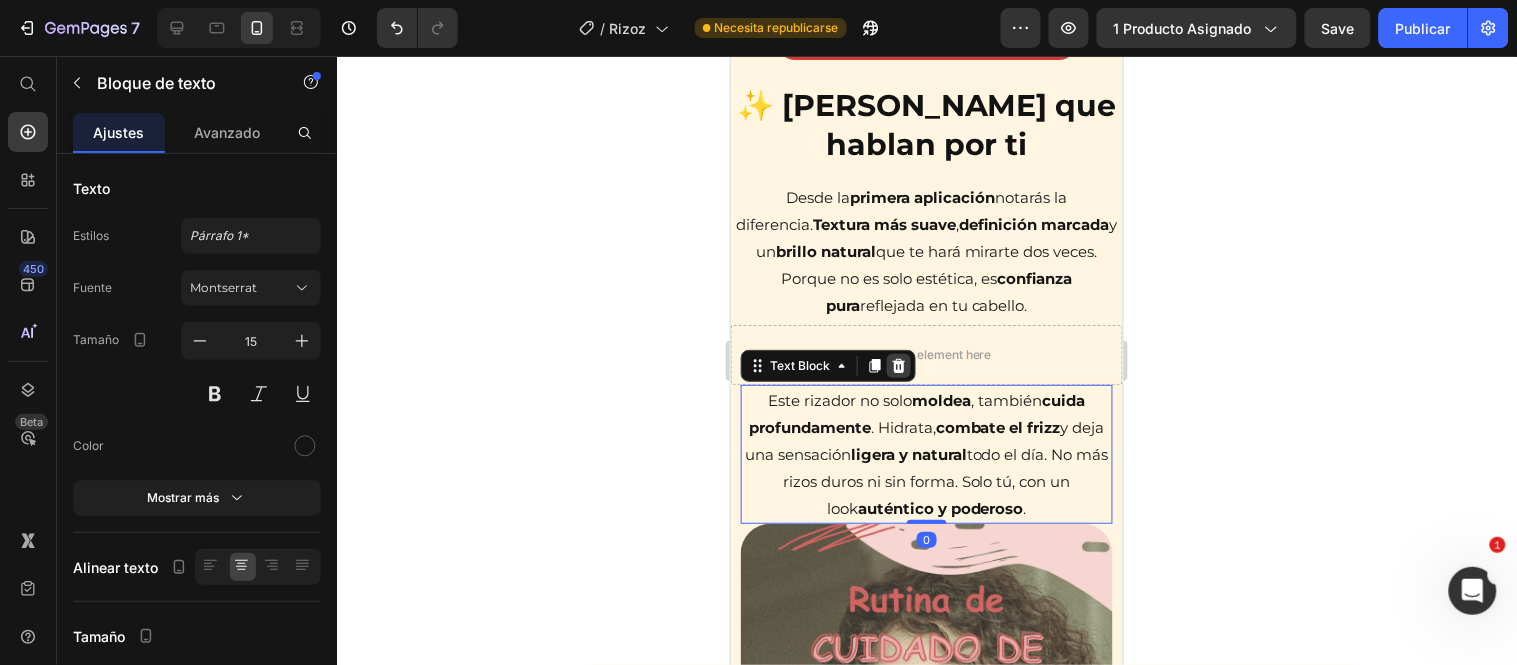 click 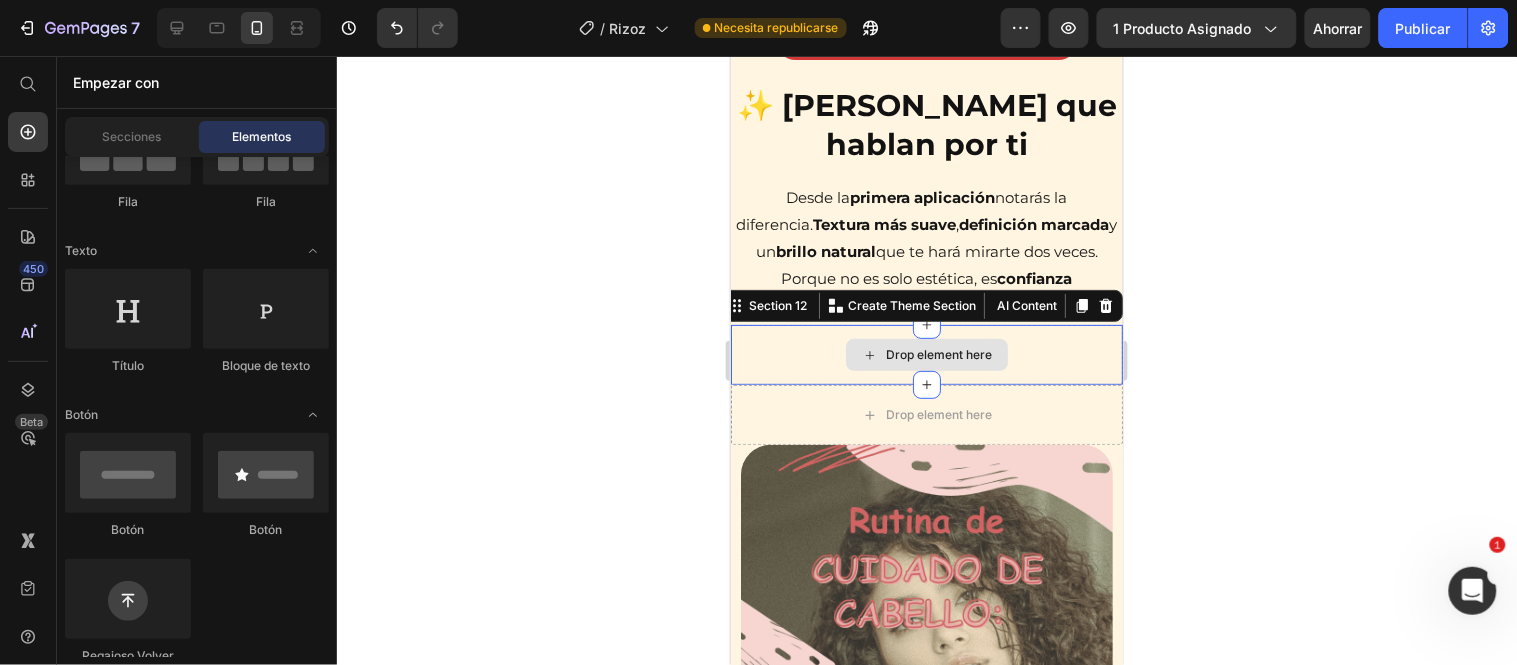 click on "Drop element here" at bounding box center (926, 354) 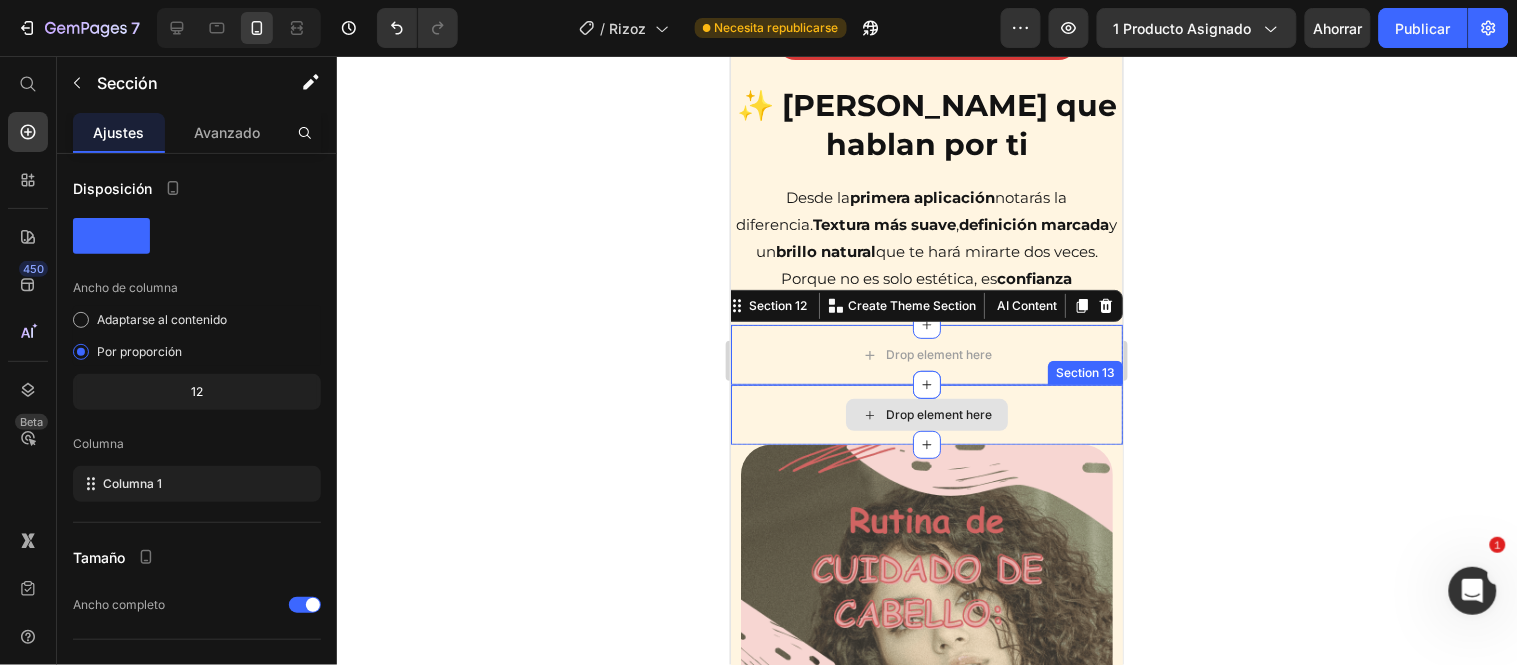click on "Drop element here" at bounding box center [926, 414] 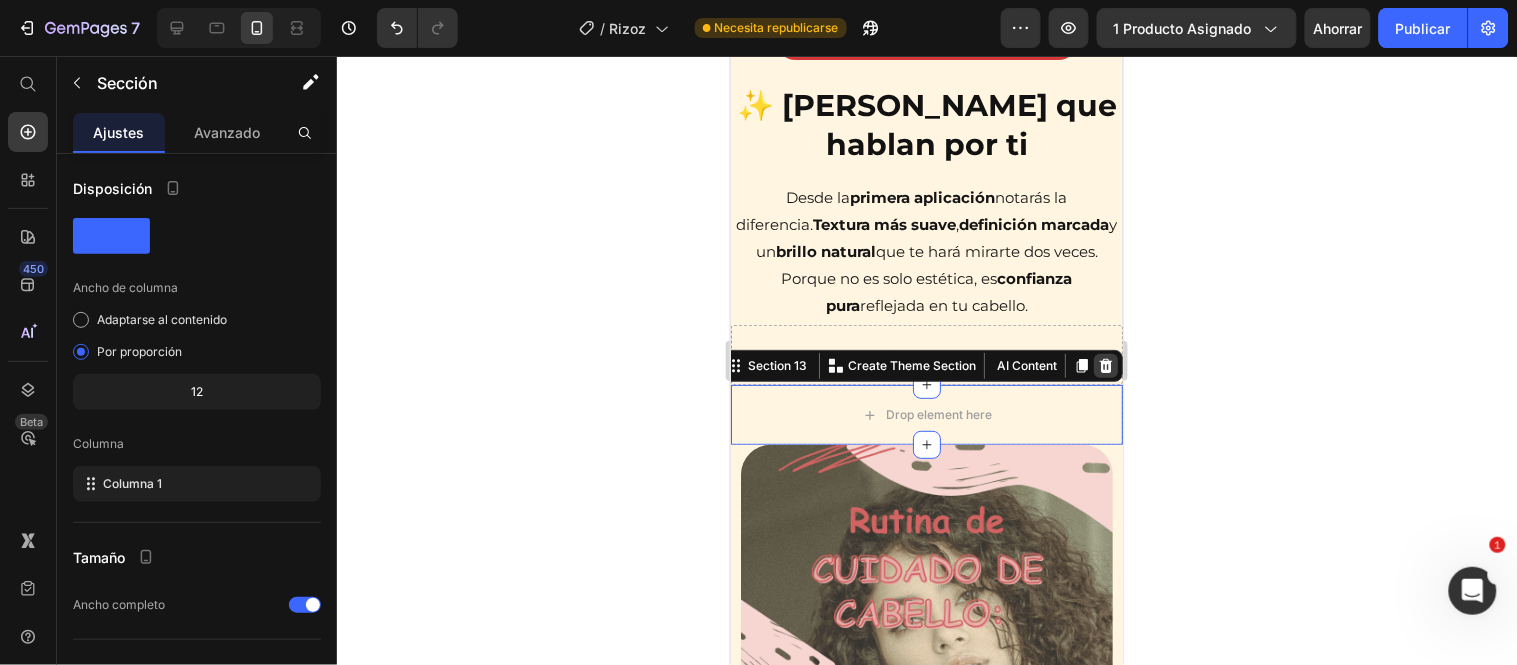 click 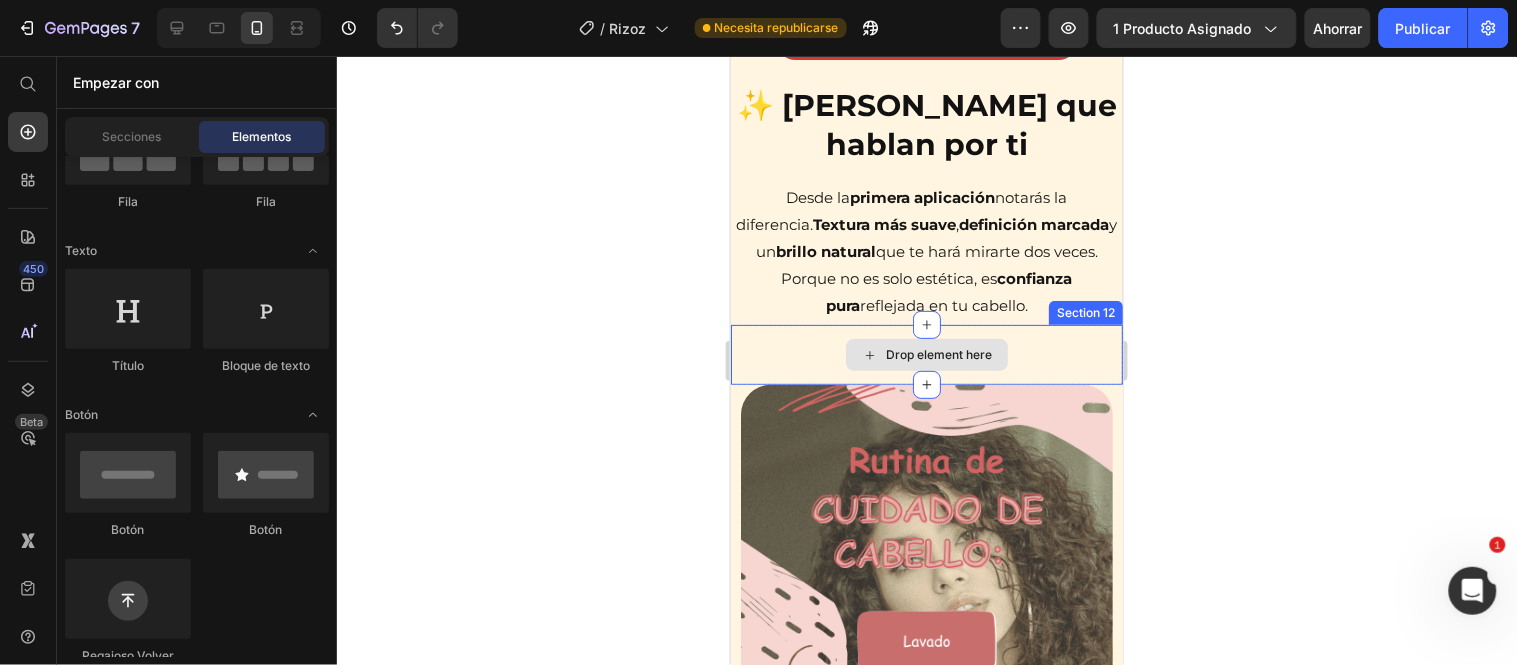 click on "Drop element here" at bounding box center [926, 354] 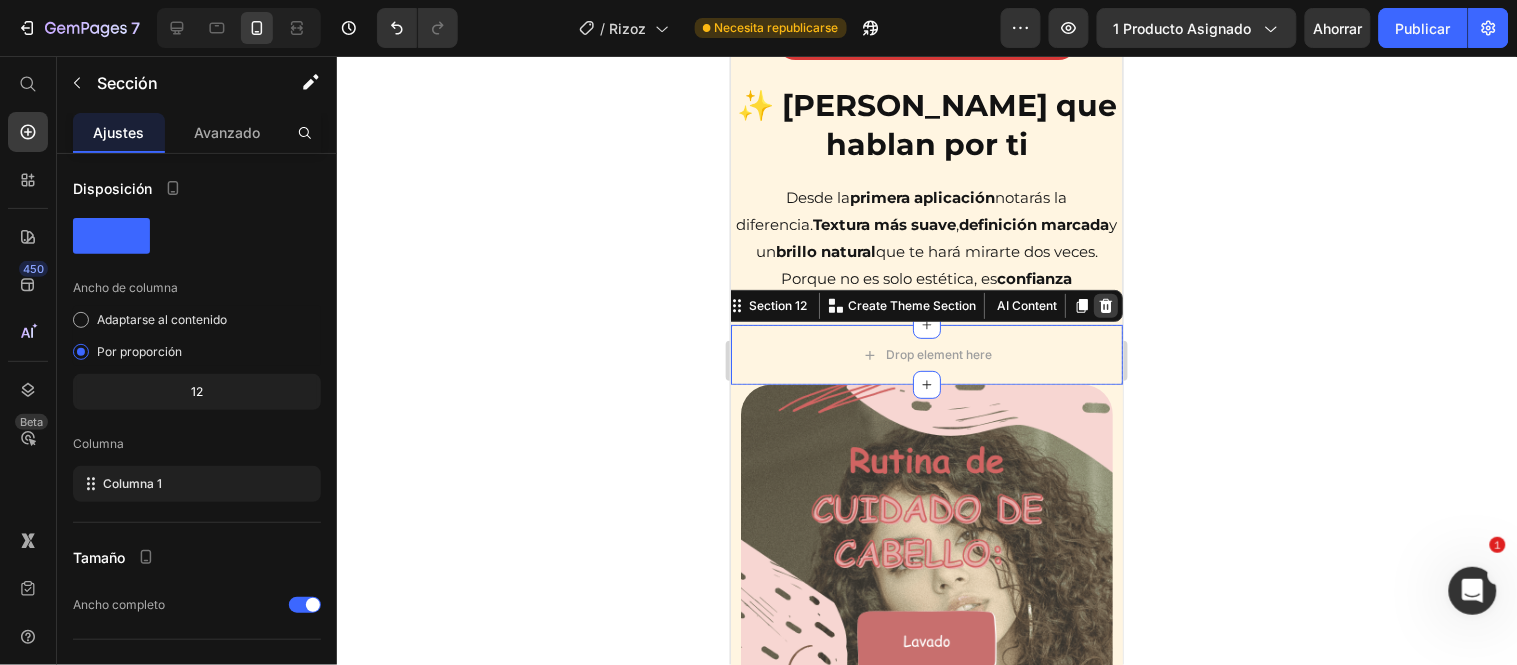 click 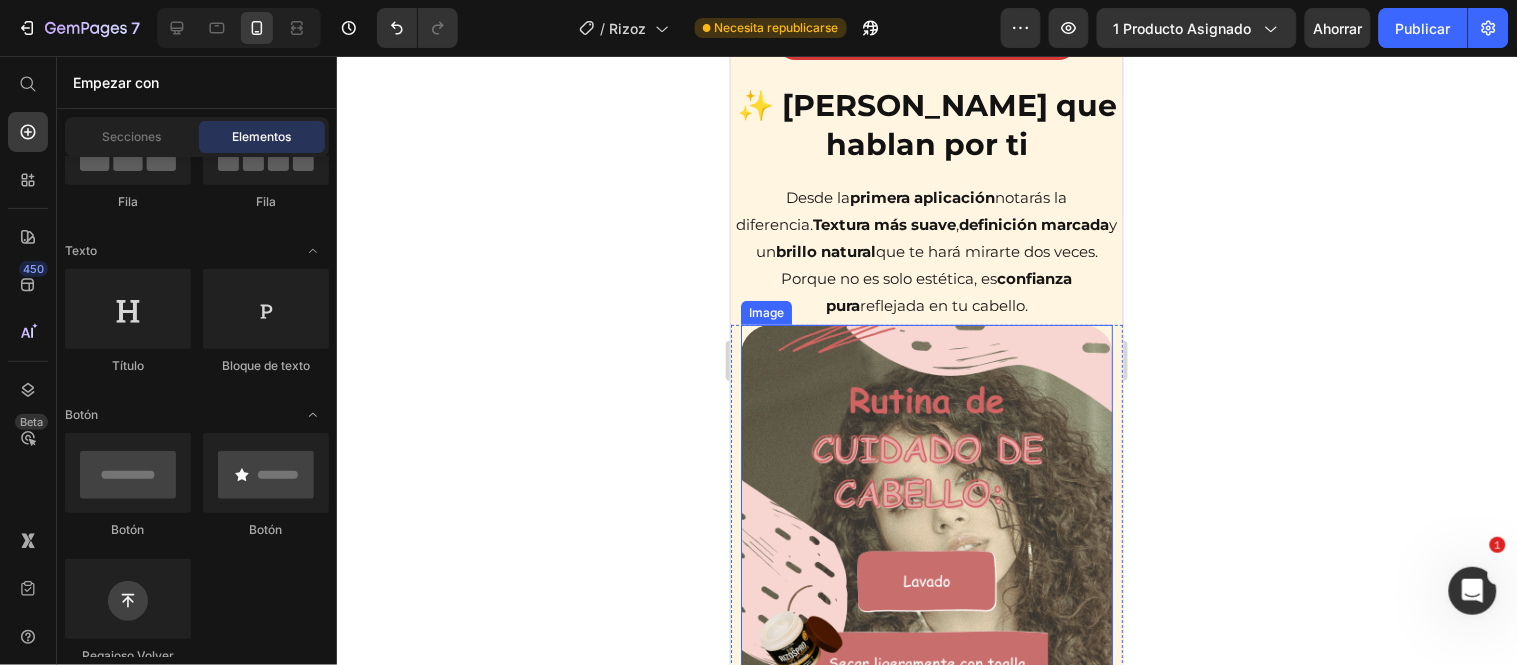 click at bounding box center (926, 789) 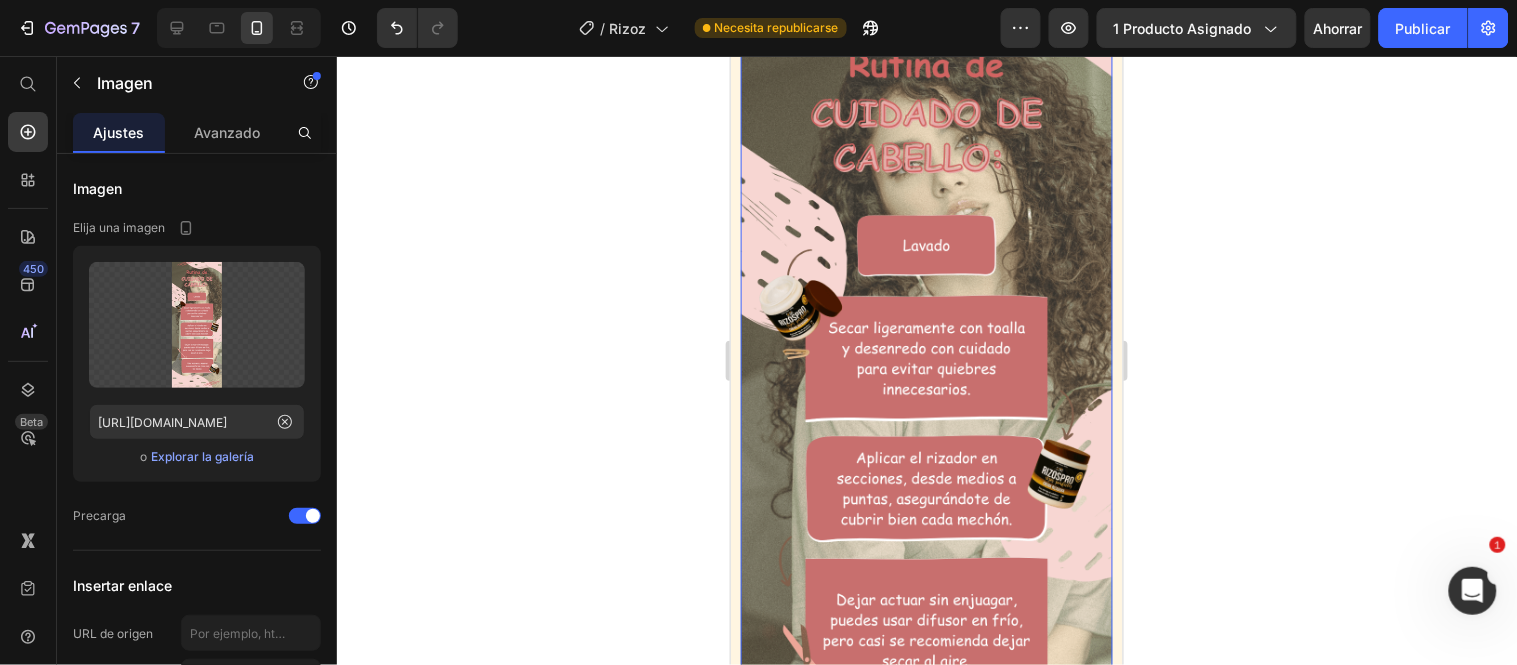 scroll, scrollTop: 10666, scrollLeft: 0, axis: vertical 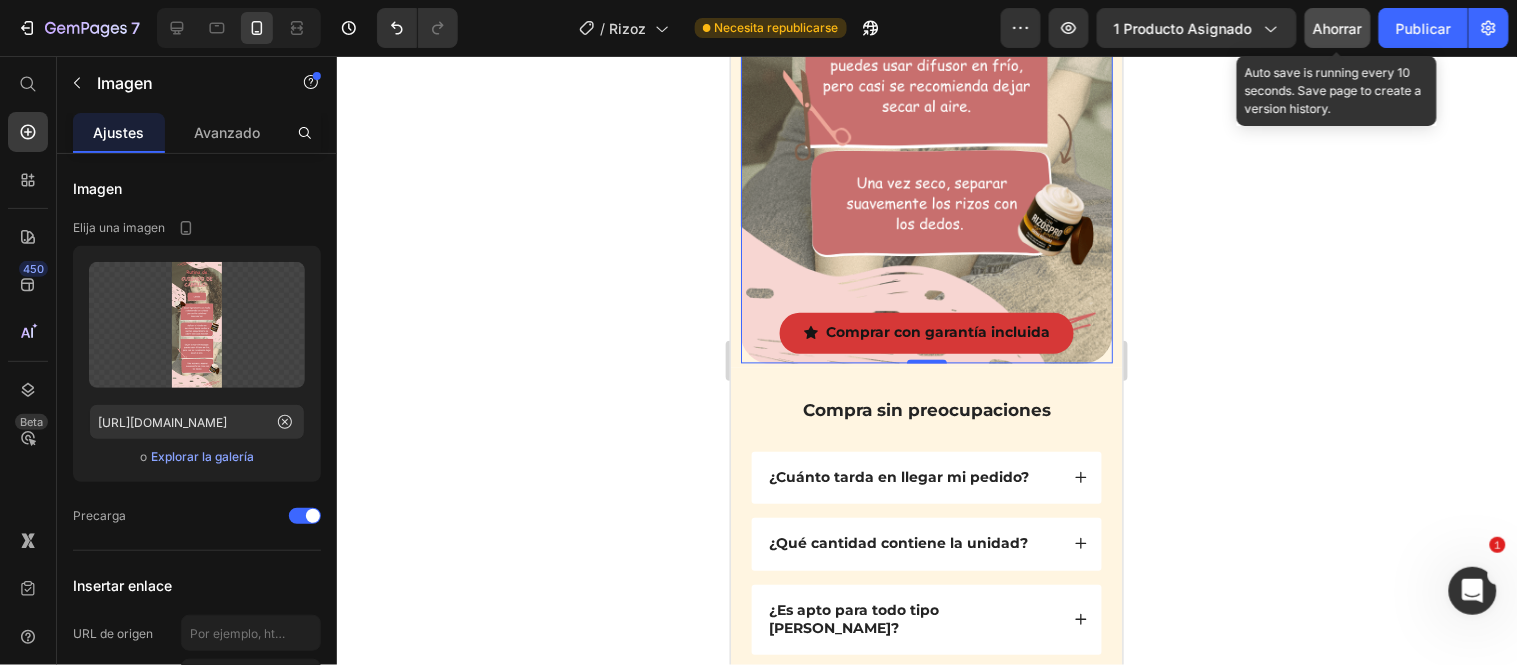 click on "Ahorrar" at bounding box center [1338, 28] 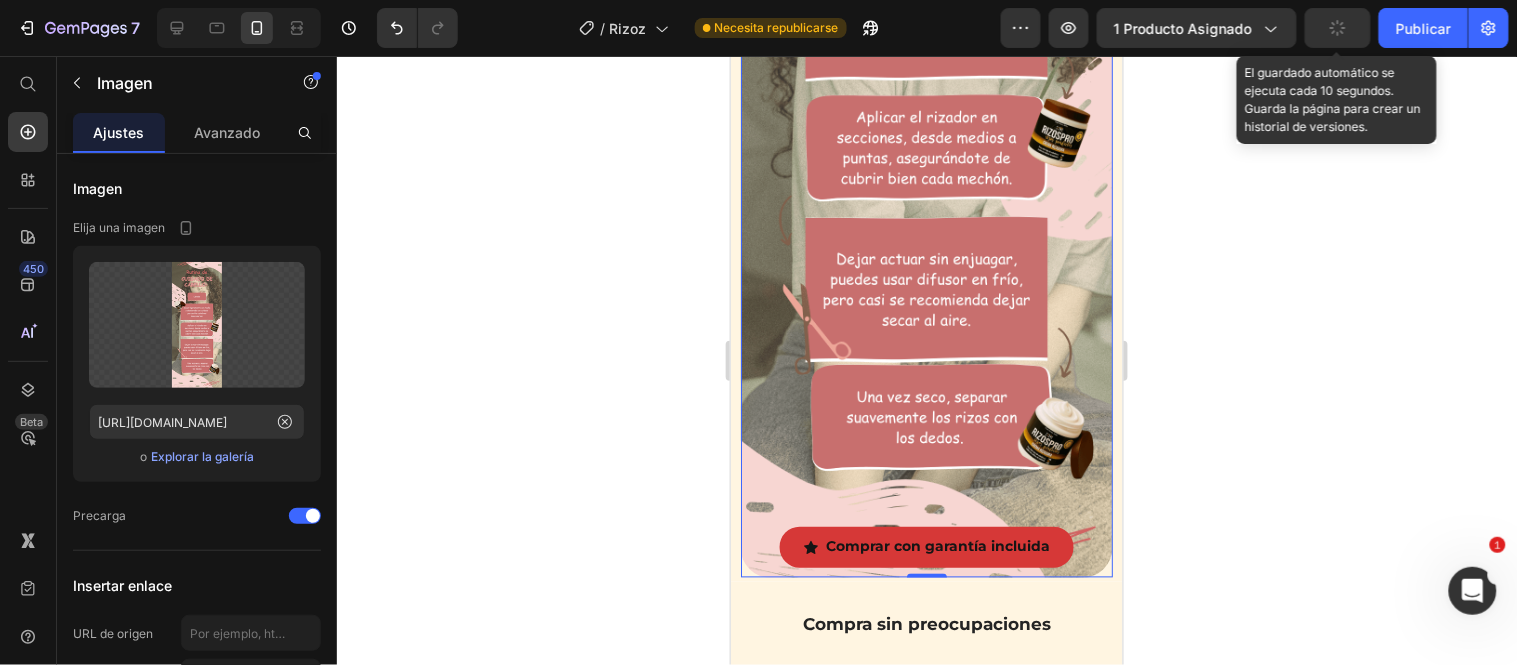 scroll, scrollTop: 10333, scrollLeft: 0, axis: vertical 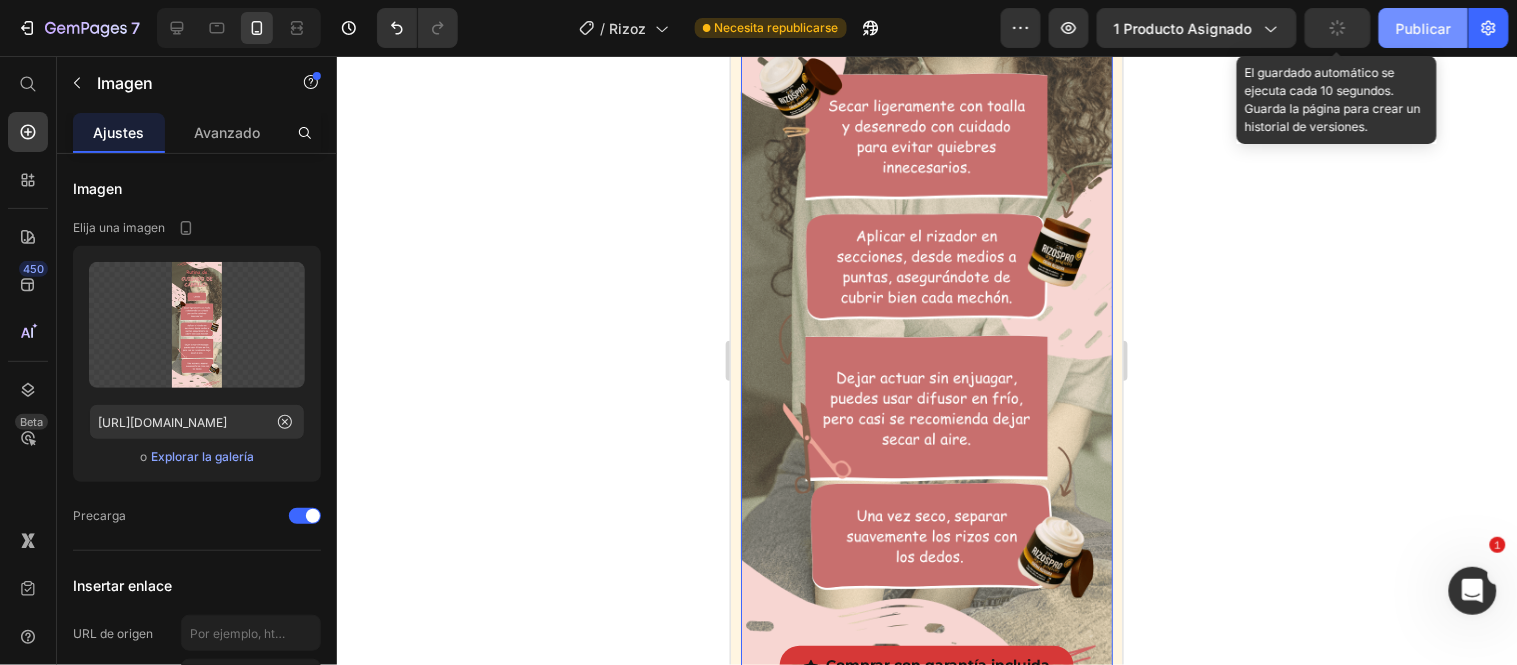 click on "Publicar" at bounding box center [1423, 28] 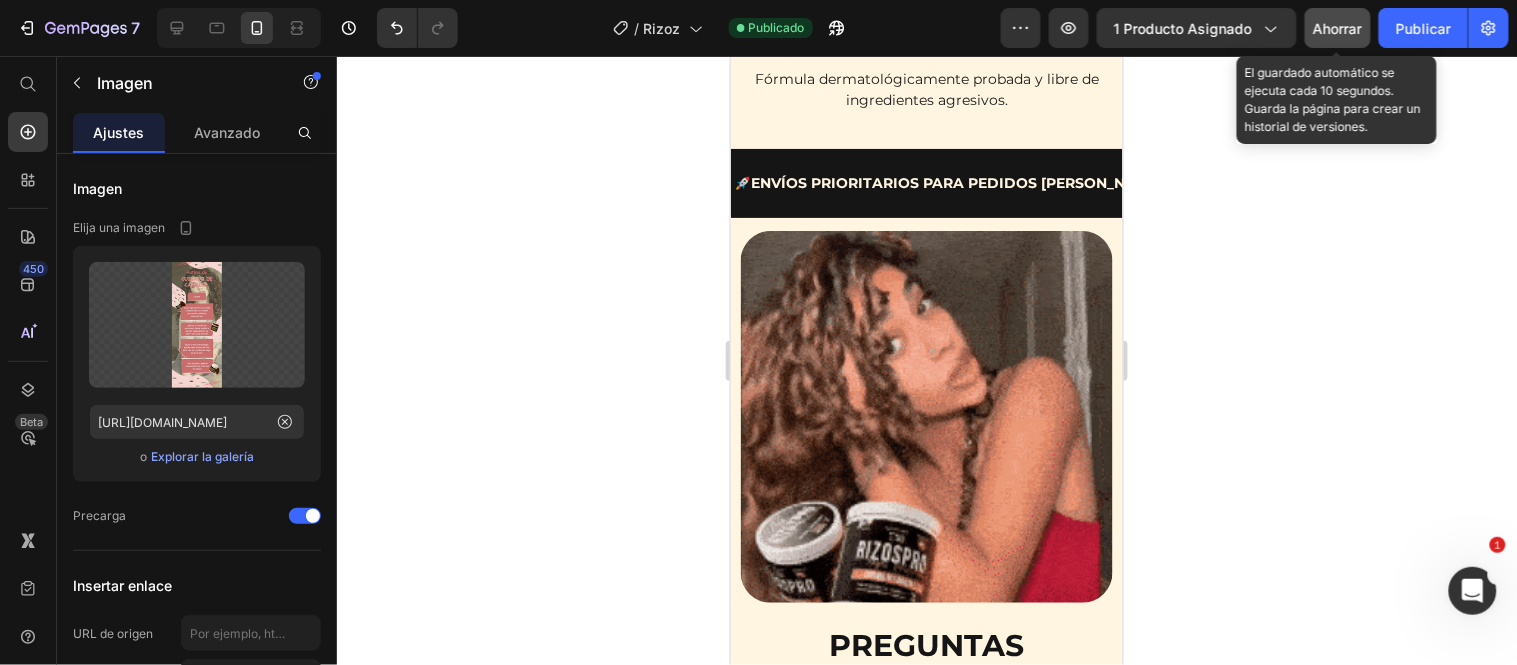 scroll, scrollTop: 7444, scrollLeft: 0, axis: vertical 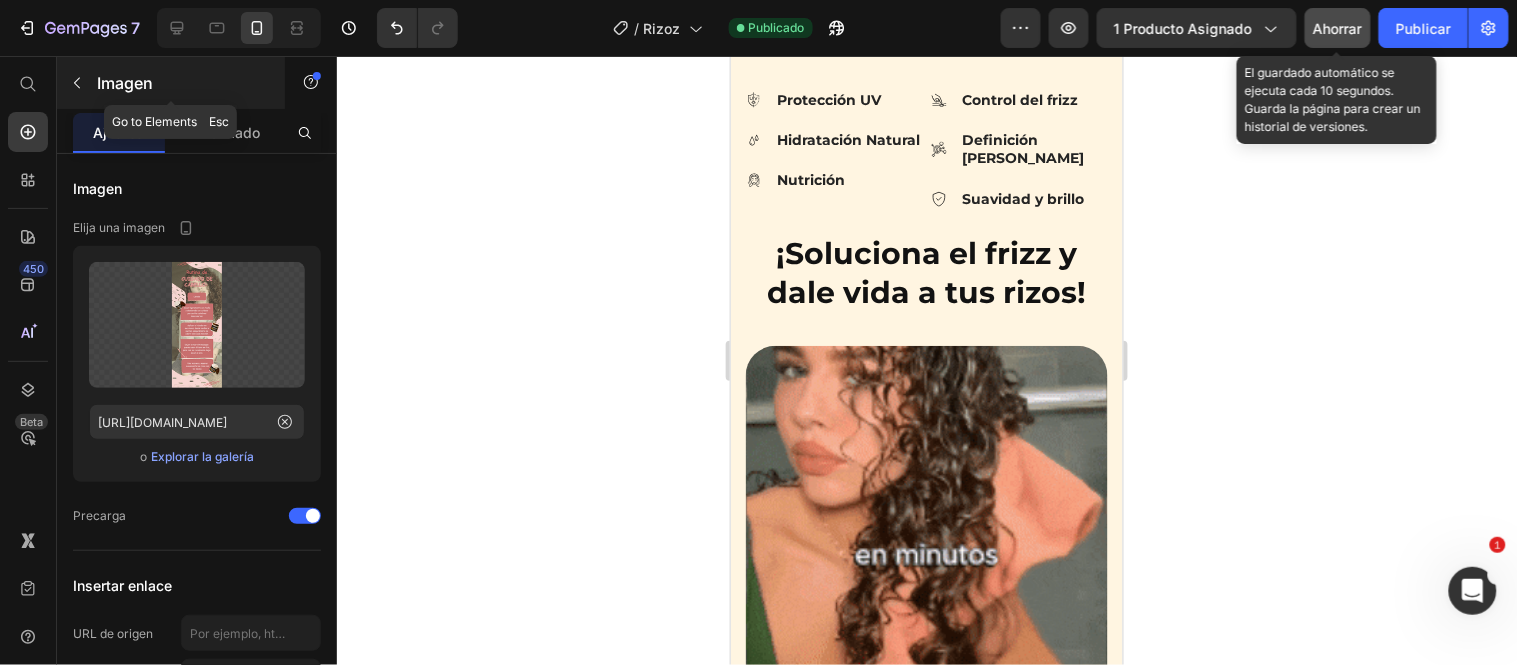 click on "Imagen" at bounding box center (182, 83) 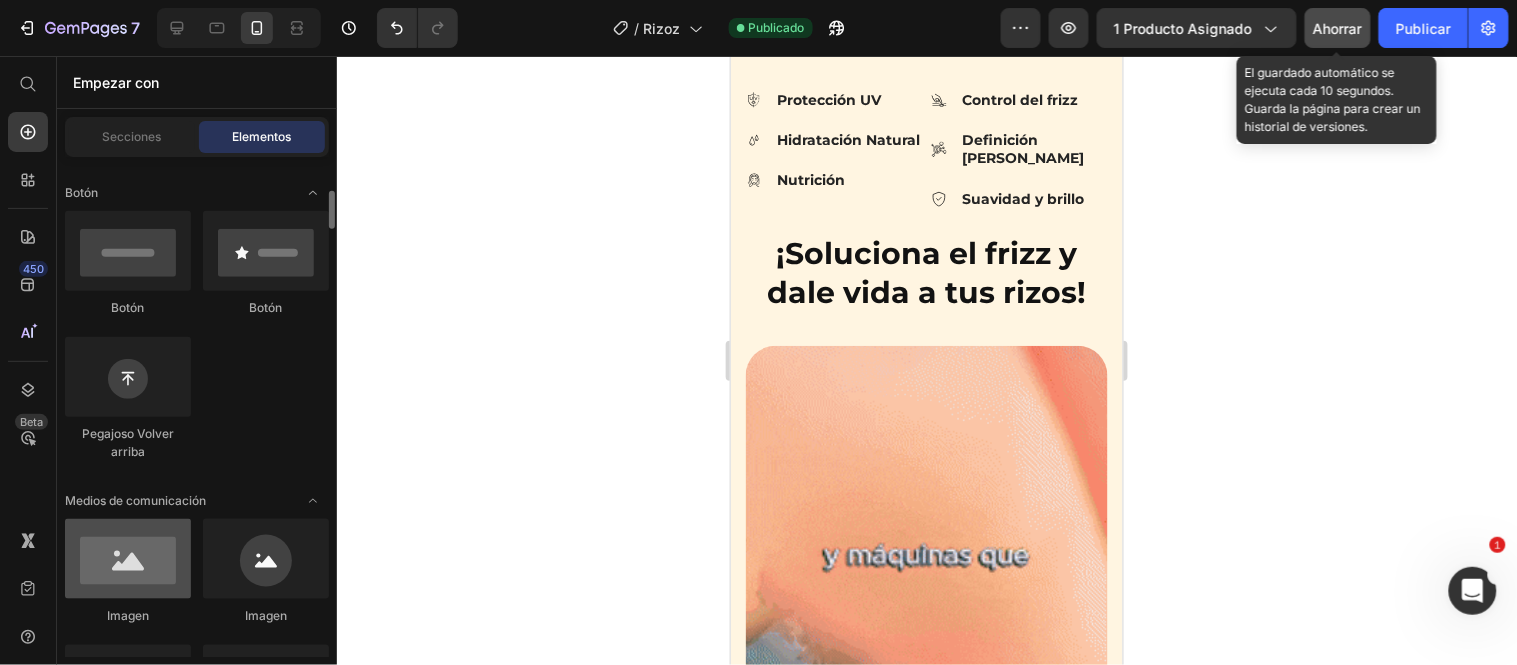 scroll, scrollTop: 555, scrollLeft: 0, axis: vertical 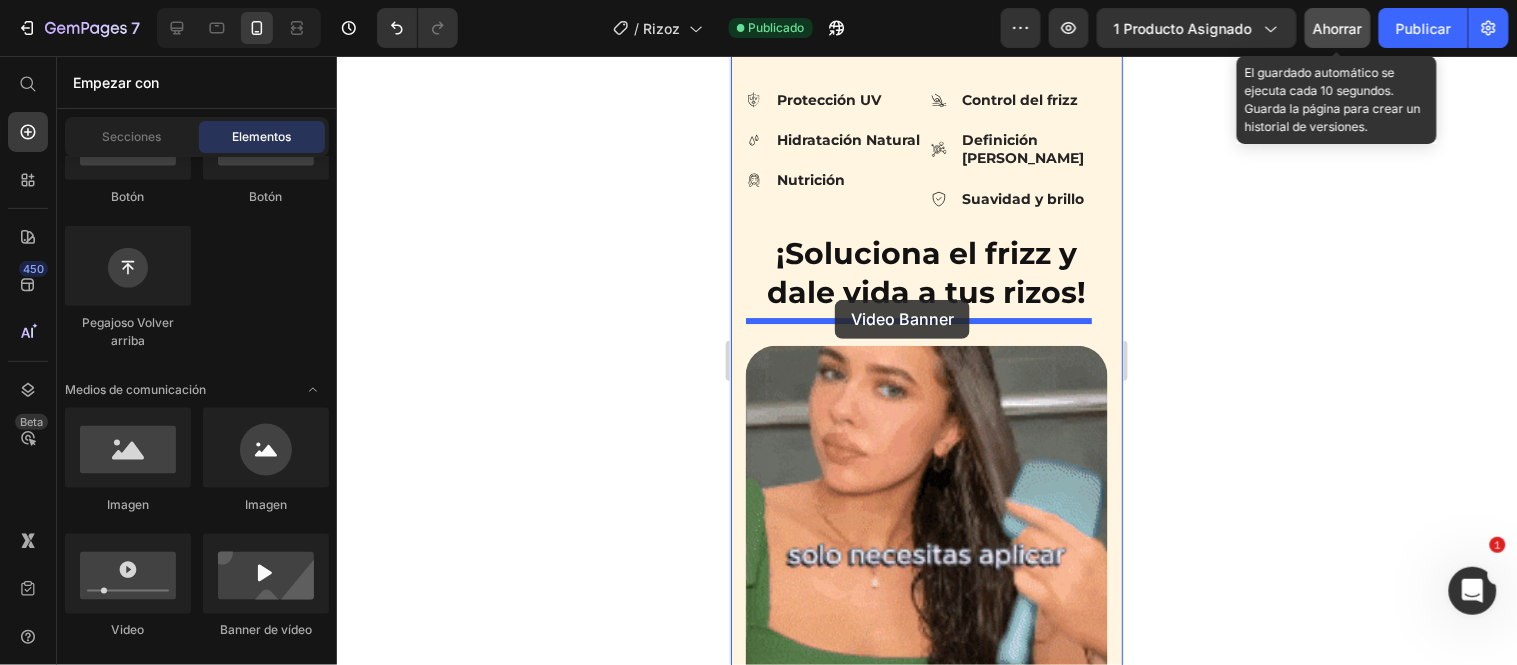 drag, startPoint x: 978, startPoint y: 646, endPoint x: 834, endPoint y: 299, distance: 375.6927 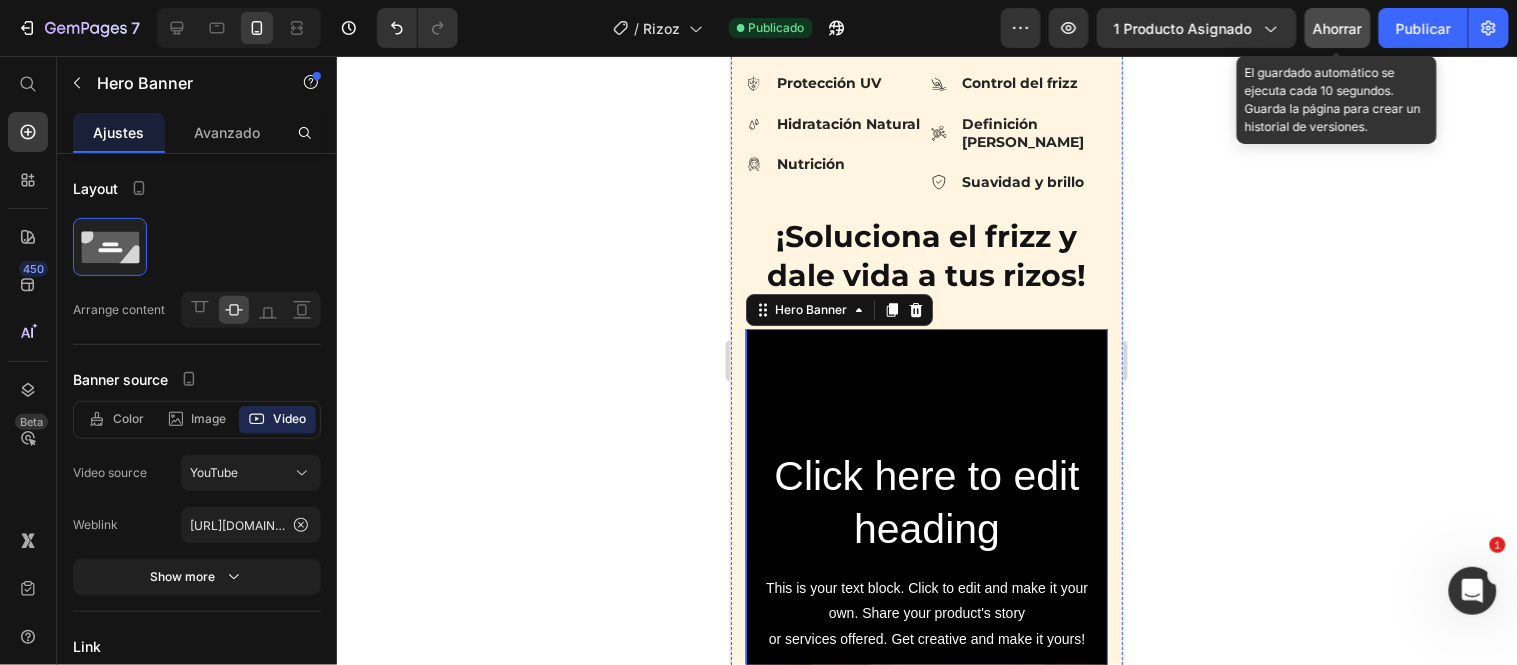 scroll, scrollTop: 2001, scrollLeft: 0, axis: vertical 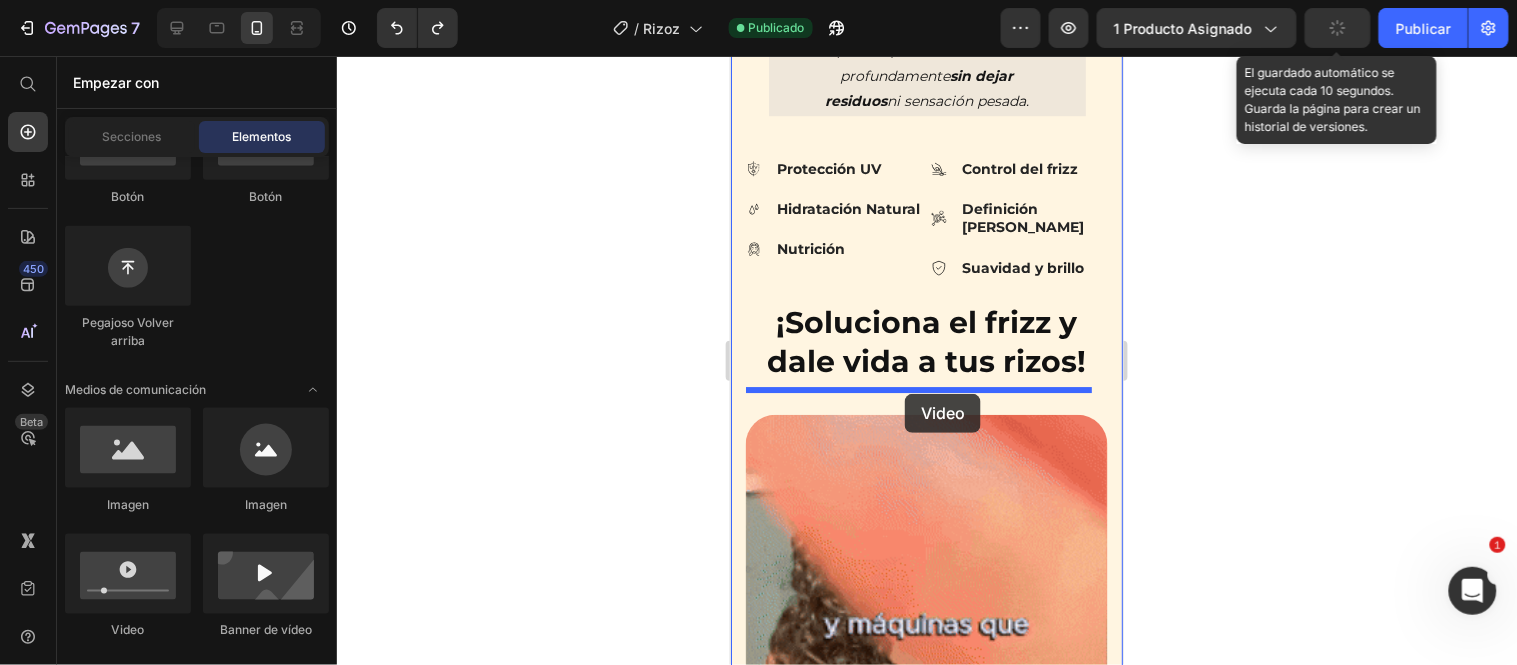 drag, startPoint x: 1328, startPoint y: 466, endPoint x: 904, endPoint y: 393, distance: 430.2383 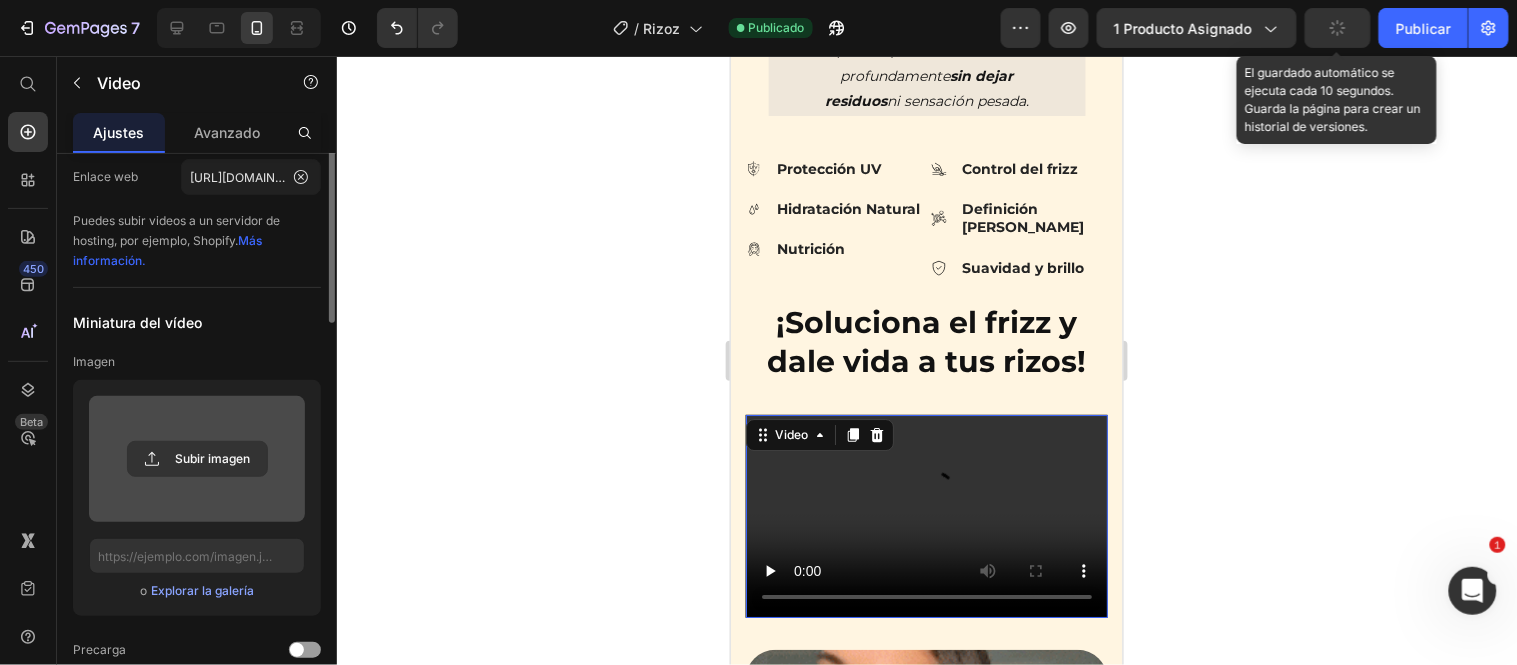 scroll, scrollTop: 0, scrollLeft: 0, axis: both 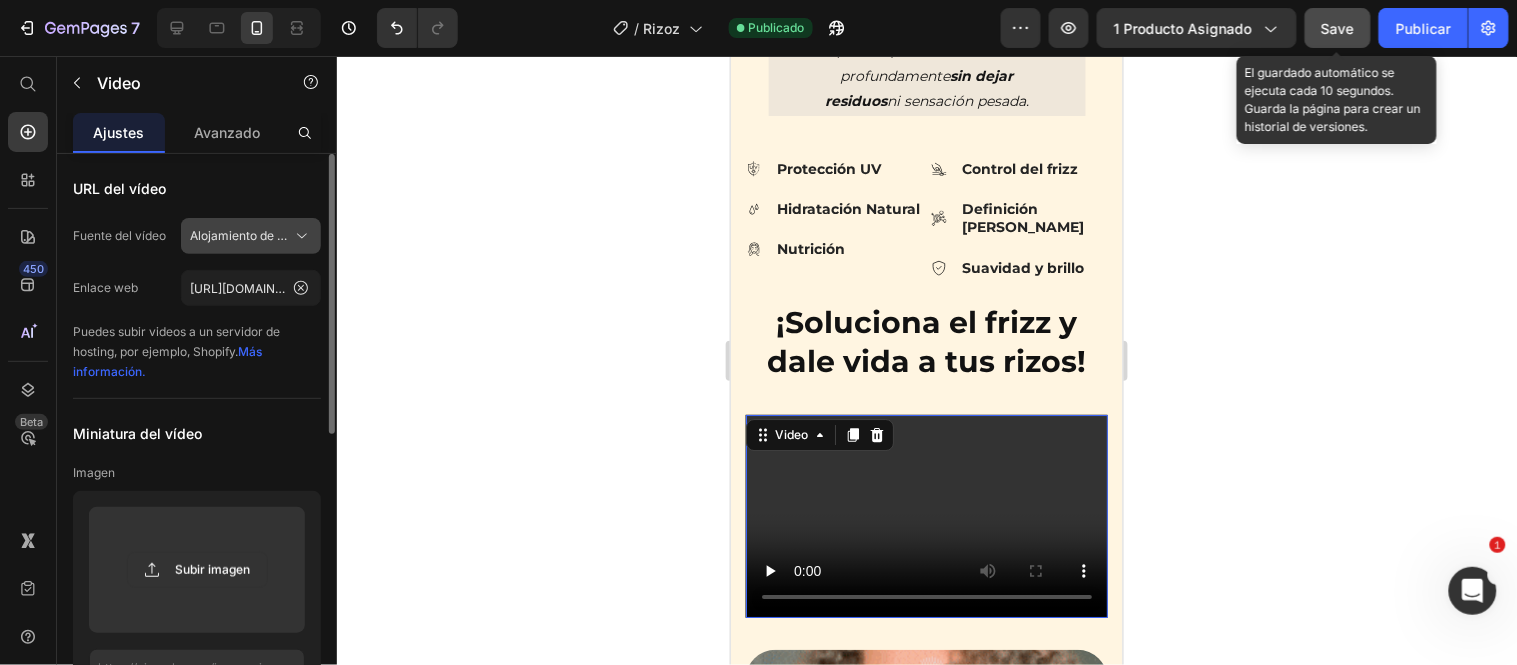click on "Alojamiento de vídeos" at bounding box center [239, 236] 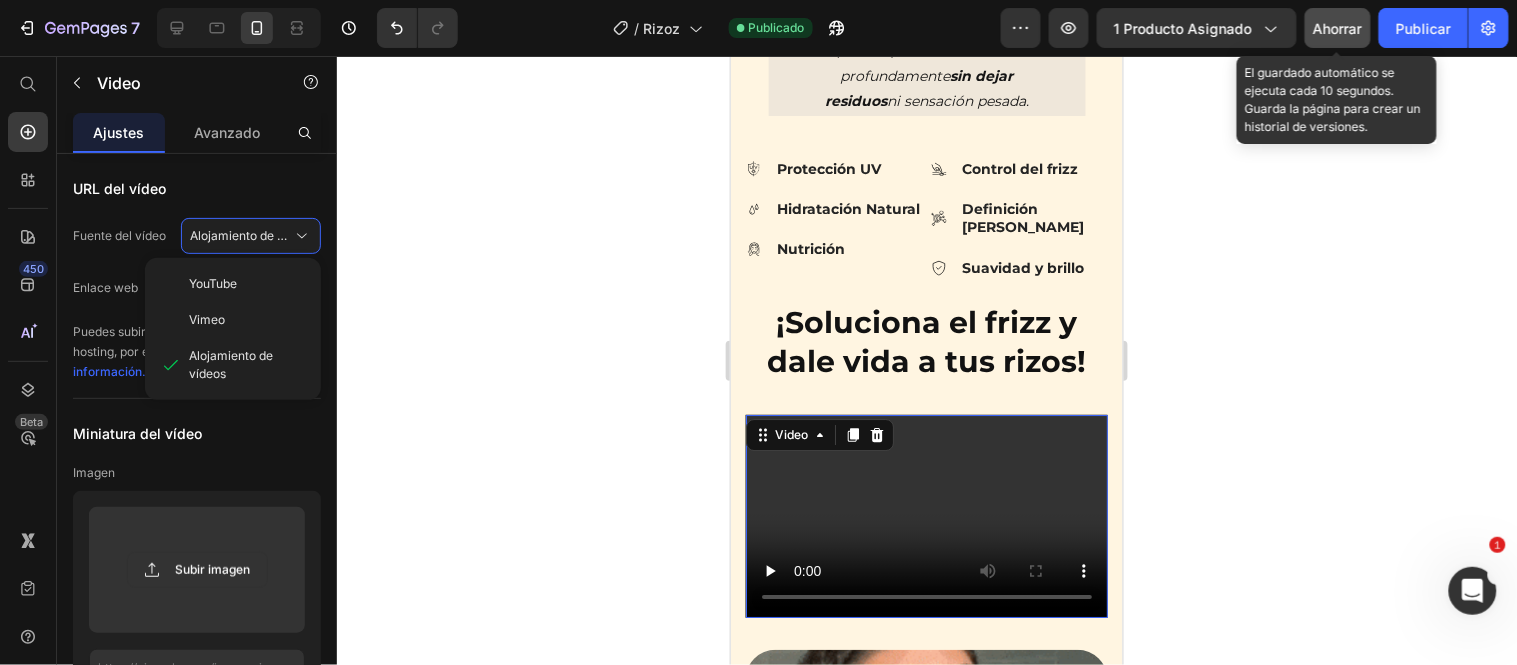 click 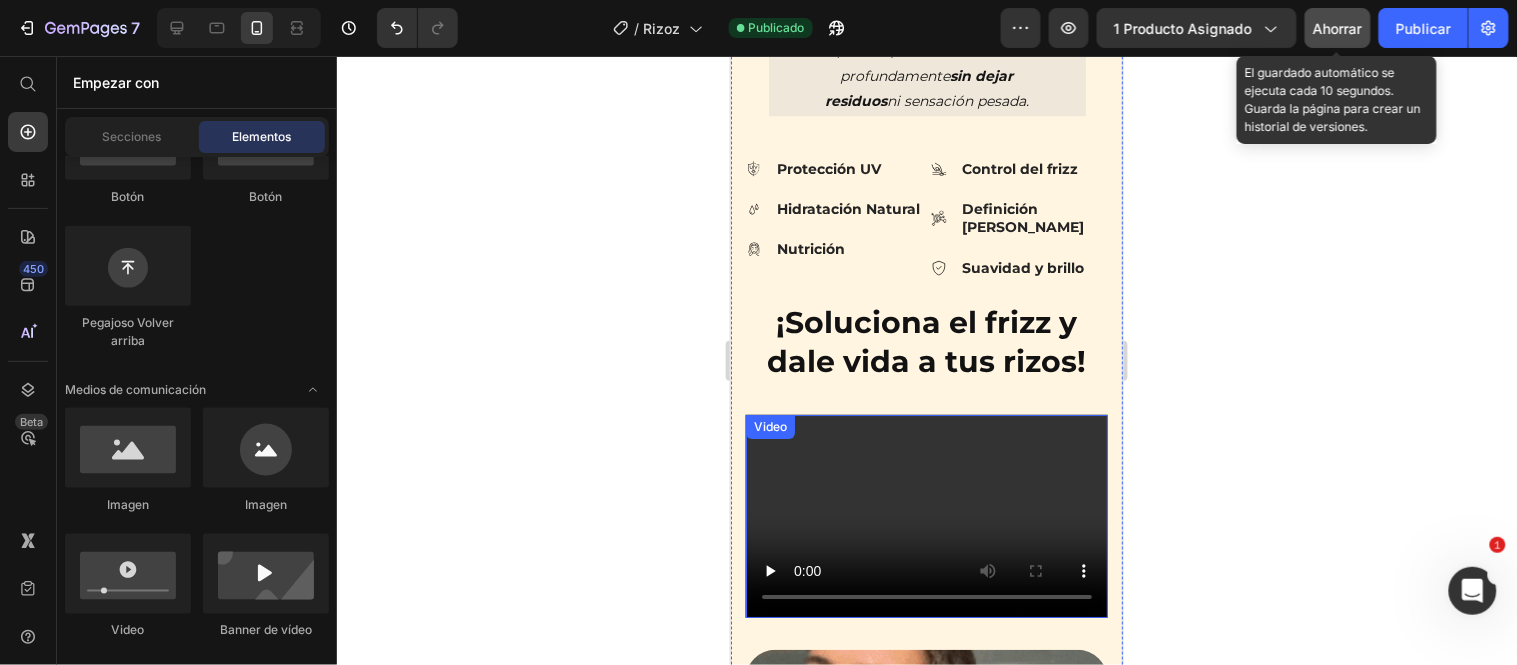 click at bounding box center (926, 516) 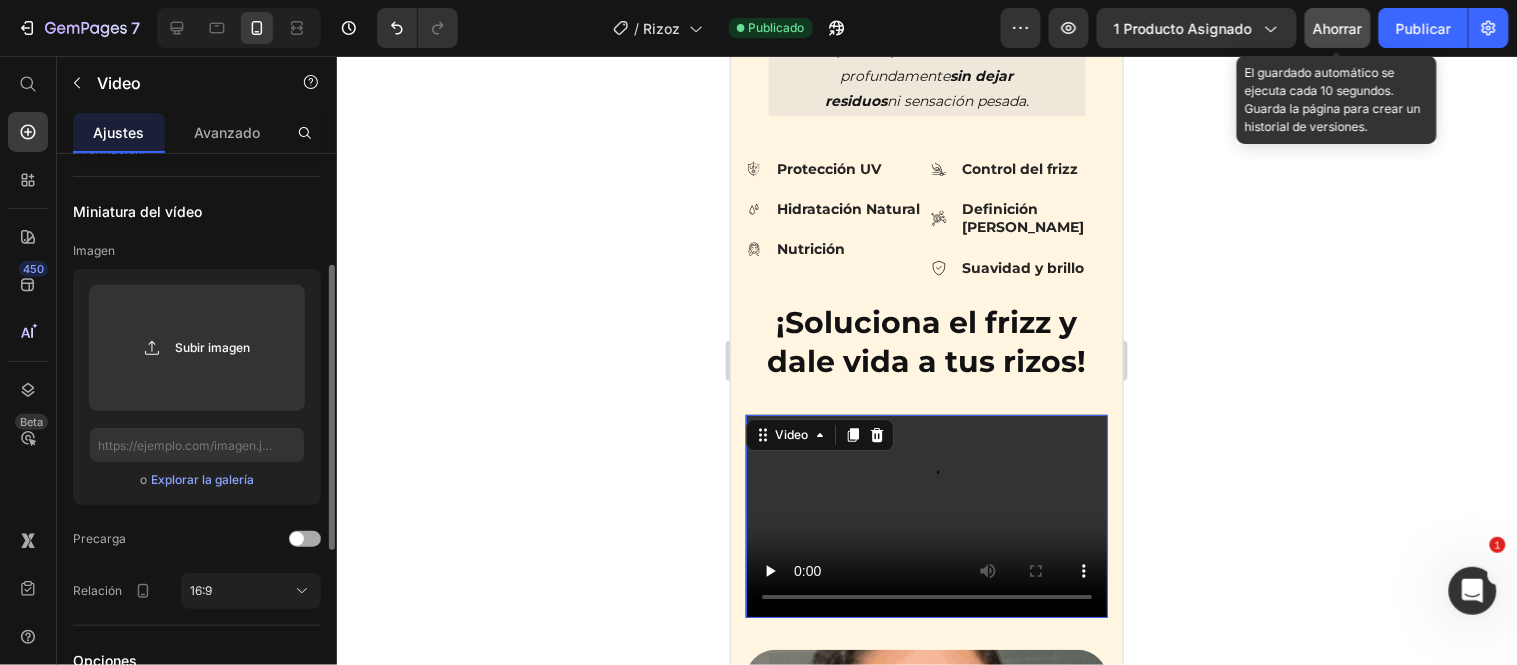 scroll, scrollTop: 444, scrollLeft: 0, axis: vertical 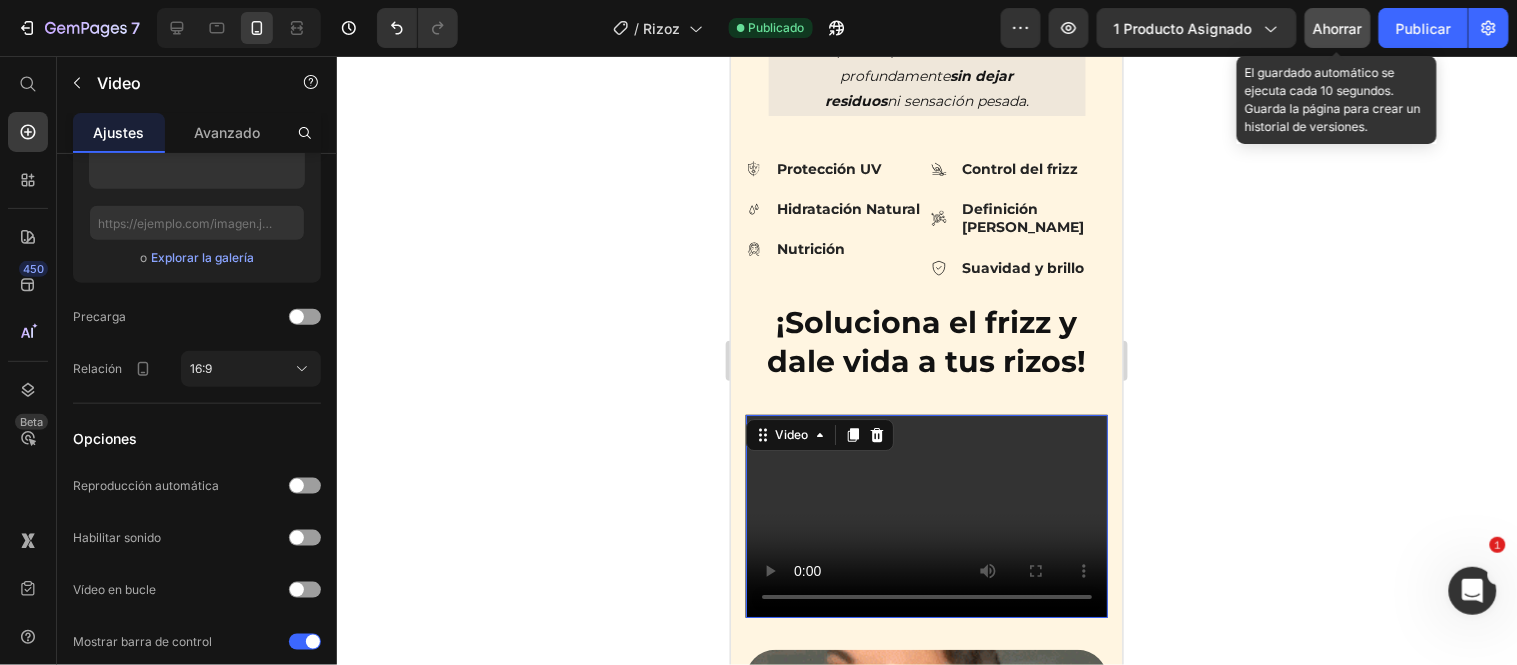 click at bounding box center [926, 516] 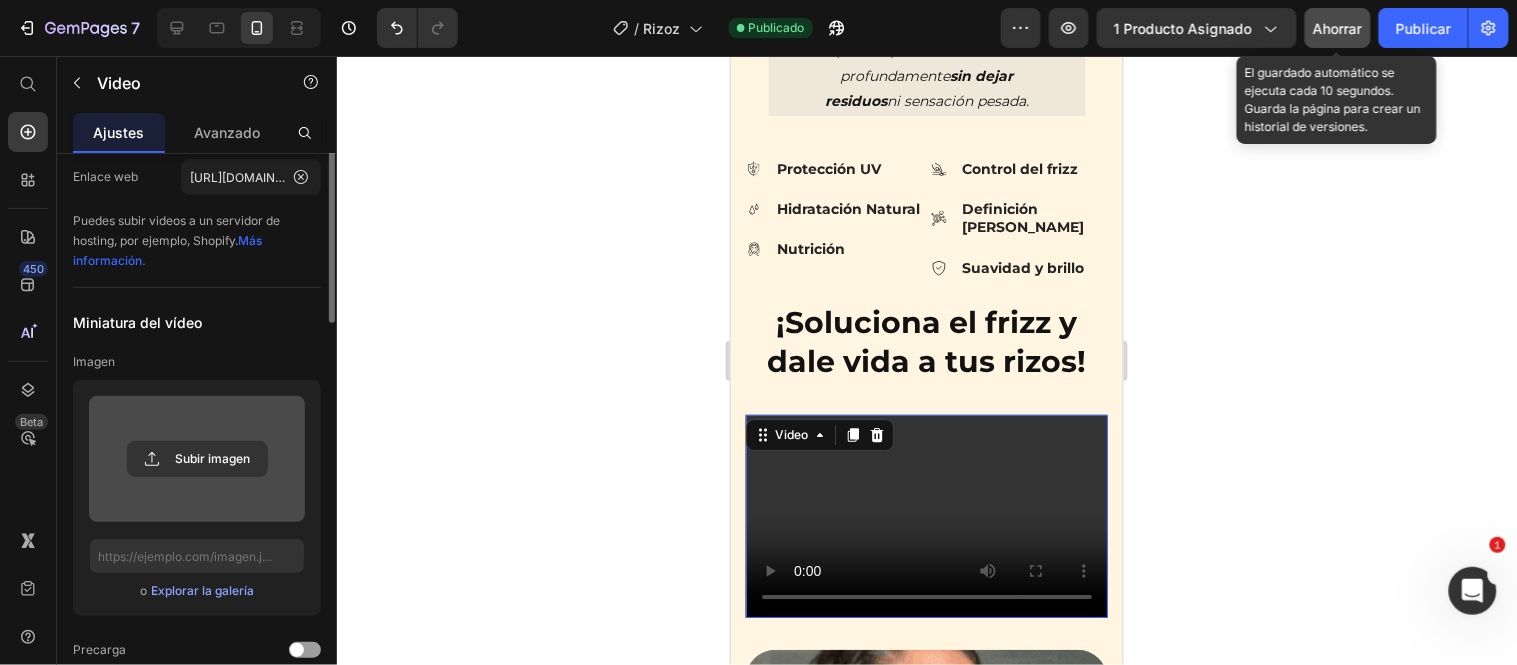 scroll, scrollTop: 0, scrollLeft: 0, axis: both 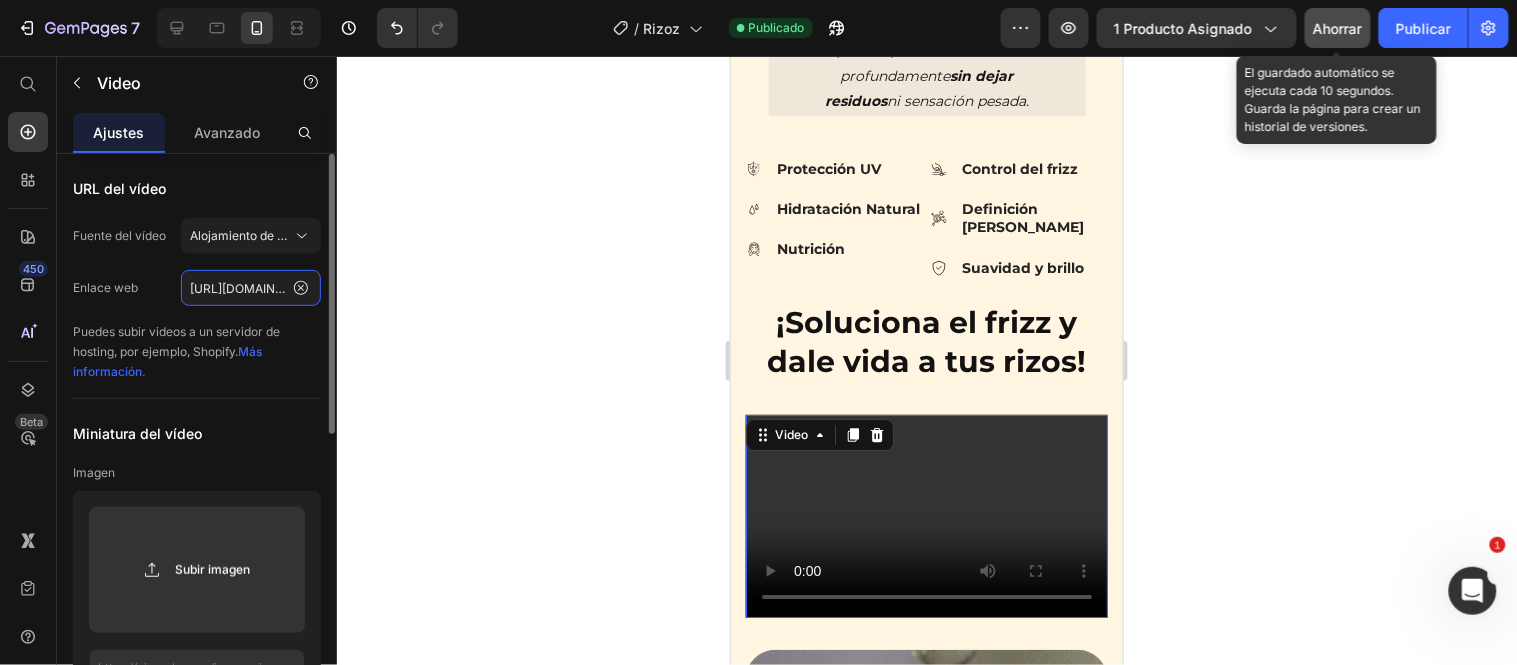 click on "[URL][DOMAIN_NAME]" 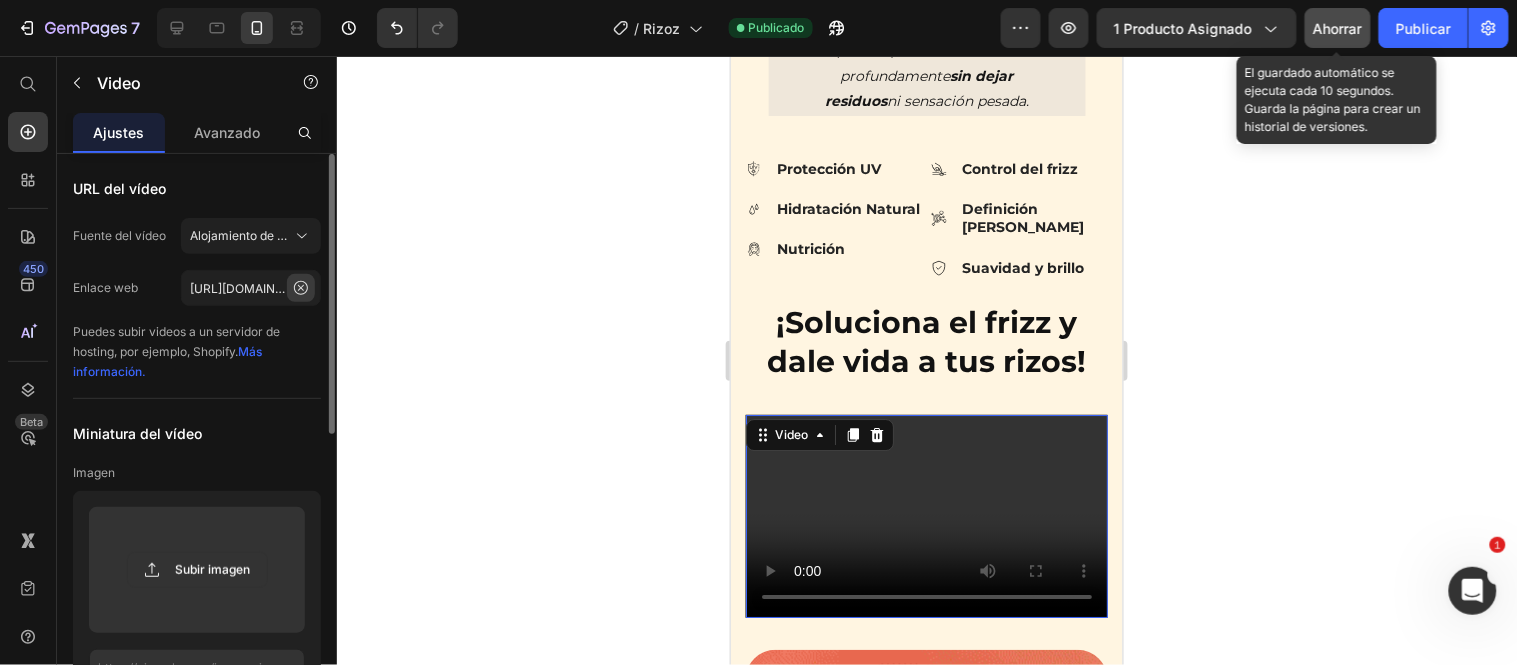 click 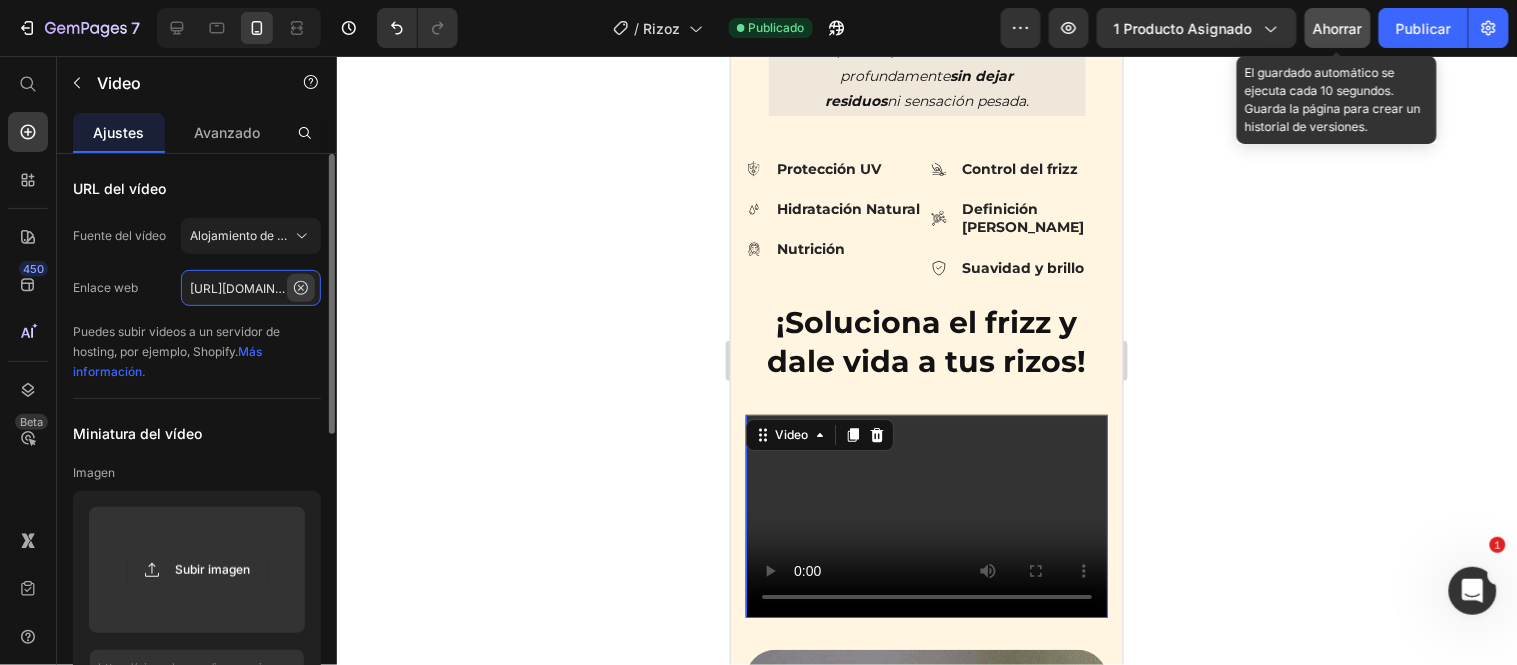 type 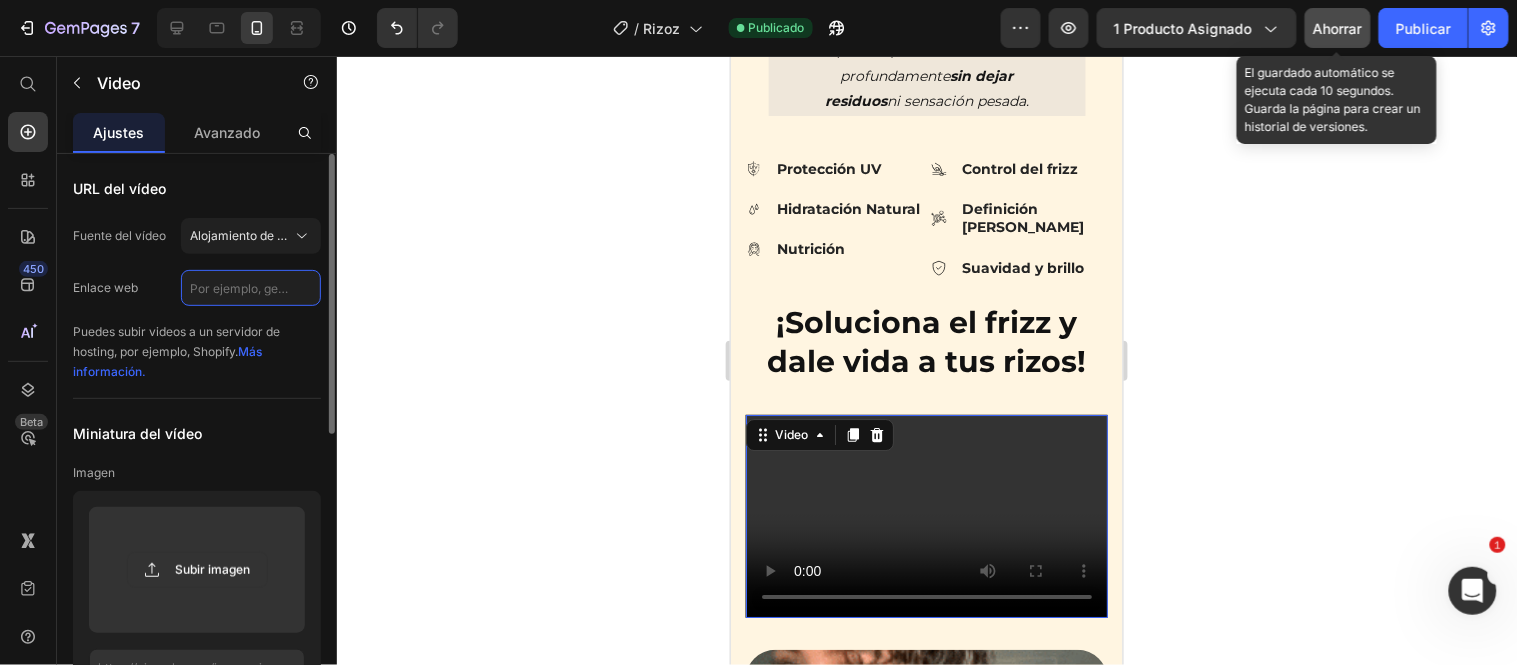 click 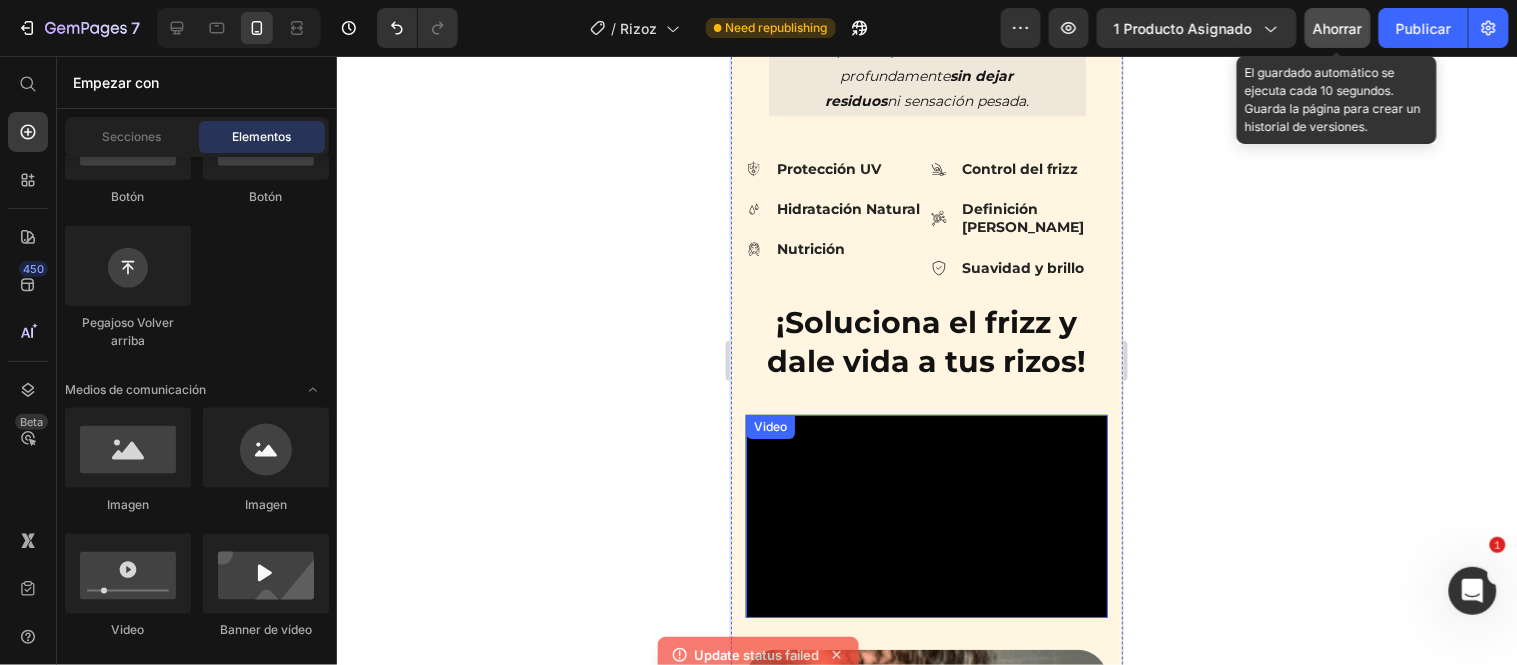 click on "Video" at bounding box center (926, 516) 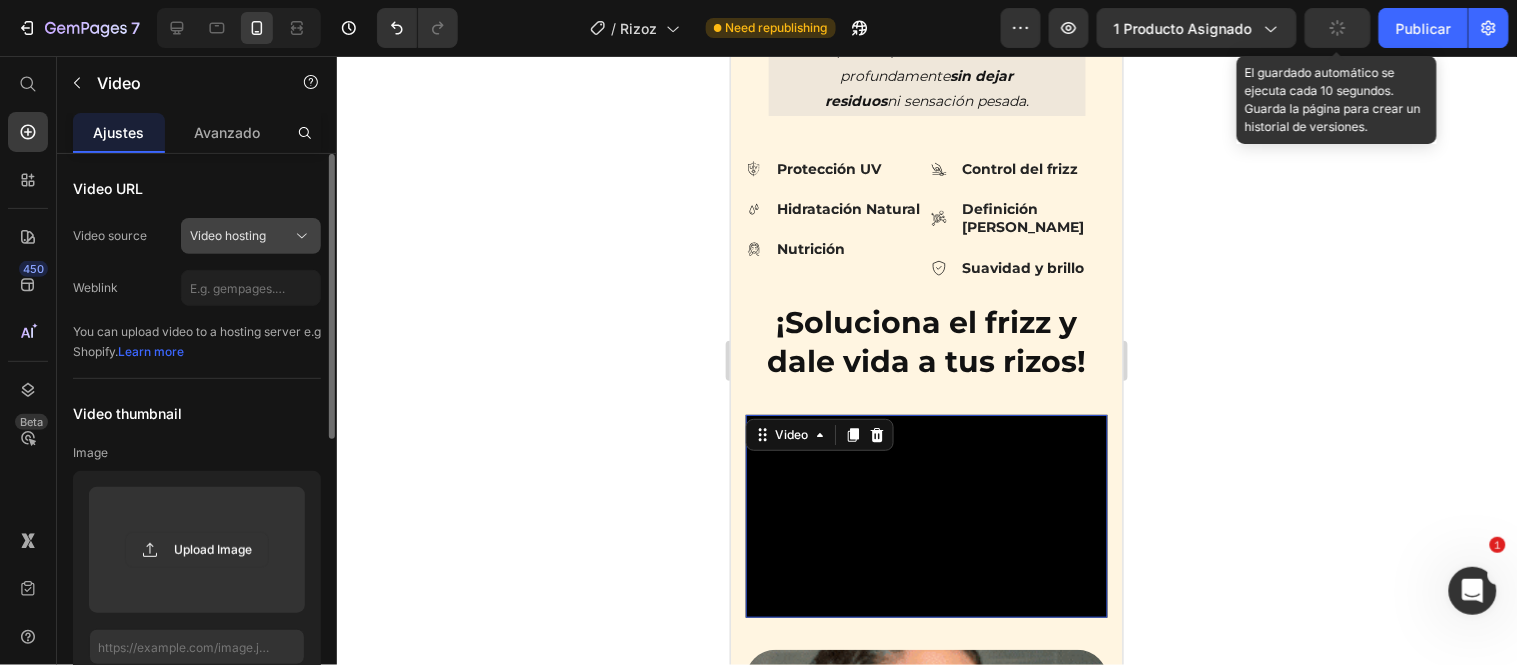 click on "Video hosting" at bounding box center [228, 236] 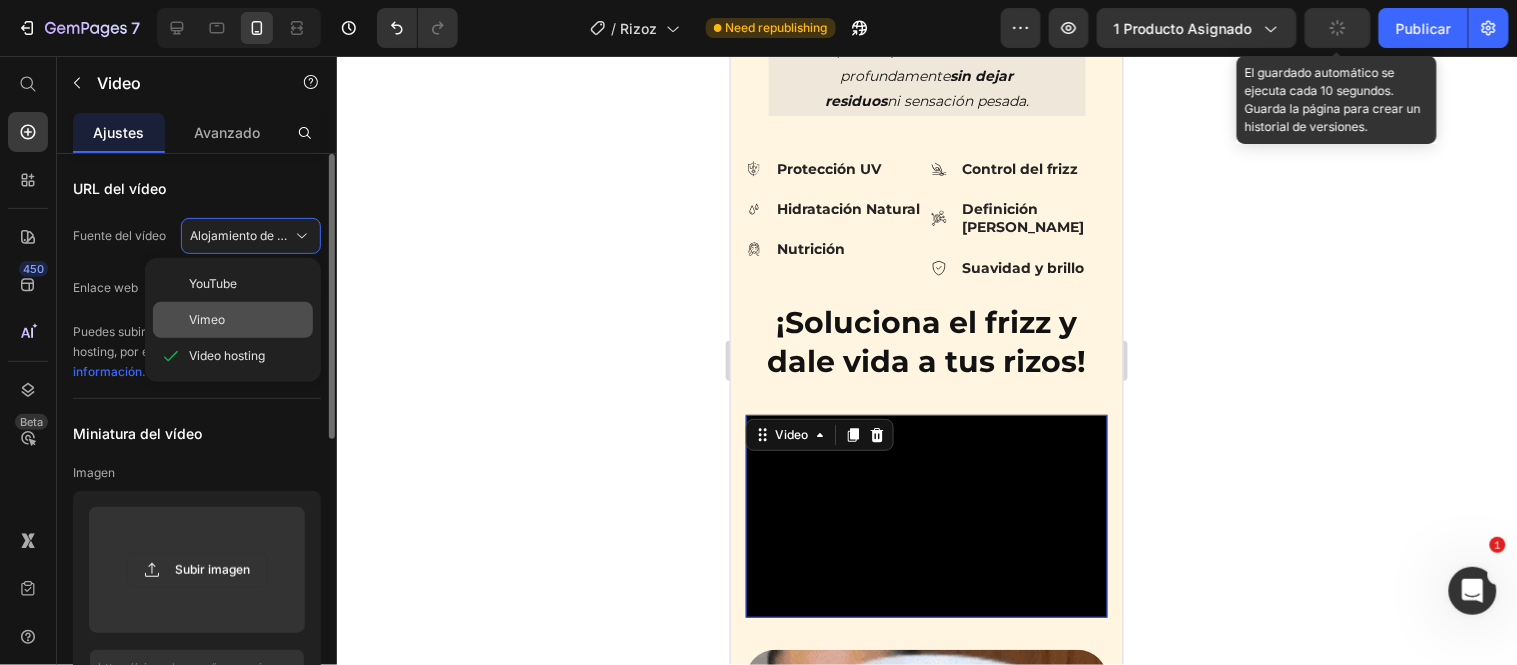 click on "Vimeo" at bounding box center (247, 320) 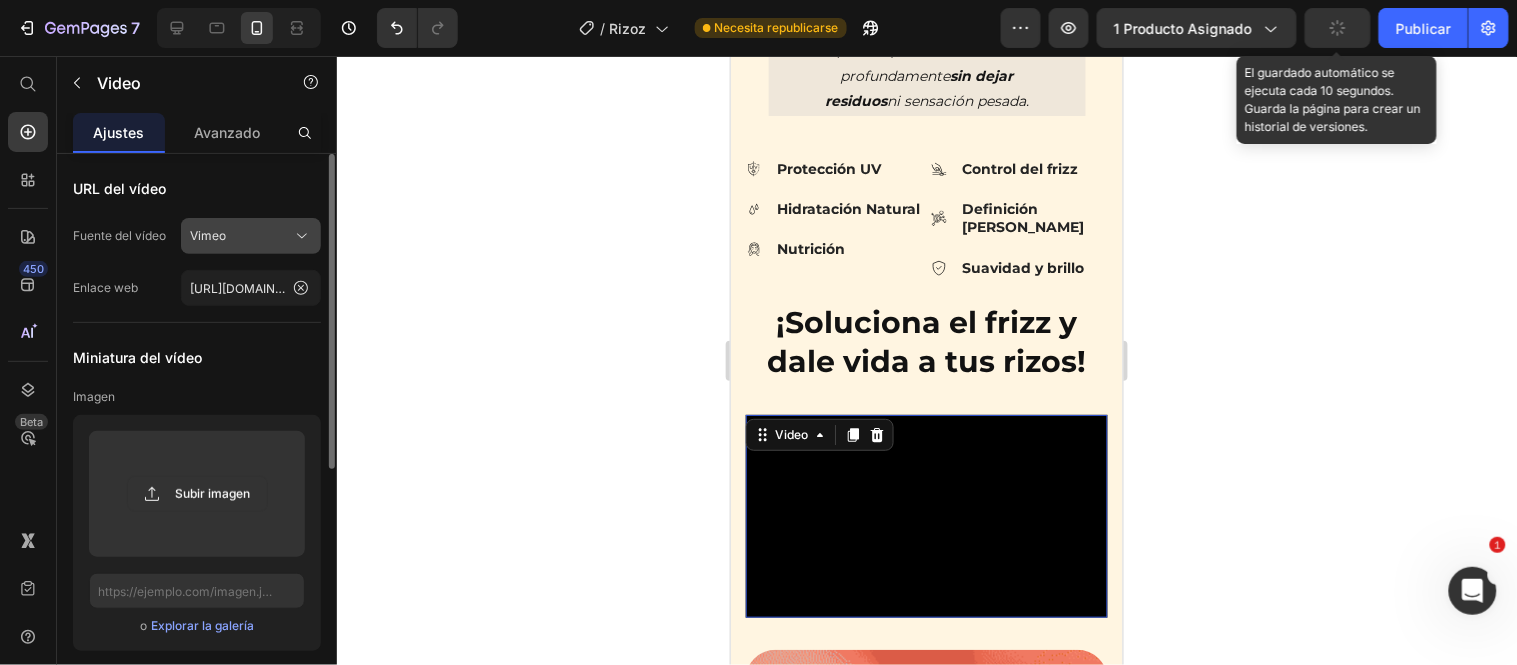 click on "Vimeo" 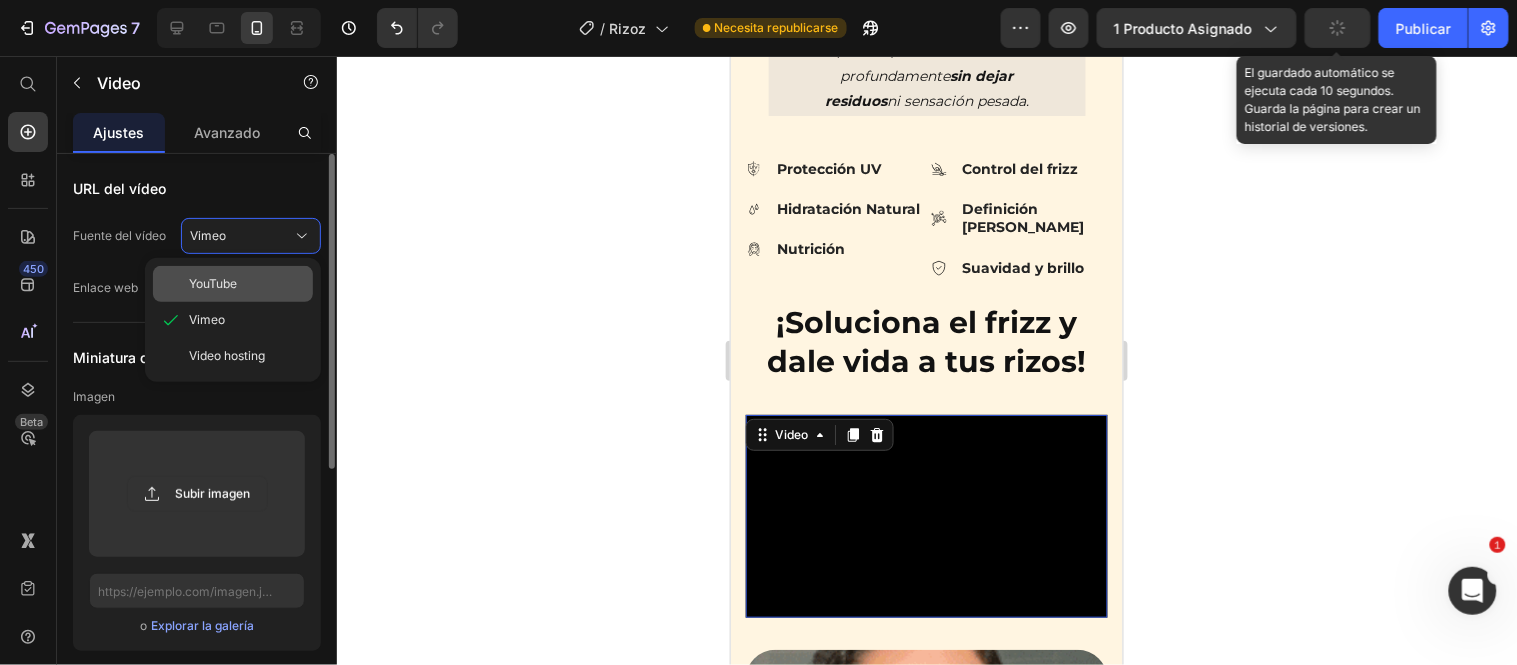 click on "YouTube" 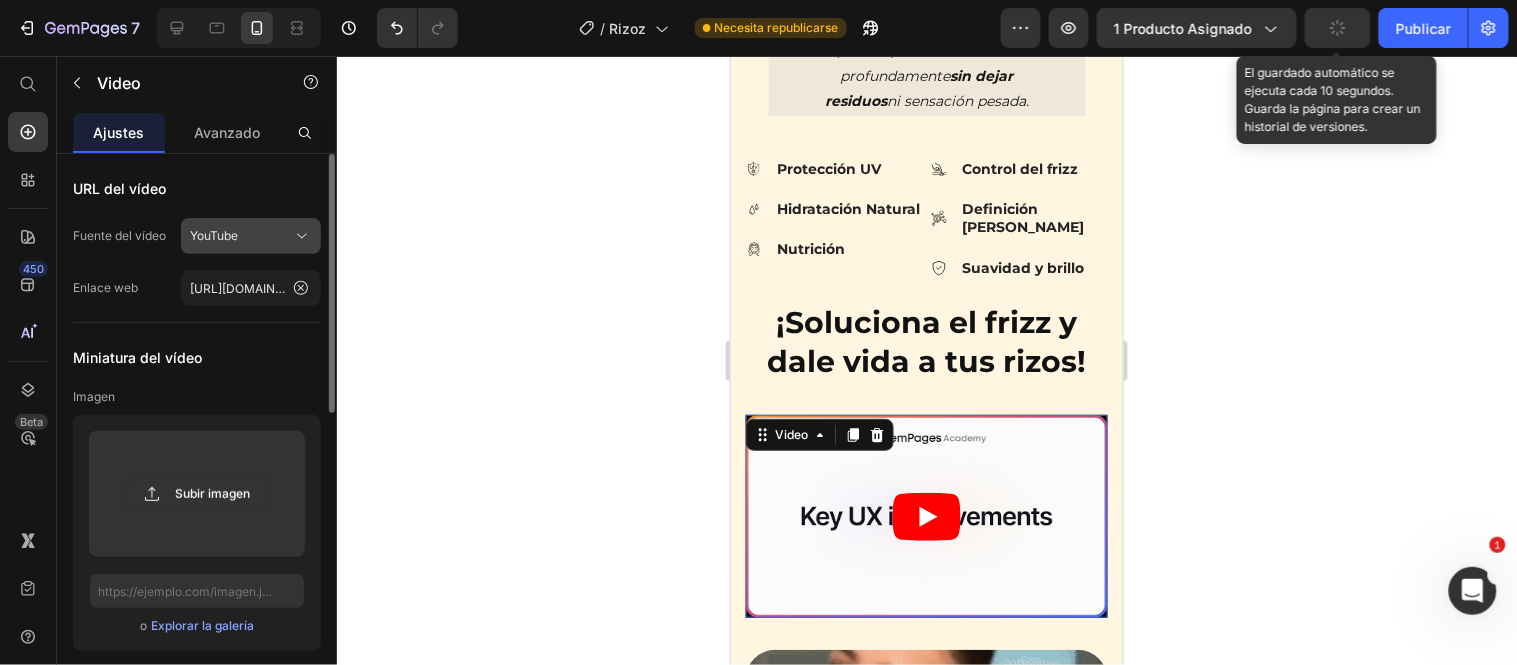 click 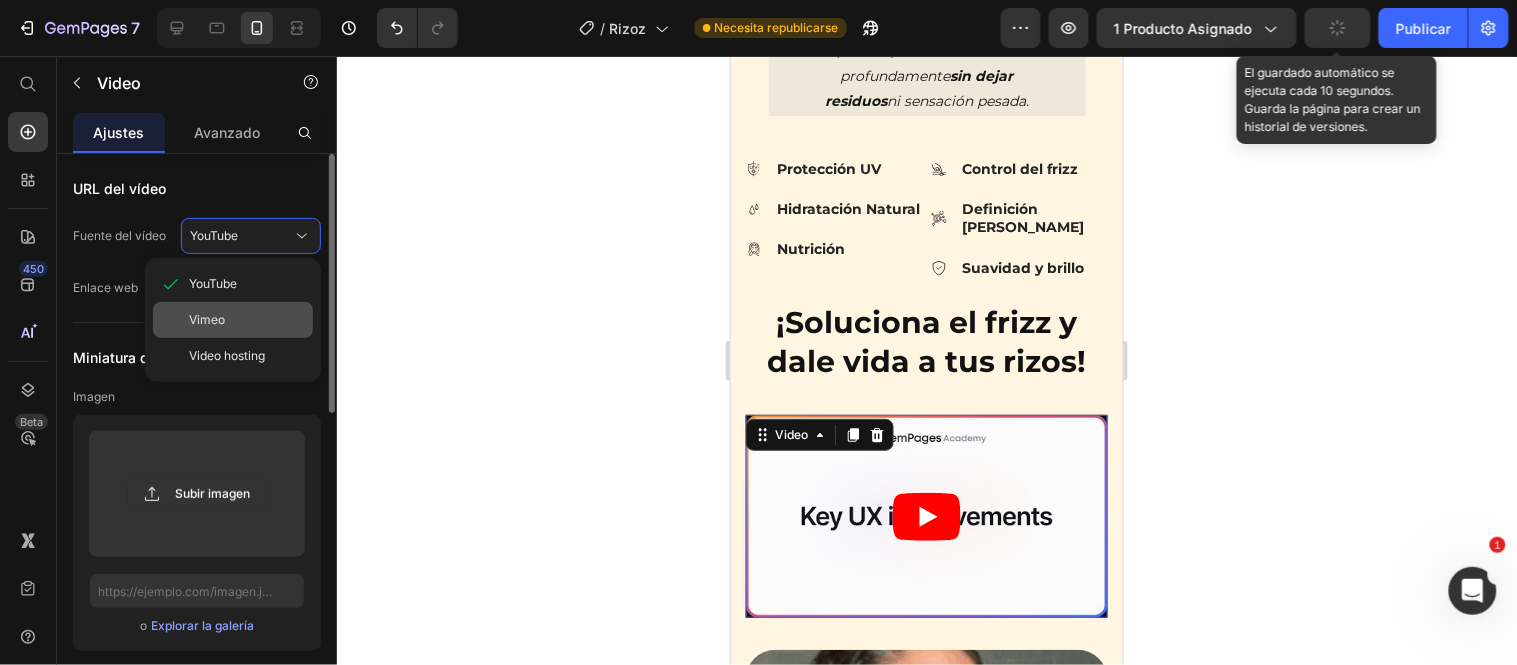 click on "Vimeo" 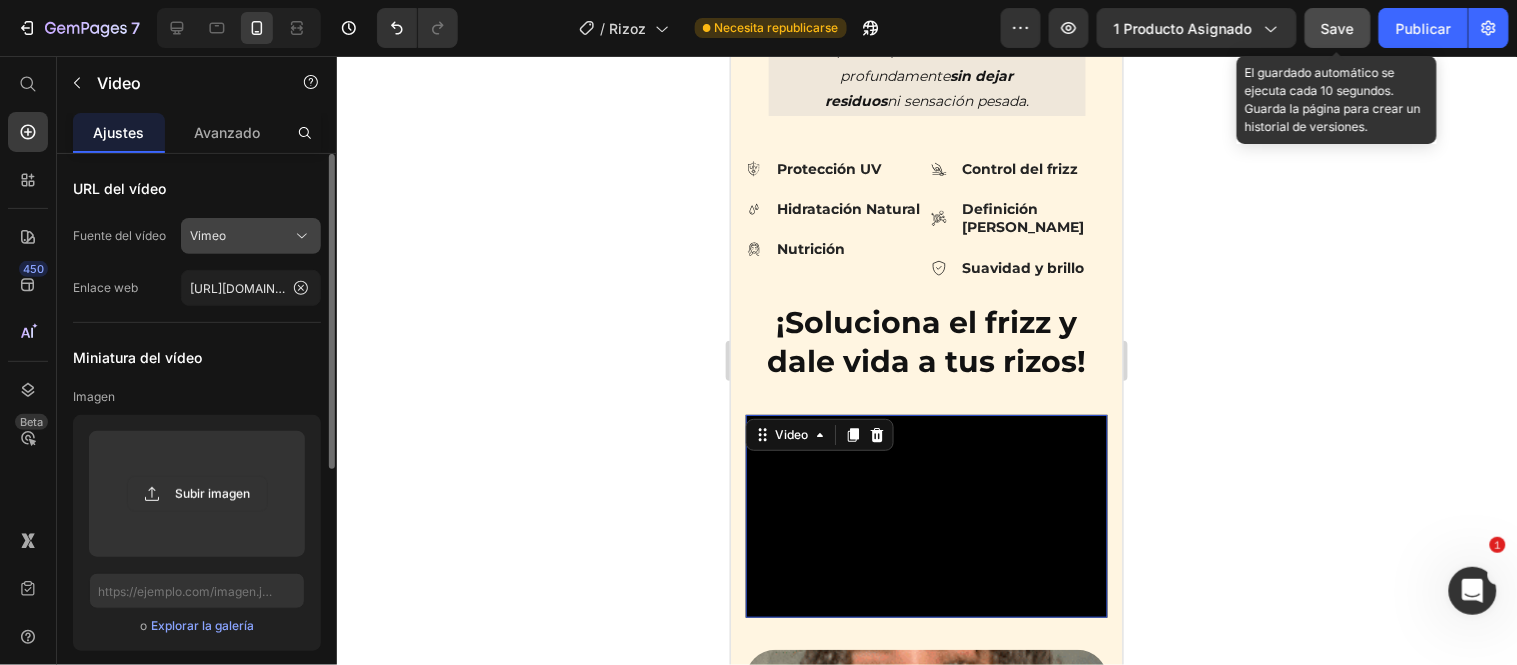click on "Vimeo" 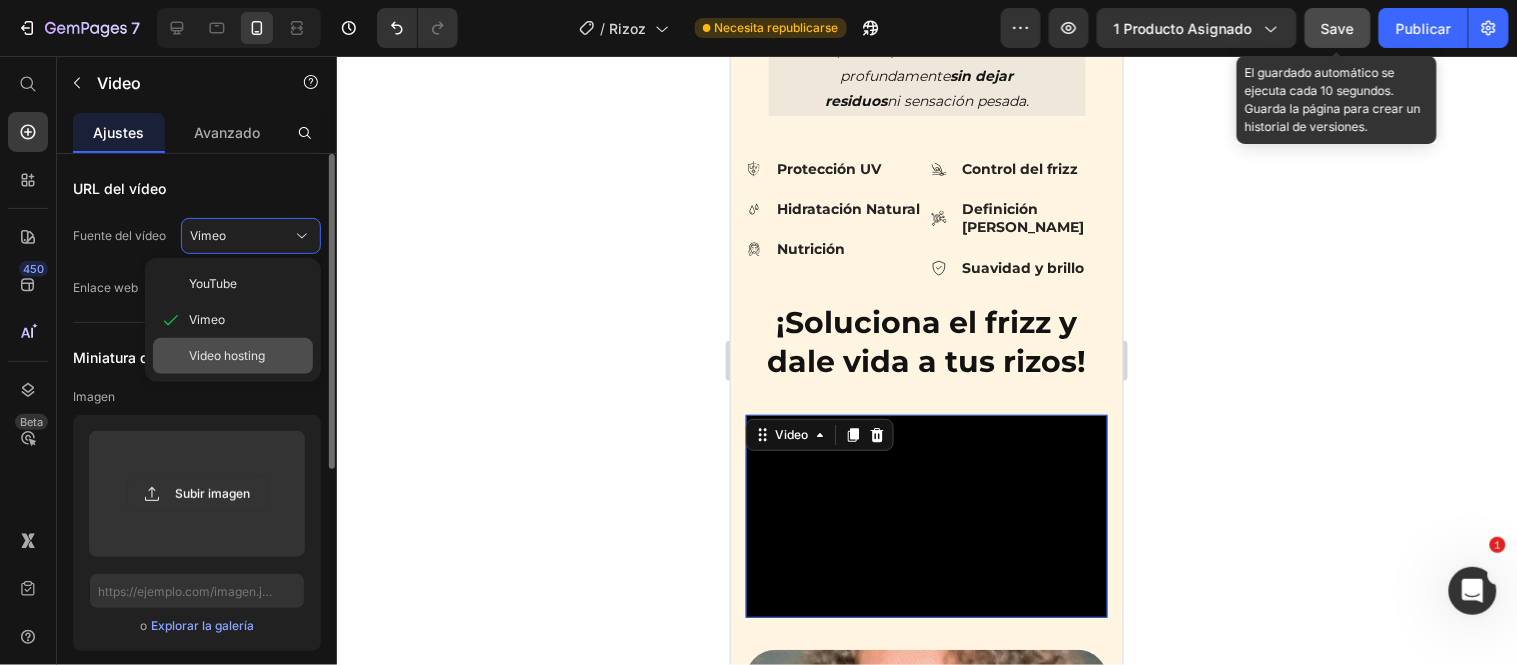 click on "Video hosting" at bounding box center [227, 356] 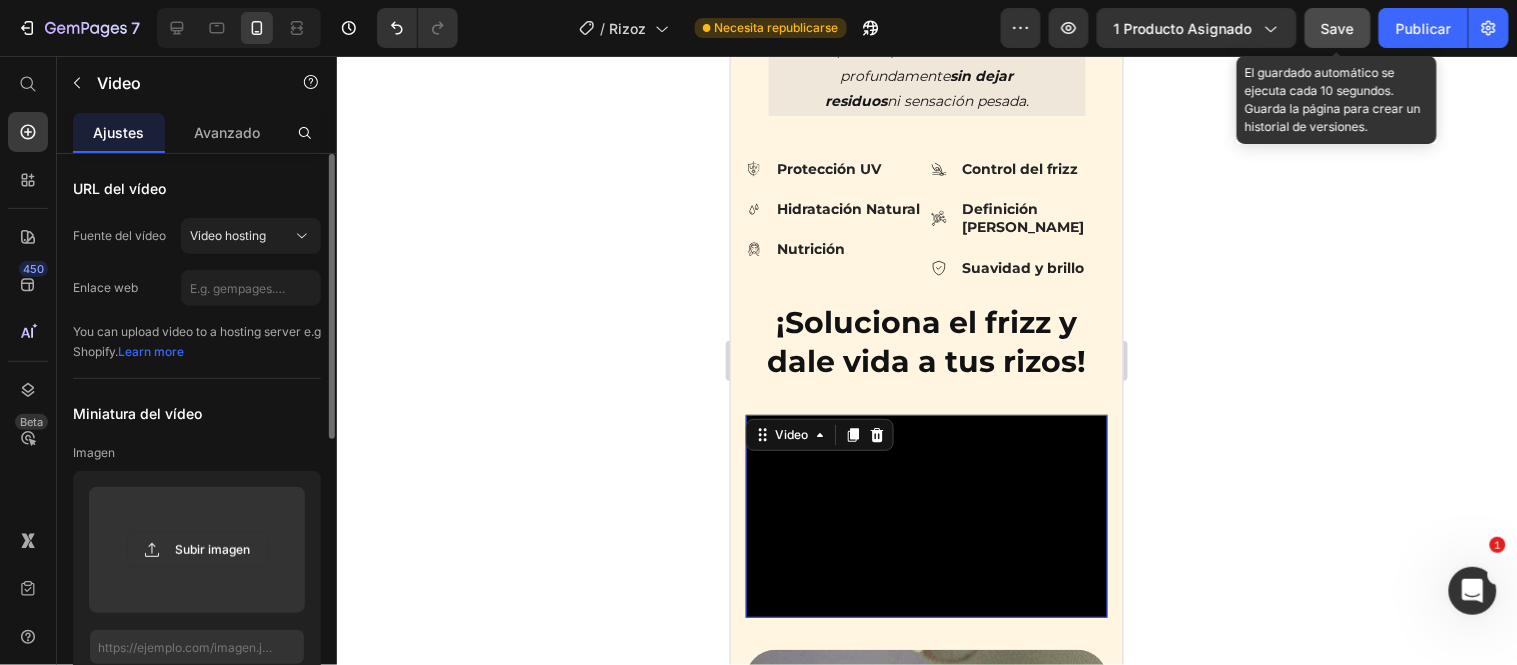 click on "Video   32" at bounding box center (926, 516) 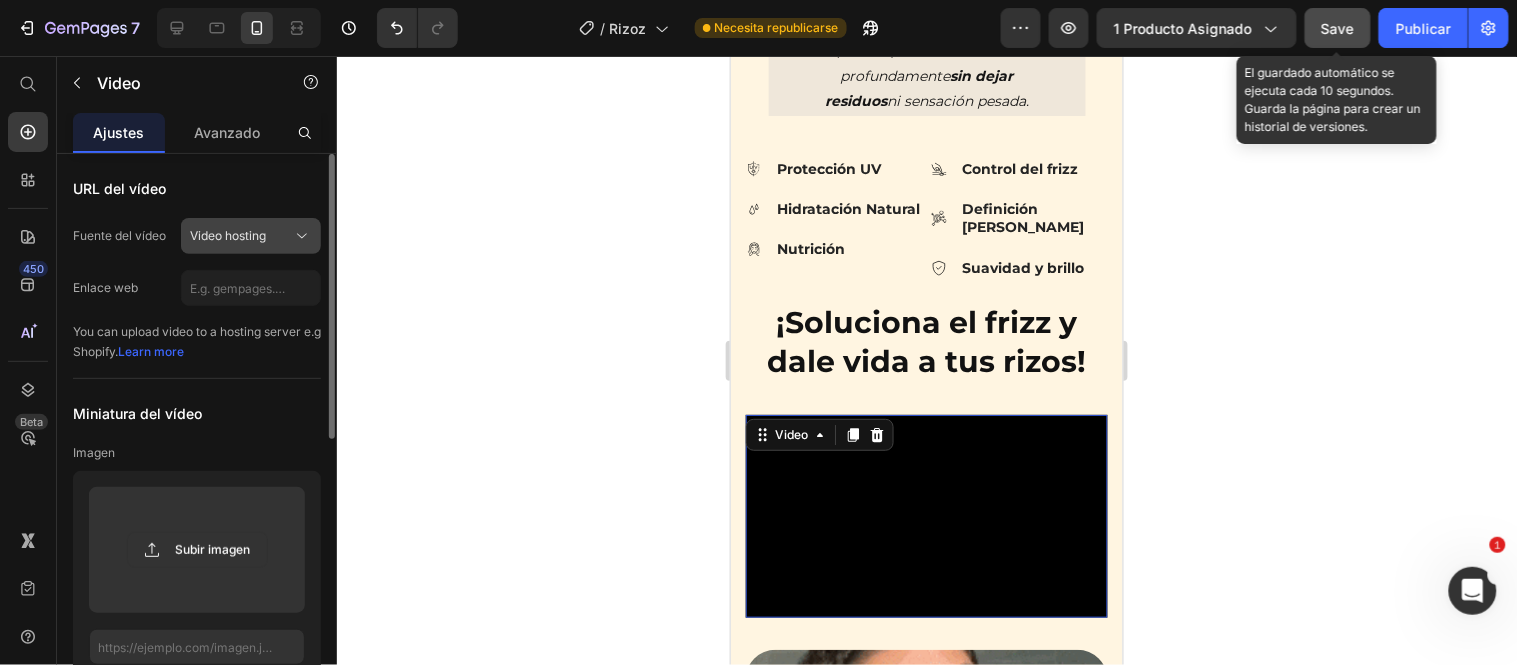 click on "Video hosting" at bounding box center [228, 236] 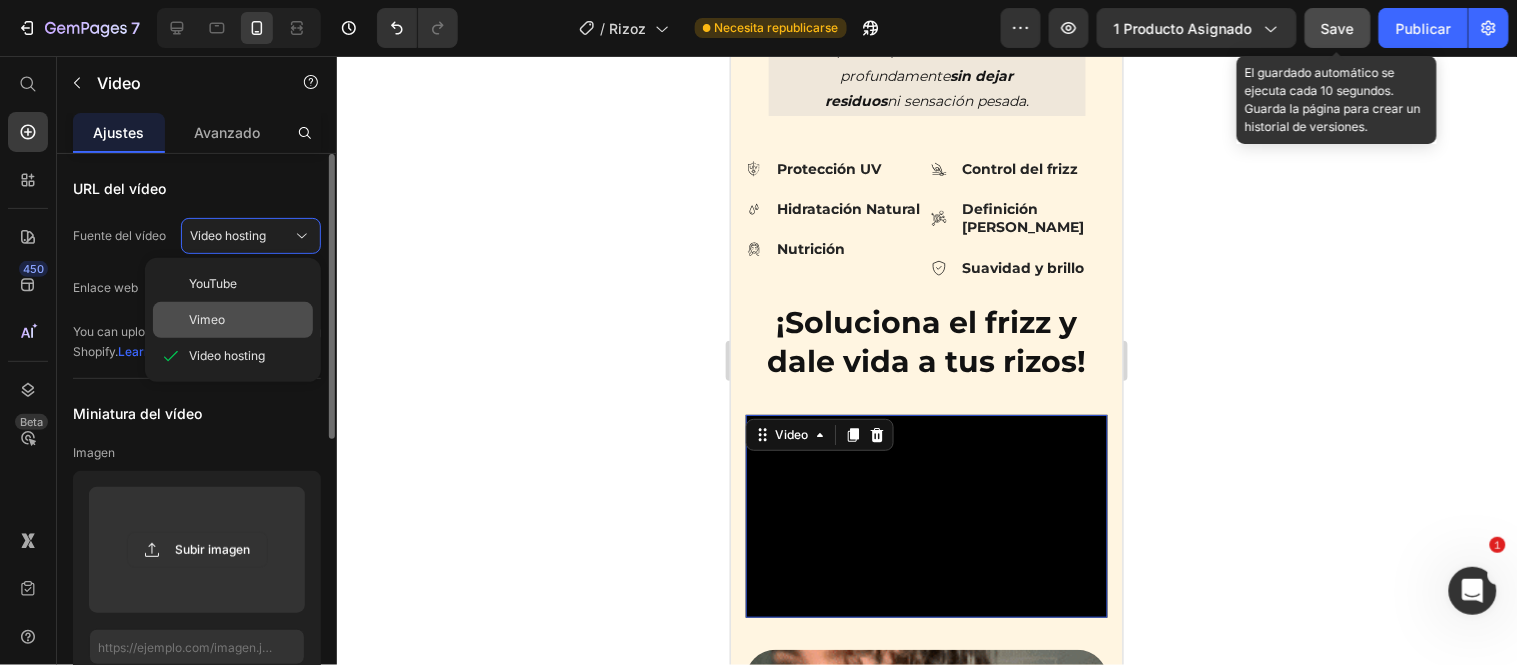click on "Vimeo" at bounding box center [207, 320] 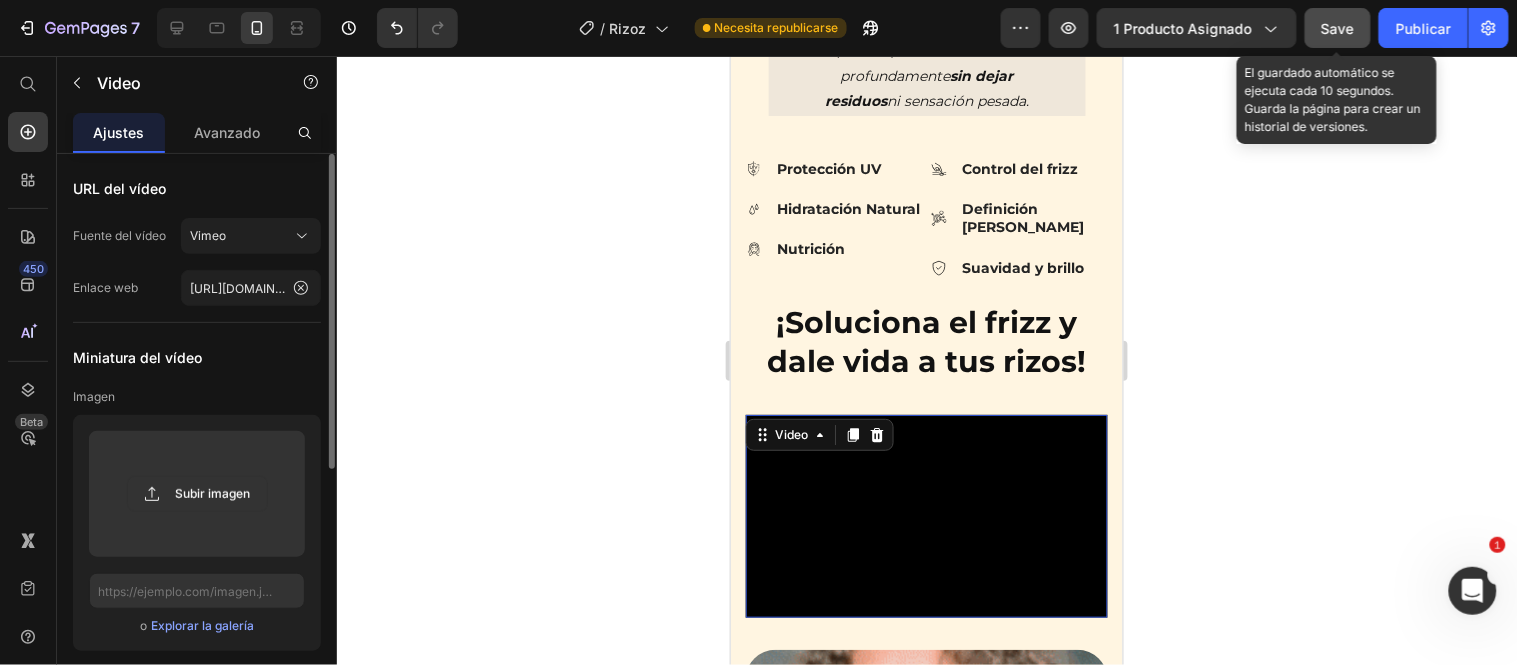 click on "Video   32" at bounding box center [926, 516] 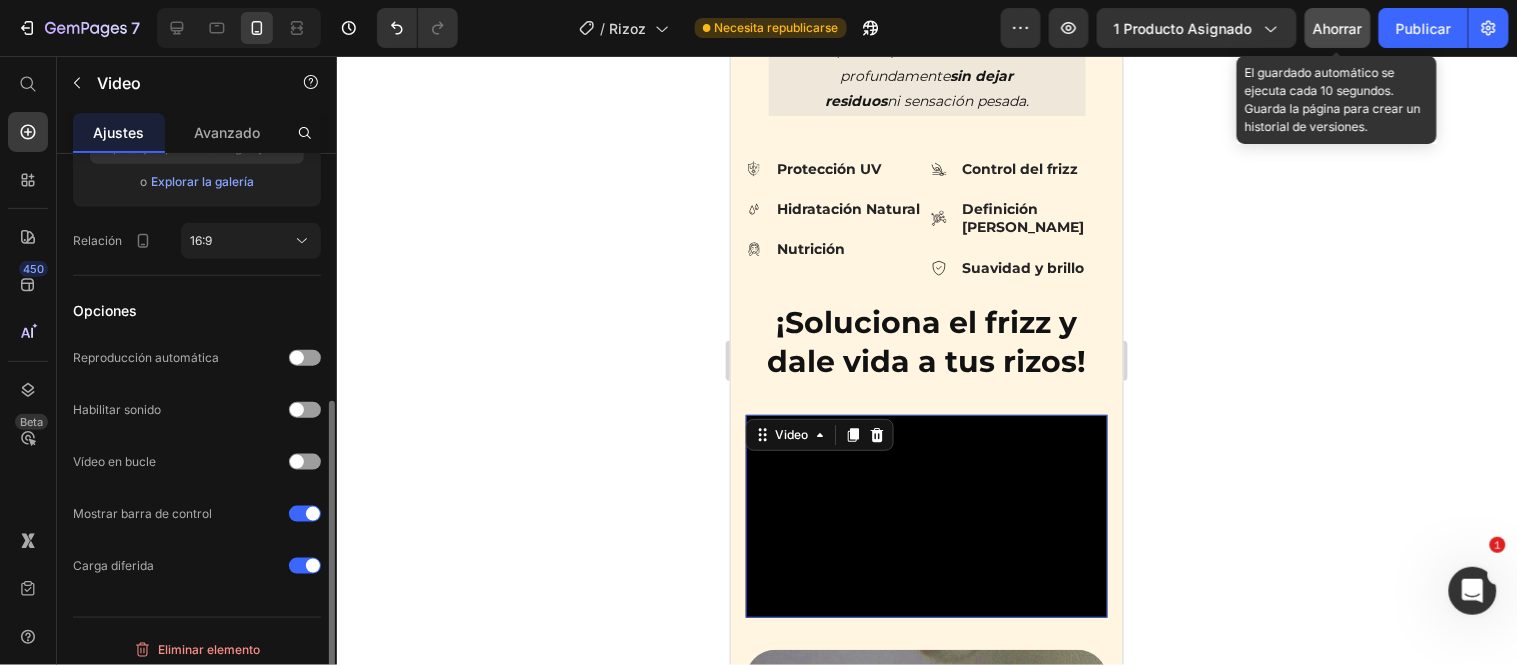 scroll, scrollTop: 453, scrollLeft: 0, axis: vertical 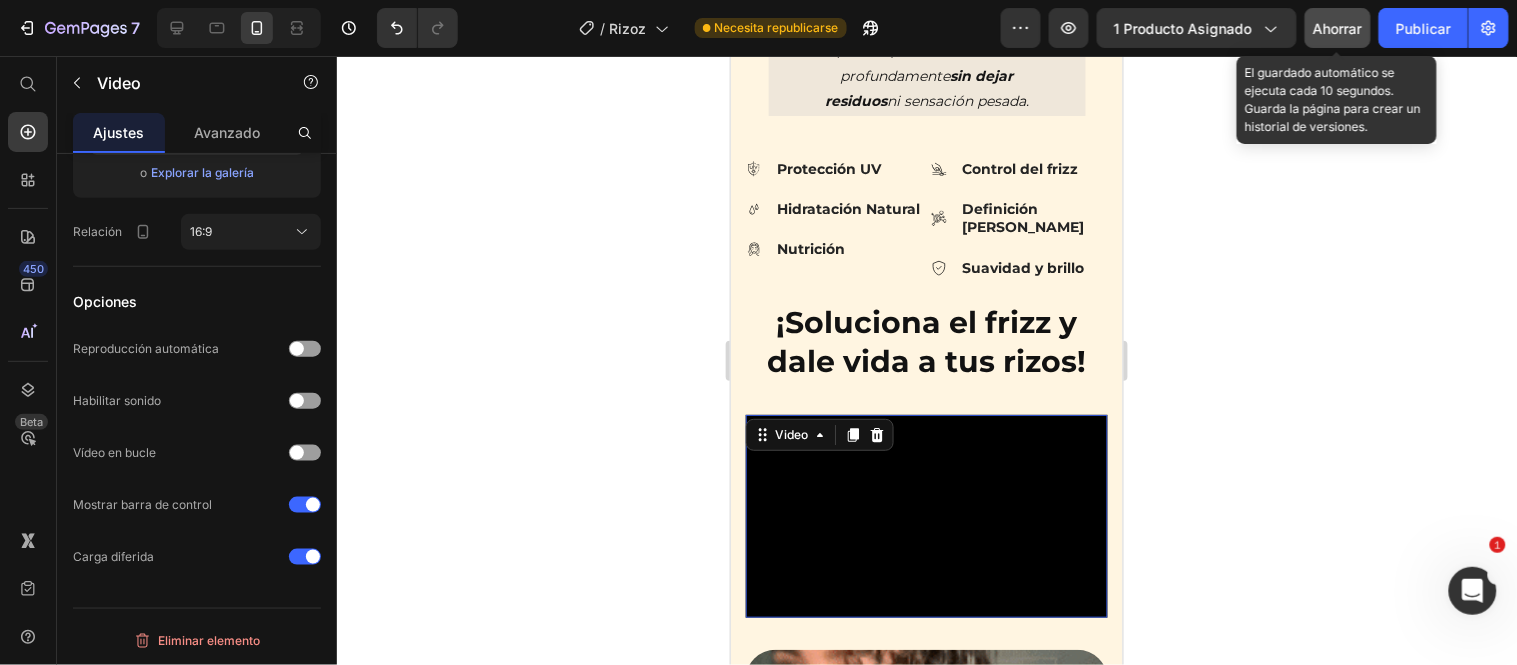 click on "Video   32" at bounding box center (926, 516) 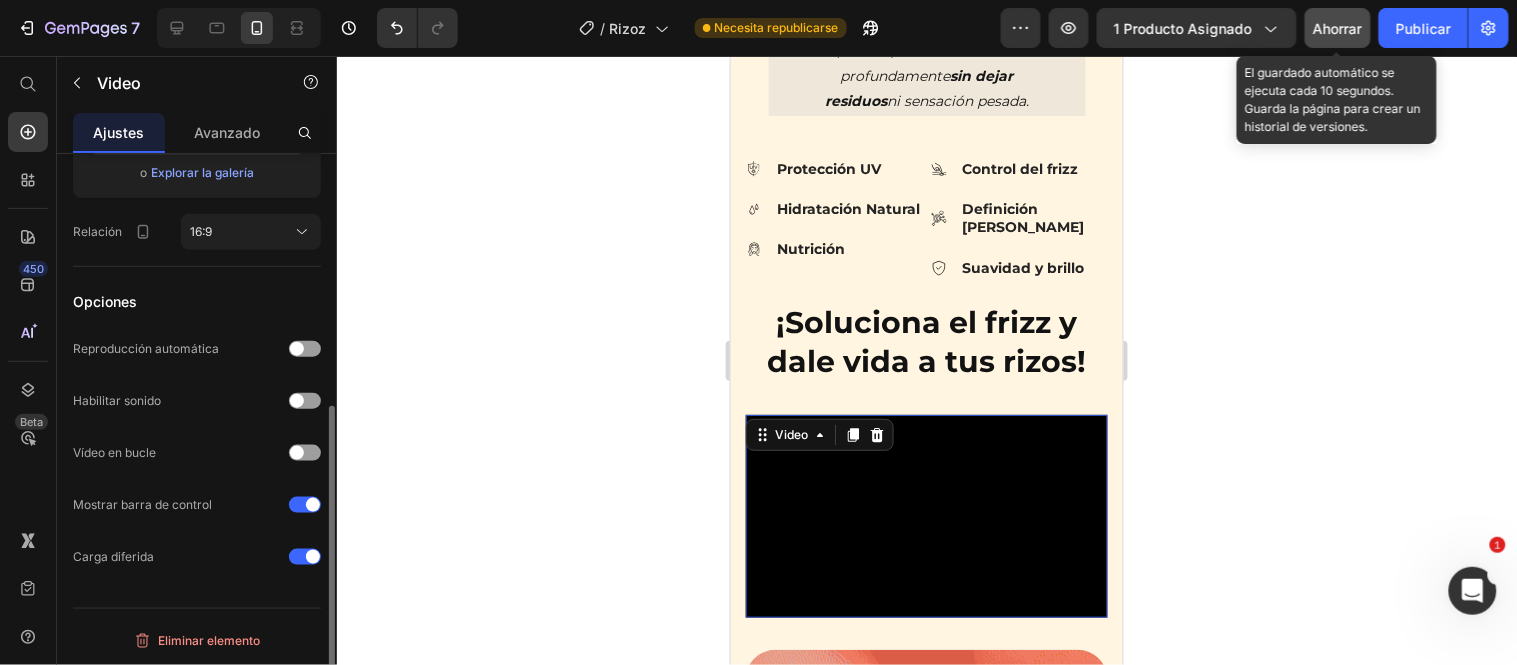 scroll, scrollTop: 231, scrollLeft: 0, axis: vertical 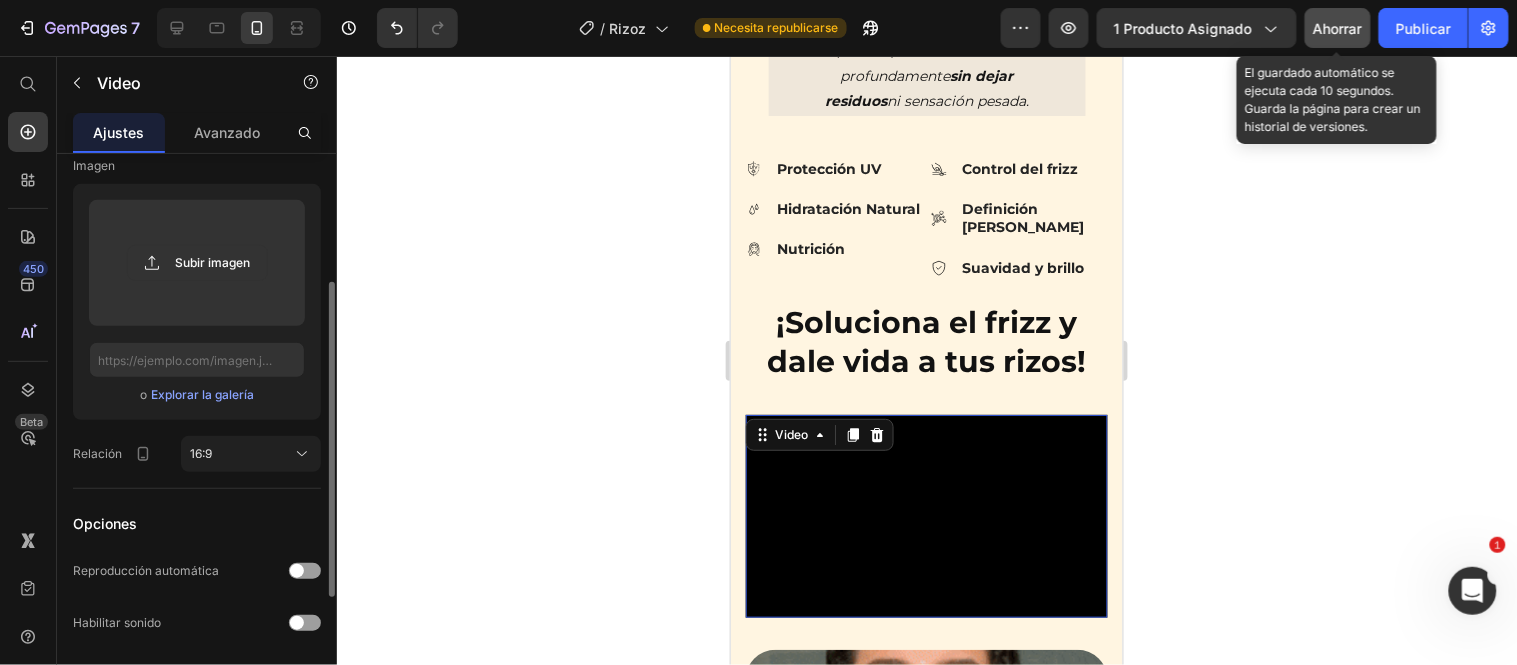 click on "Explorar la galería" at bounding box center [202, 394] 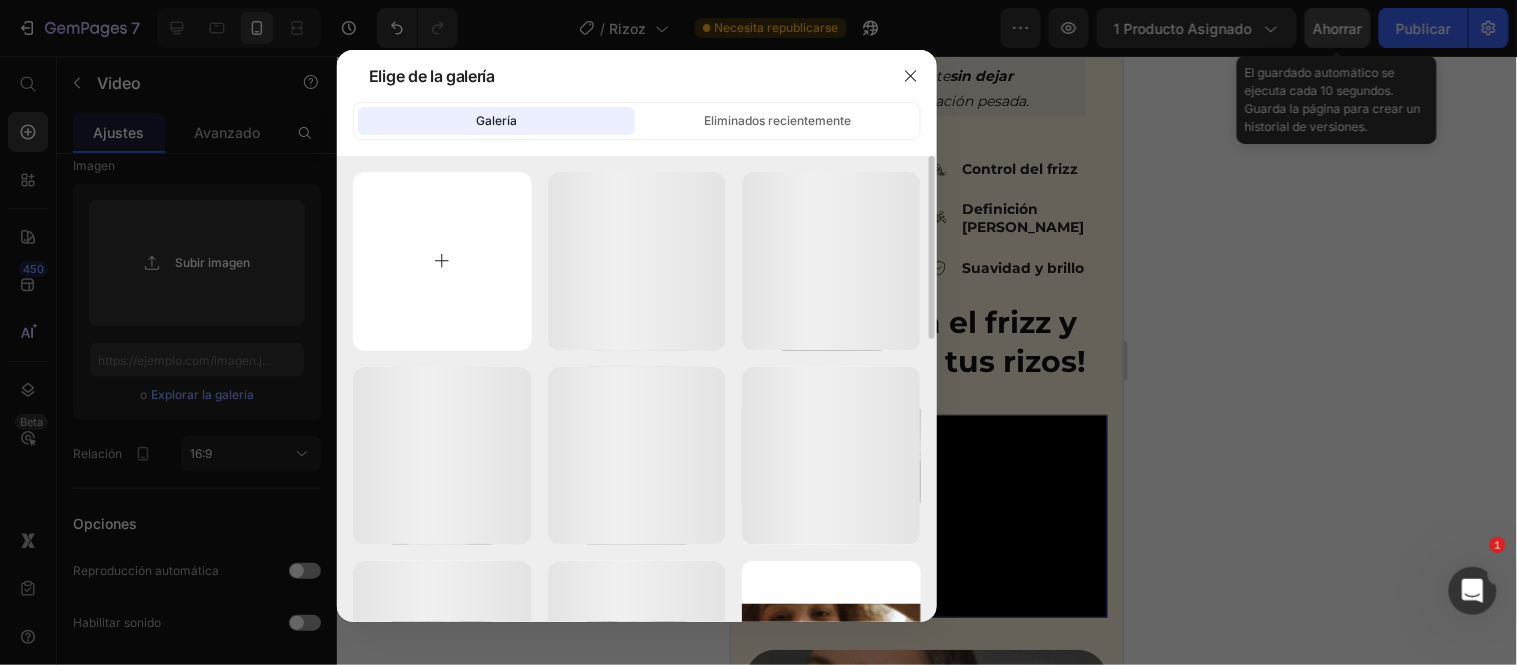 click at bounding box center (442, 261) 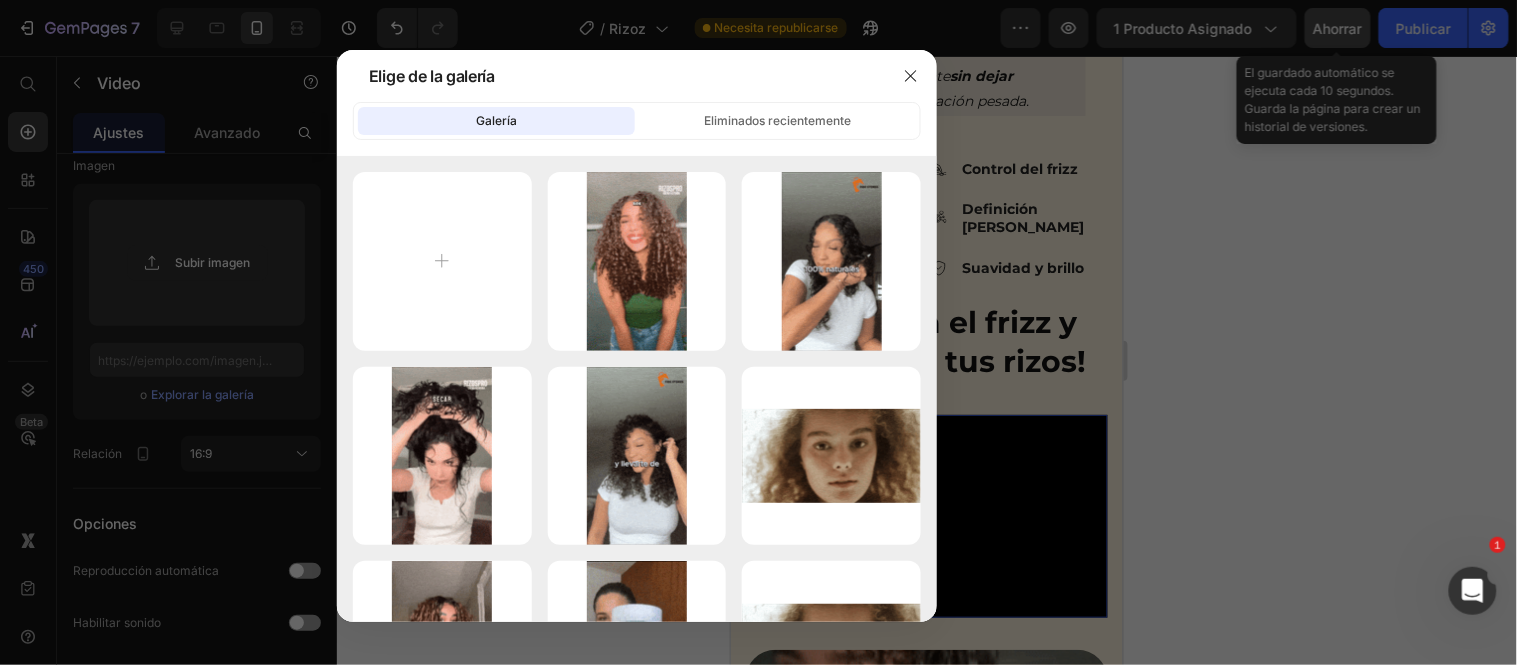 click at bounding box center (758, 332) 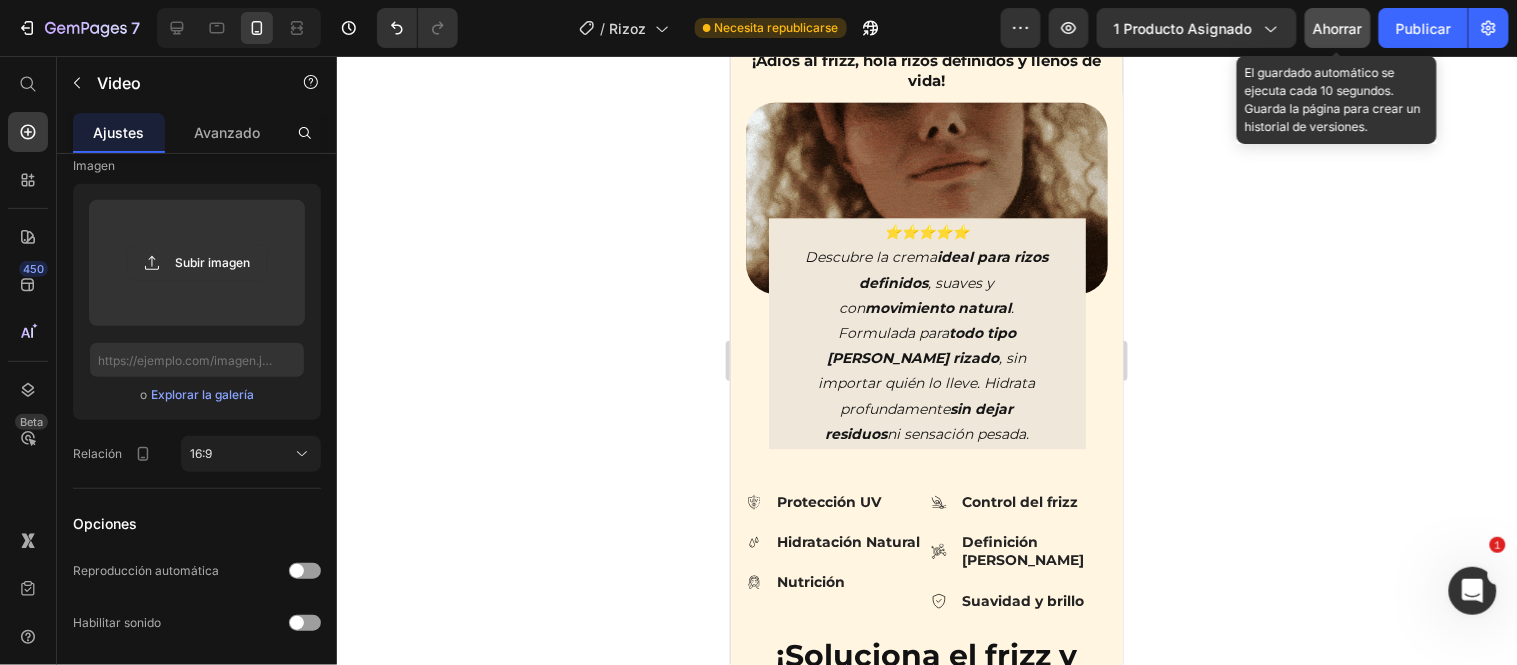 scroll, scrollTop: 821, scrollLeft: 0, axis: vertical 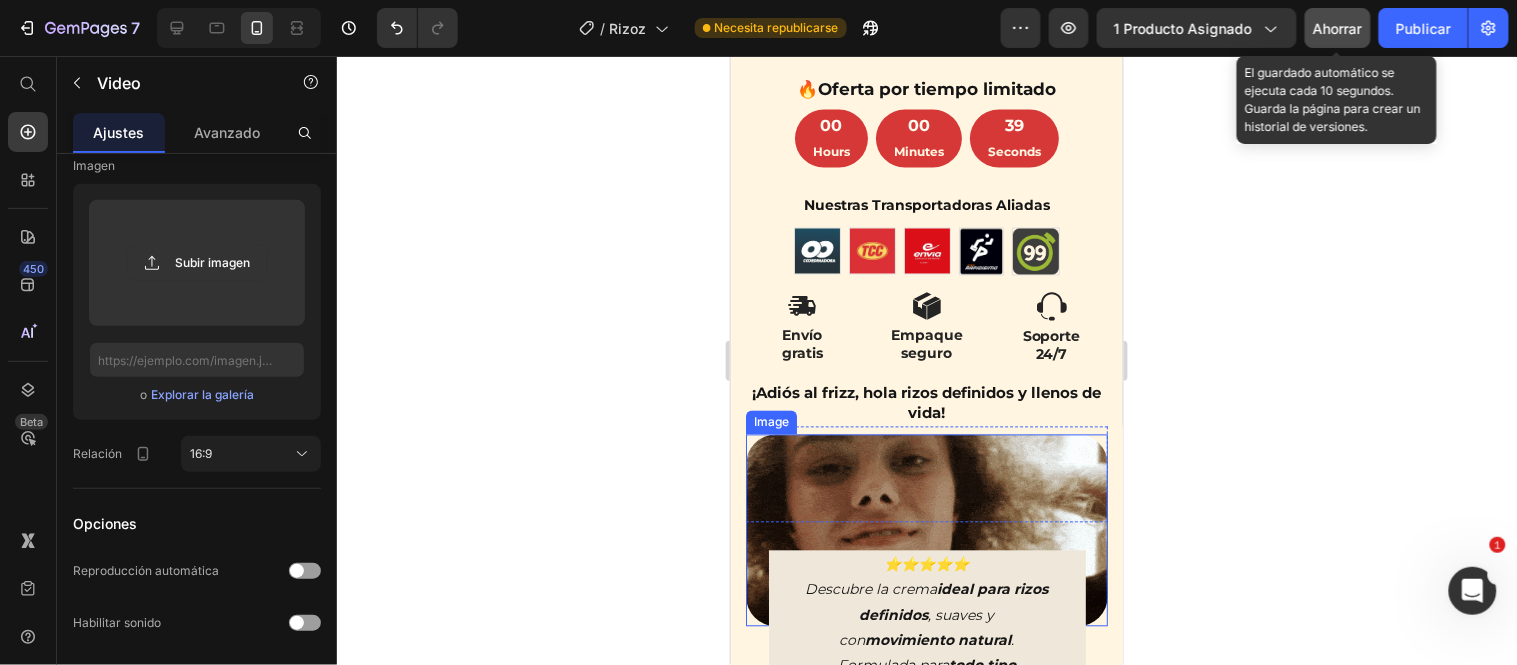 click at bounding box center (926, 530) 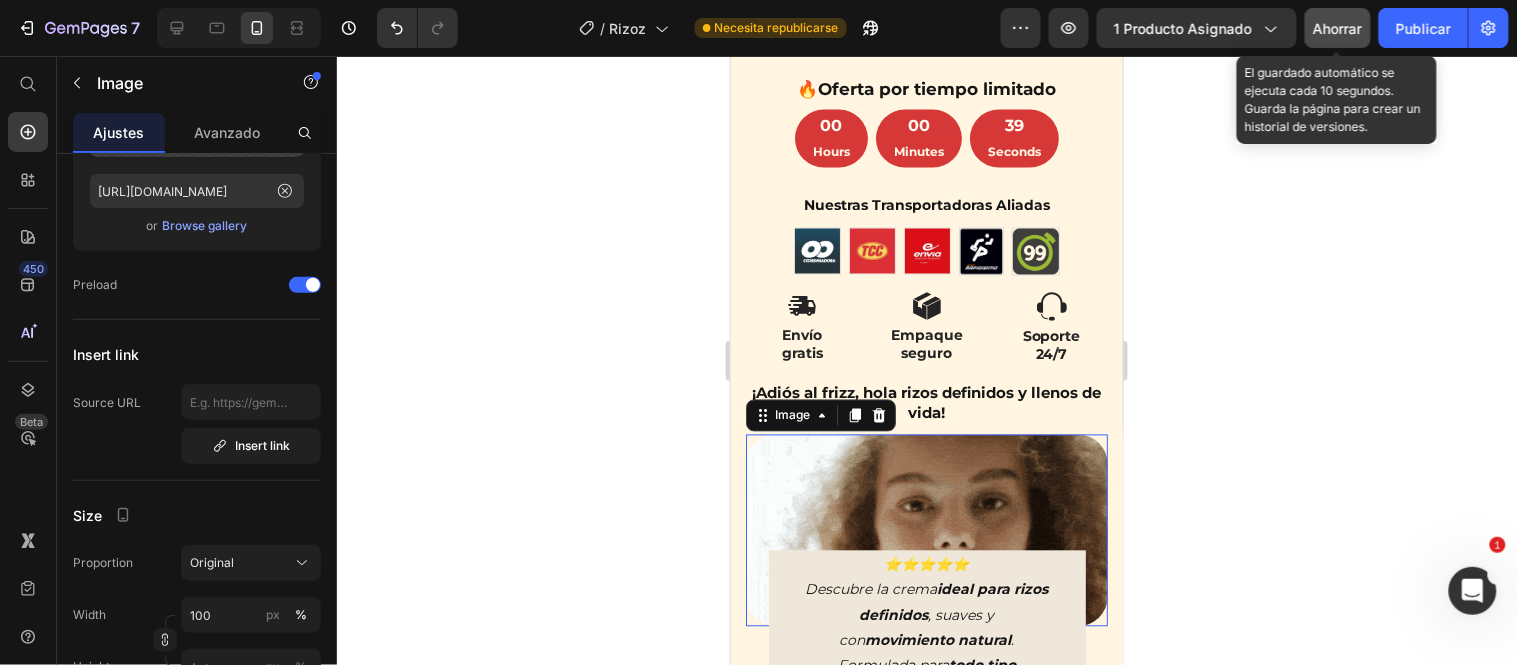 scroll, scrollTop: 0, scrollLeft: 0, axis: both 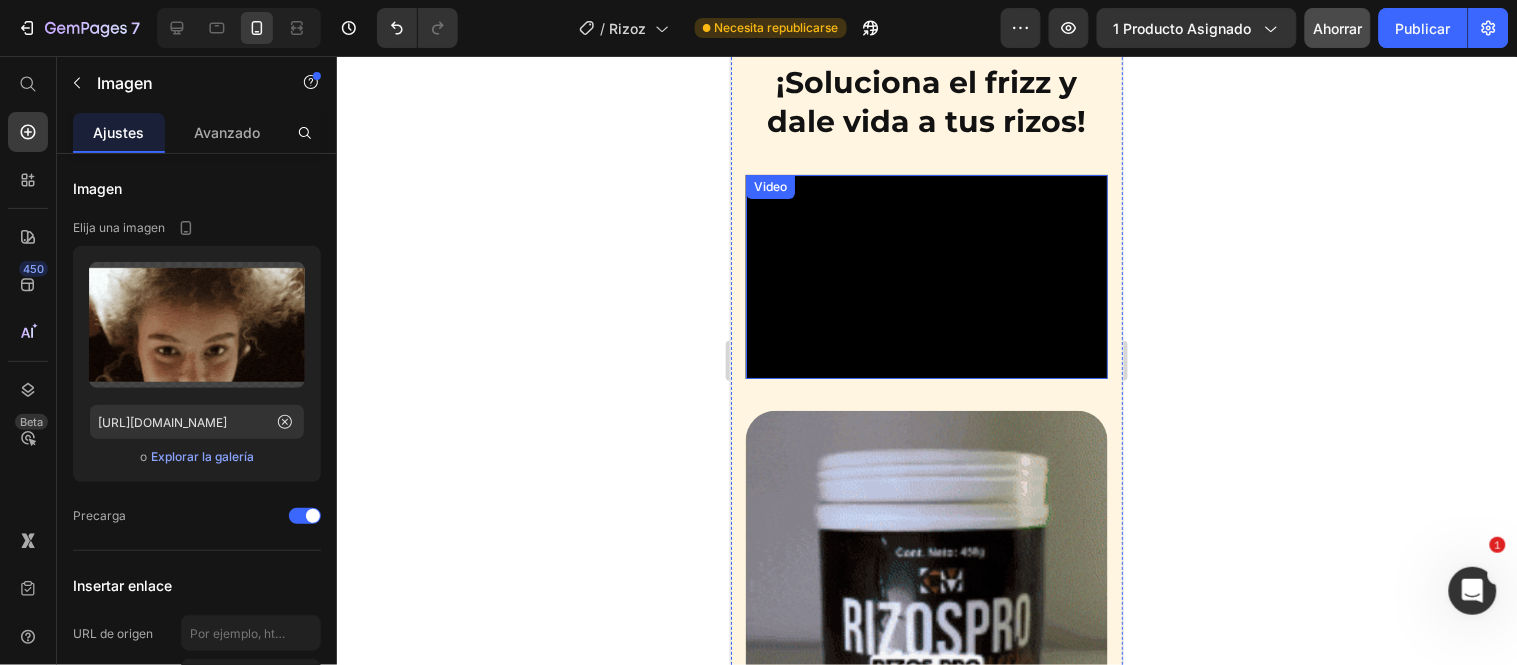 click on "Video" at bounding box center (926, 276) 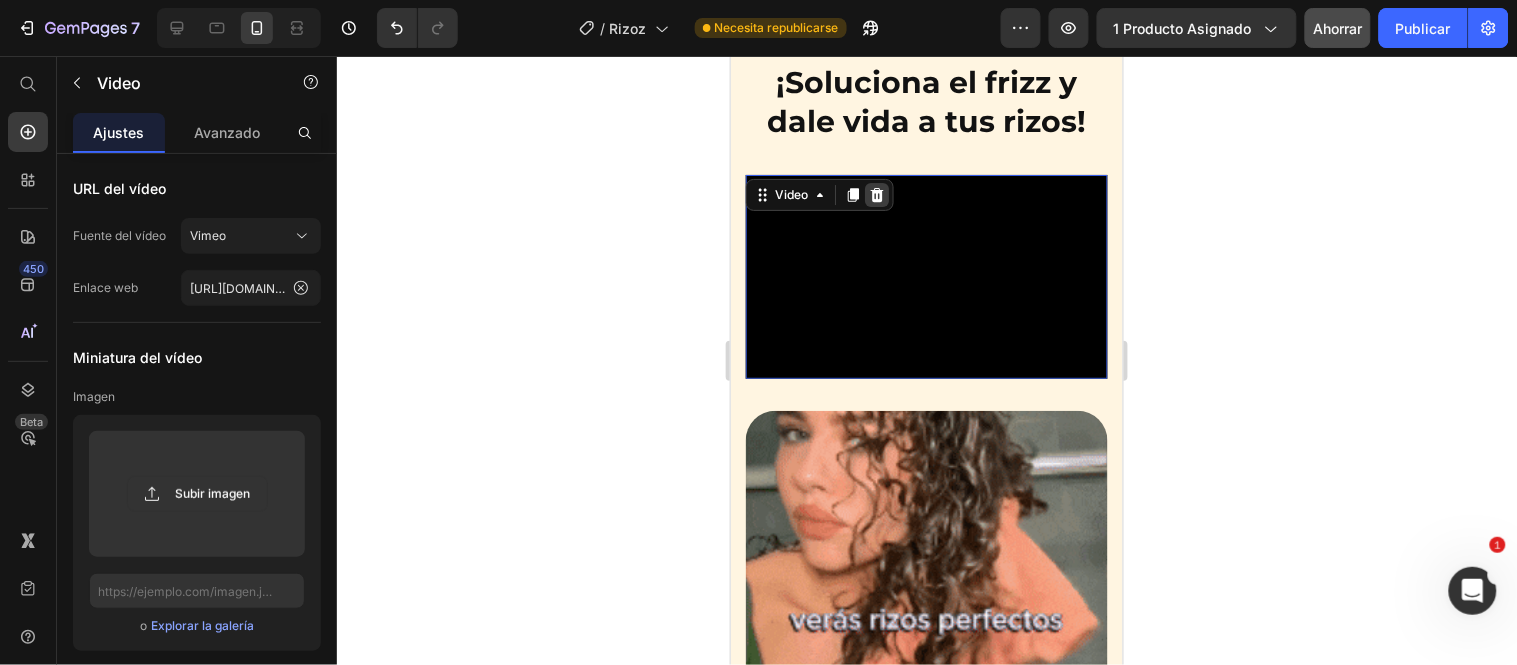click 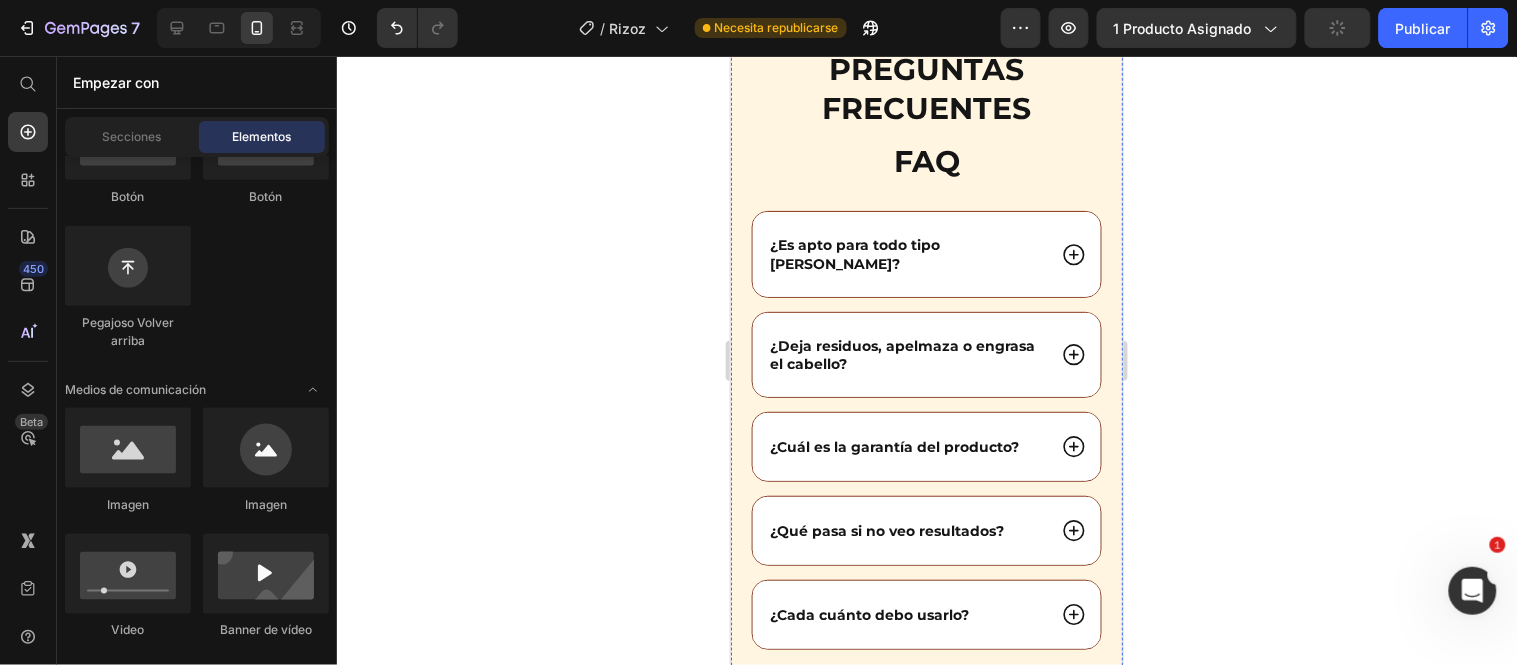 scroll, scrollTop: 7821, scrollLeft: 0, axis: vertical 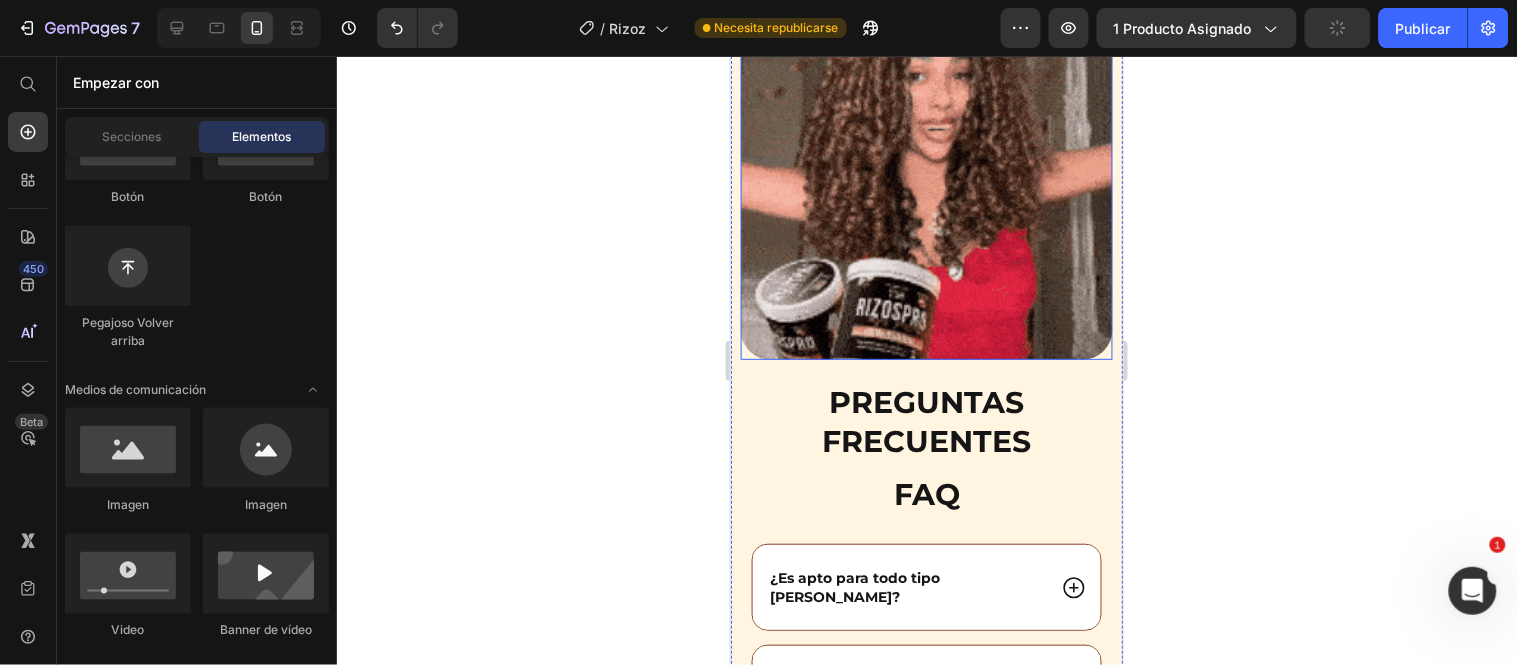 click at bounding box center (926, 173) 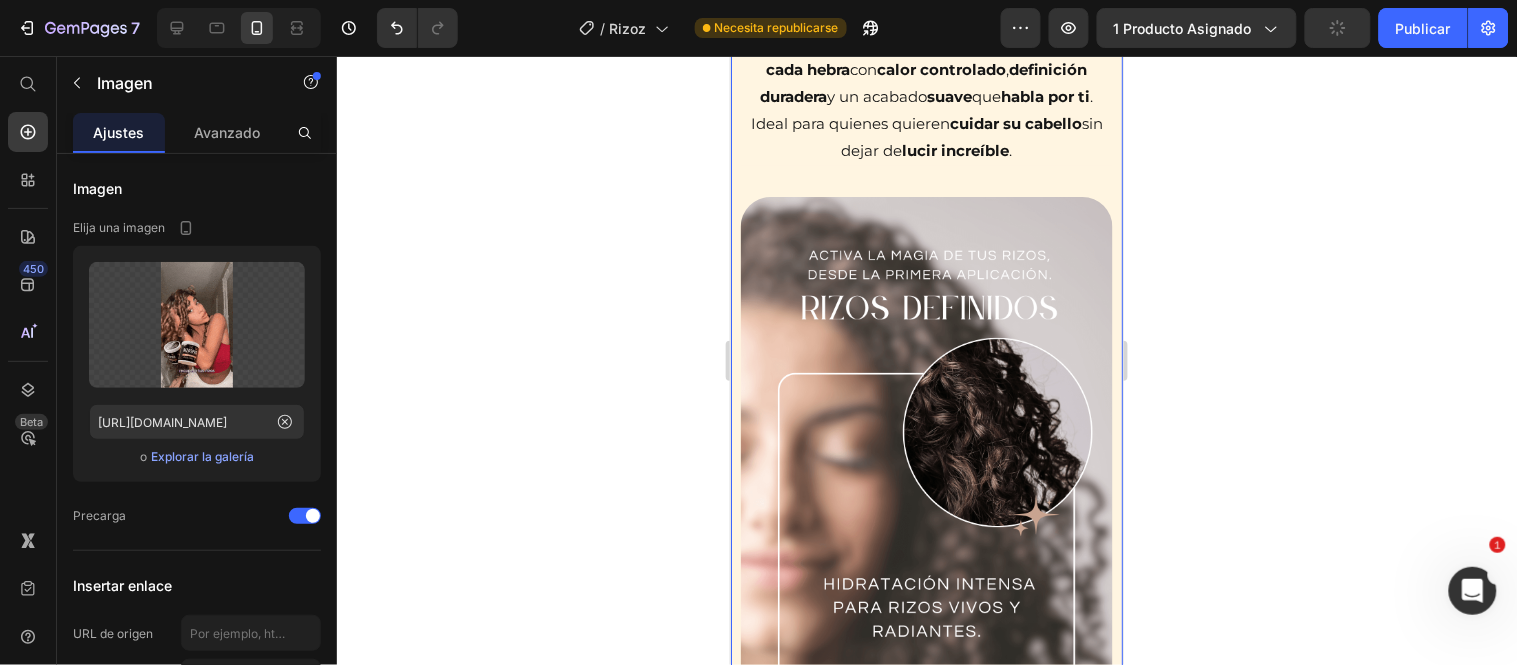 scroll, scrollTop: 8598, scrollLeft: 0, axis: vertical 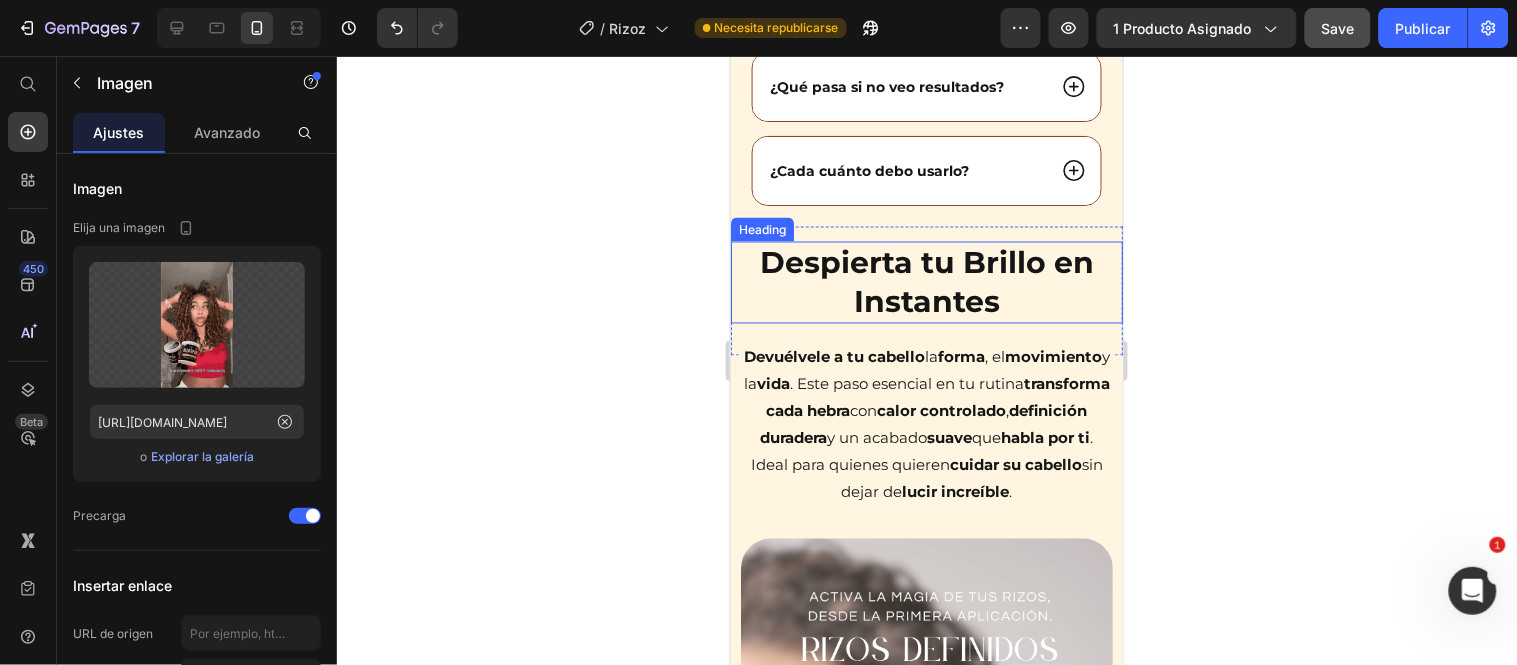 click on "Despierta tu Brillo en Instantes" at bounding box center (926, 282) 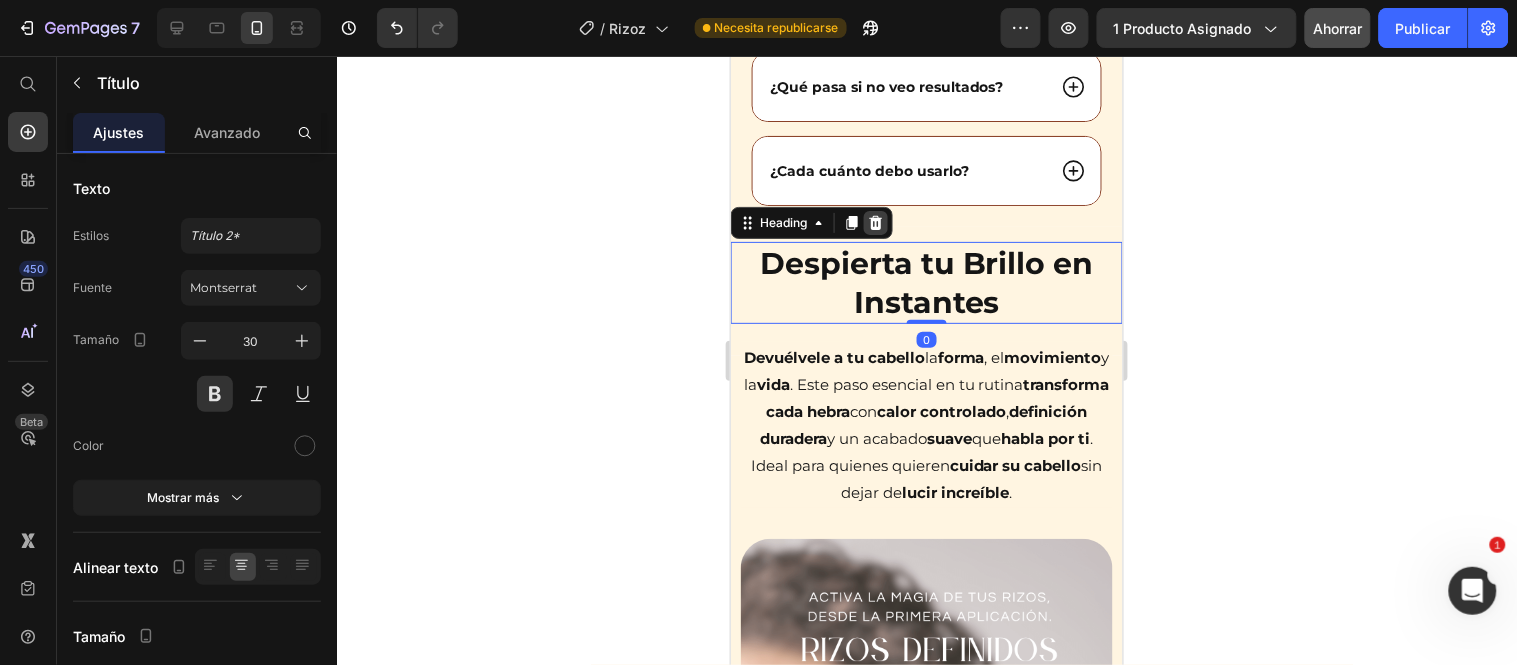click 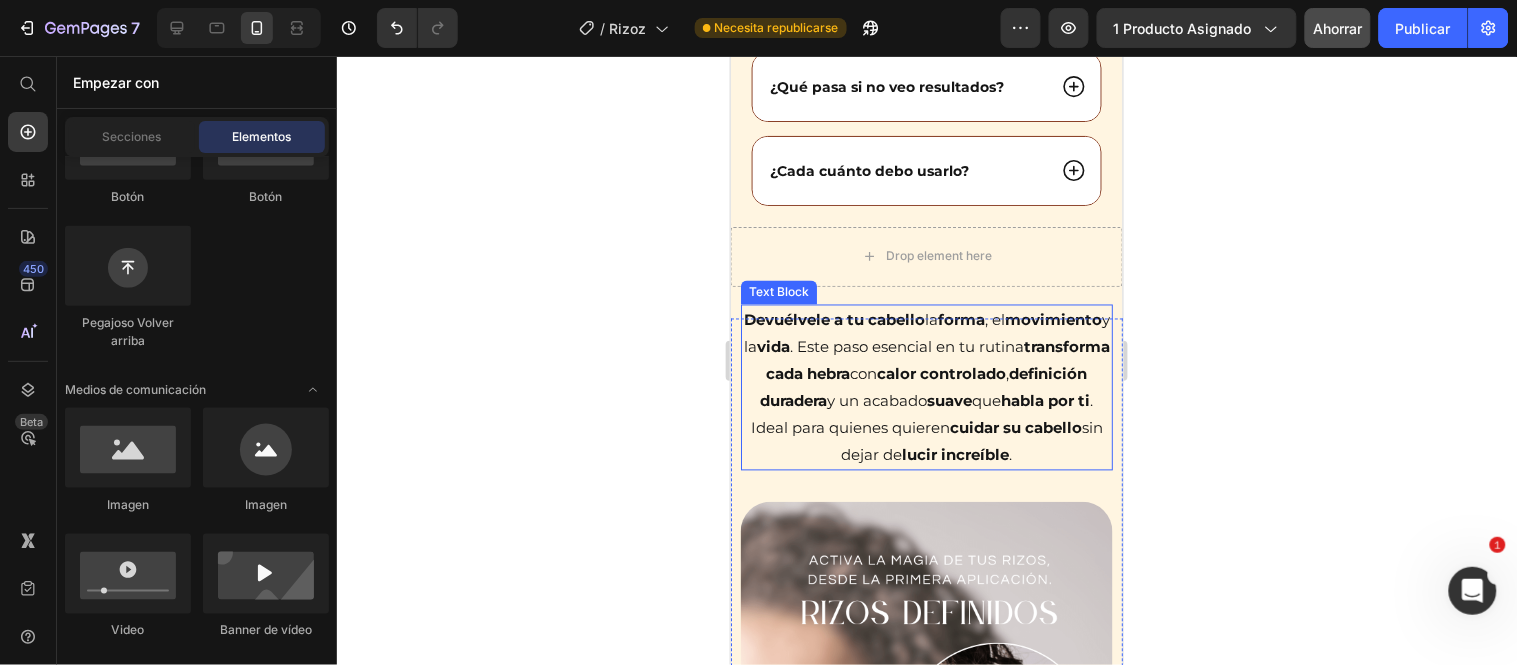 click on "Devuélvele a tu cabello  la  forma , el  movimiento  y la  vida . Este paso esencial en tu rutina  transforma cada hebra  con  calor controlado ,  definición duradera  y un acabado  suave  que  habla por ti . Ideal para quienes quieren  cuidar su cabello  sin dejar de  lucir increíble ." at bounding box center (926, 387) 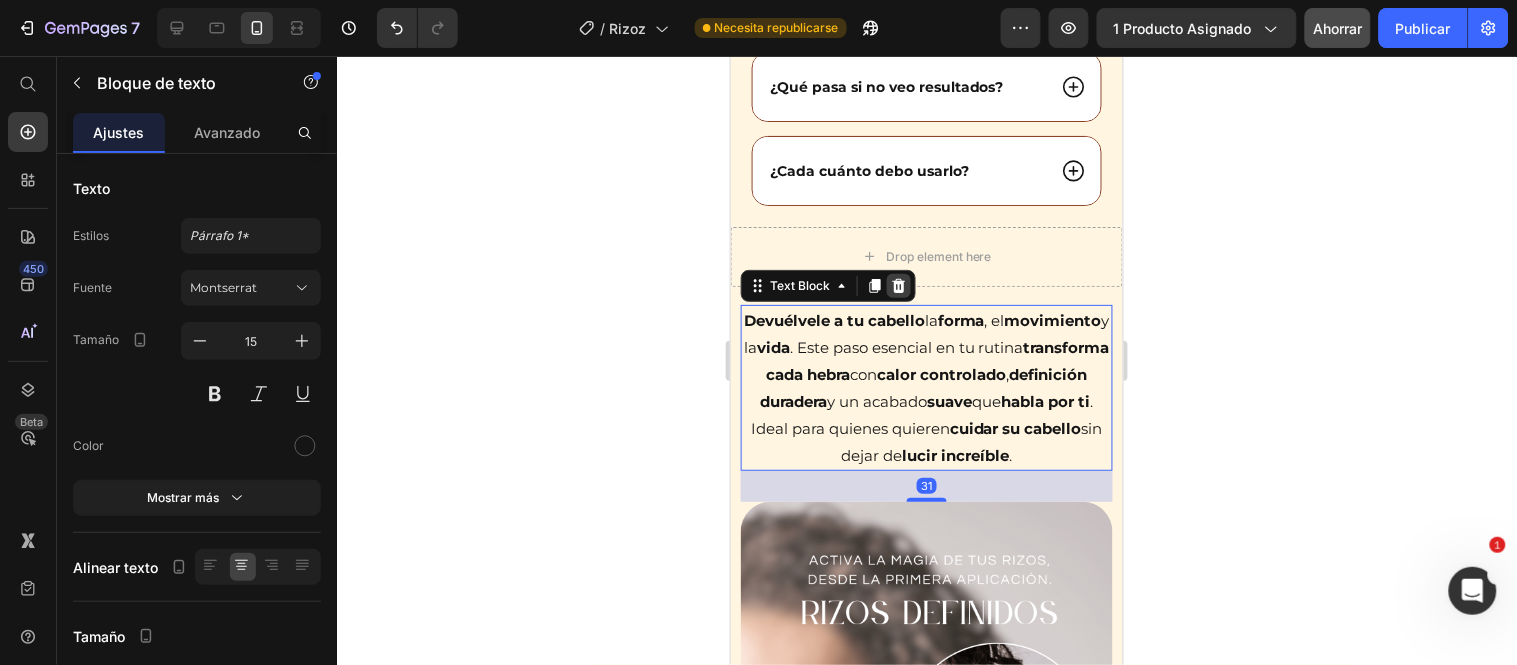 click at bounding box center [898, 285] 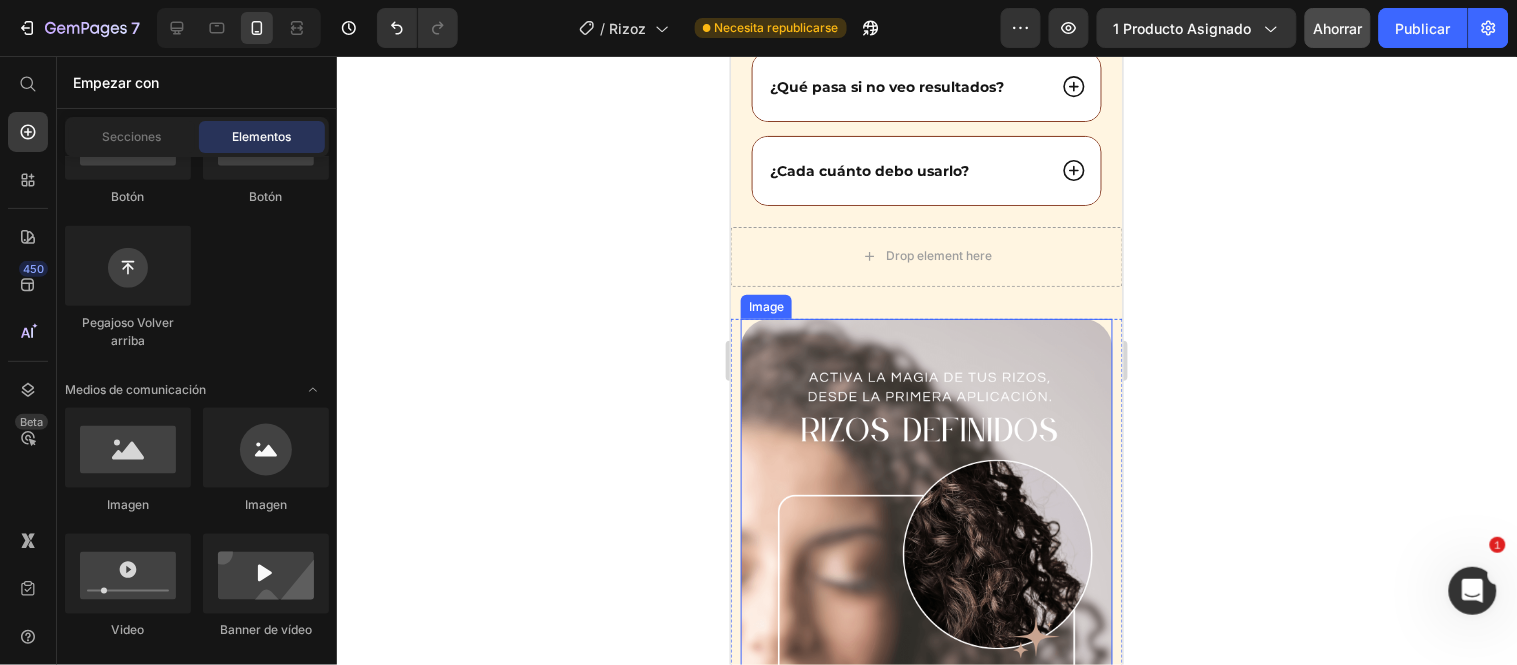 click at bounding box center (926, 648) 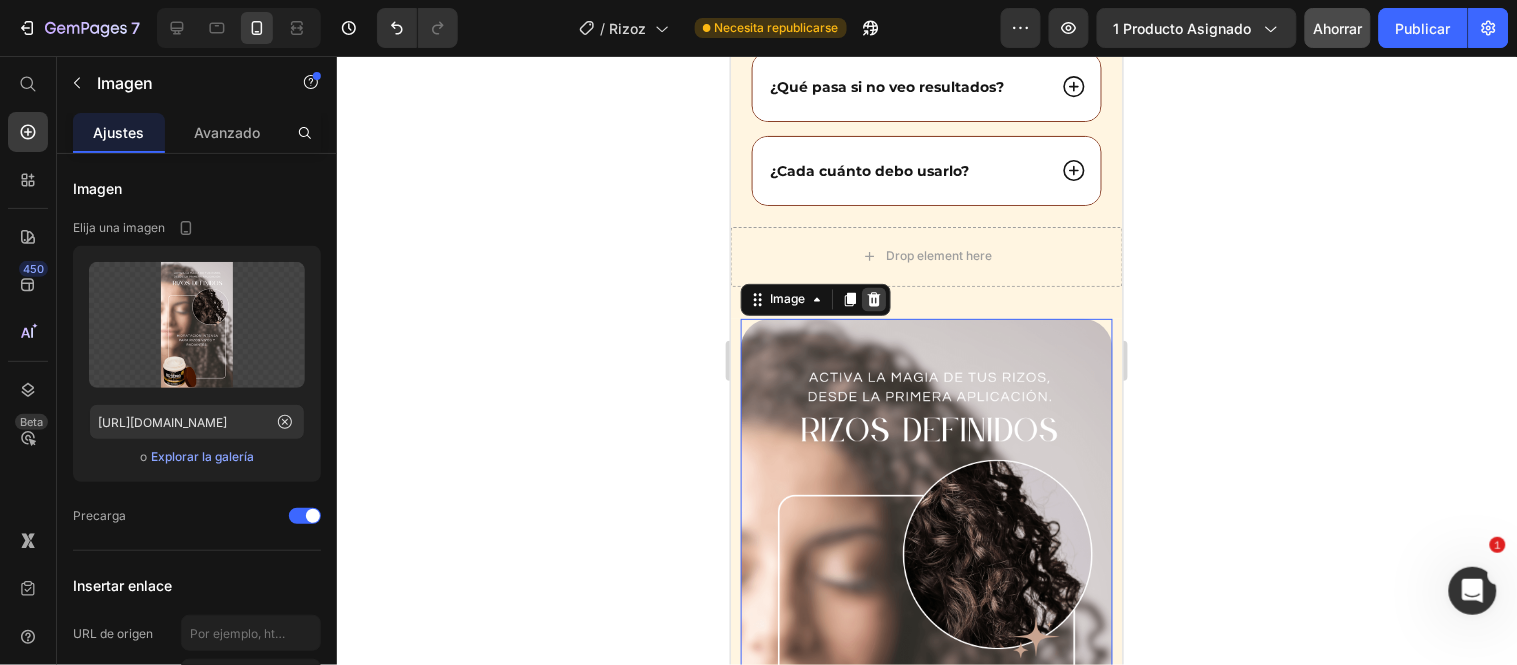 click 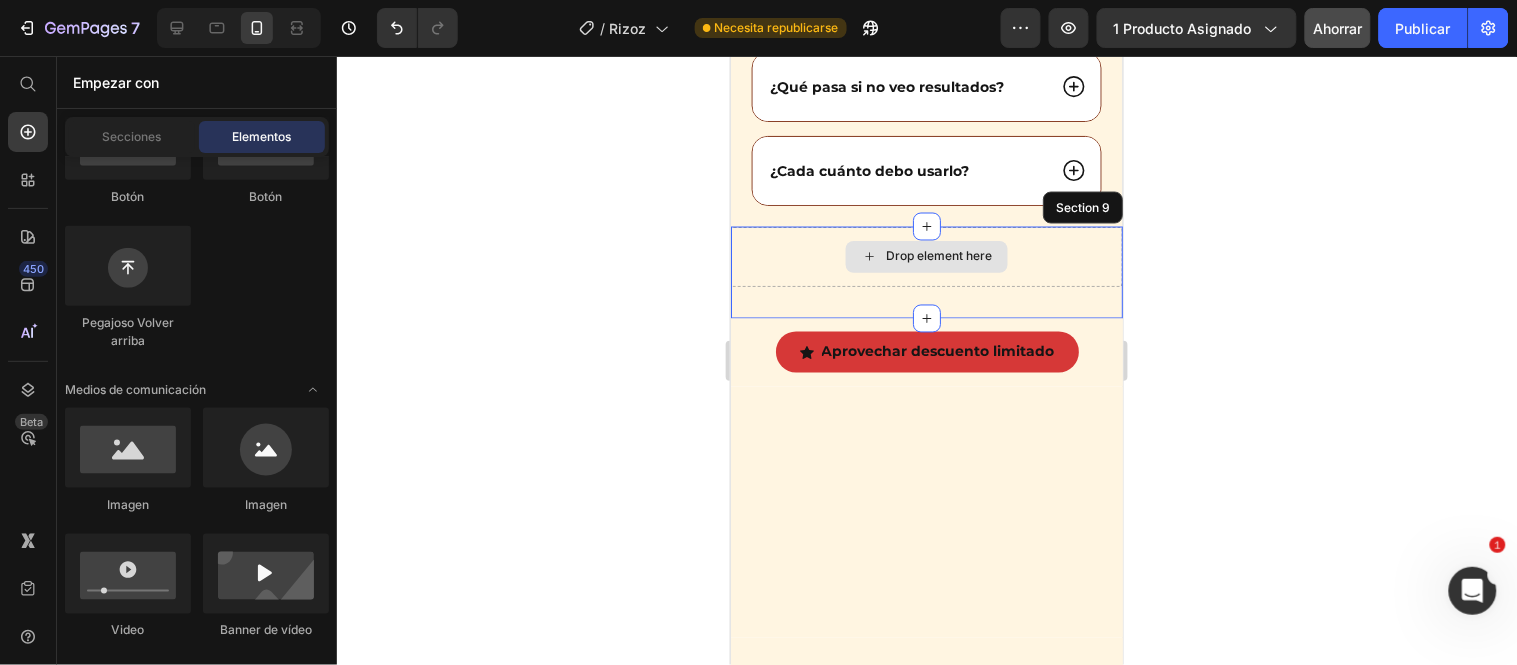 click on "Drop element here" at bounding box center (926, 256) 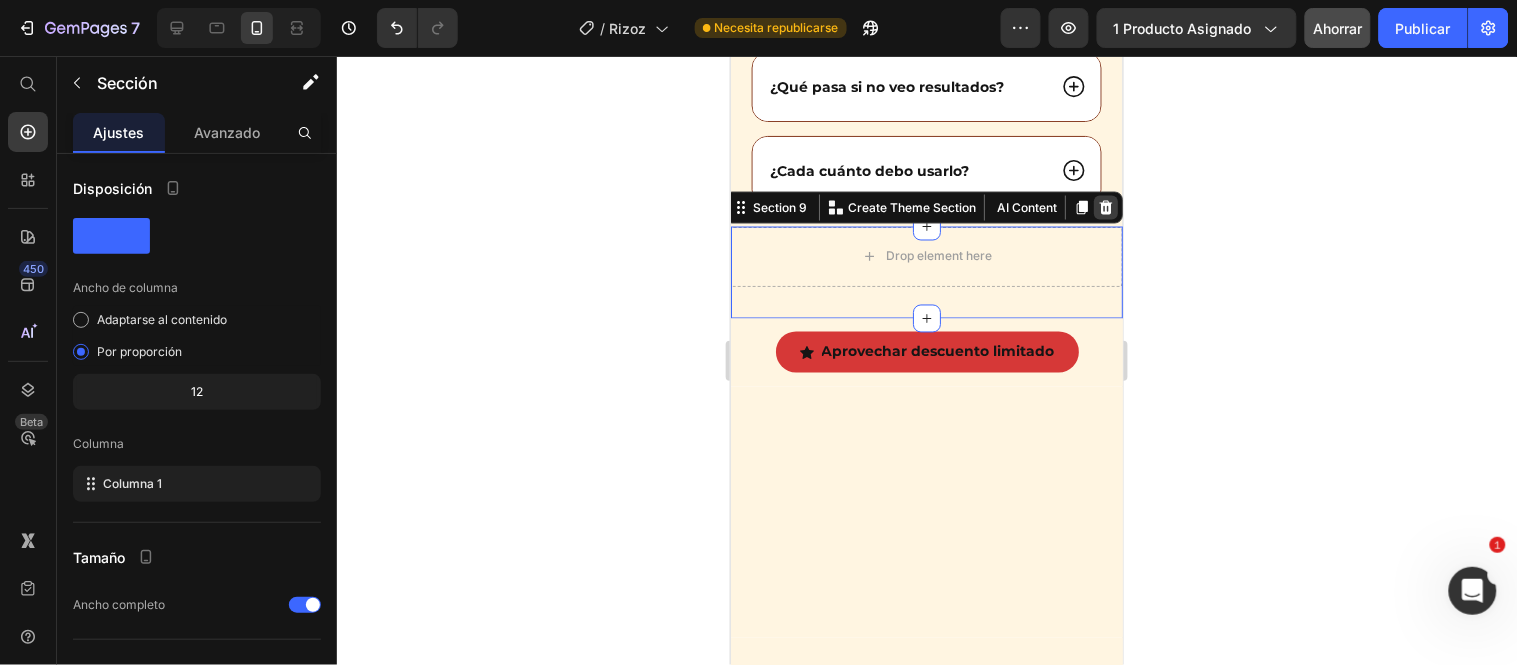 click 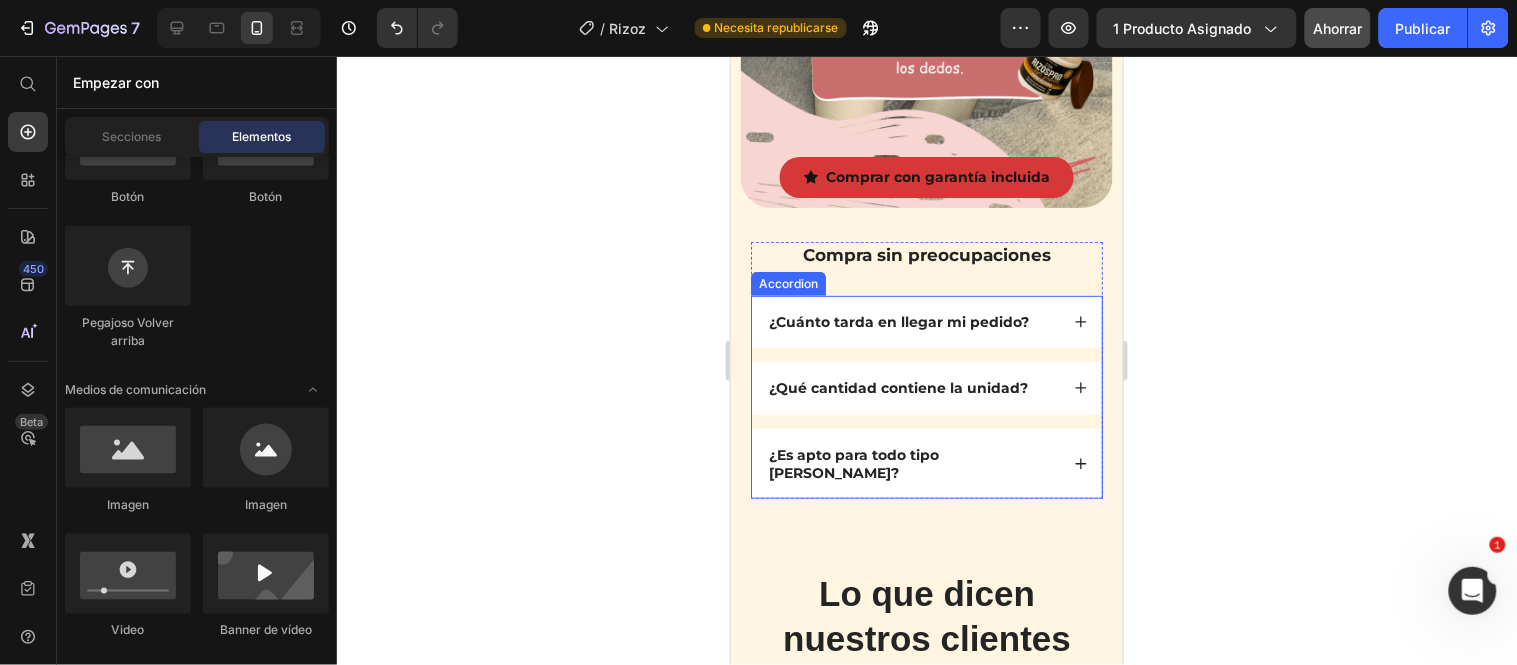 scroll, scrollTop: 9710, scrollLeft: 0, axis: vertical 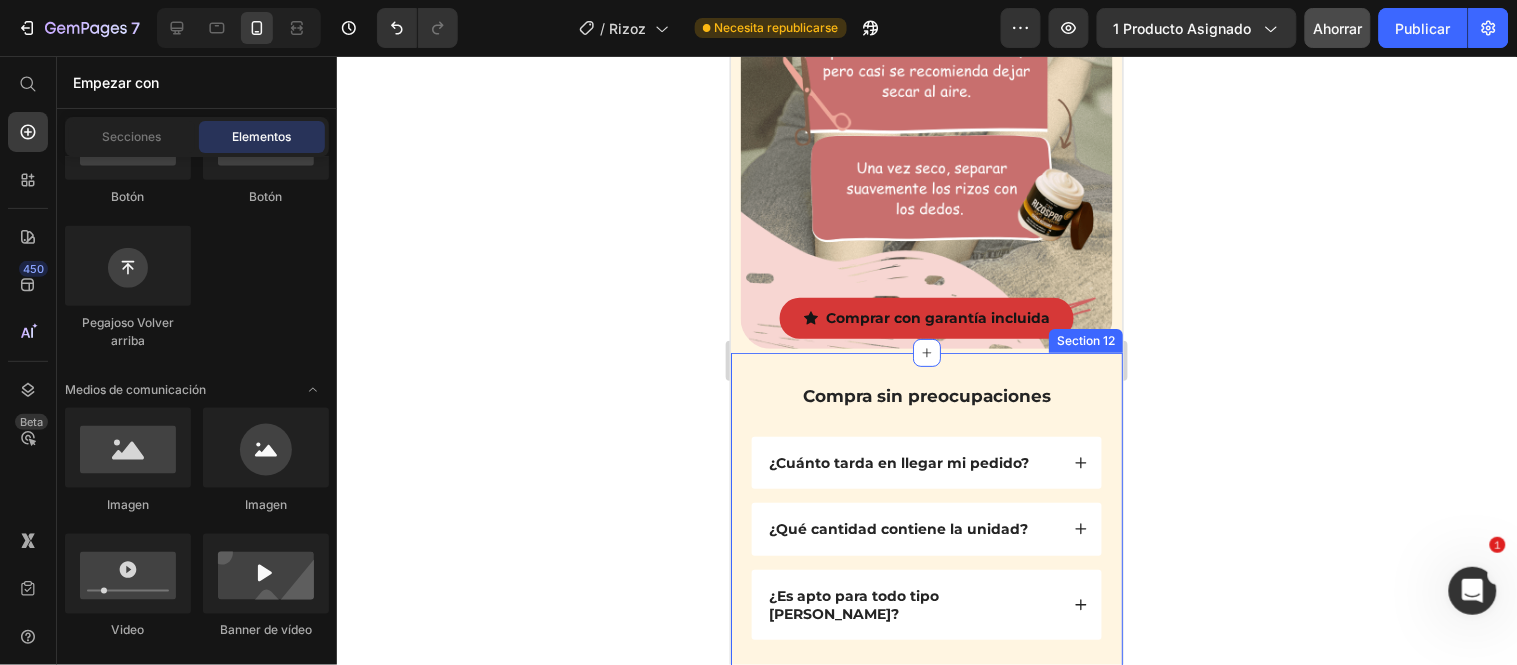 click on "Compra sin preocupaciones Text Block
¿Cuánto tarda en llegar mi pedido?
¿Qué cantidad contiene la unidad?
¿Es apto para todo tipo [PERSON_NAME]? Accordion Row Section 12" at bounding box center [926, 530] 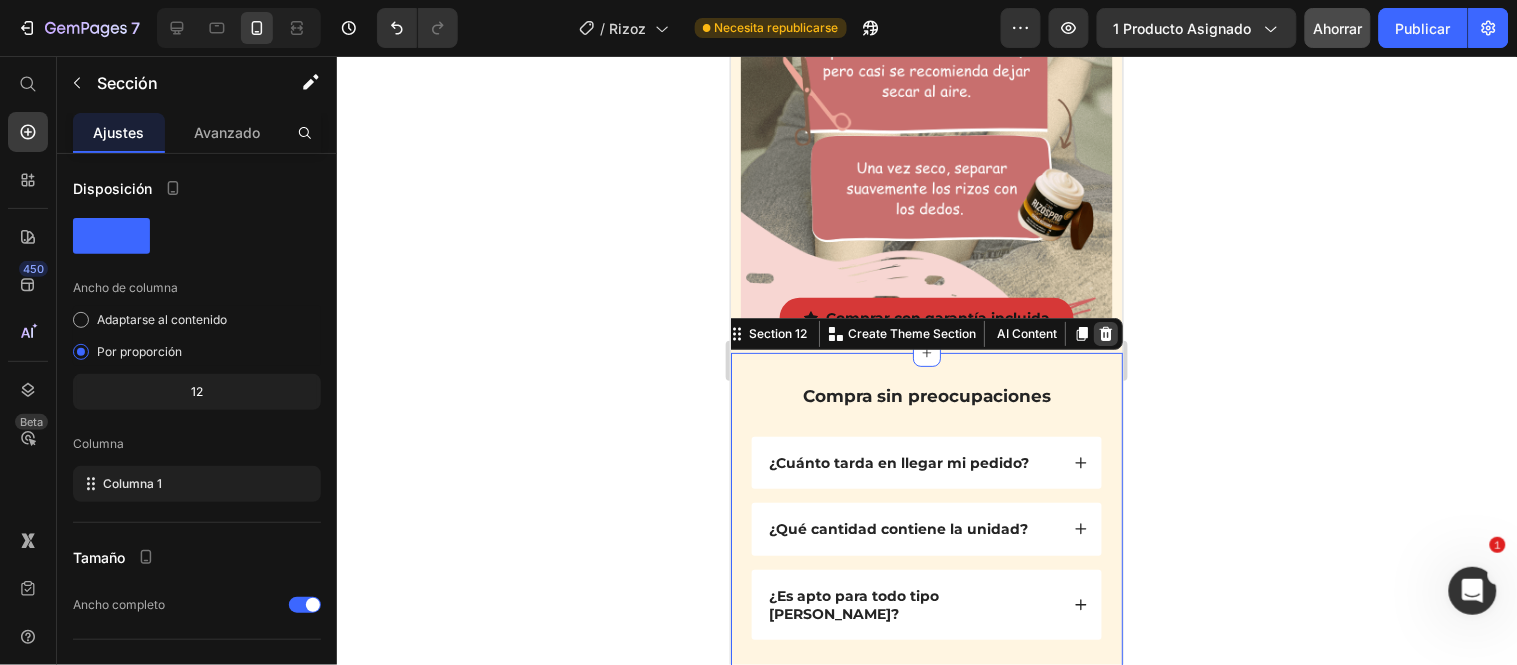 click 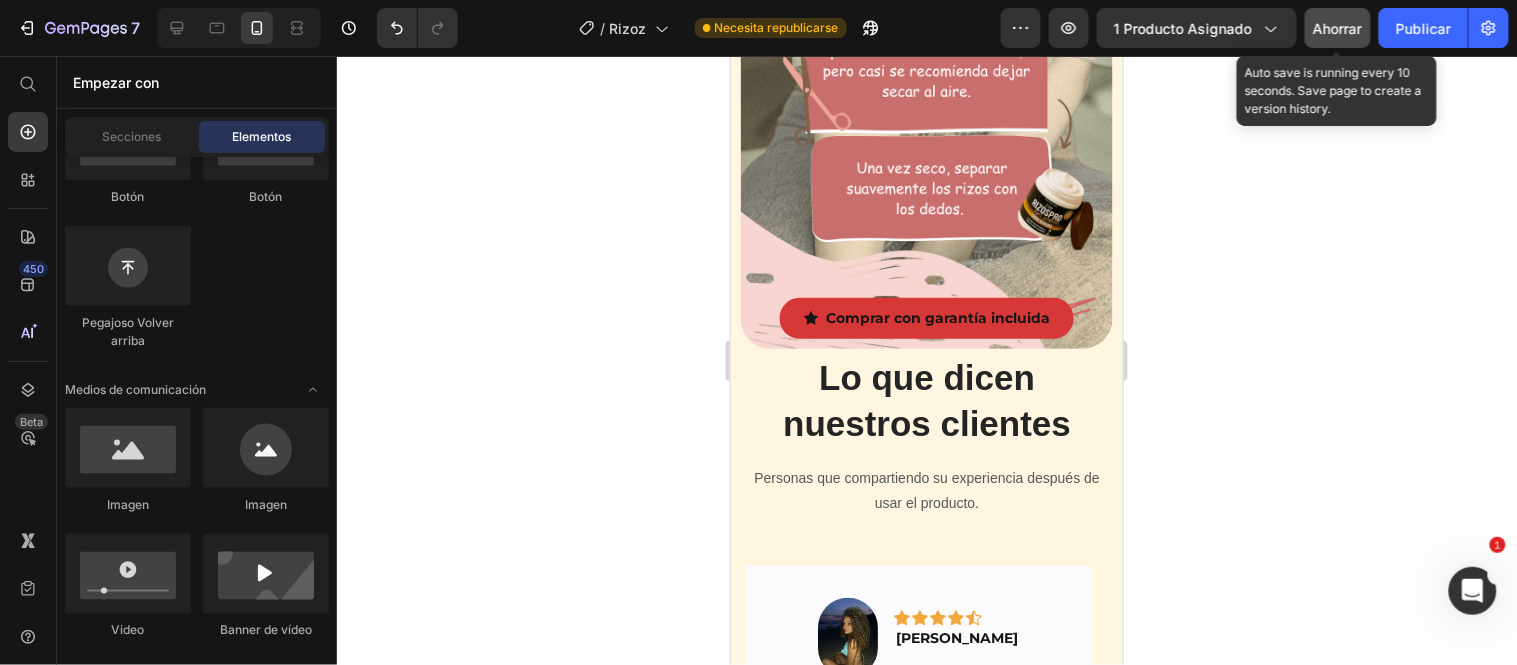 click on "Ahorrar" 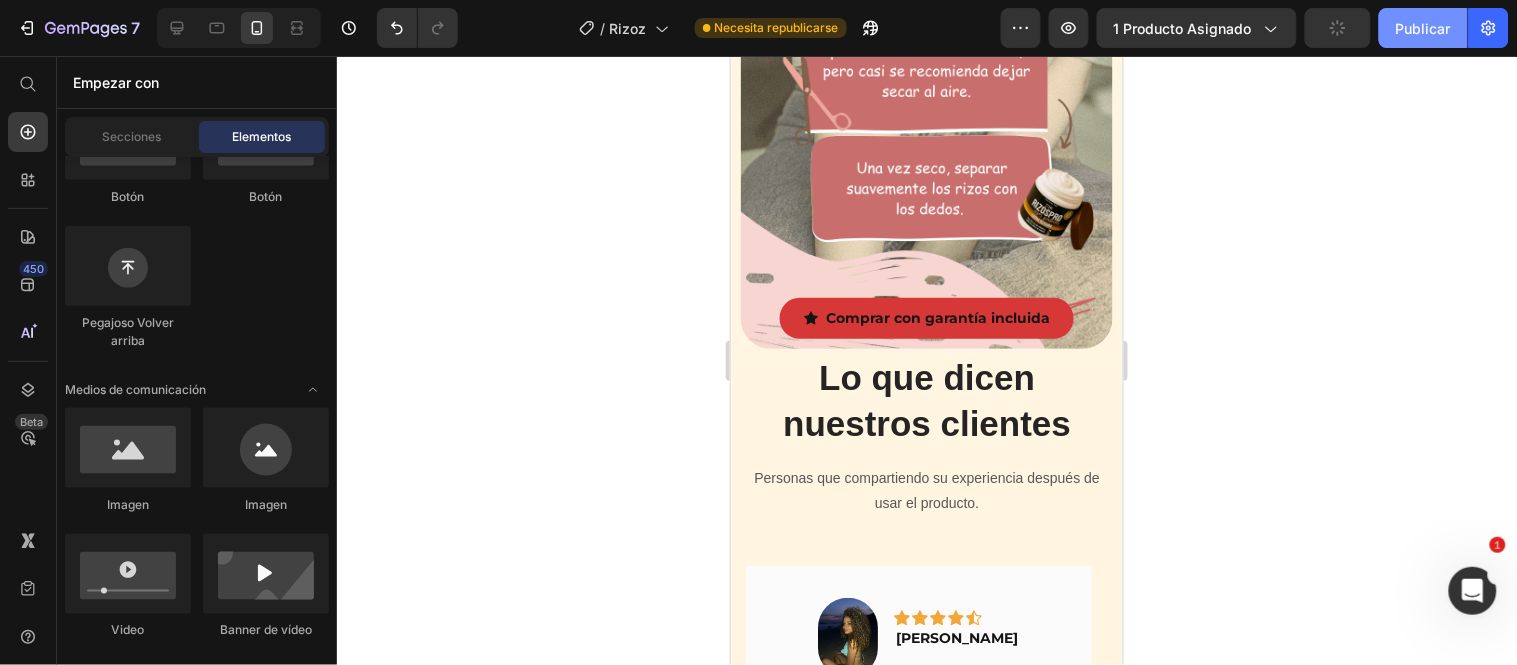 click on "Publicar" at bounding box center (1423, 28) 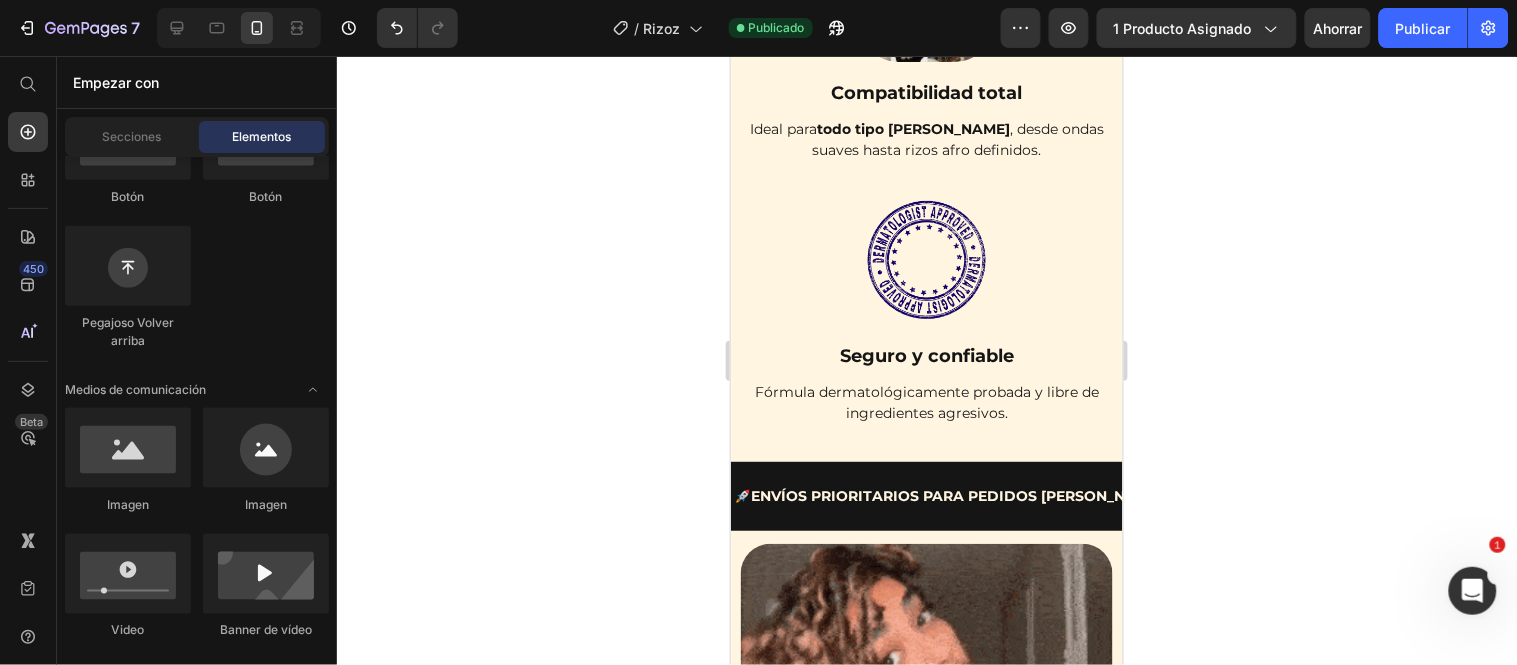 scroll, scrollTop: 7598, scrollLeft: 0, axis: vertical 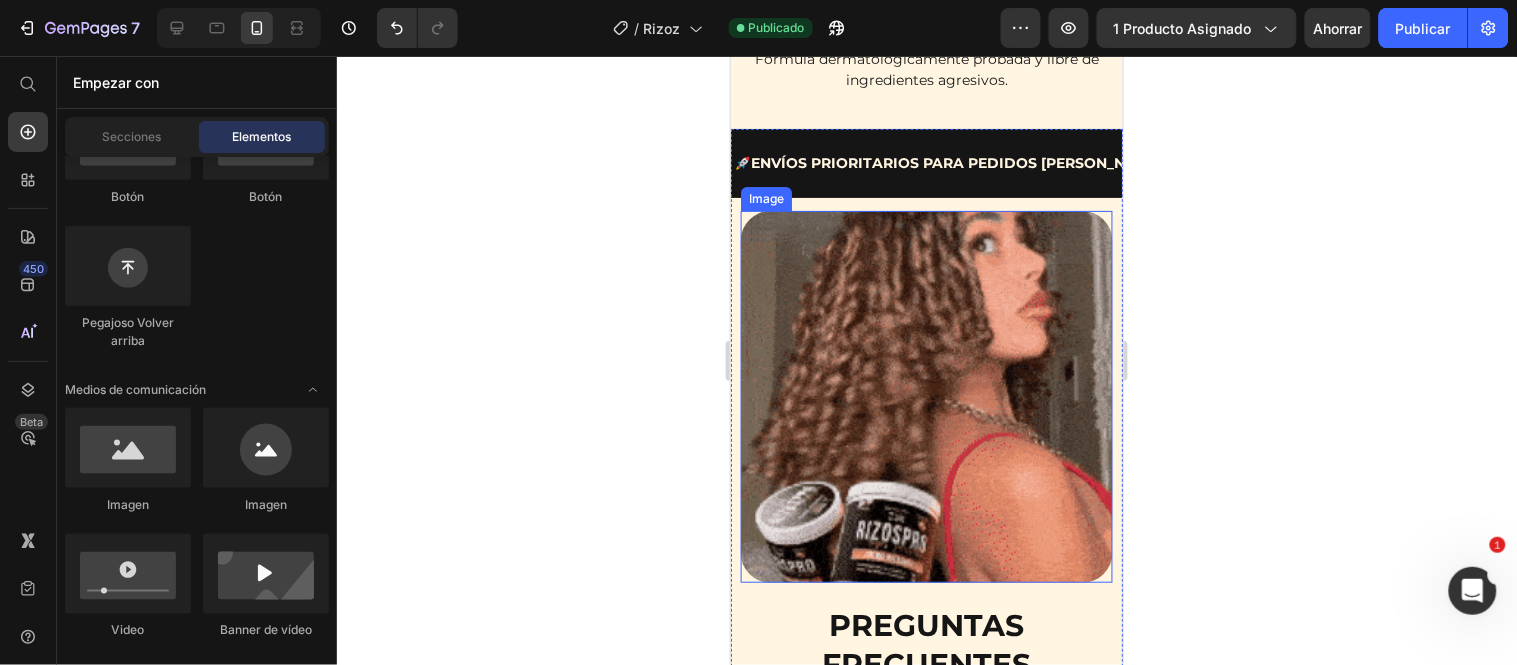 click at bounding box center (926, 396) 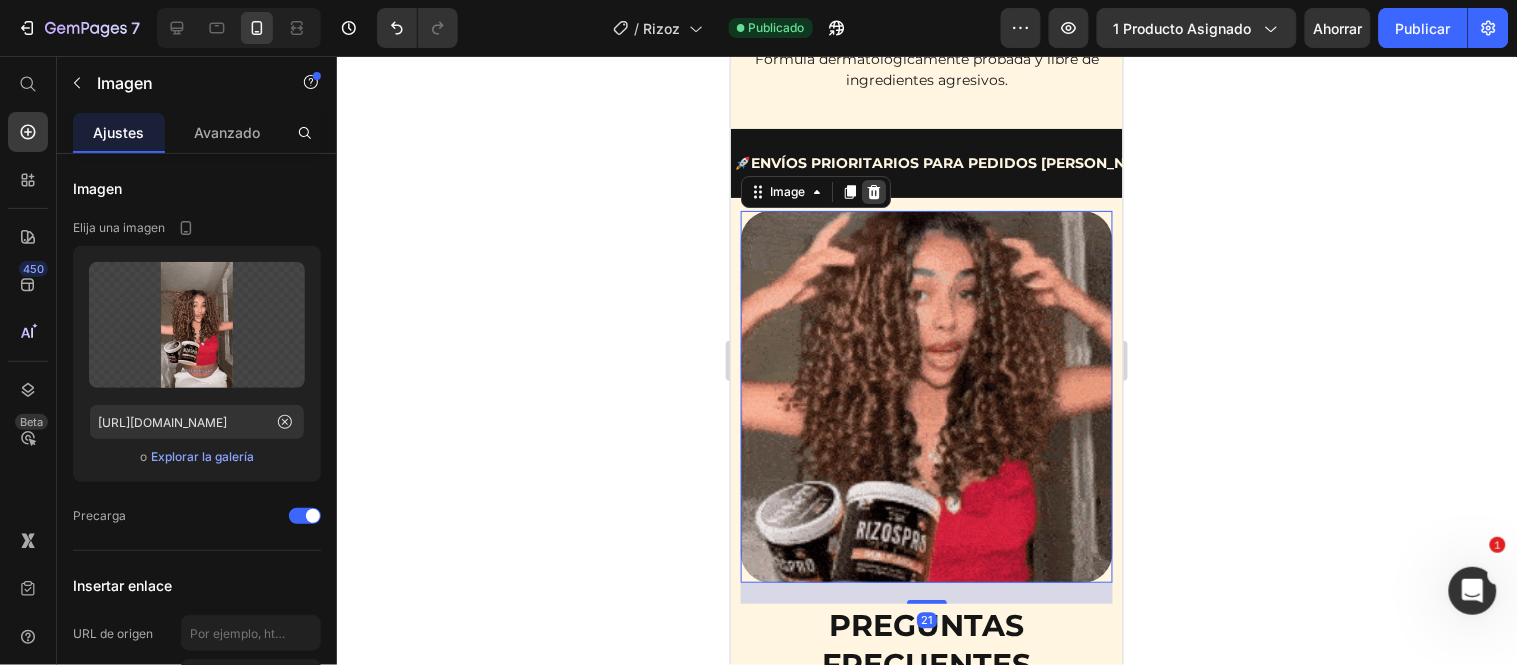 click 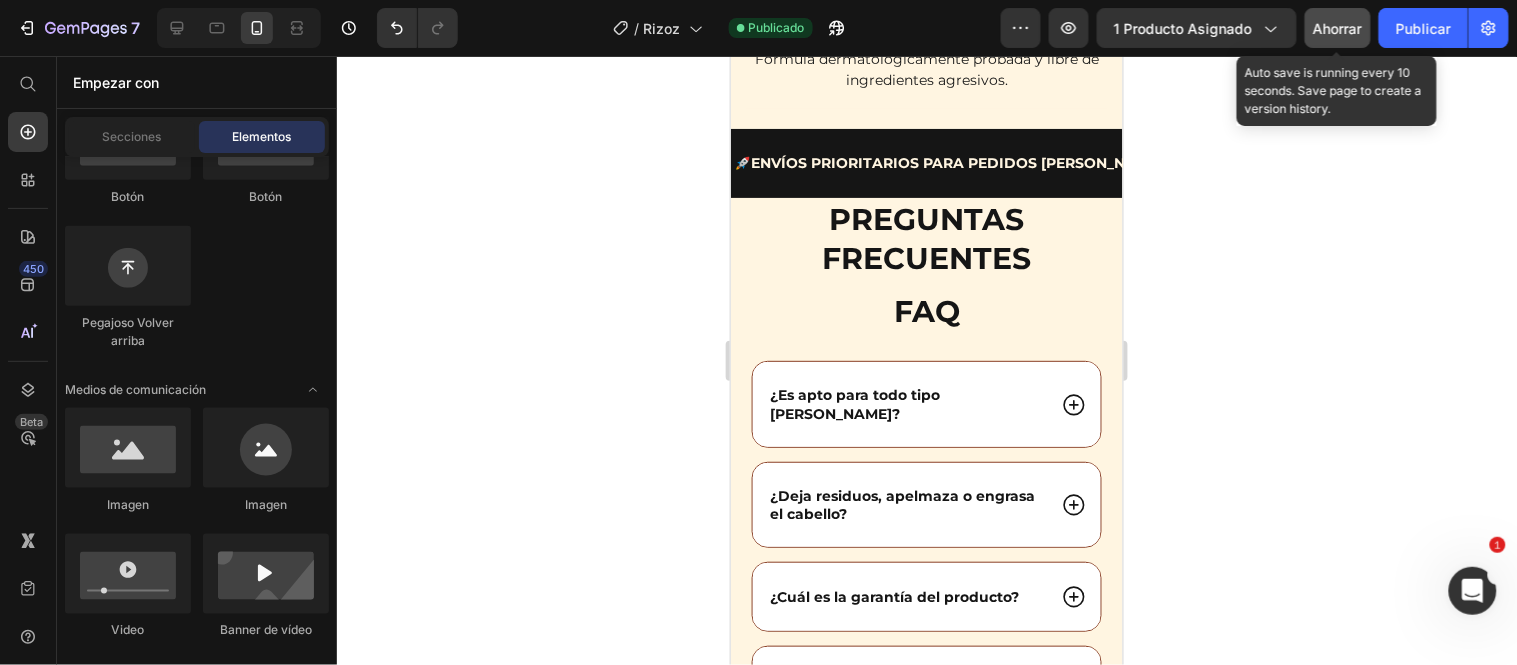 click on "Ahorrar" 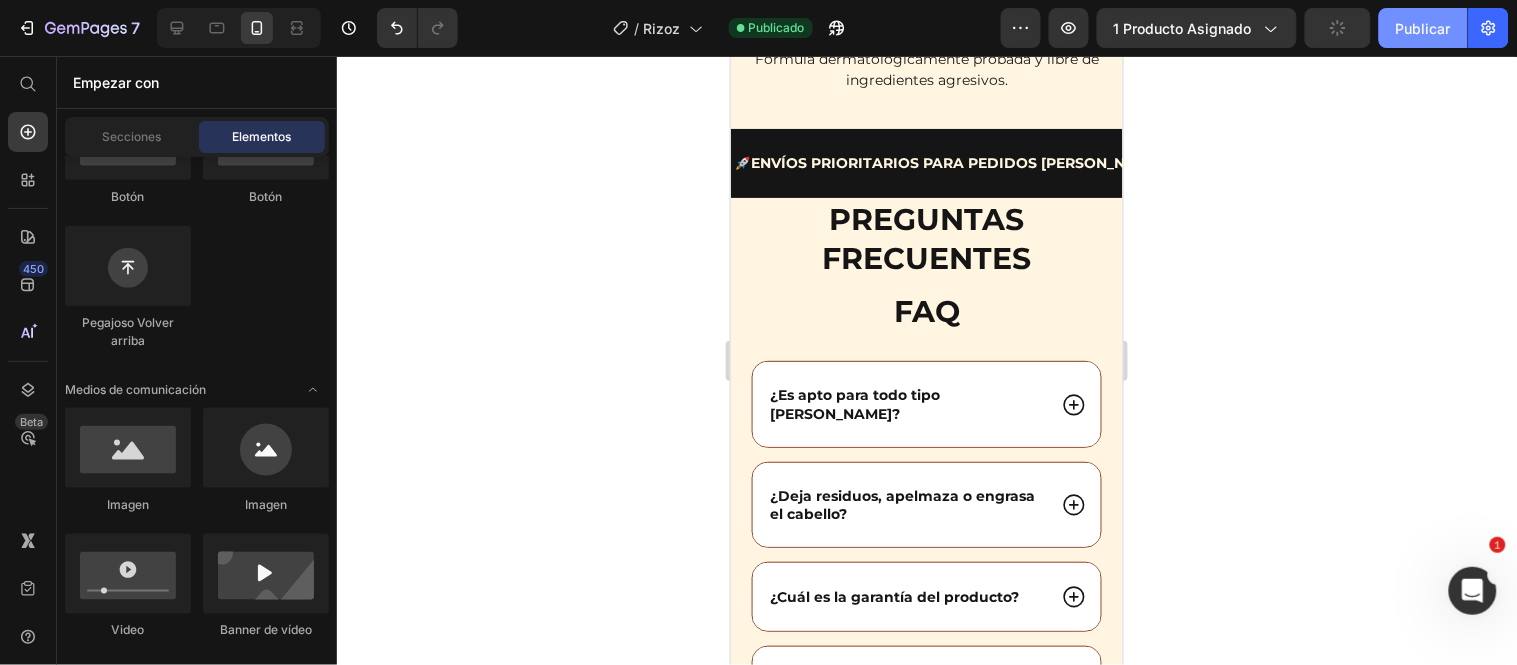 click on "Publicar" 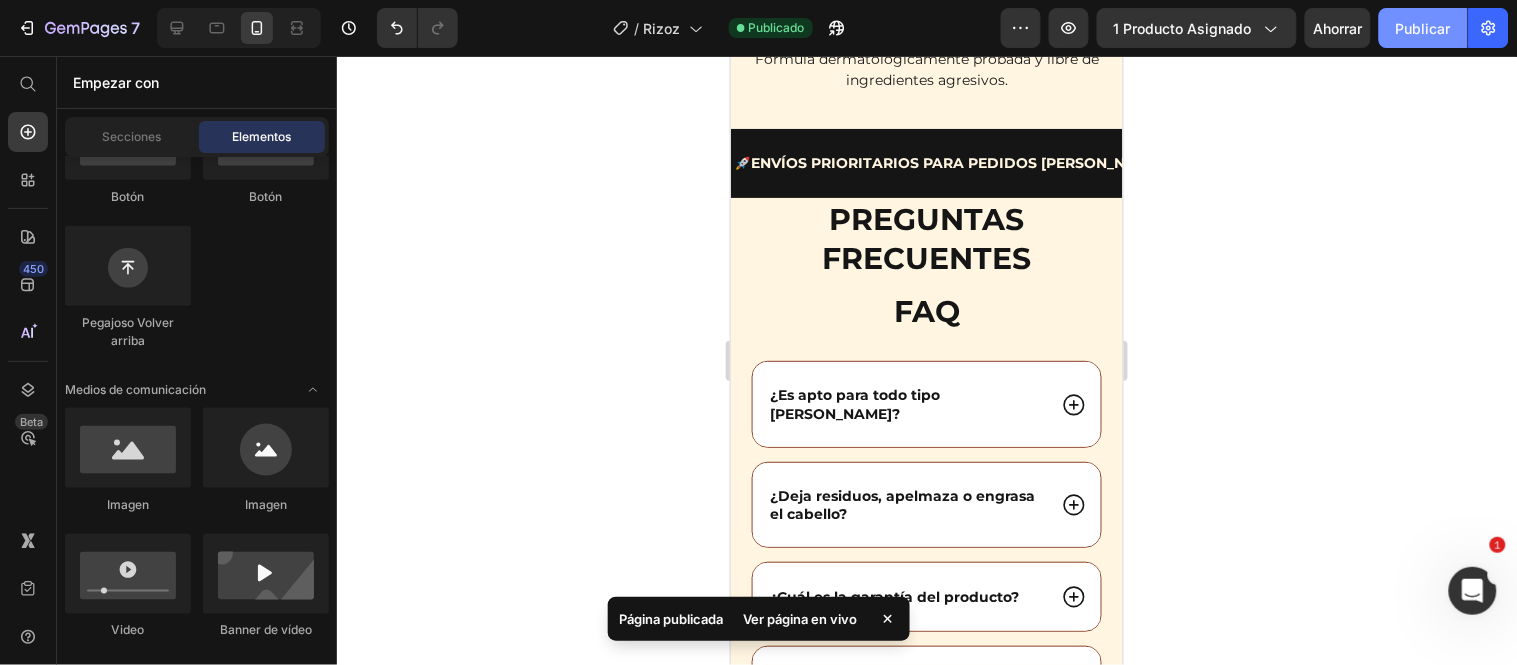 click on "Publicar" at bounding box center [1423, 28] 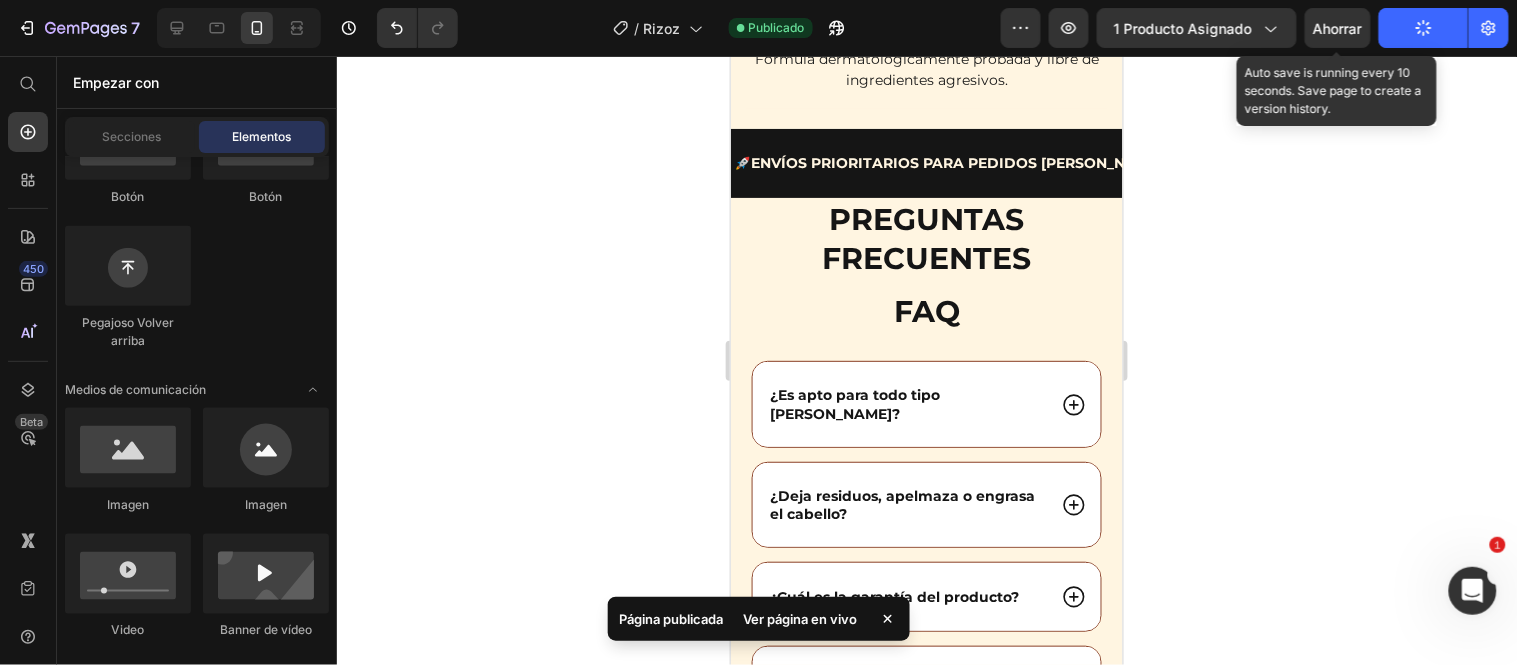 click on "Ahorrar" at bounding box center (1338, 28) 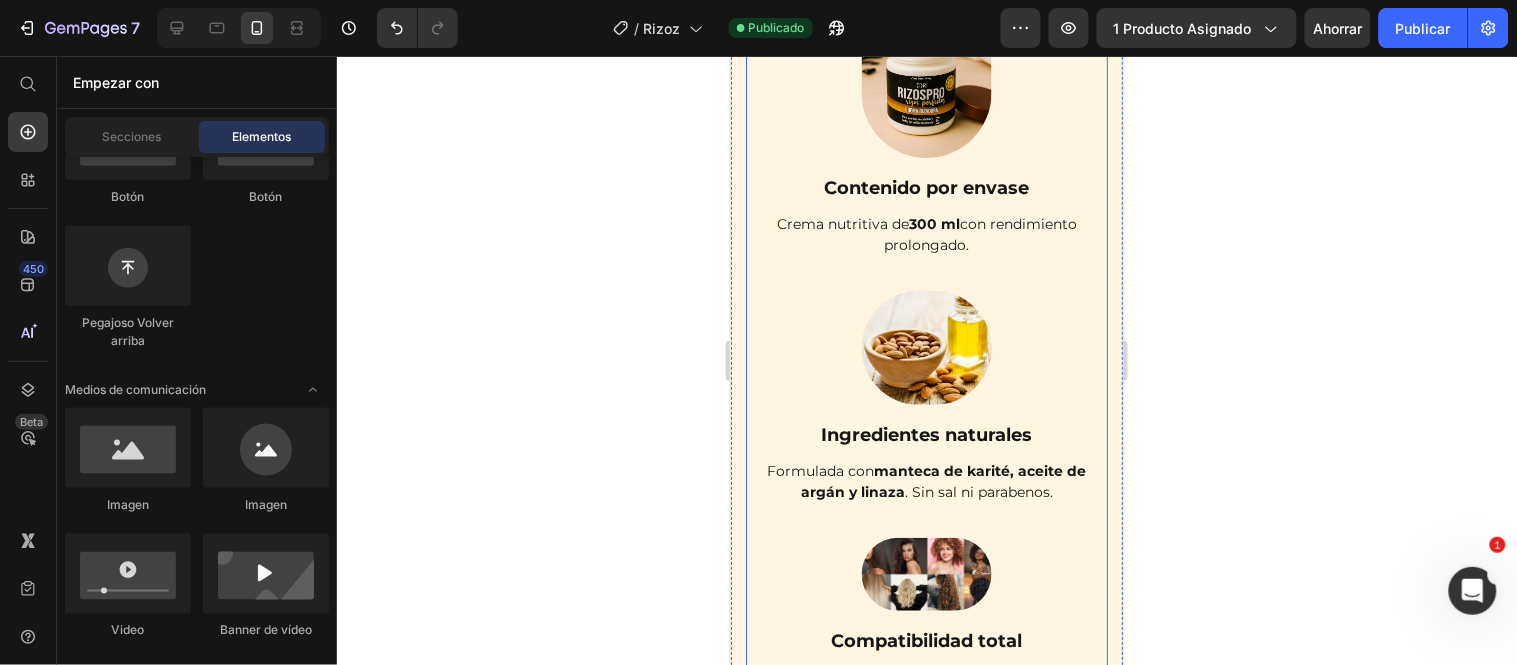 scroll, scrollTop: 6598, scrollLeft: 0, axis: vertical 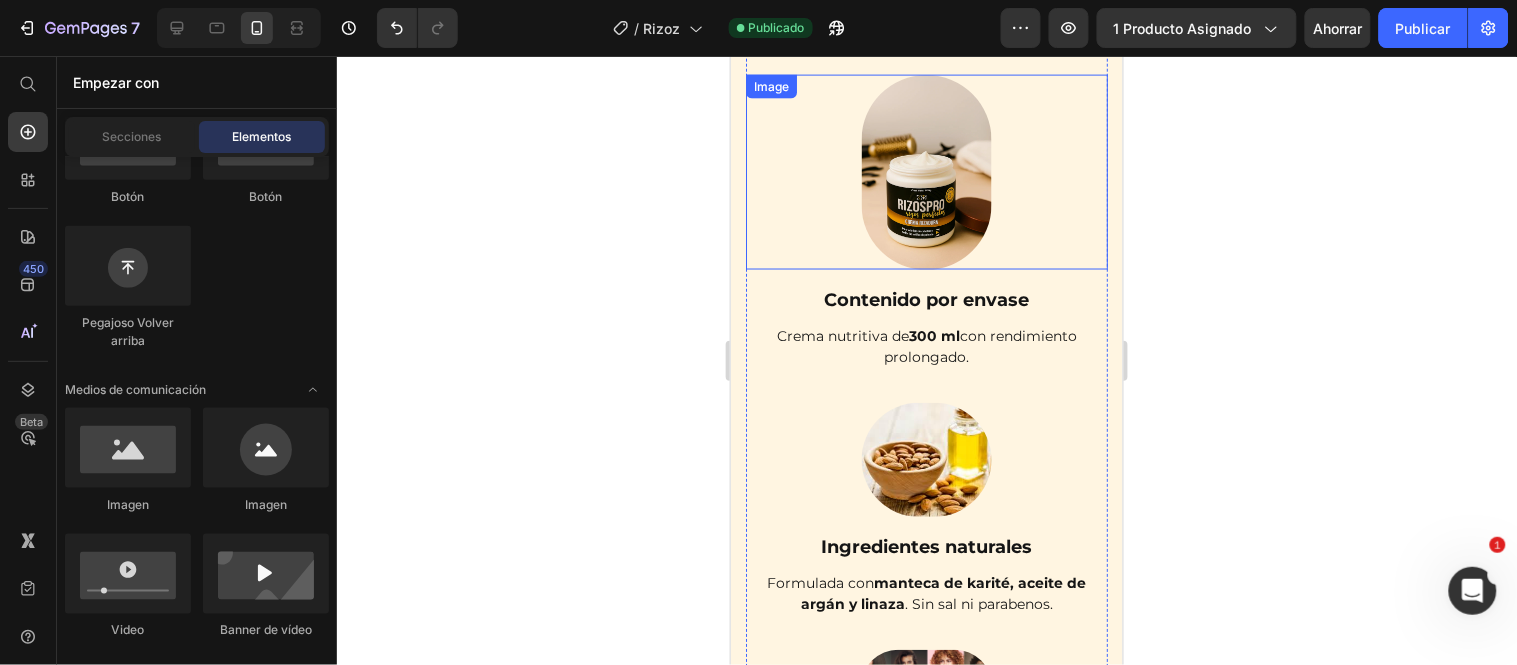 click at bounding box center [926, 171] 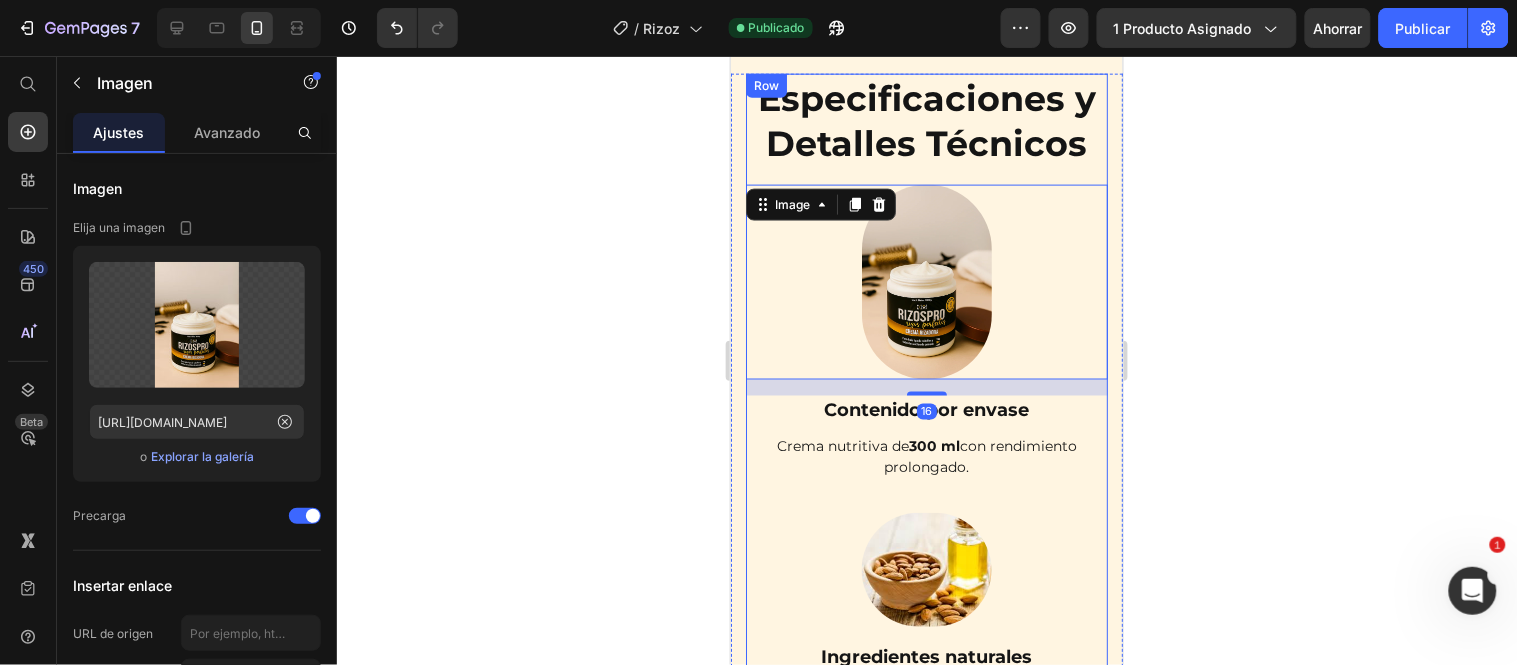 scroll, scrollTop: 6710, scrollLeft: 0, axis: vertical 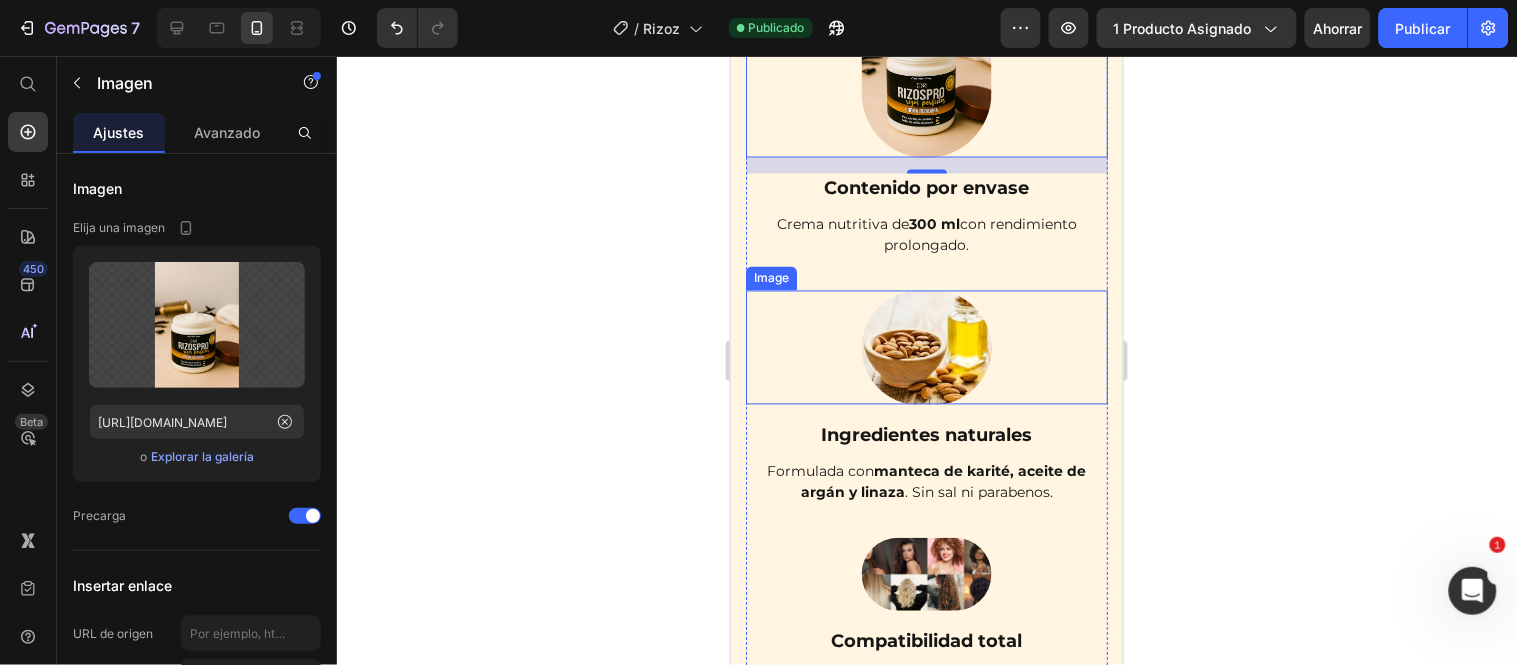 click at bounding box center (926, 347) 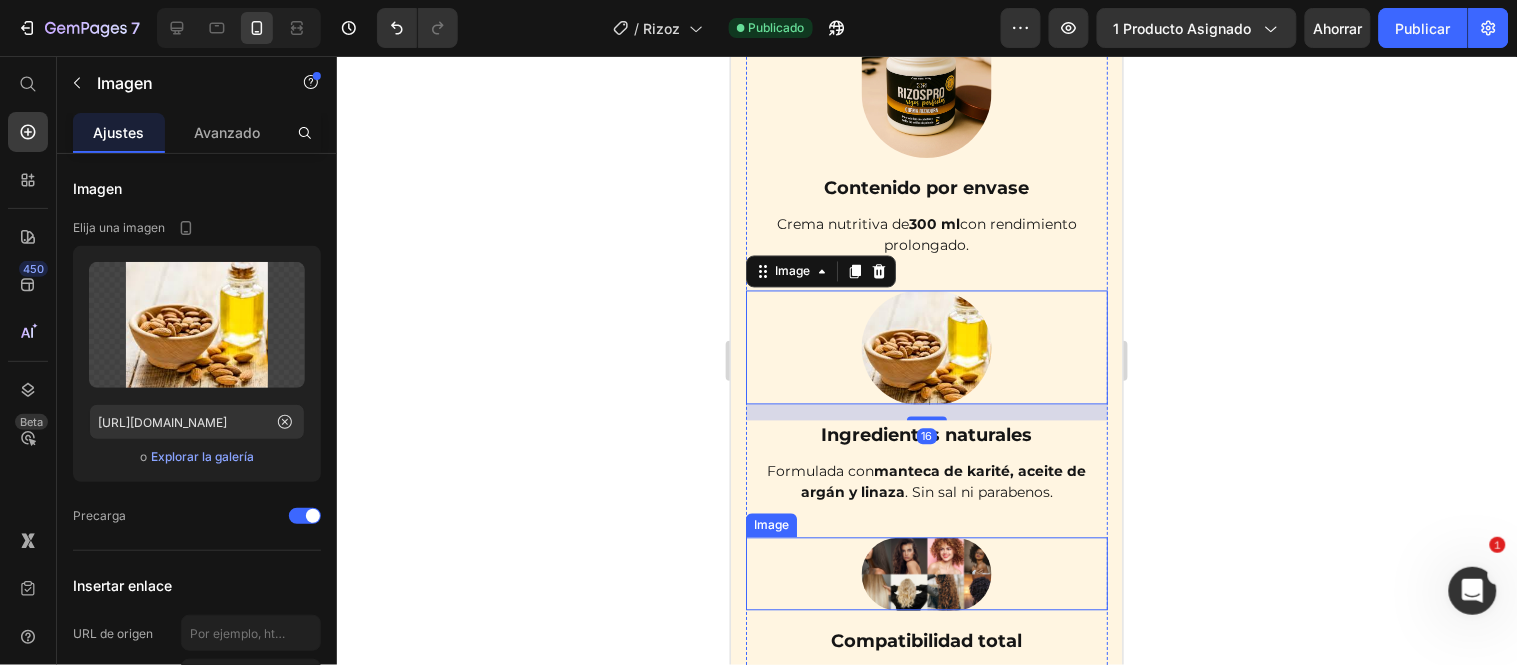 click at bounding box center (926, 573) 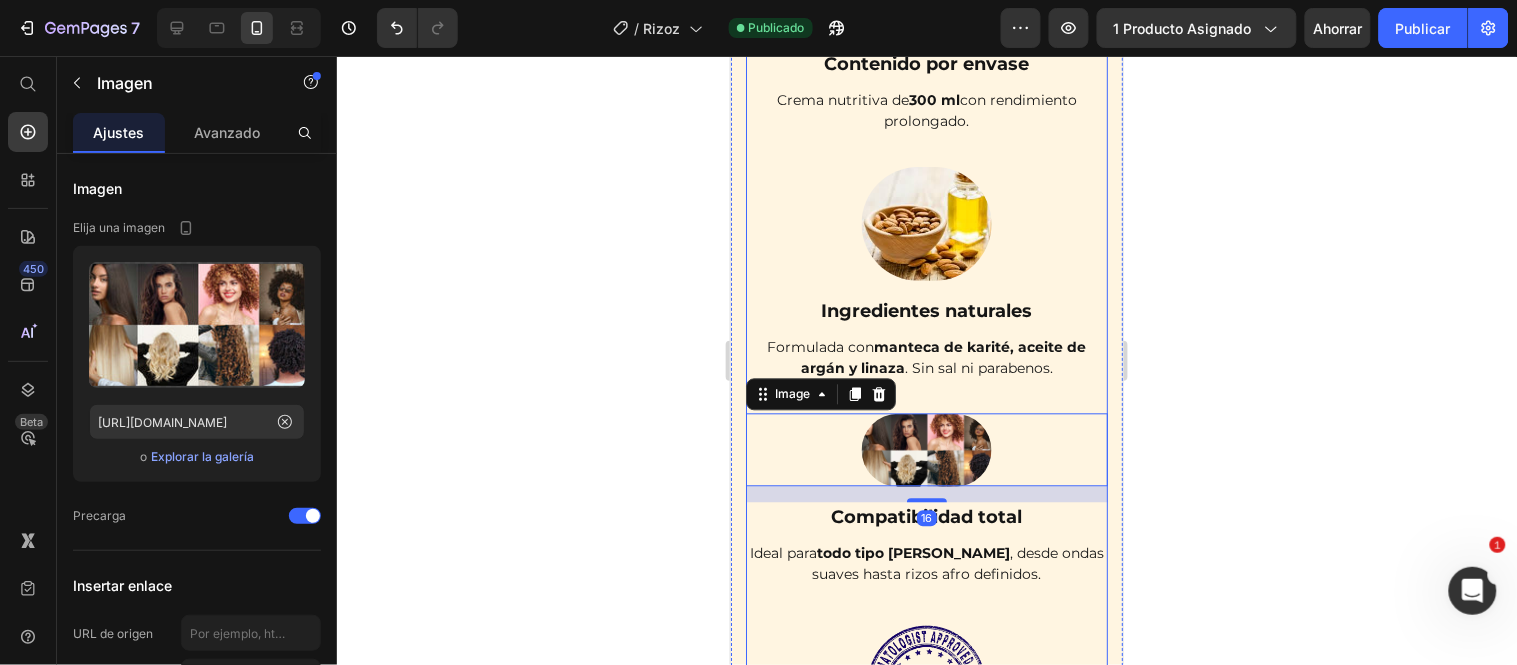 scroll, scrollTop: 7043, scrollLeft: 0, axis: vertical 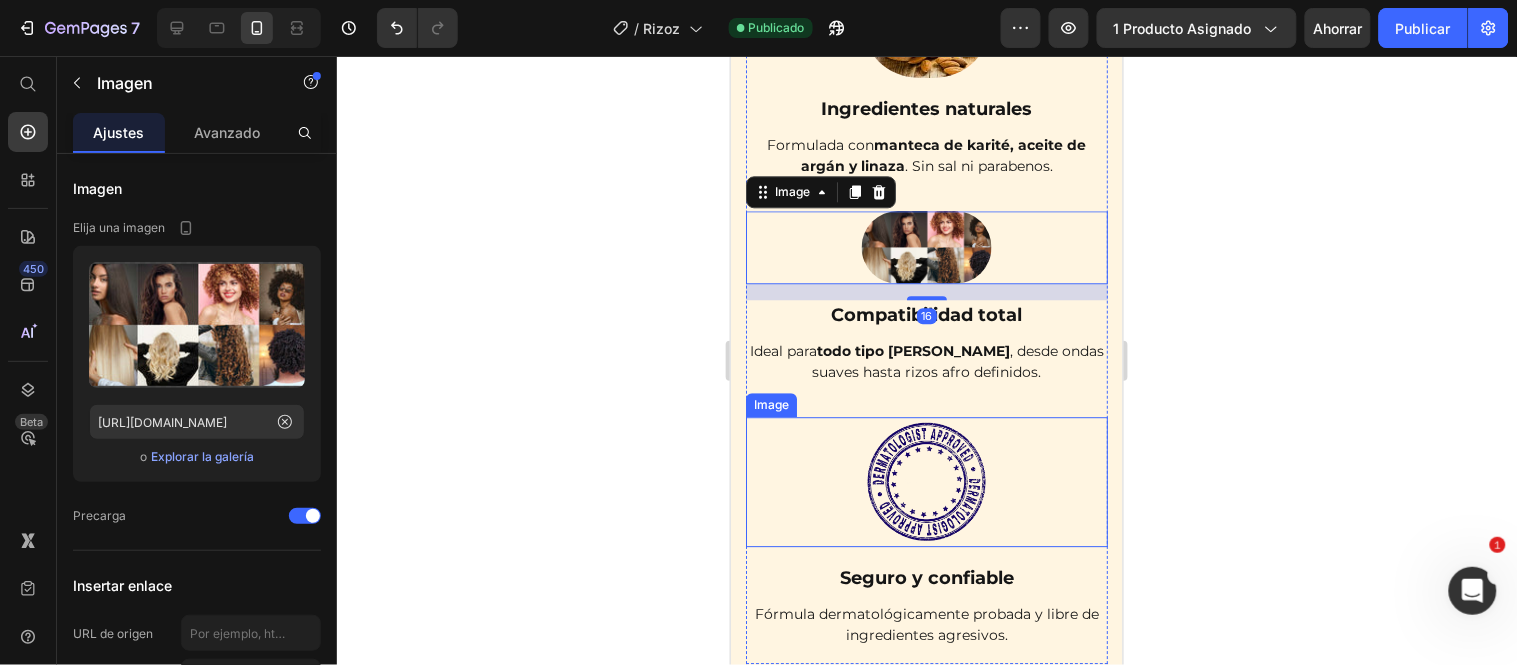 click at bounding box center [926, 481] 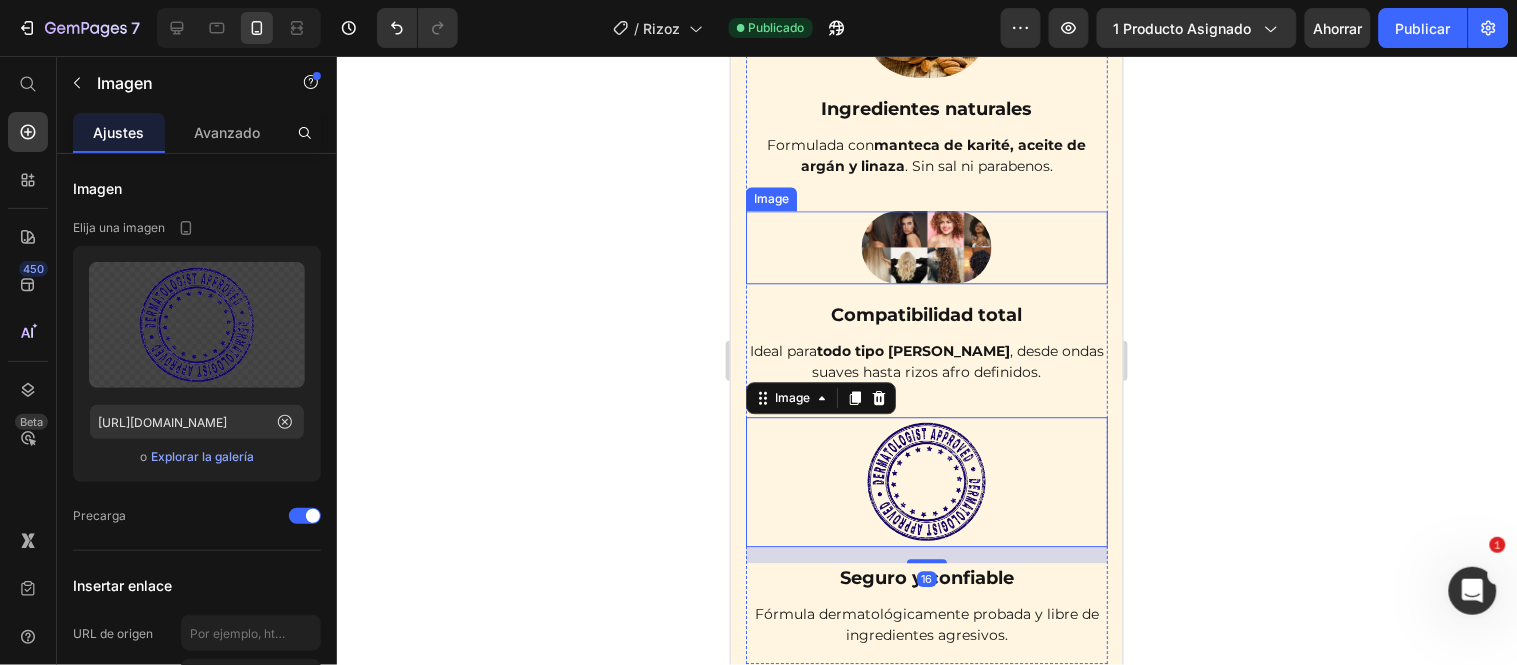 click at bounding box center (926, 246) 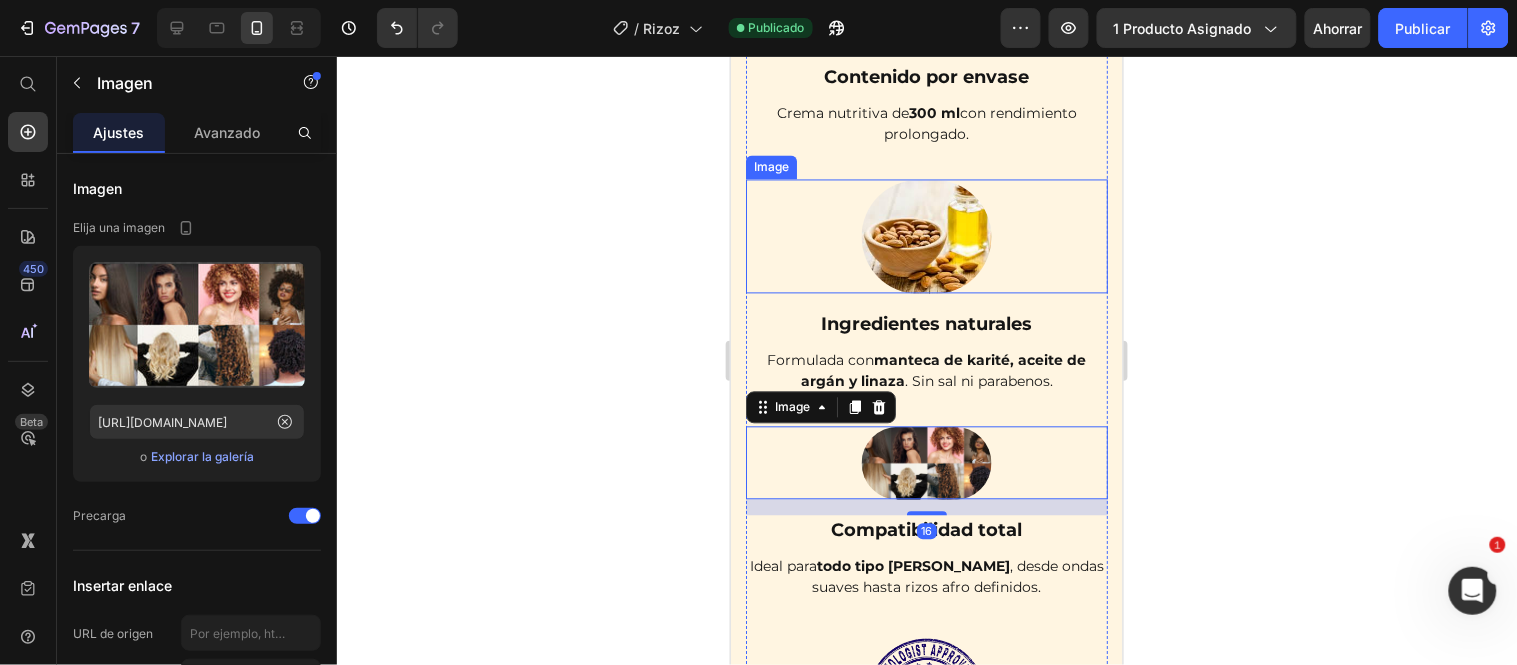 click at bounding box center (926, 236) 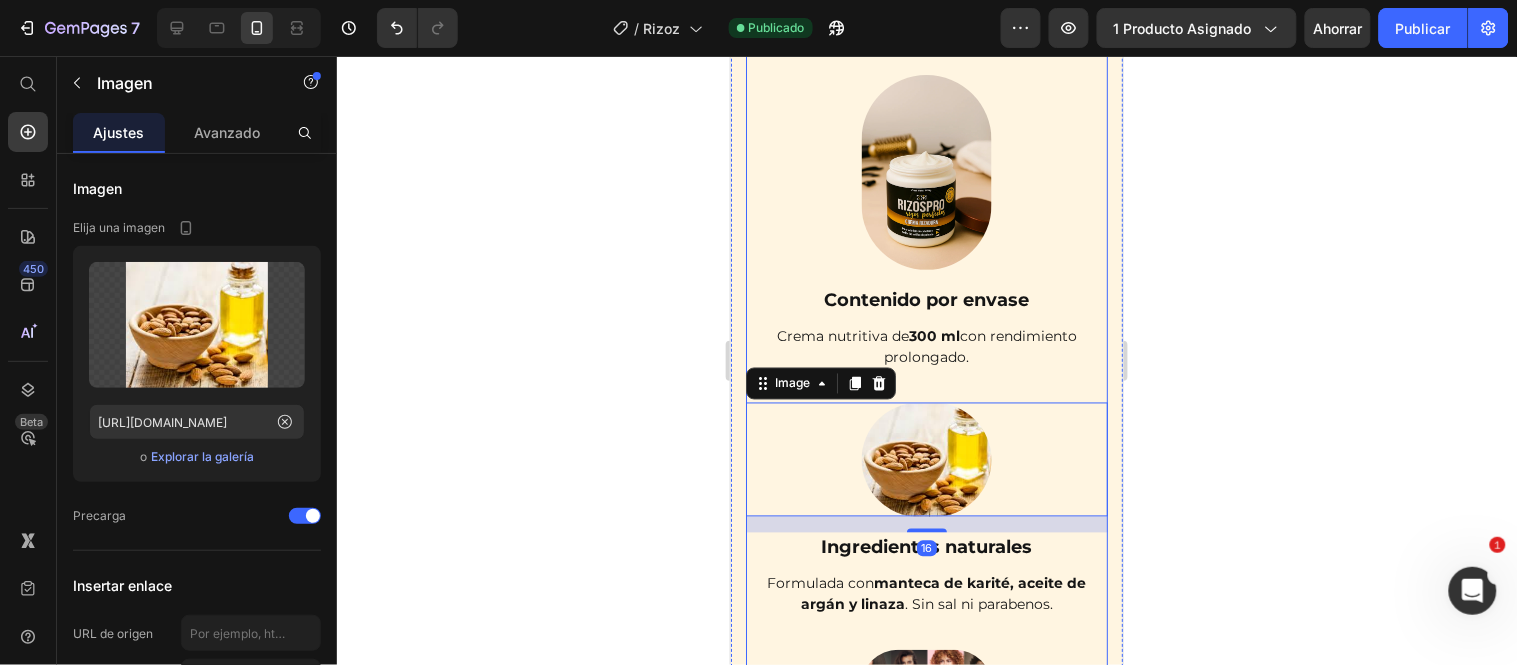 click at bounding box center [926, 171] 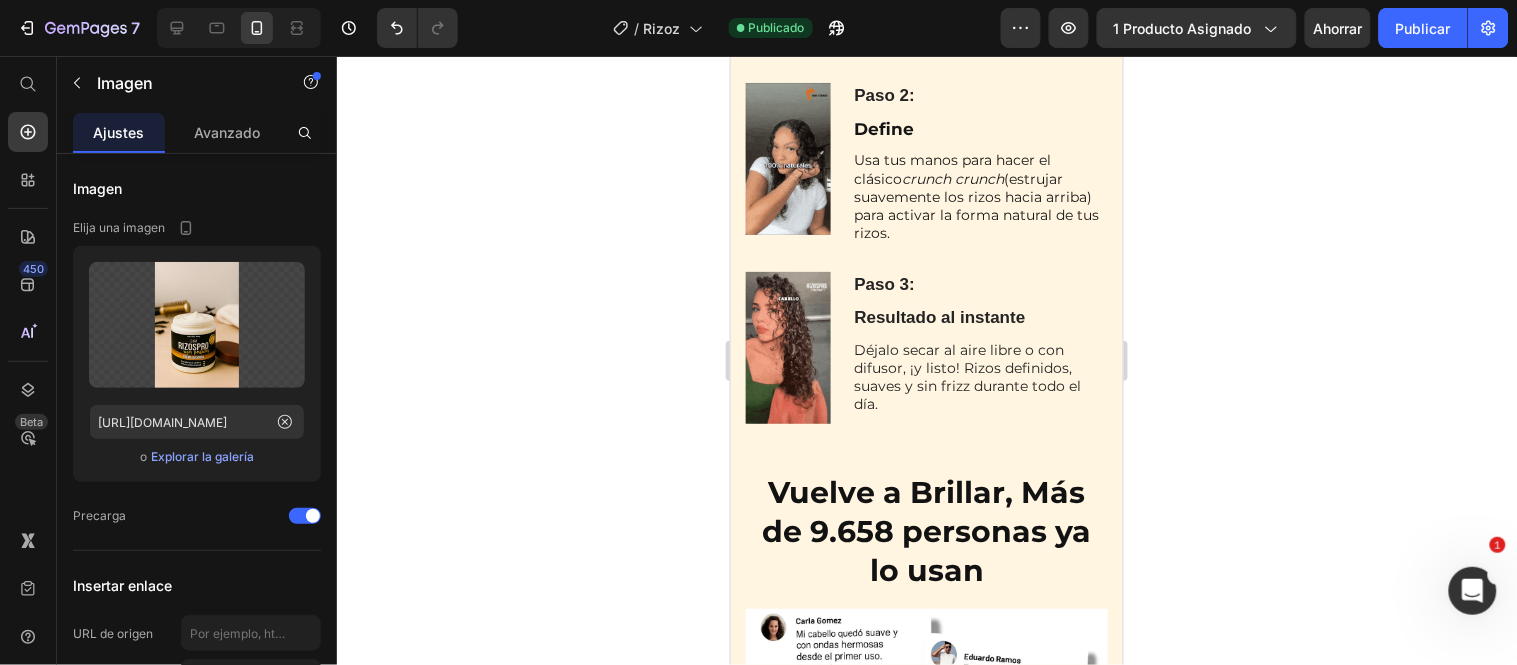 scroll, scrollTop: 4598, scrollLeft: 0, axis: vertical 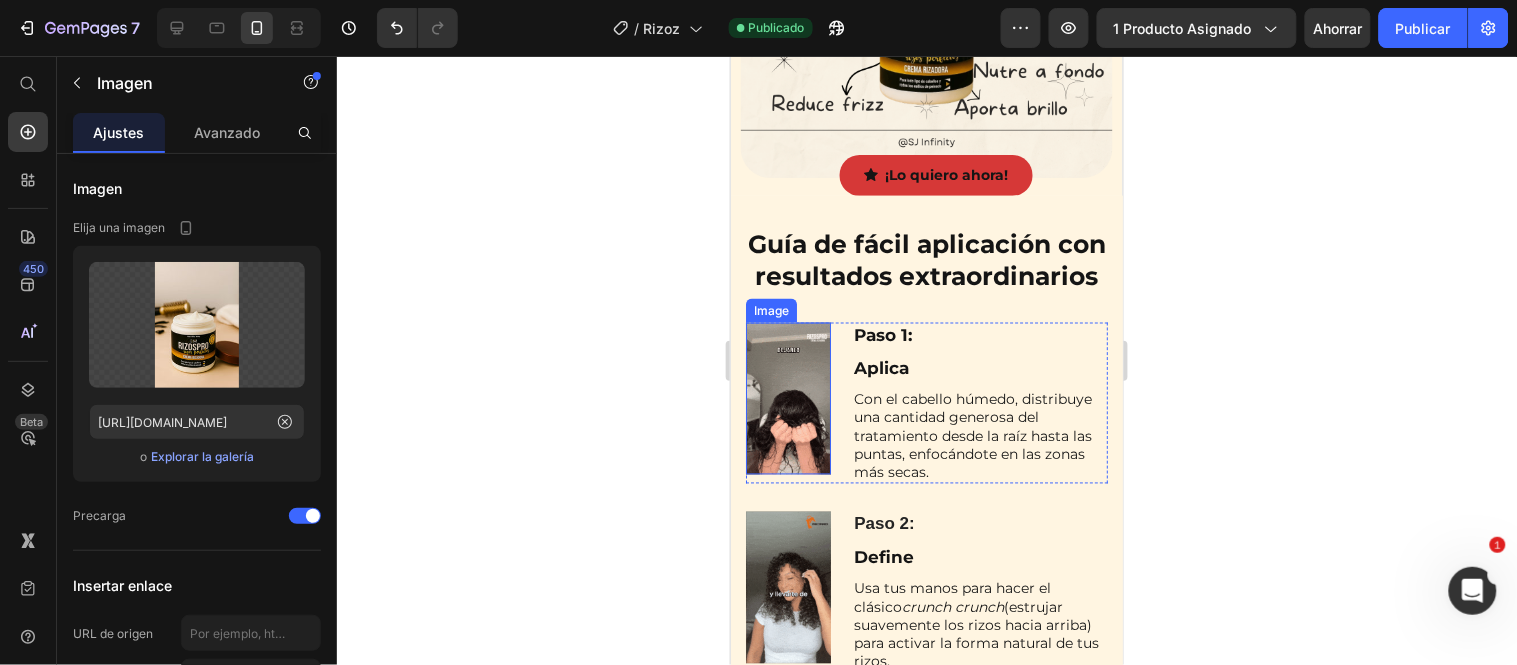 click at bounding box center (787, 398) 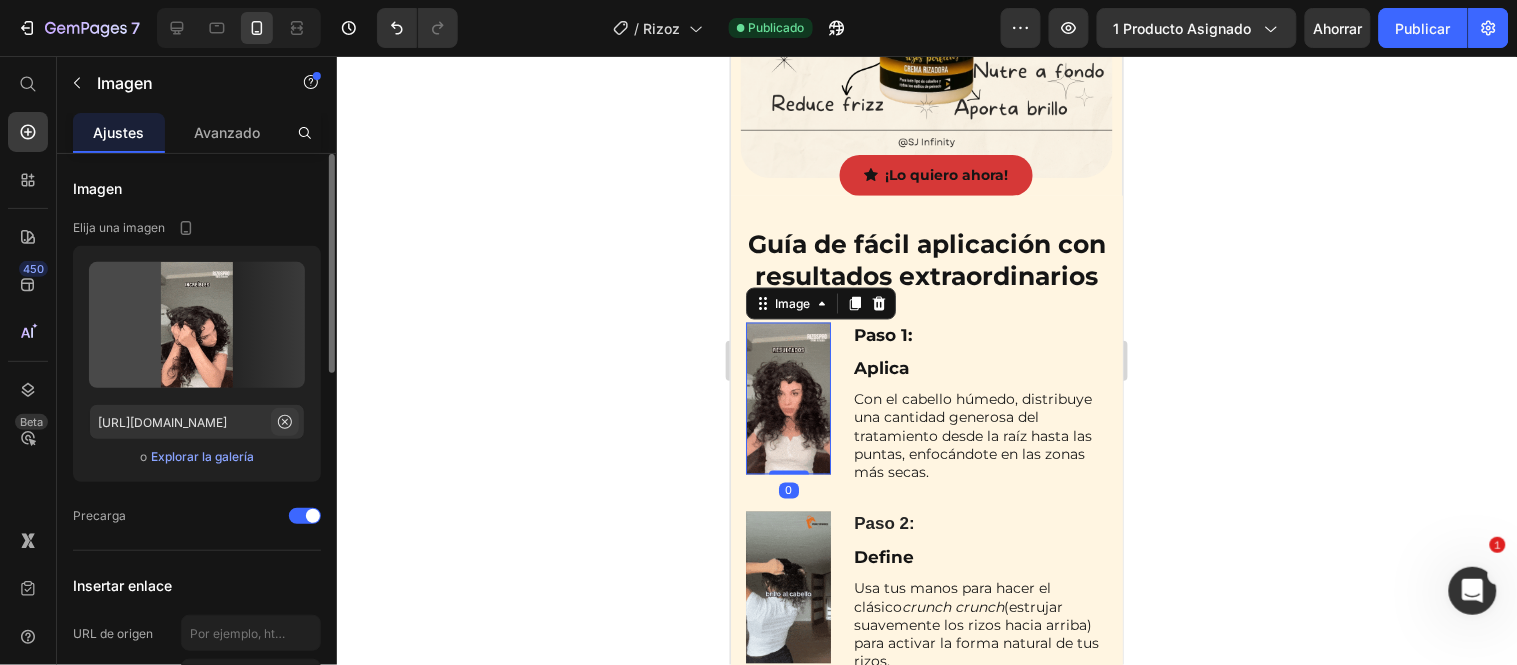 click 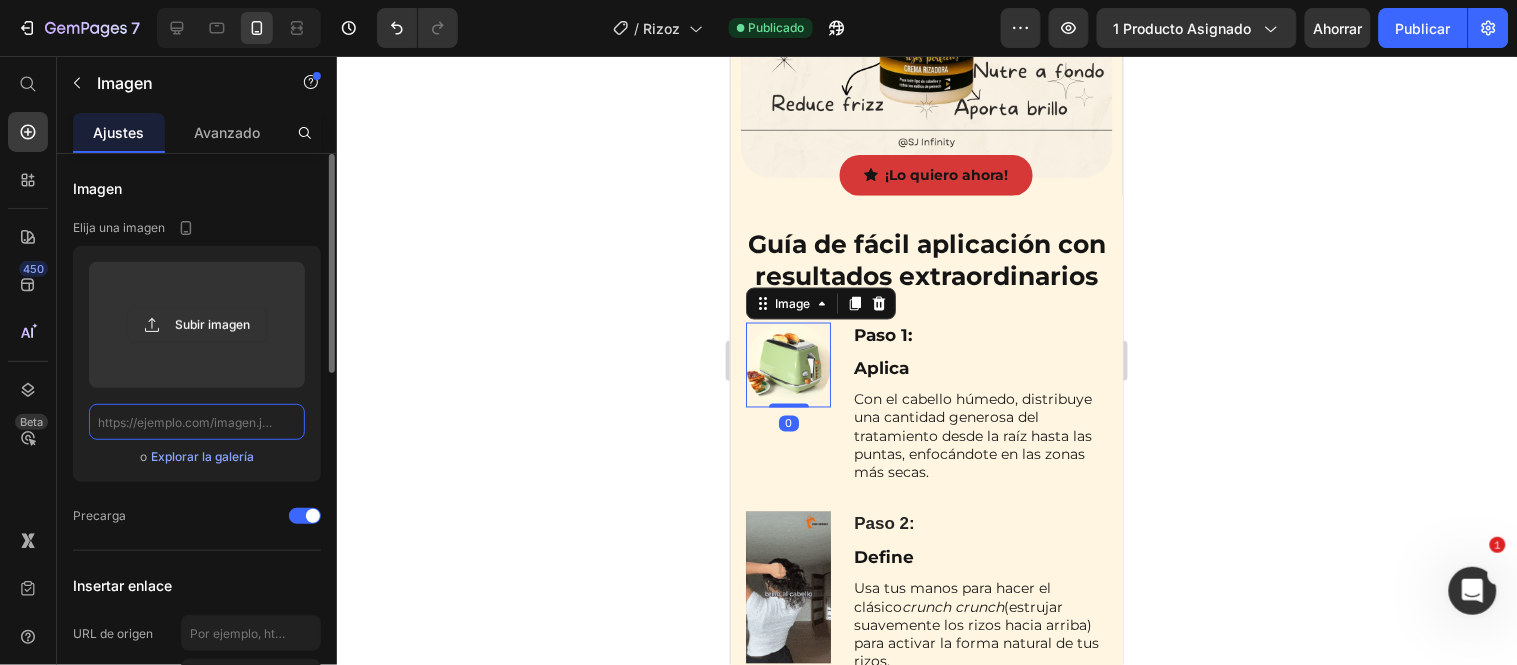 scroll, scrollTop: 0, scrollLeft: 0, axis: both 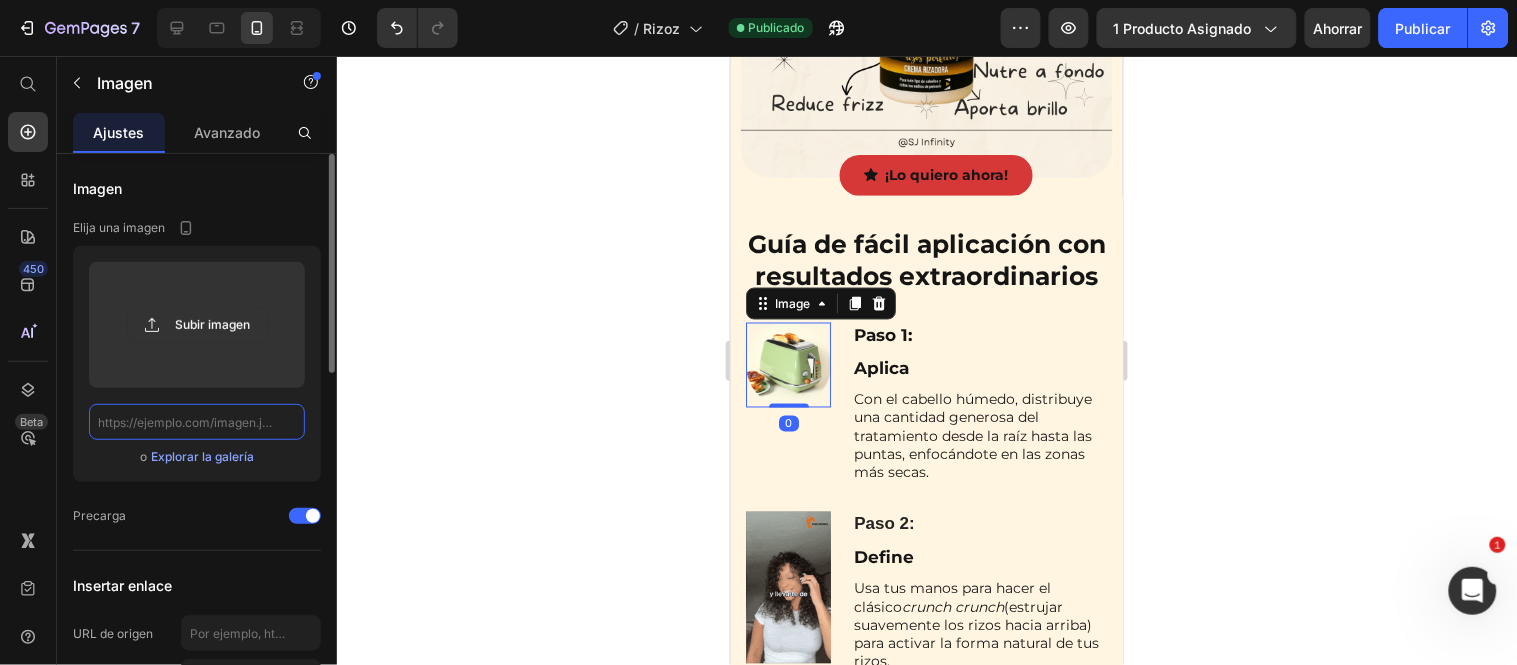 click 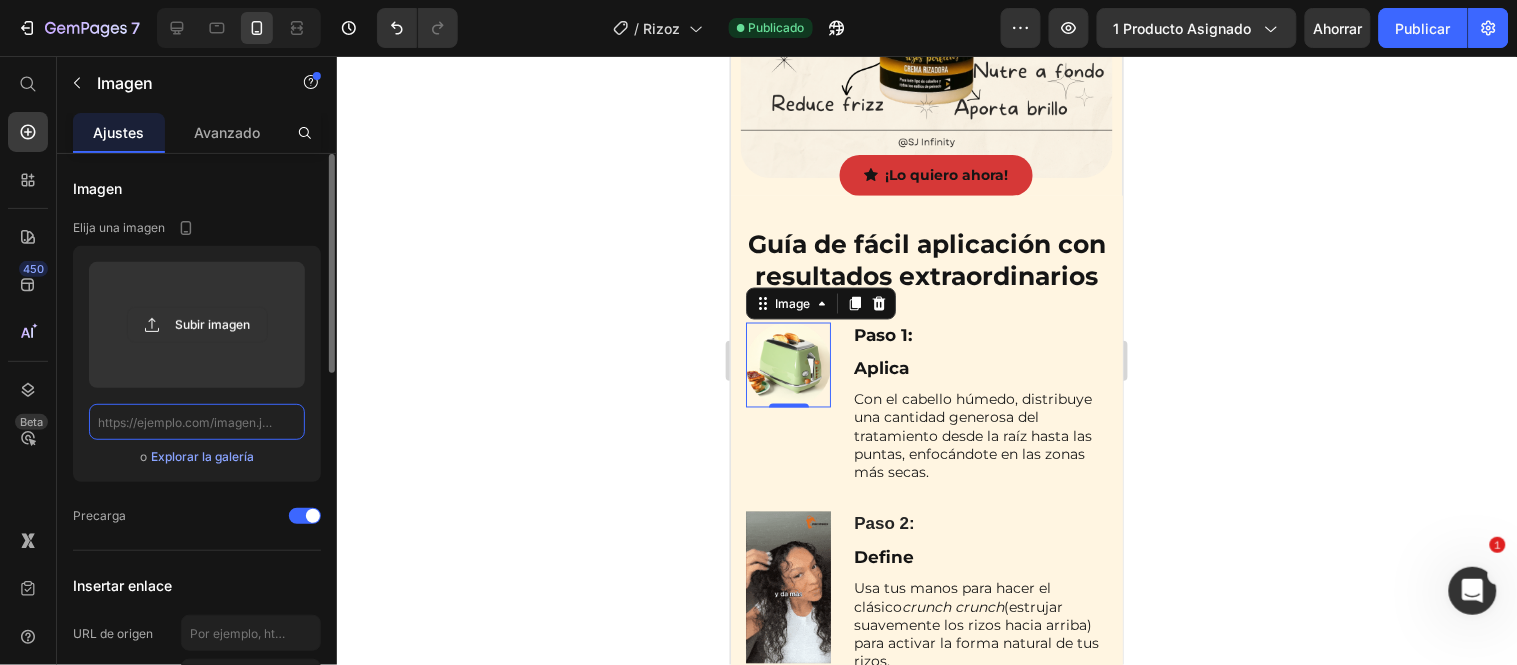 paste on "data:image/jpeg;base64,/9j/4AAQSkZJRgABAQAAAQABAAD/2wCEAAkGBxMSEBUSExIVEhUQFQ8VEBUVEBAVDw8QFRUWFhUVFRUYHSggGBolHRUVITEhJSkrLi4uFx8zODMtNygtLisBCgoKDg0OFxAQFysdHR0rKystKy0tLS0tLS0rLSsrLS0rKy0tLS0tLS0tLSstLS0tLSs3LS0tLS0rLS03Nys3K//AABEIAKgBLAMBIgACEQEDEQH/xAAcAAABBQEBAQAAAAAAAAAAAAADAQIEBQYABwj/xAA7EAACAQMBBQYEBQIFBQEAAAABAgADBBEhBRIxQVEGEyJhcYGRobHBFCMyQlIH0WJy4fDxFiQzgpIV/8QAGAEBAQEBAQAAAAAAAAAAAAAAAAECAwT/xAAfEQEBAQEAAgMAAwAAAAAAAAAAARECIUEDEjEyUWH/2gAMAwEAAhEDEQA/AJ99SUfulDc01zxnXtwSeMrnaGx+5XrF3E6yJiKFMInb6YxD0QkrlpnpJdGg3Qwq0twh5QdxVQcvlFs6DA8IG7tmydIEd7pekb+LXpBPaN0jVtGgSFux0i/jPKLQsDHVNnnrAJsar3l9QXhlbnHr3ZH3kmzpm1FV2DL3dMkhjq7Z0OnLTT1mU2nfm1uqNRTlqeWHQjeGR7gMPeWO37kVKTFXOHVSo5YXJKnmcYU9NTNRGlsdtpUckOX7vcUnTxtungfUGYXtTTNStWqMcBSoQcWYMBjJ6cfhNTszZZp2CtjxOWduozoPfGZmdtJ4M6MTkZB13Tnc3vMZxKVnth2j1Xwg3u7/ADCP8KkZ+skdrV3buoB/LT31+80f9JKCtcVgTr3Xh8wGGftM/wBsFxd1f82Php9orKNsSooZgyb++jqoxkhzgqQOuR85p9kdhLusASgpj/GcN8IL+llorXm8Rnu0YqCP3EgA+2TPb6SEDpmcPk+Sy5Ho+PiZteaVf6f3gXCbhUft3yM/KU11sW9ondekwA5gbwx1GNZ7nS..." 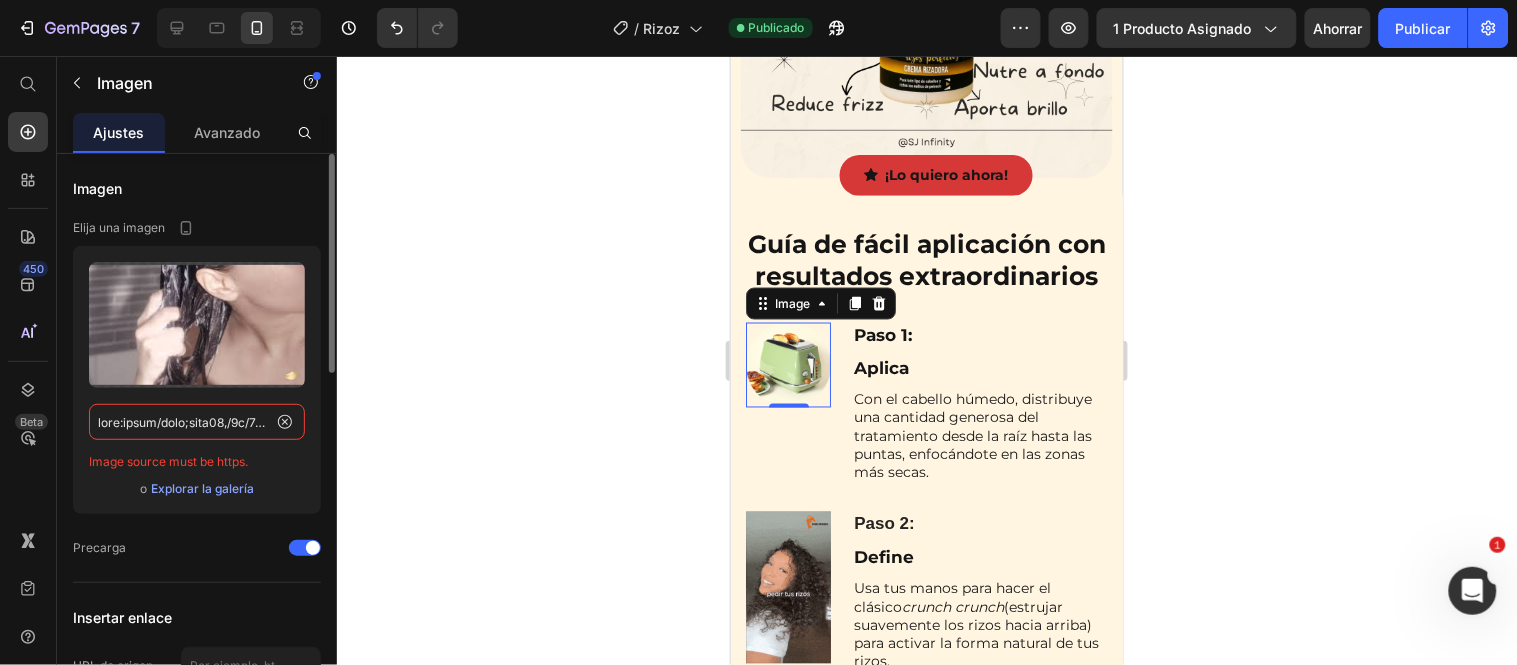 scroll, scrollTop: 0, scrollLeft: 51067, axis: horizontal 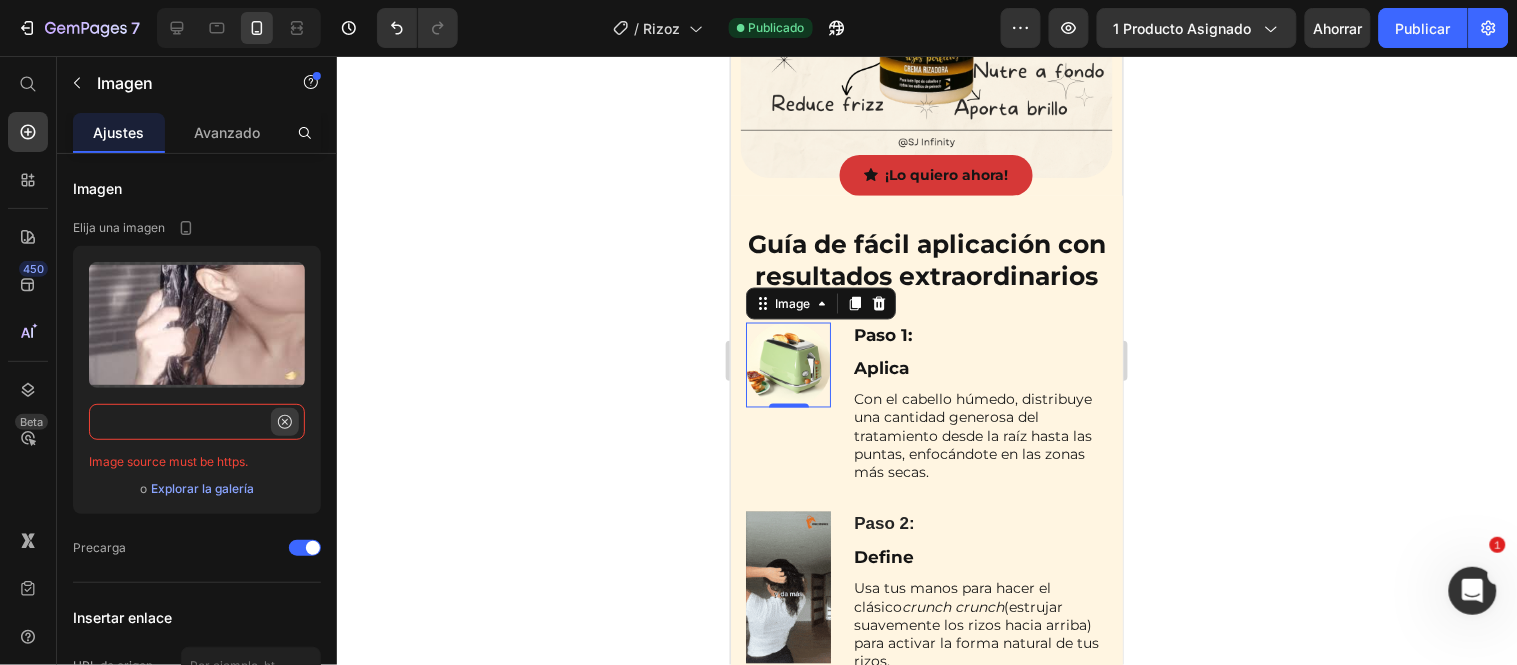 type on "data:image/jpeg;base64,/9j/4AAQSkZJRgABAQAAAQABAAD/2wCEAAkGBxMSEBUSExIVEhUQFQ8VEBUVEBAVDw8QFRUWFhUVFRUYHSggGBolHRUVITEhJSkrLi4uFx8zODMtNygtLisBCgoKDg0OFxAQFysdHR0rKystKy0tLS0tLS0rLSsrLS0rKy0tLS0tLS0tLSstLS0tLSs3LS0tLS0rLS03Nys3K//AABEIAKgBLAMBIgACEQEDEQH/xAAcAAABBQEBAQAAAAAAAAAAAAADAQIEBQYABwj/xAA7EAACAQMBBQYEBQIFBQEAAAABAgADBBEhBRIxQVEGEyJhcYGRobHBFCMyQlIH0WJy4fDxFiQzgpIV/8QAGAEBAQEBAQAAAAAAAAAAAAAAAAECAwT/xAAfEQEBAQEAAgMAAwAAAAAAAAAAARECIUEDEjEyUWH/2gAMAwEAAhEDEQA/AJ99SUfulDc01zxnXtwSeMrnaGx+5XrF3E6yJiKFMInb6YxD0QkrlpnpJdGg3Qwq0twh5QdxVQcvlFs6DA8IG7tmydIEd7pekb+LXpBPaN0jVtGgSFux0i/jPKLQsDHVNnnrAJsar3l9QXhlbnHr3ZH3kmzpm1FV2DL3dMkhjq7Z0OnLTT1mU2nfm1uqNRTlqeWHQjeGR7gMPeWO37kVKTFXOHVSo5YXJKnmcYU9NTNRGlsdtpUckOX7vcUnTxtungfUGYXtTTNStWqMcBSoQcWYMBjJ6cfhNTszZZp2CtjxOWduozoPfGZmdtJ4M6MTkZB13Tnc3vMZxKVnth2j1Xwg3u7/ADCP8KkZ+skdrV3buoB/LT31+80f9JKCtcVgTr3Xh8wGGftM/wBsFxd1f82Php9orKNsSooZgyb++jqoxkhzgqQOuR85p9kdhLusASgpj/GcN8IL+llorXm8Rnu0YqCP3EgA+2TPb6SEDpmcPk+Sy5Ho+PiZteaVf6f3gXCbhUft3yM/KU11sW9ondekwA5gbwx1GNZ7nS..." 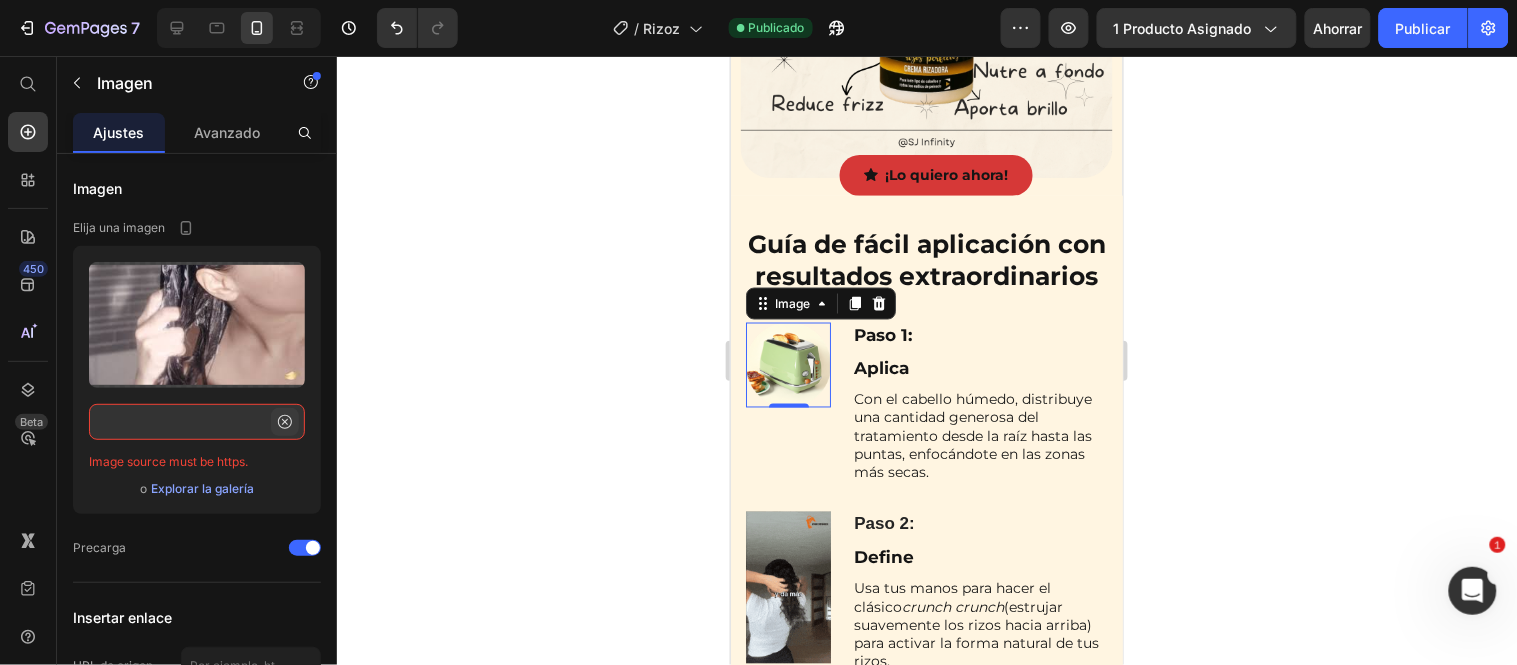 click 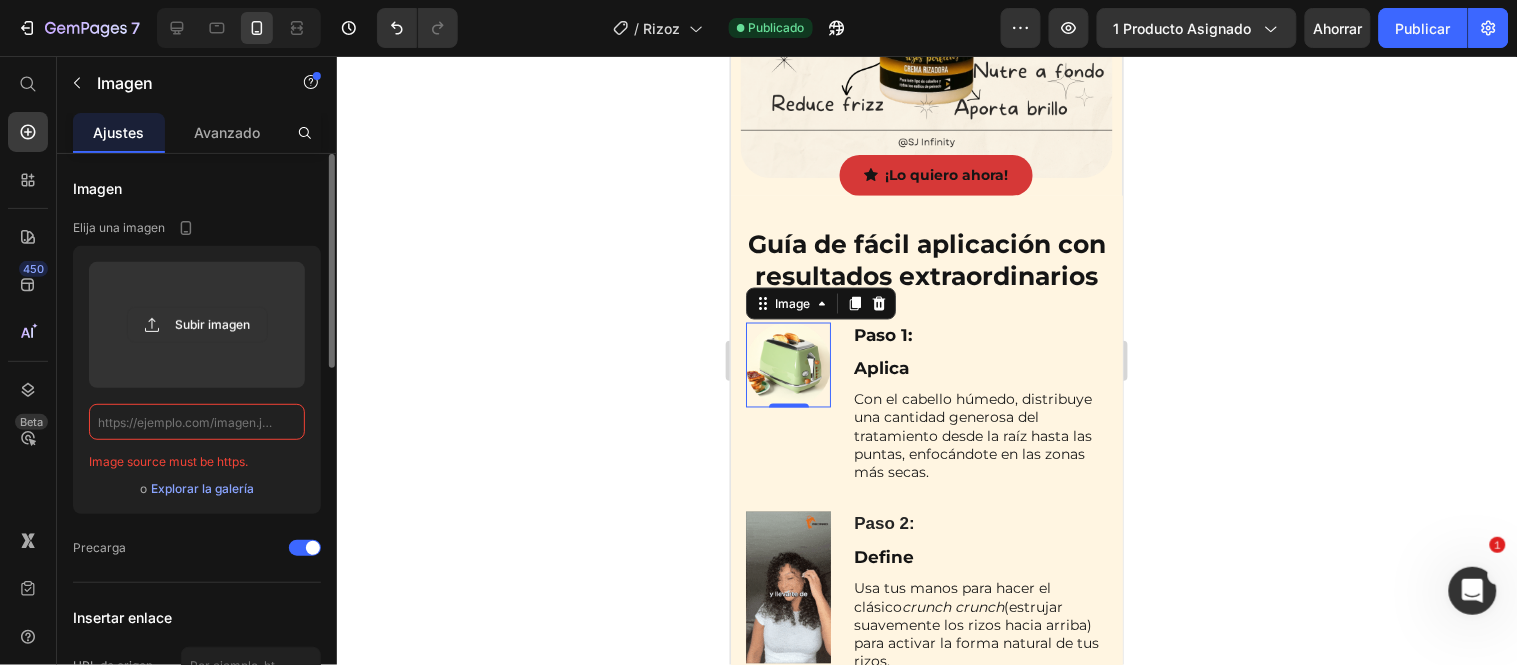 scroll, scrollTop: 0, scrollLeft: 0, axis: both 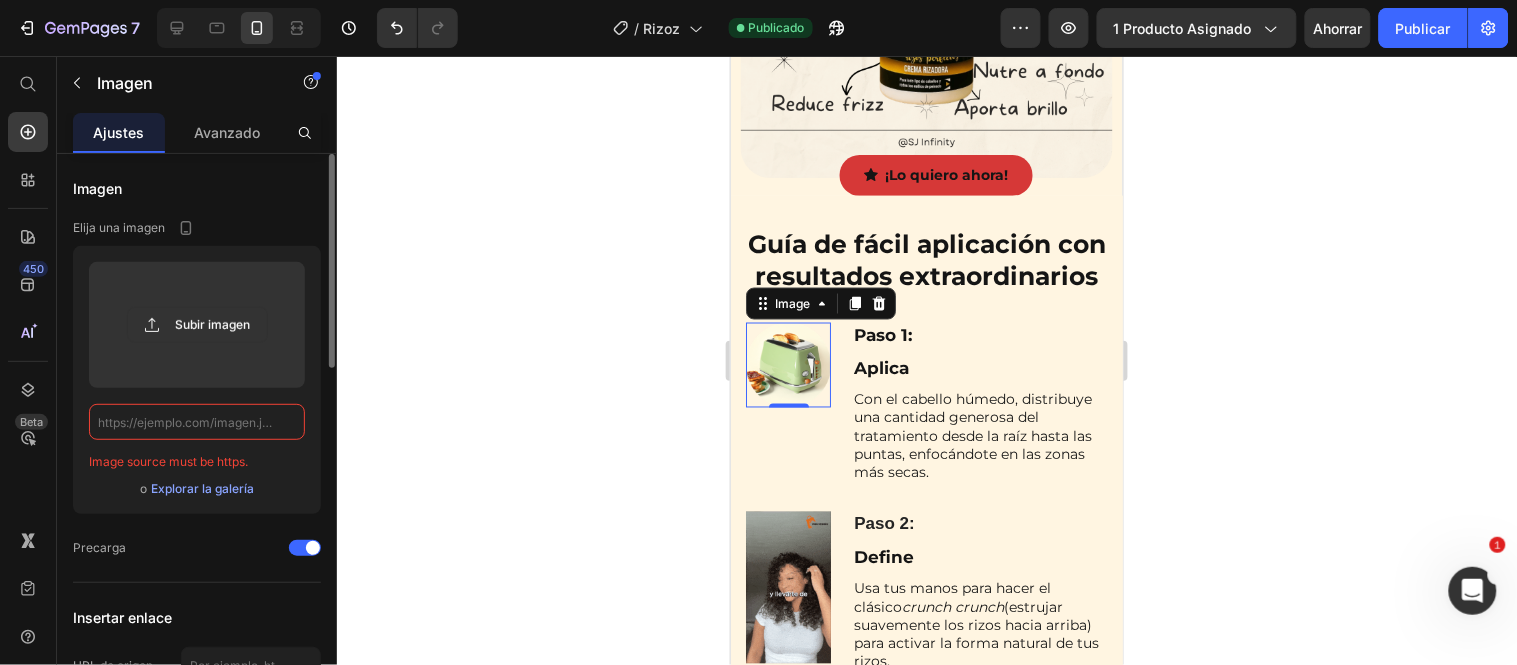 click 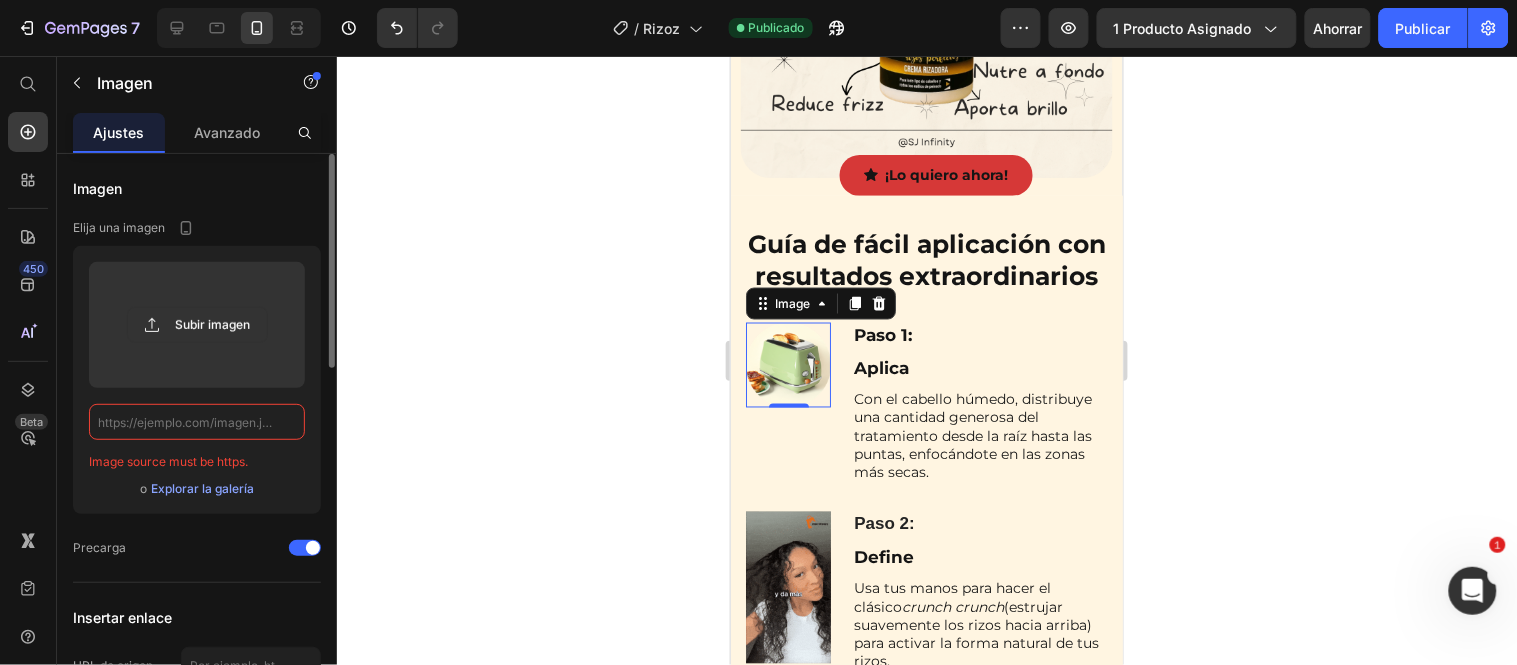 paste on "data:image/jpeg;base64,/9j/4AAQSkZJRgABAQAAAQABAAD/2wCEAAkGBxMSEBUSExIVEhUQFQ8VEBUVEBAVDw8QFRUWFhUVFRUYHSggGBolHRUVITEhJSkrLi4uFx8zODMtNygtLisBCgoKDg0OFxAQFysdHR0rKystKy0tLS0tLS0rLSsrLS0rKy0tLS0tLS0tLSstLS0tLSs3LS0tLS0rLS03Nys3K//AABEIAKgBLAMBIgACEQEDEQH/xAAcAAABBQEBAQAAAAAAAAAAAAADAQIEBQYABwj/xAA7EAACAQMBBQYEBQIFBQEAAAABAgADBBEhBRIxQVEGEyJhcYGRobHBFCMyQlIH0WJy4fDxFiQzgpIV/8QAGAEBAQEBAQAAAAAAAAAAAAAAAAECAwT/xAAfEQEBAQEAAgMAAwAAAAAAAAAAARECIUEDEjEyUWH/2gAMAwEAAhEDEQA/AJ99SUfulDc01zxnXtwSeMrnaGx+5XrF3E6yJiKFMInb6YxD0QkrlpnpJdGg3Qwq0twh5QdxVQcvlFs6DA8IG7tmydIEd7pekb+LXpBPaN0jVtGgSFux0i/jPKLQsDHVNnnrAJsar3l9QXhlbnHr3ZH3kmzpm1FV2DL3dMkhjq7Z0OnLTT1mU2nfm1uqNRTlqeWHQjeGR7gMPeWO37kVKTFXOHVSo5YXJKnmcYU9NTNRGlsdtpUckOX7vcUnTxtungfUGYXtTTNStWqMcBSoQcWYMBjJ6cfhNTszZZp2CtjxOWduozoPfGZmdtJ4M6MTkZB13Tnc3vMZxKVnth2j1Xwg3u7/ADCP8KkZ+skdrV3buoB/LT31+80f9JKCtcVgTr3Xh8wGGftM/wBsFxd1f82Php9orKNsSooZgyb++jqoxkhzgqQOuR85p9kdhLusASgpj/GcN8IL+llorXm8Rnu0YqCP3EgA+2TPb6SEDpmcPk+Sy5Ho+PiZteaVf6f3gXCbhUft3yM/KU11sW9ondekwA5gbwx1GNZ7nS..." 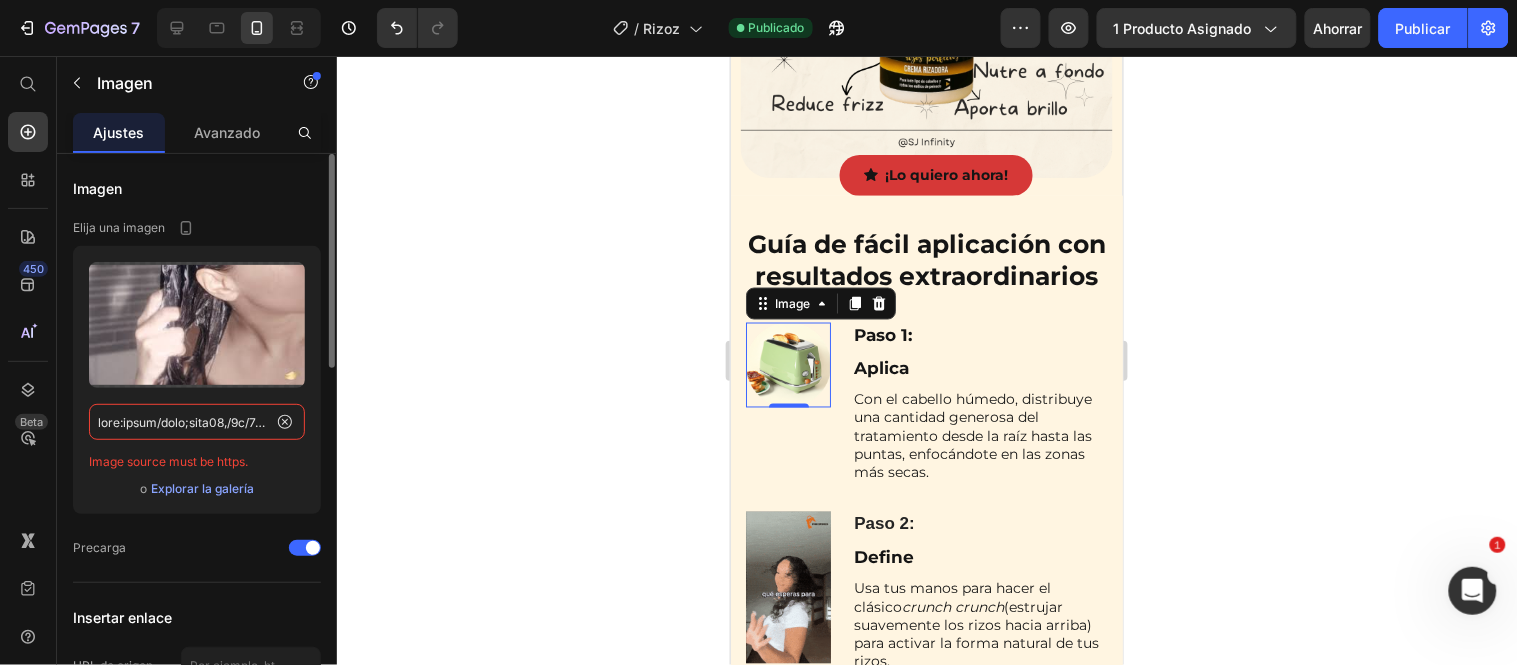 scroll, scrollTop: 0, scrollLeft: 51067, axis: horizontal 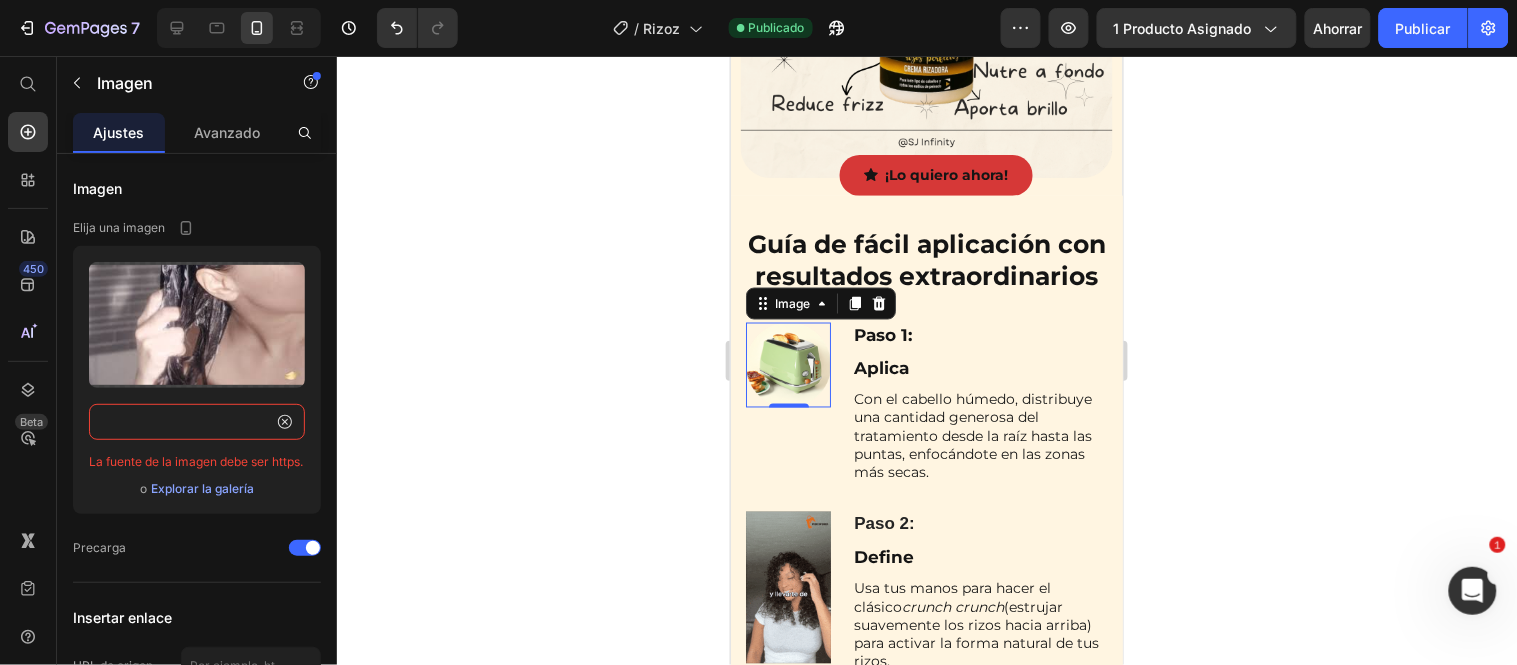 type on "data:image/jpeg;base64,/9j/4AAQSkZJRgABAQAAAQABAAD/2wCEAAkGBxMSEBUSExIVEhUQFQ8VEBUVEBAVDw8QFRUWFhUVFRUYHSggGBolHRUVITEhJSkrLi4uFx8zODMtNygtLisBCgoKDg0OFxAQFysdHR0rKystKy0tLS0tLS0rLSsrLS0rKy0tLS0tLS0tLSstLS0tLSs3LS0tLS0rLS03Nys3K//AABEIAKgBLAMBIgACEQEDEQH/xAAcAAABBQEBAQAAAAAAAAAAAAADAQIEBQYABwj/xAA7EAACAQMBBQYEBQIFBQEAAAABAgADBBEhBRIxQVEGEyJhcYGRobHBFCMyQlIH0WJy4fDxFiQzgpIV/8QAGAEBAQEBAQAAAAAAAAAAAAAAAAECAwT/xAAfEQEBAQEAAgMAAwAAAAAAAAAAARECIUEDEjEyUWH/2gAMAwEAAhEDEQA/AJ99SUfulDc01zxnXtwSeMrnaGx+5XrF3E6yJiKFMInb6YxD0QkrlpnpJdGg3Qwq0twh5QdxVQcvlFs6DA8IG7tmydIEd7pekb+LXpBPaN0jVtGgSFux0i/jPKLQsDHVNnnrAJsar3l9QXhlbnHr3ZH3kmzpm1FV2DL3dMkhjq7Z0OnLTT1mU2nfm1uqNRTlqeWHQjeGR7gMPeWO37kVKTFXOHVSo5YXJKnmcYU9NTNRGlsdtpUckOX7vcUnTxtungfUGYXtTTNStWqMcBSoQcWYMBjJ6cfhNTszZZp2CtjxOWduozoPfGZmdtJ4M6MTkZB13Tnc3vMZxKVnth2j1Xwg3u7/ADCP8KkZ+skdrV3buoB/LT31+80f9JKCtcVgTr3Xh8wGGftM/wBsFxd1f82Php9orKNsSooZgyb++jqoxkhzgqQOuR85p9kdhLusASgpj/GcN8IL+llorXm8Rnu0YqCP3EgA+2TPb6SEDpmcPk+Sy5Ho+PiZteaVf6f3gXCbhUft3yM/KU11sW9ondekwA5gbwx1GNZ7nS..." 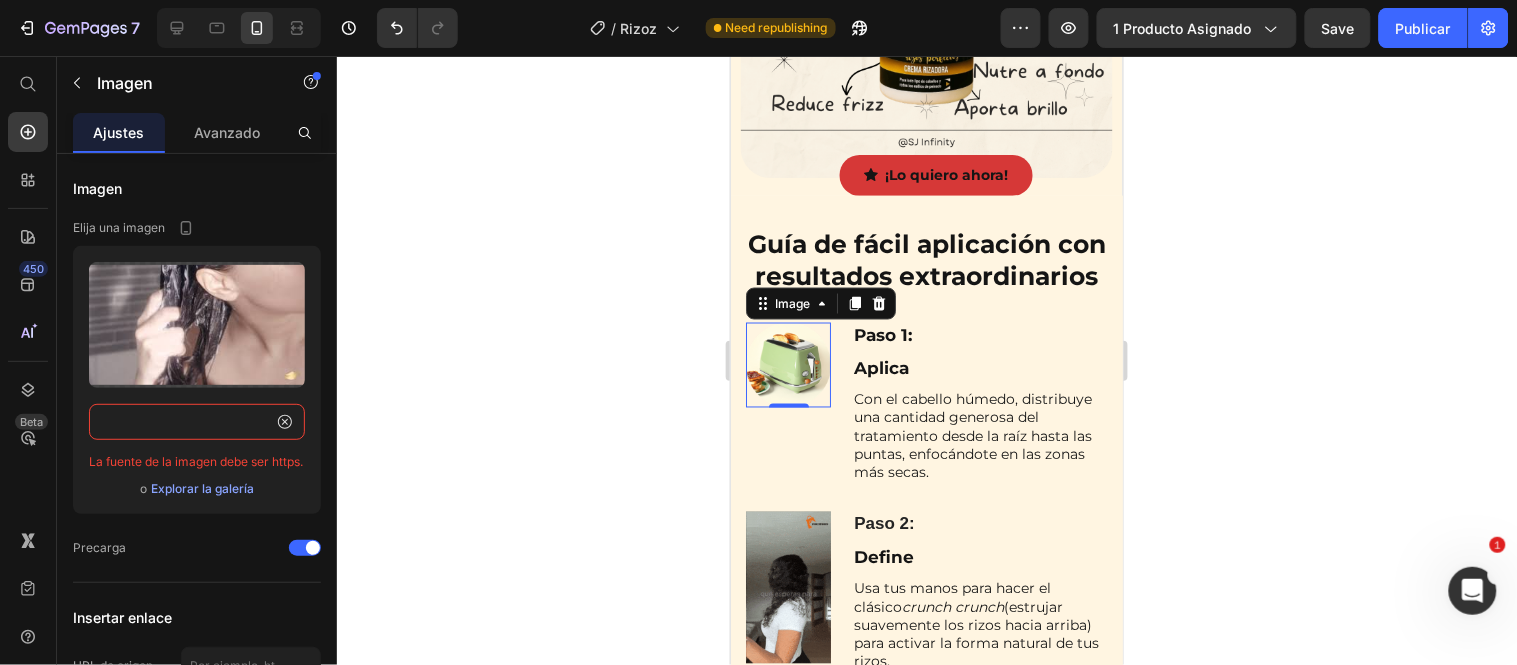 scroll, scrollTop: 0, scrollLeft: 0, axis: both 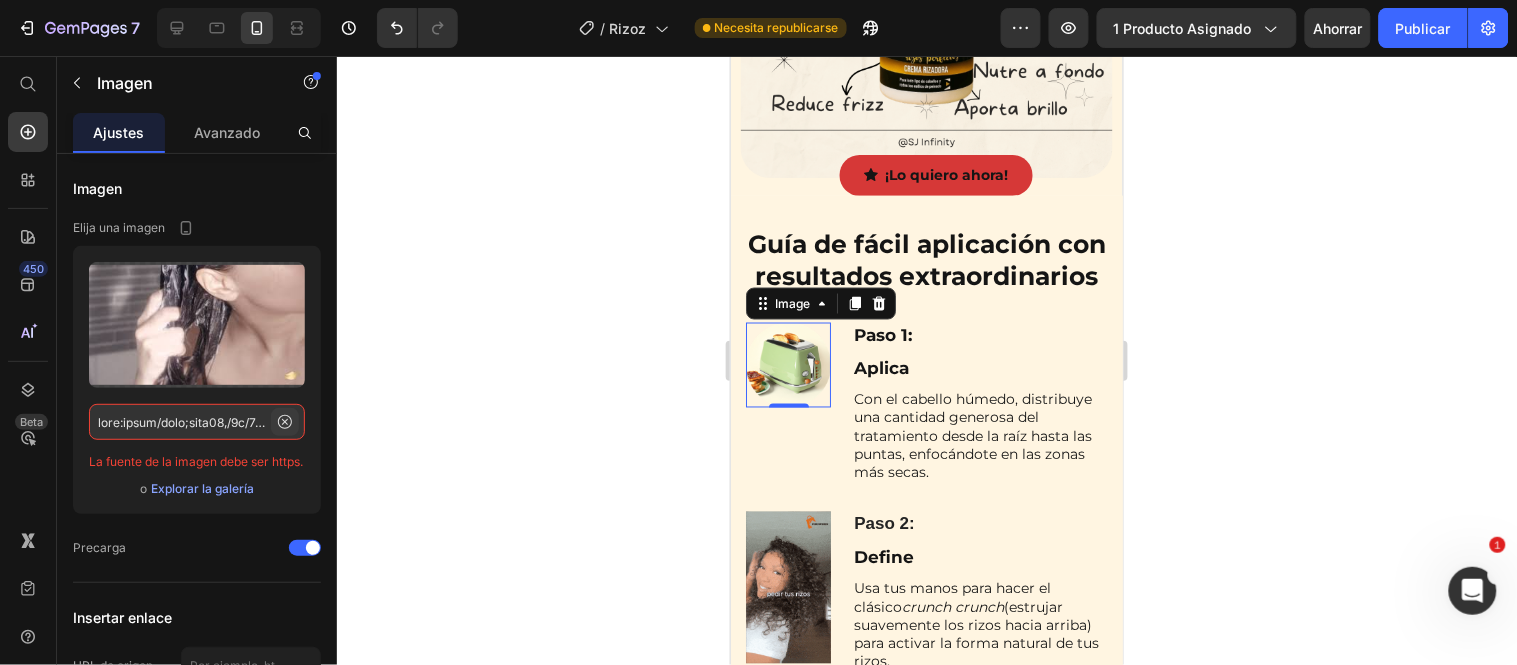 click 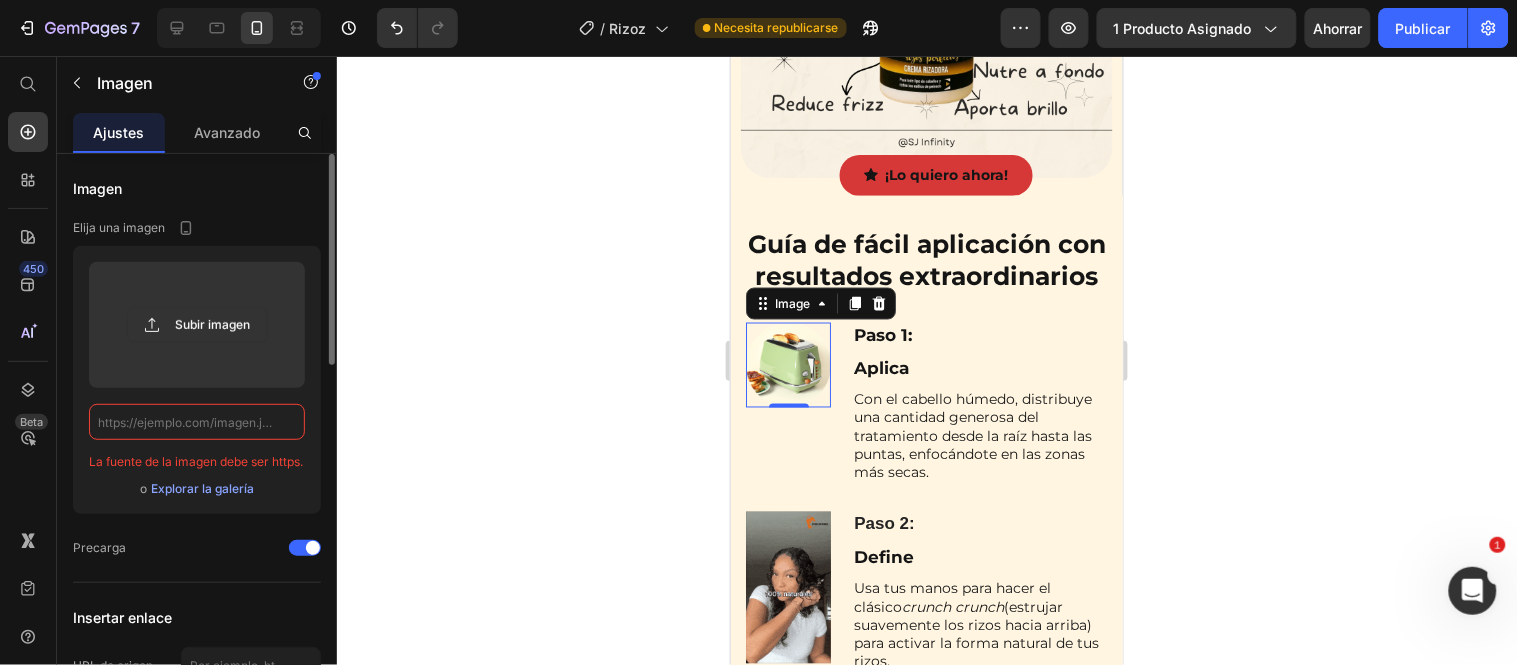 click 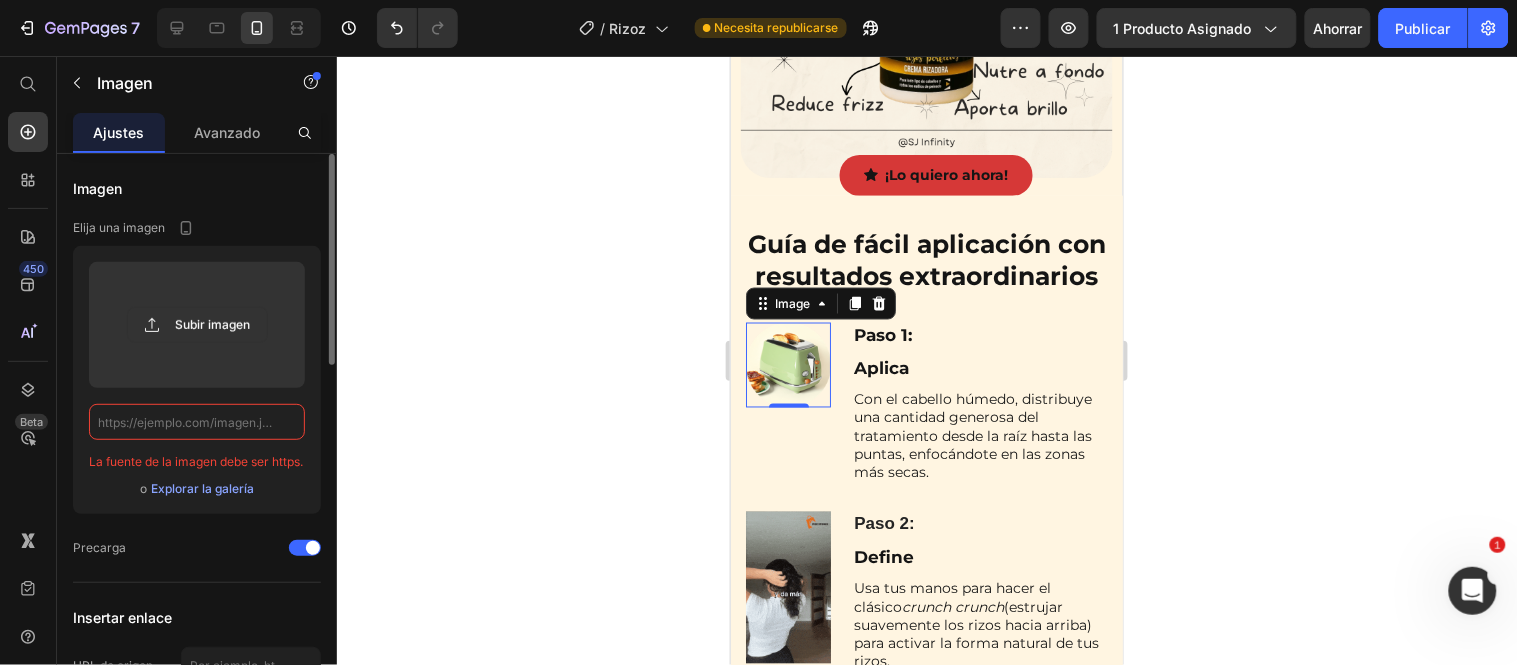 paste on "[URL][DOMAIN_NAME]" 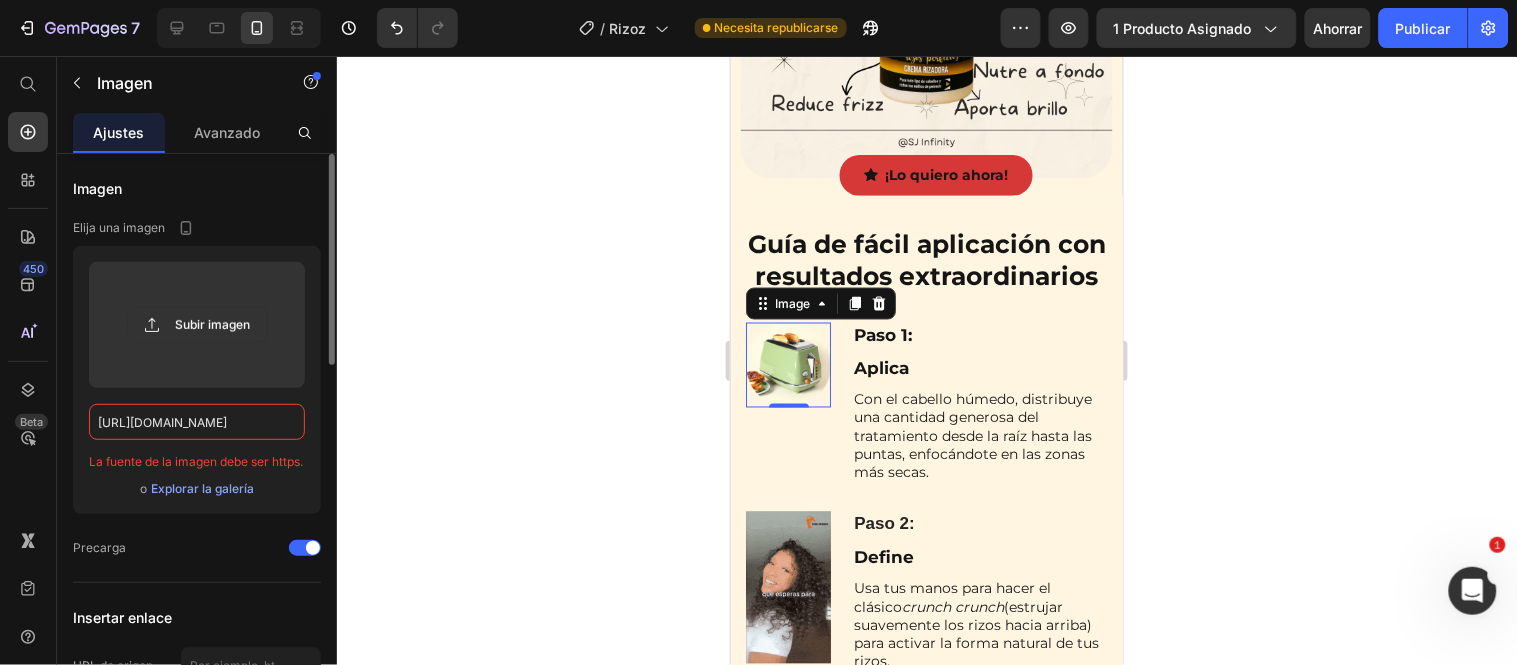 scroll, scrollTop: 0, scrollLeft: 447, axis: horizontal 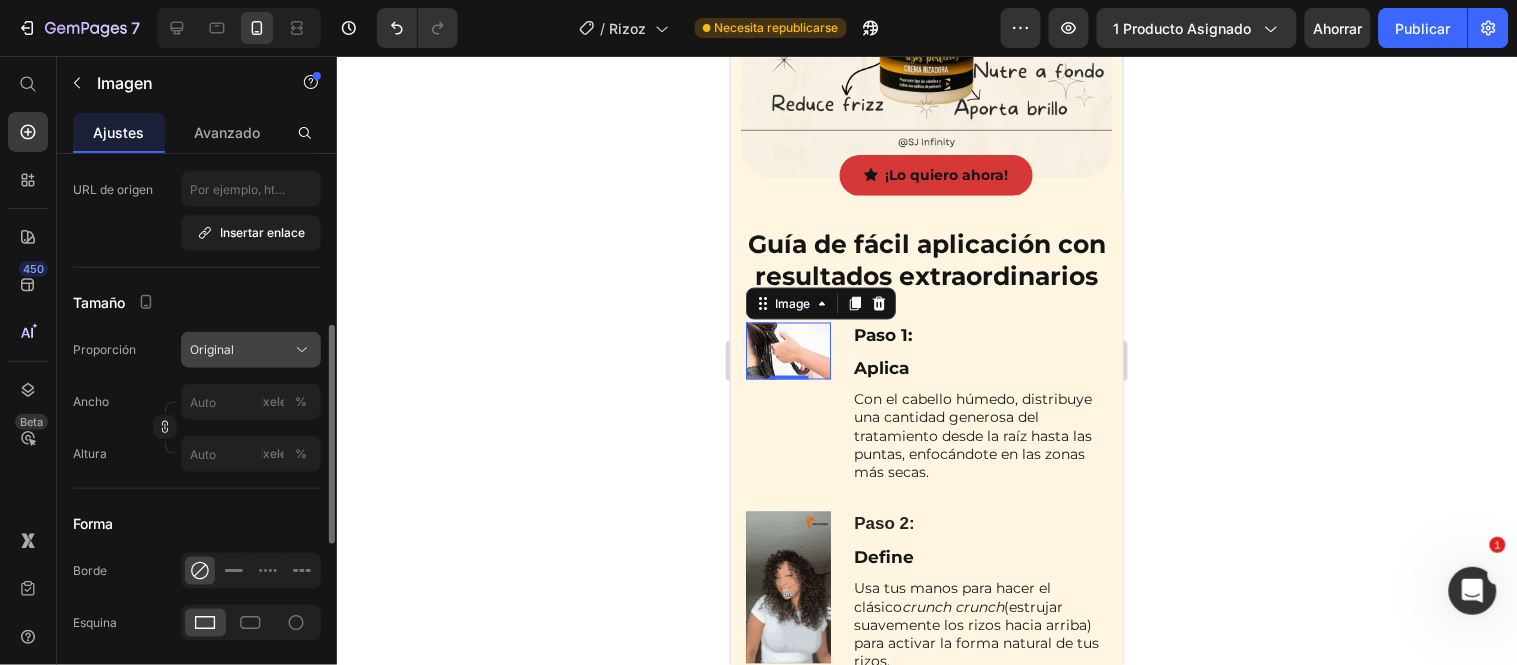 type on "[URL][DOMAIN_NAME]" 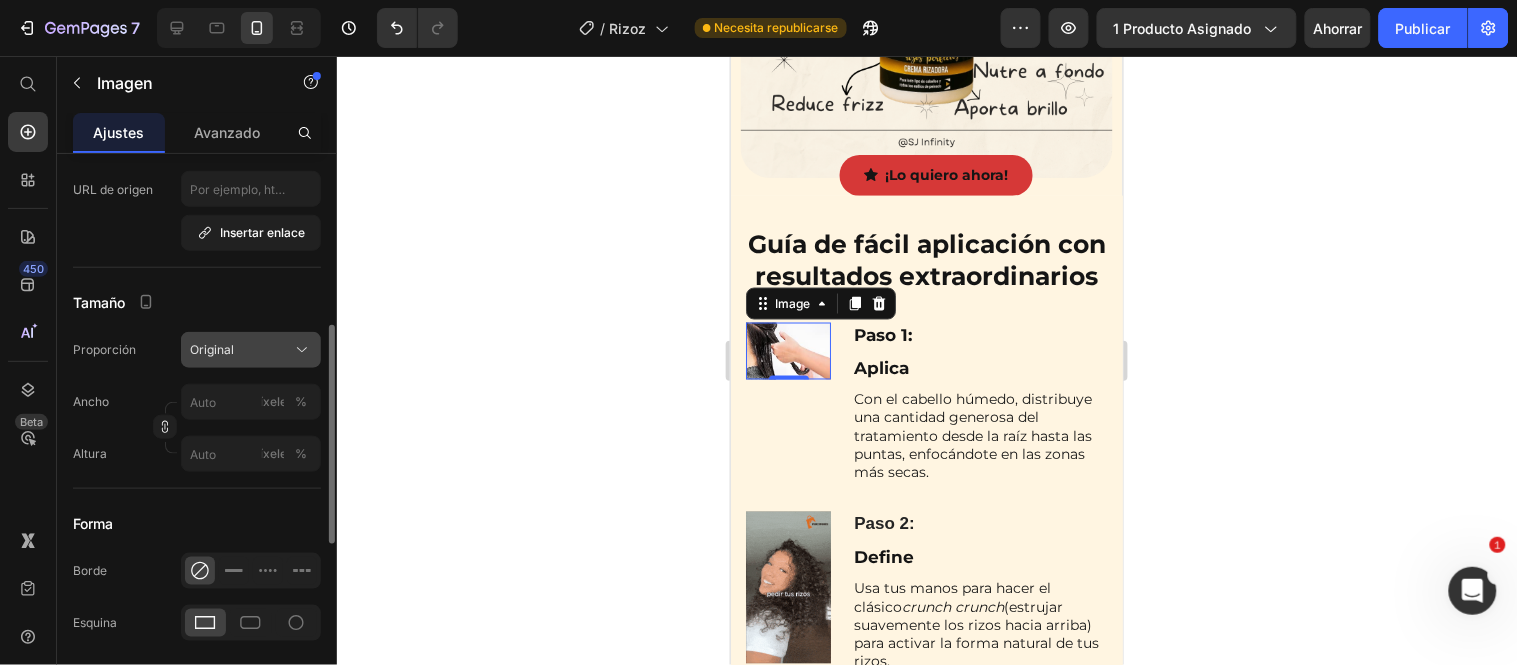 click on "Original" at bounding box center [251, 350] 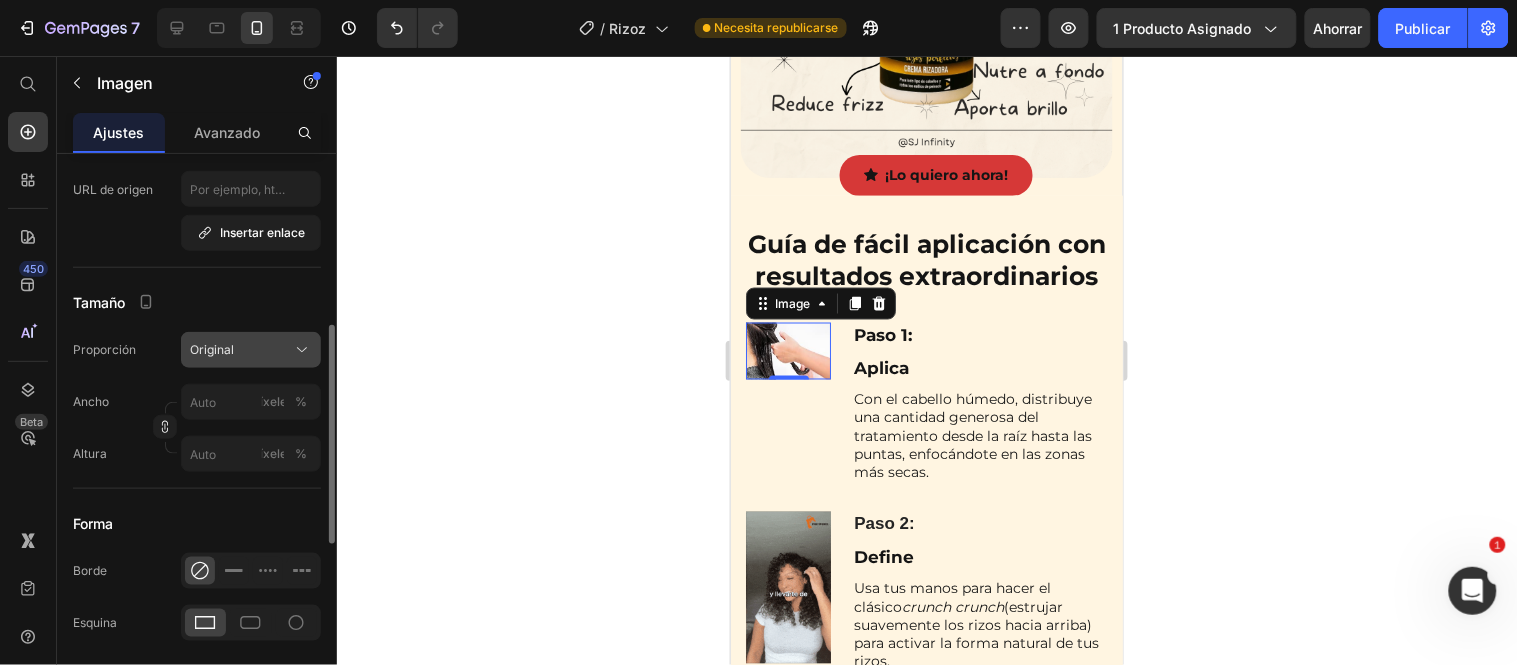 scroll, scrollTop: 0, scrollLeft: 0, axis: both 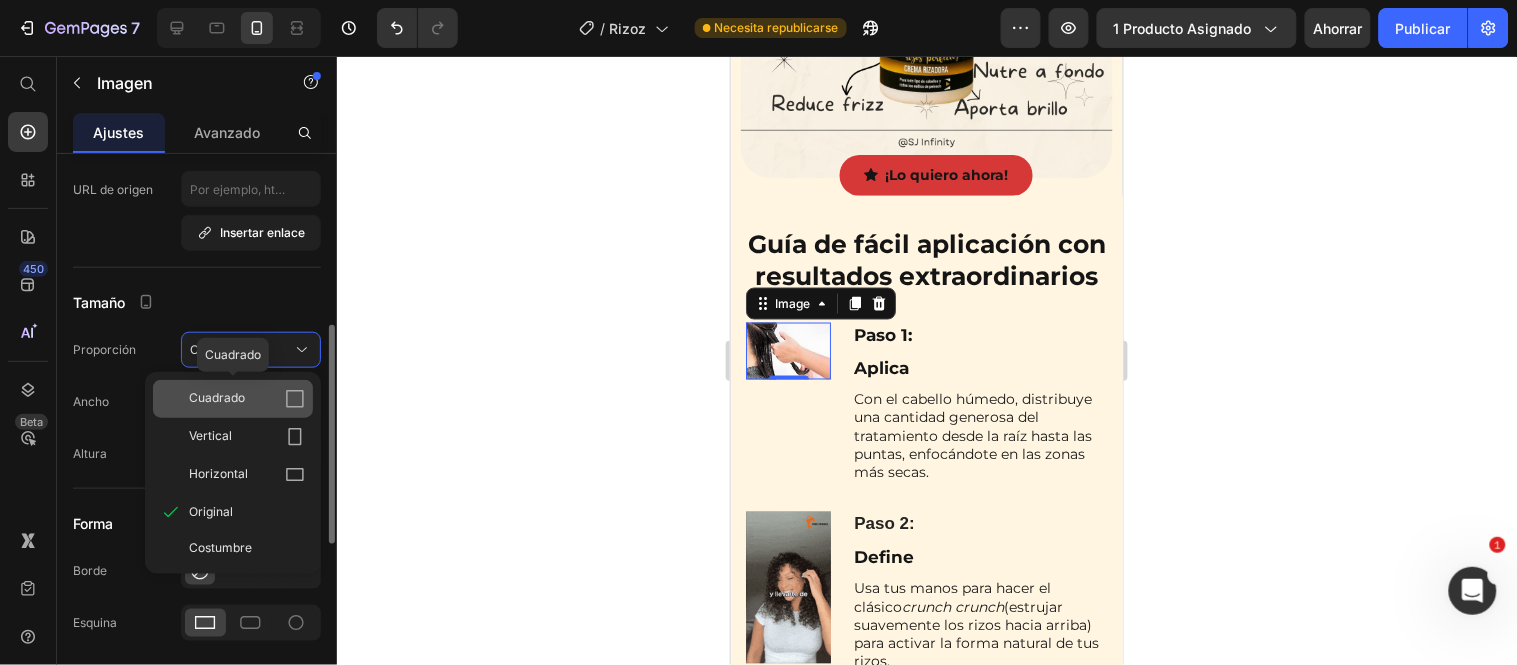 click on "Cuadrado" at bounding box center (217, 397) 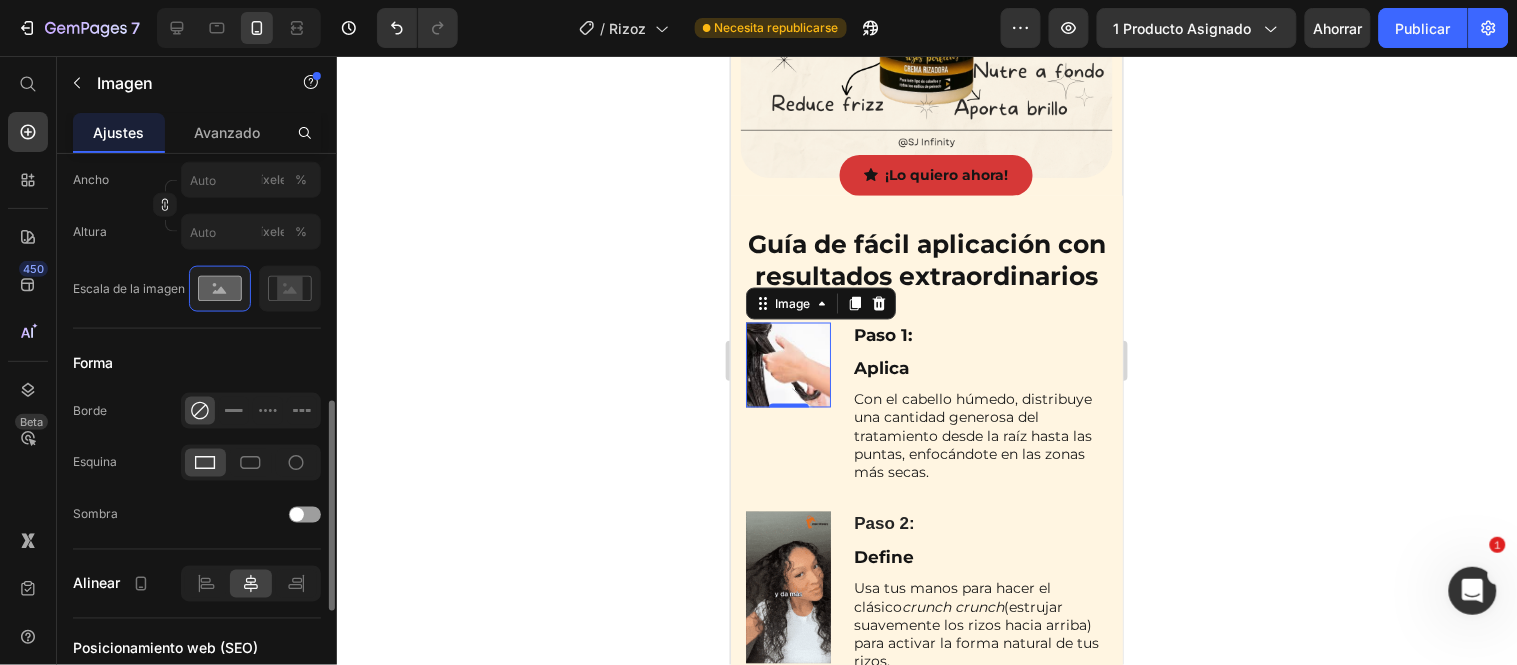 scroll, scrollTop: 888, scrollLeft: 0, axis: vertical 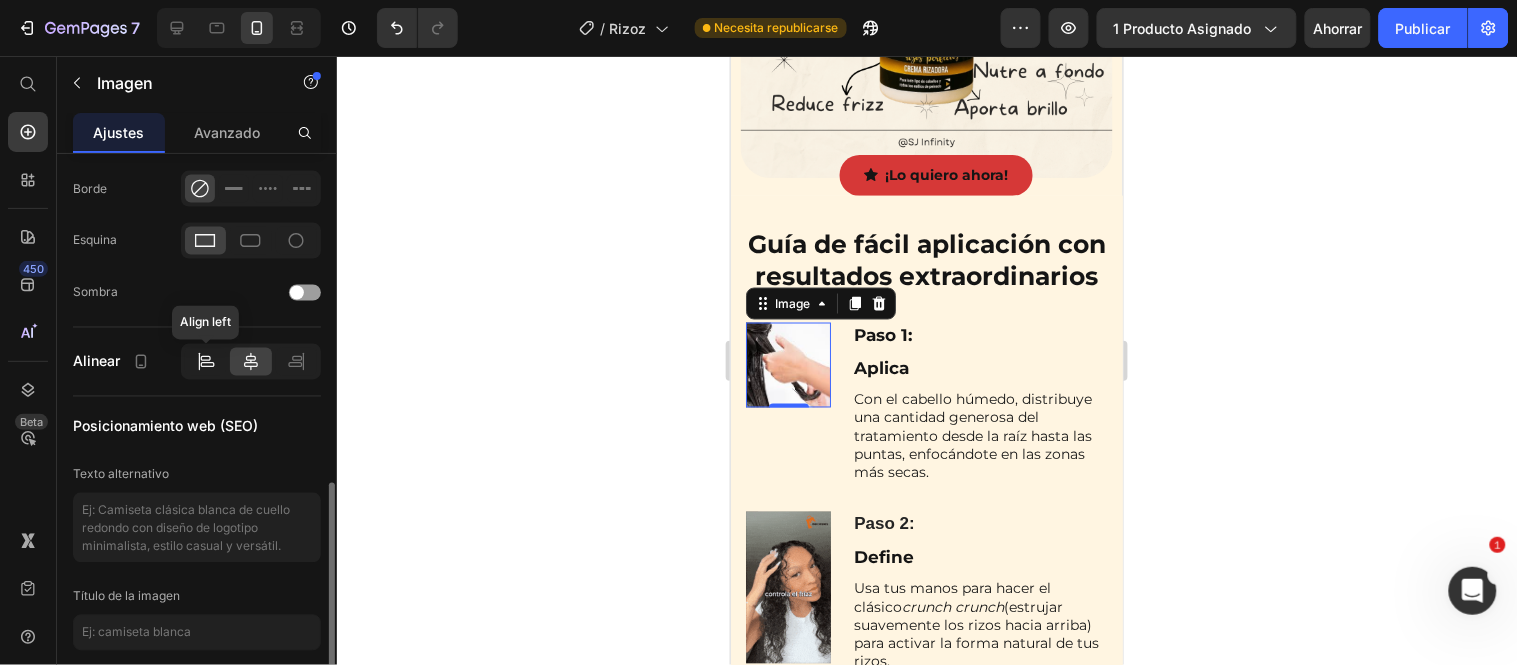 click 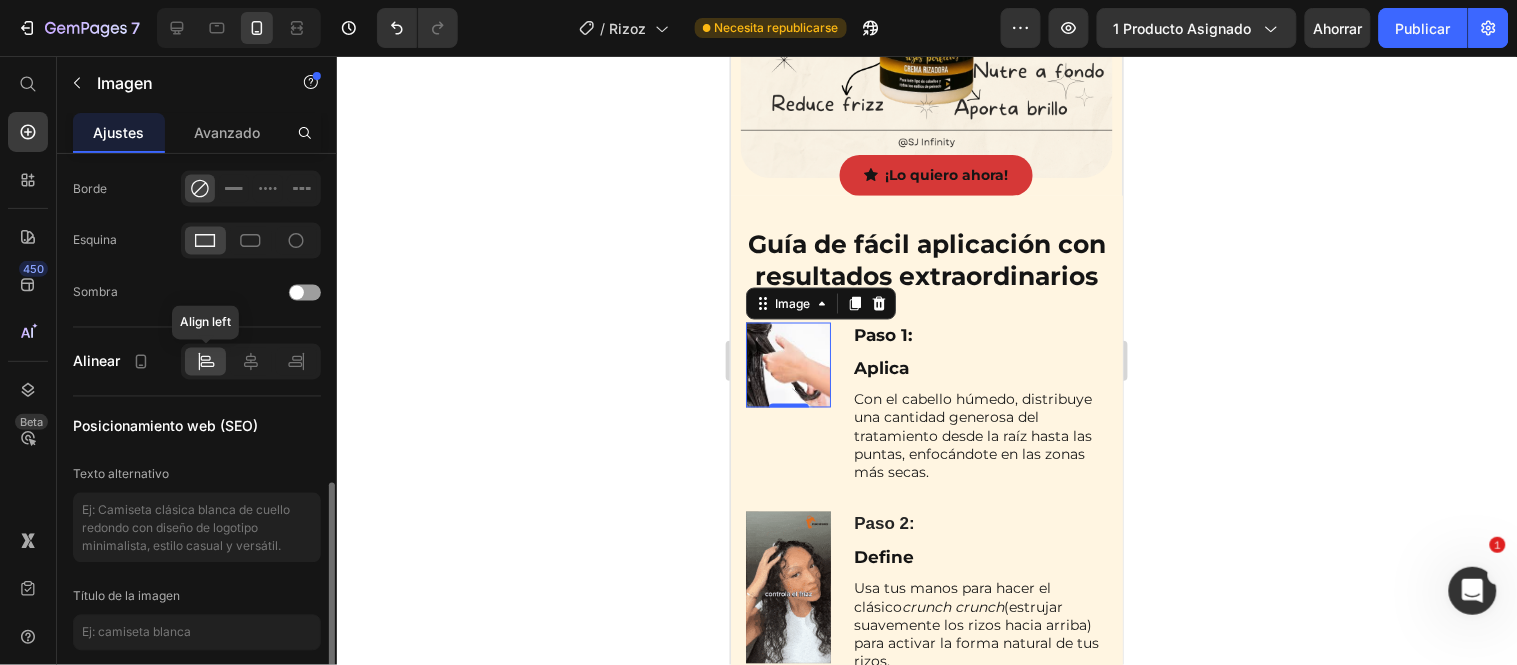 click 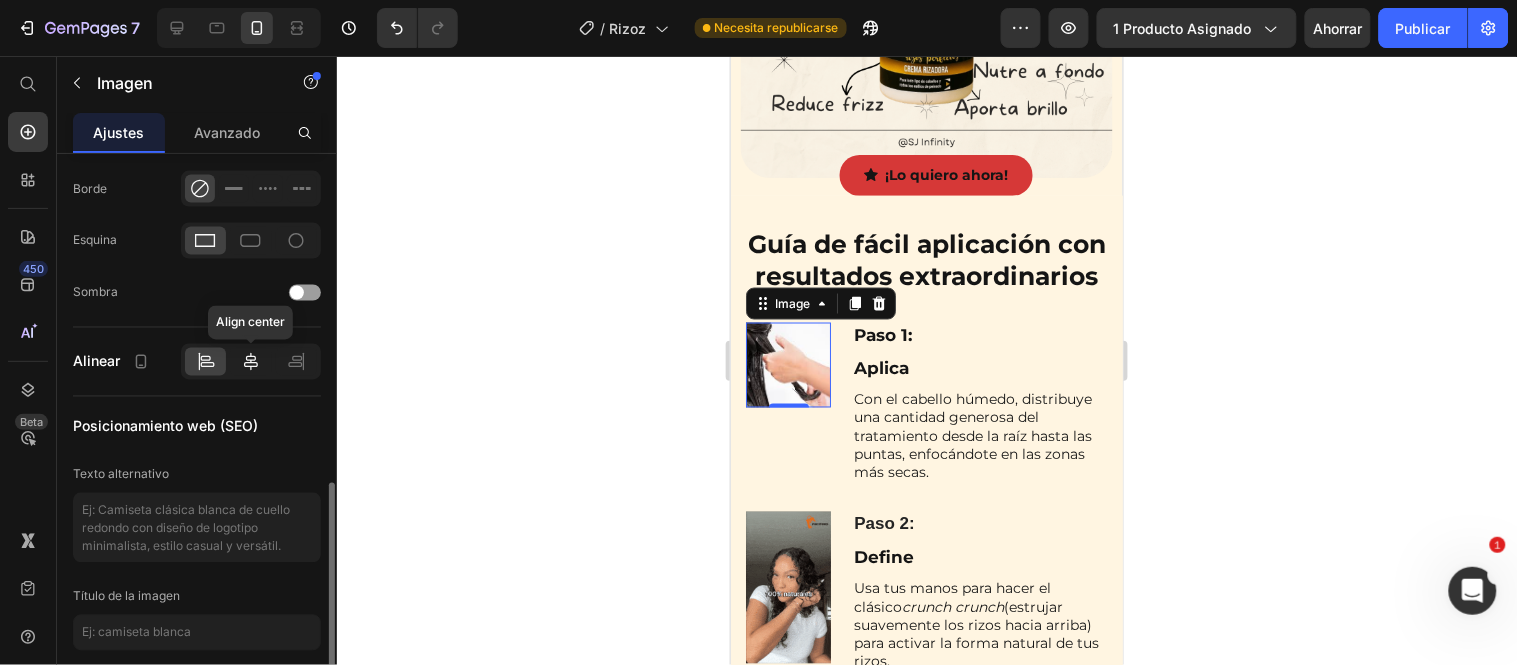 click 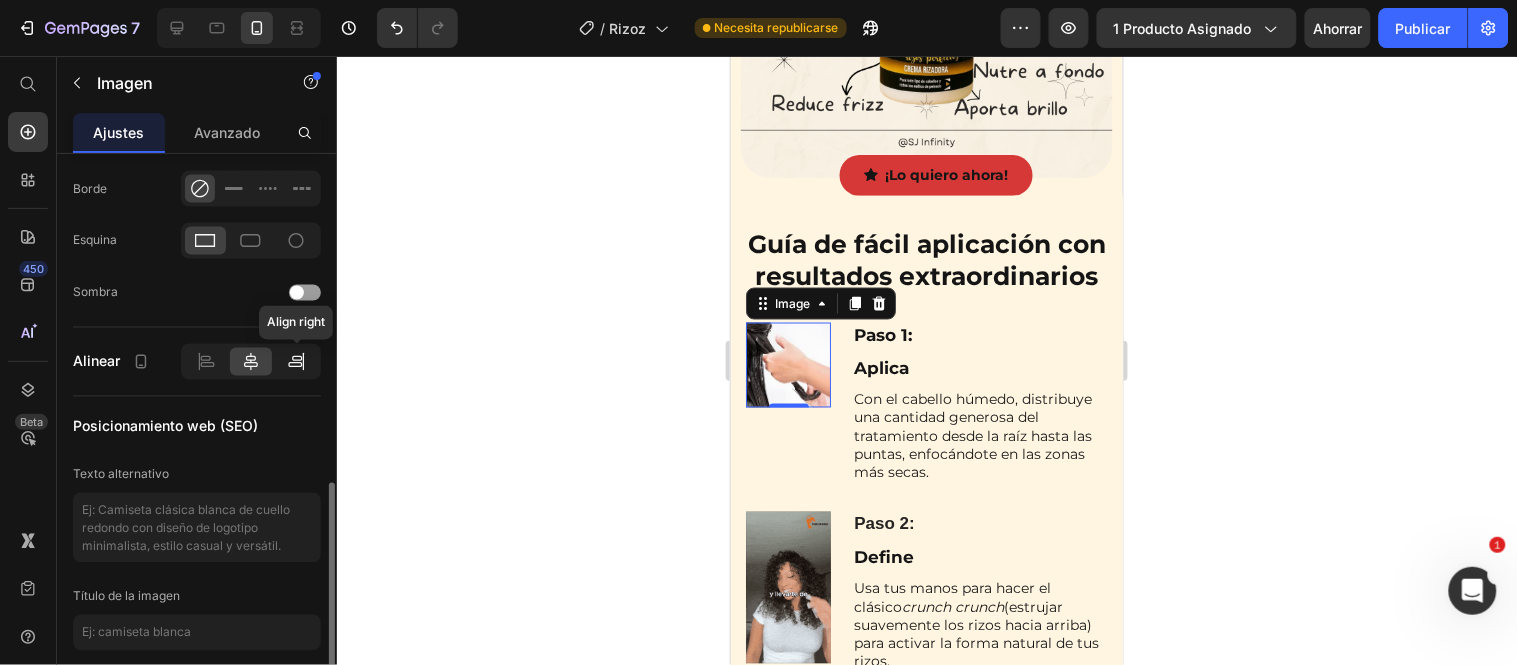 click 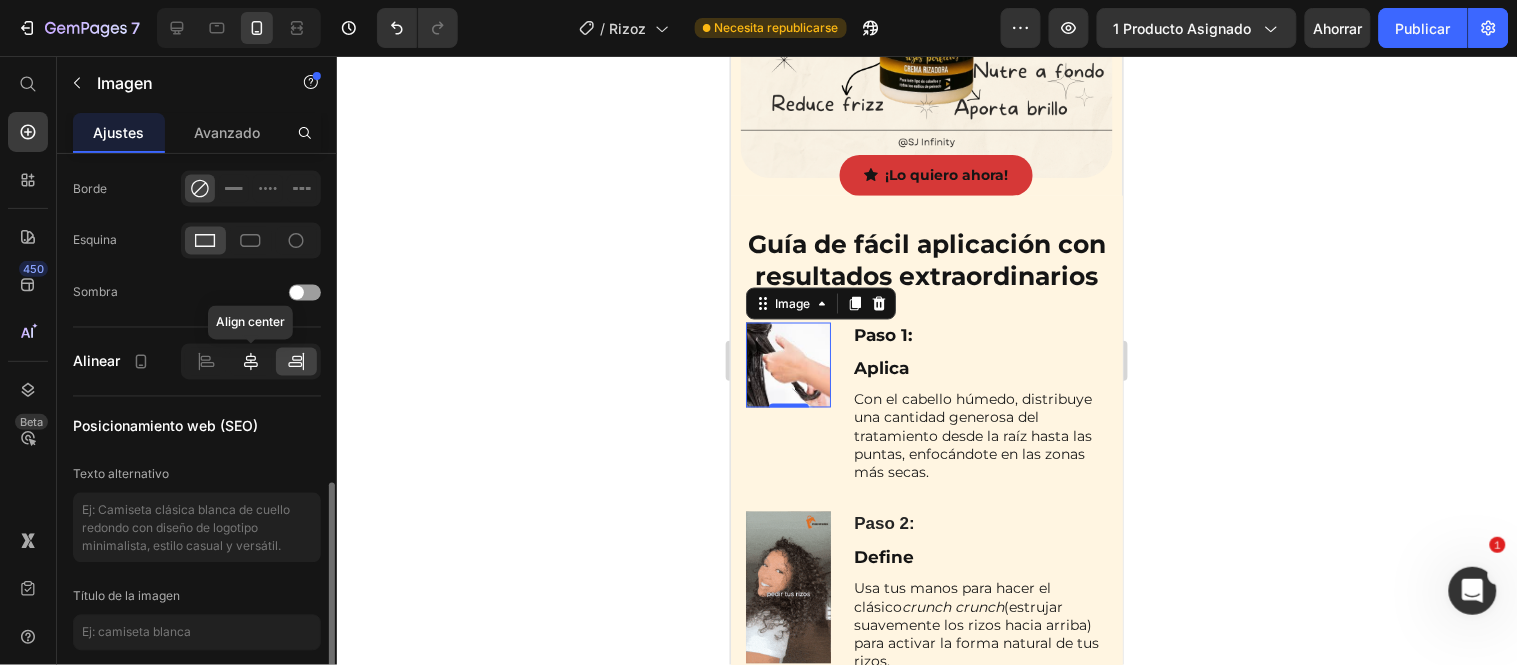 click 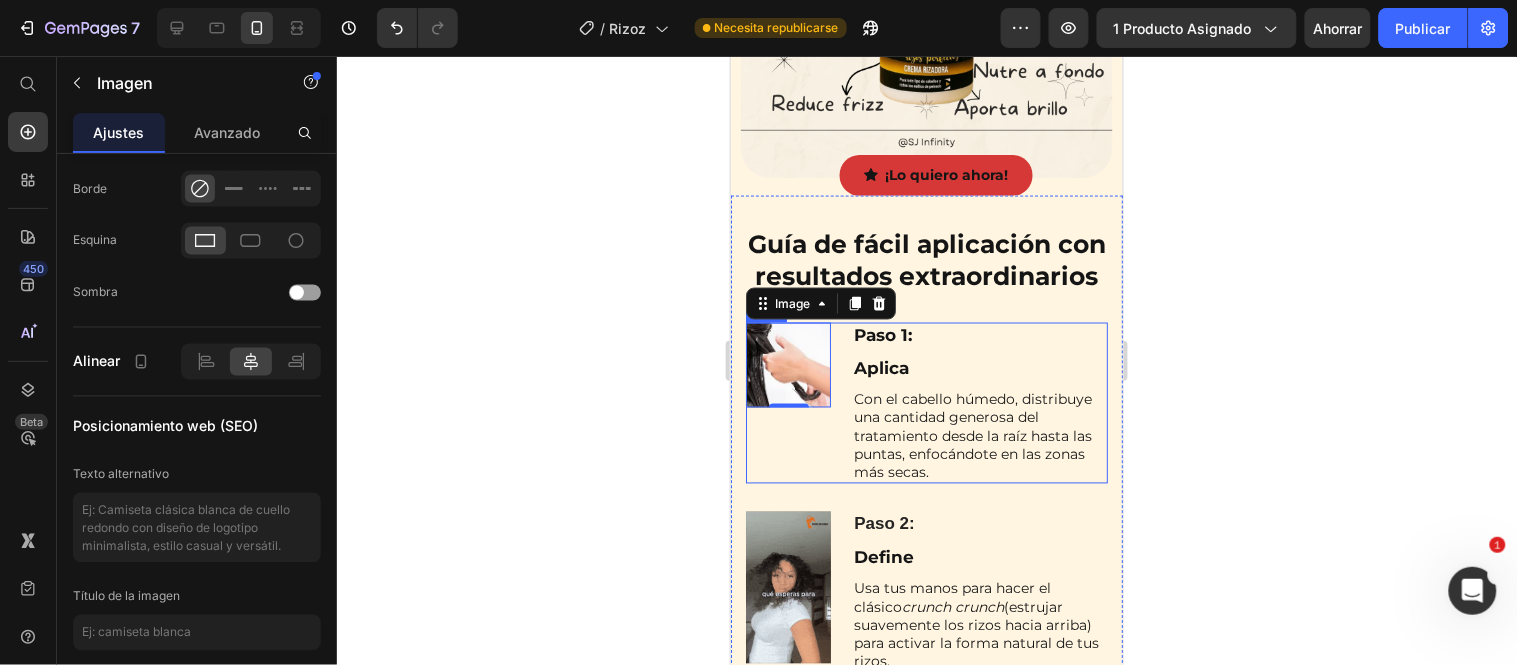 click on "Image   0" at bounding box center [787, 402] 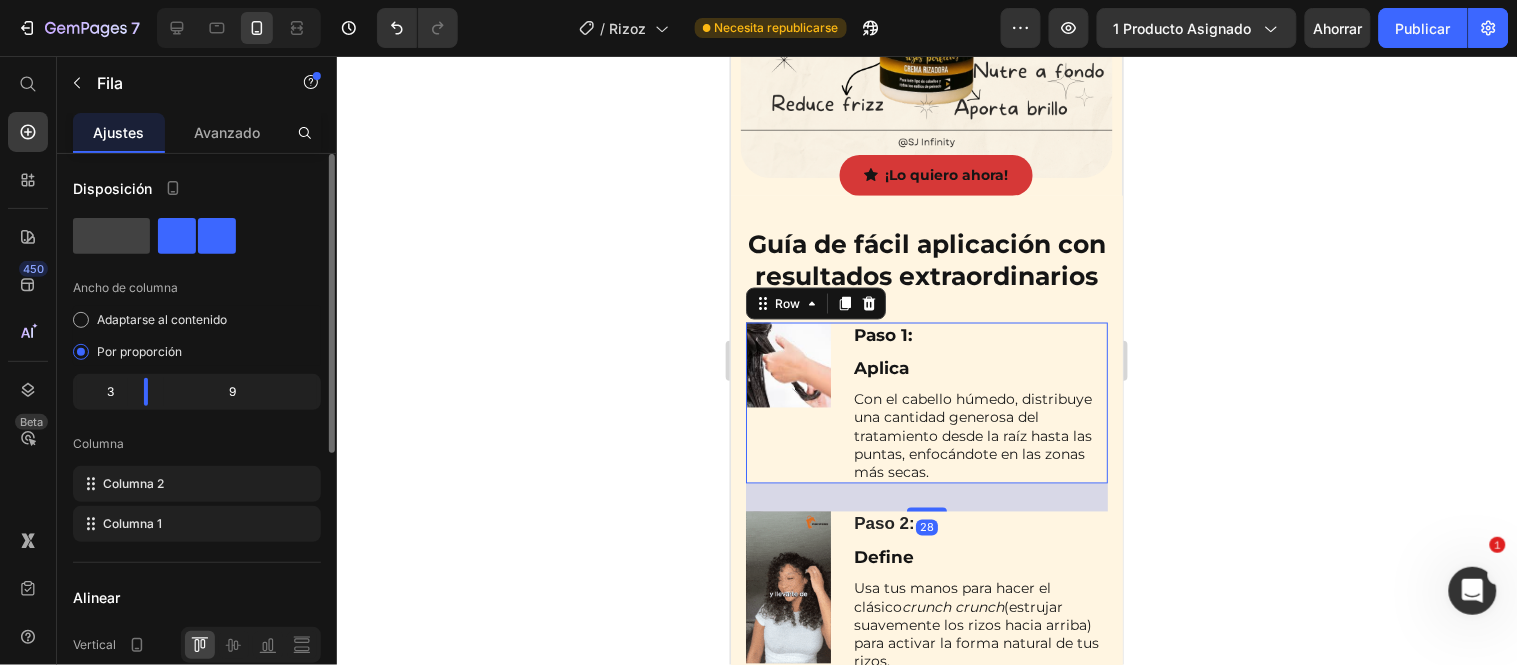 scroll, scrollTop: 222, scrollLeft: 0, axis: vertical 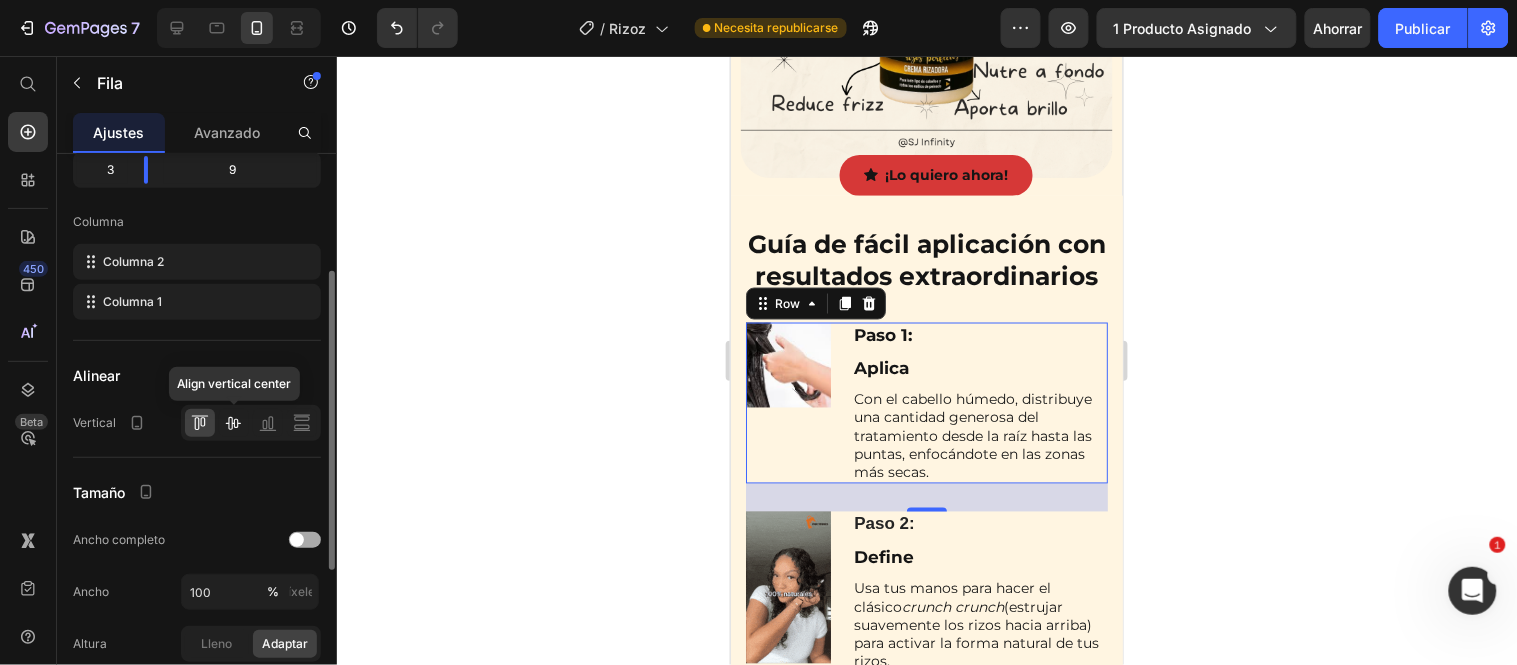 click 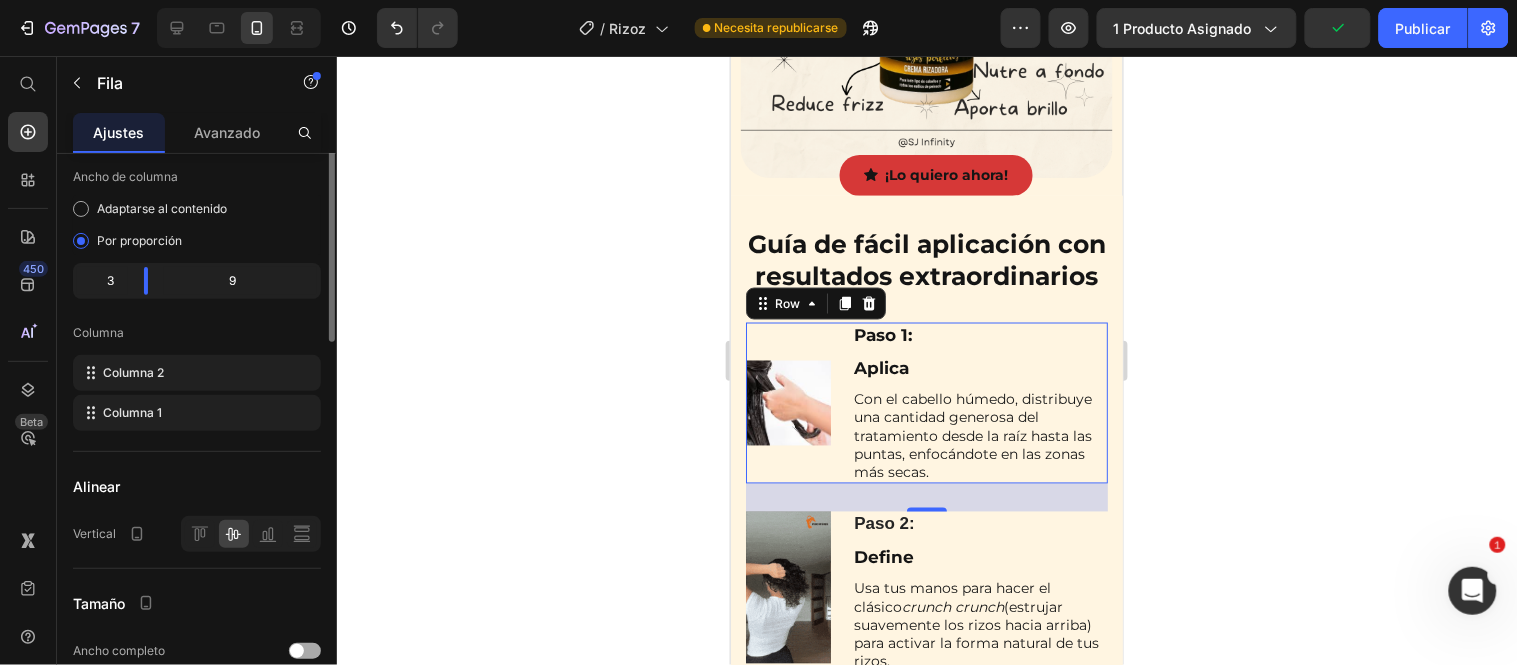 scroll, scrollTop: 0, scrollLeft: 0, axis: both 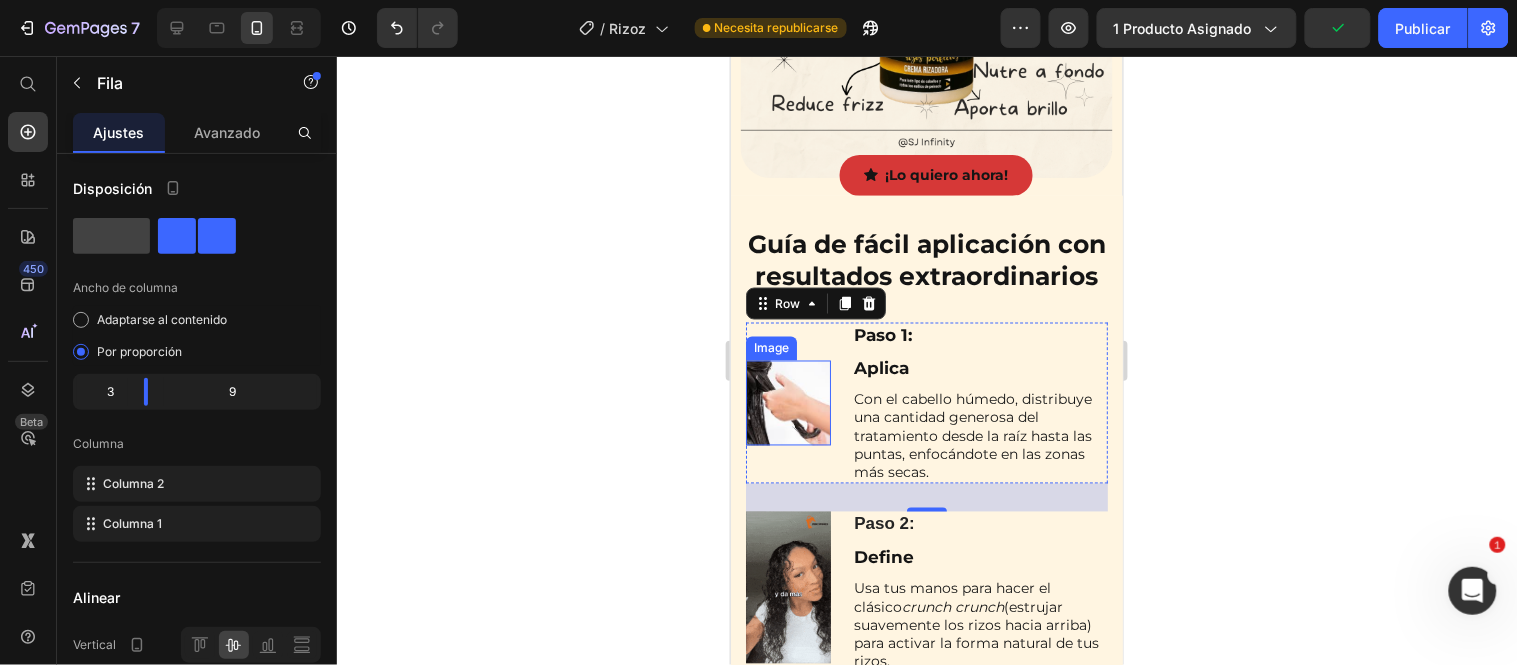 click at bounding box center [787, 402] 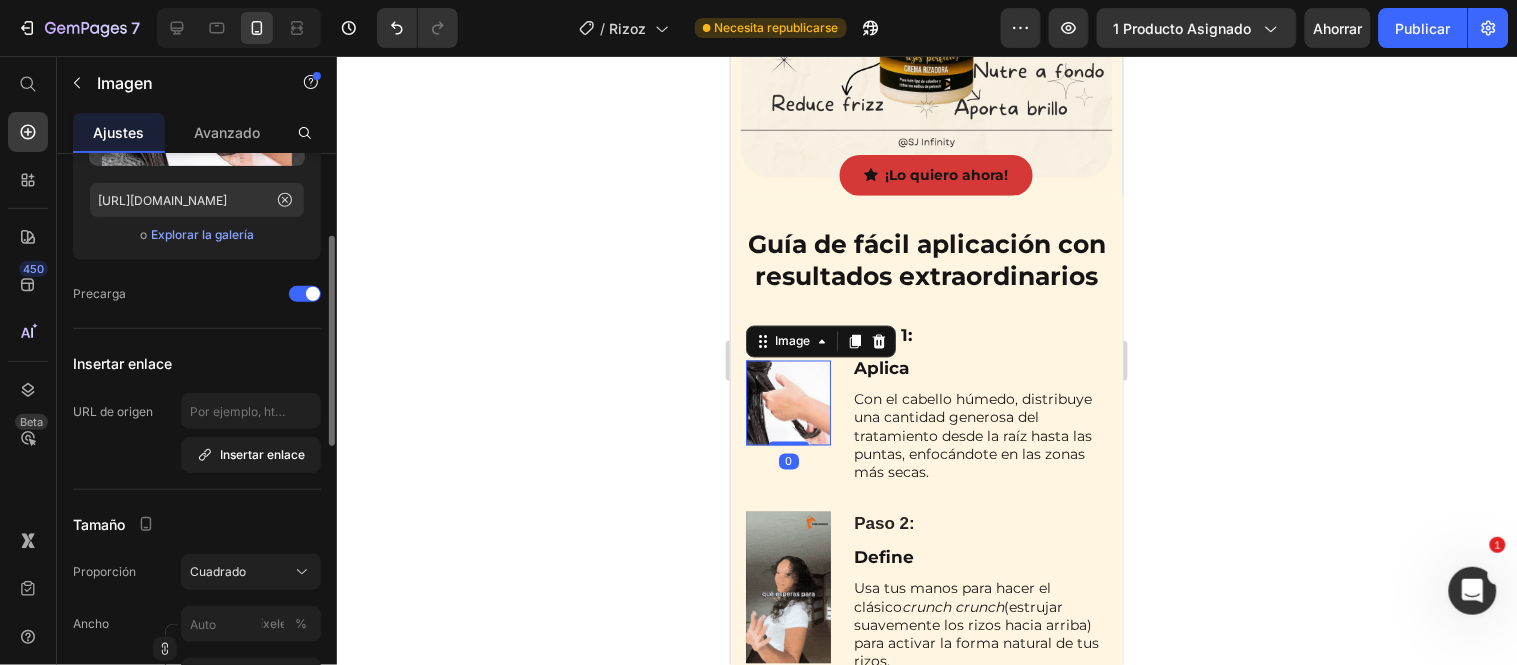 scroll, scrollTop: 333, scrollLeft: 0, axis: vertical 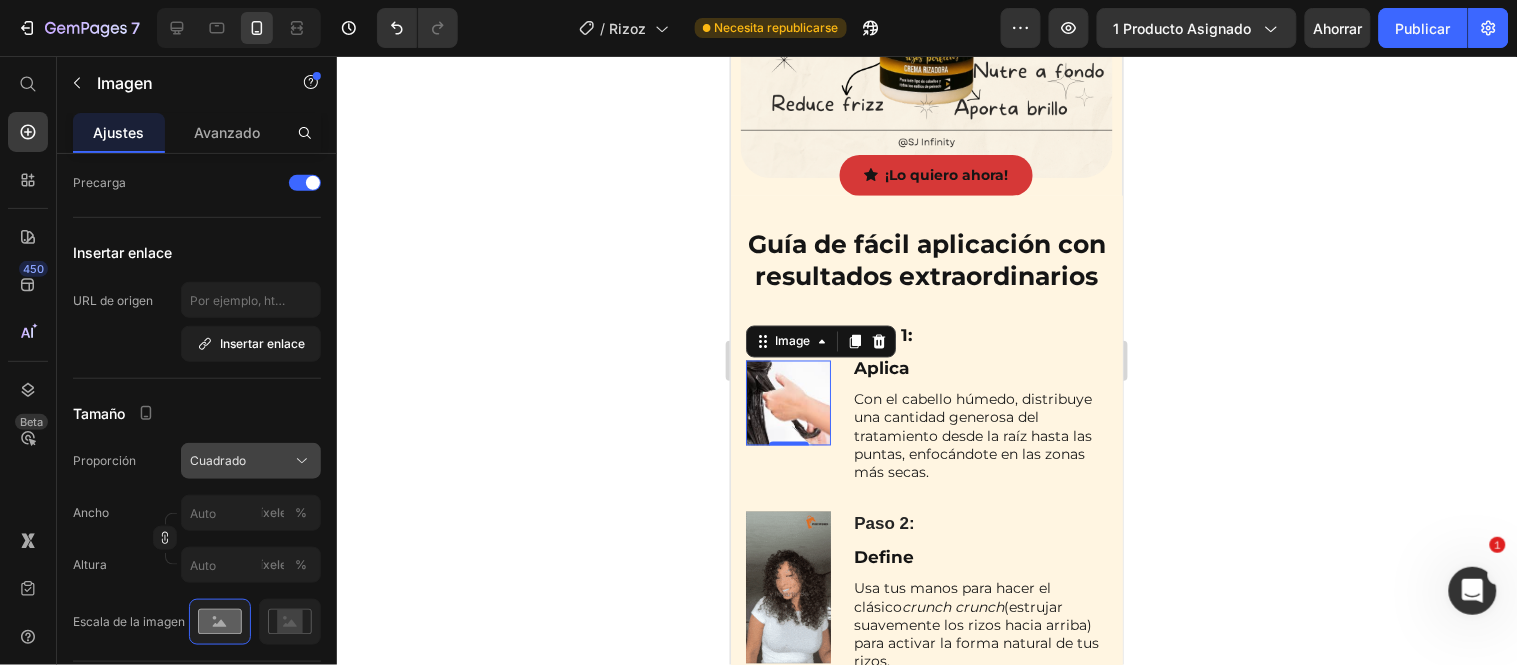 click on "Cuadrado" at bounding box center (218, 460) 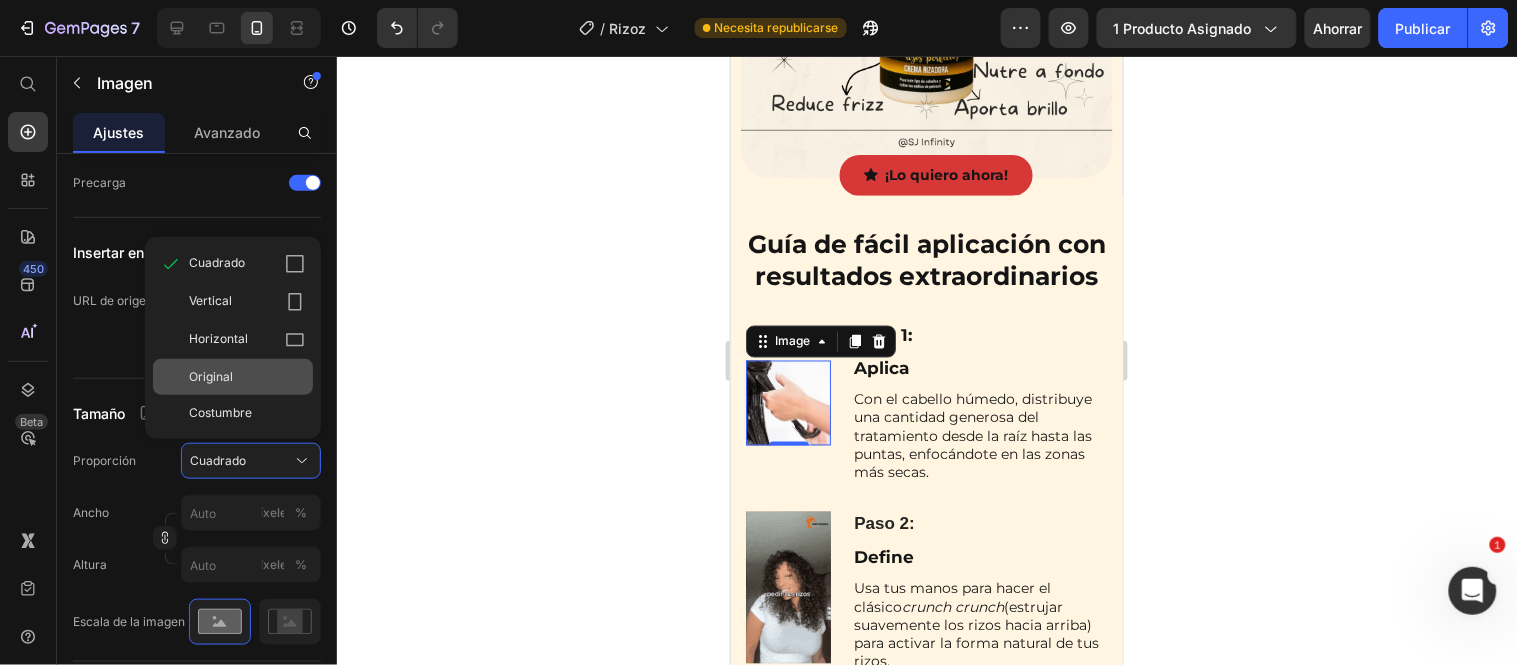 click on "Original" at bounding box center [247, 377] 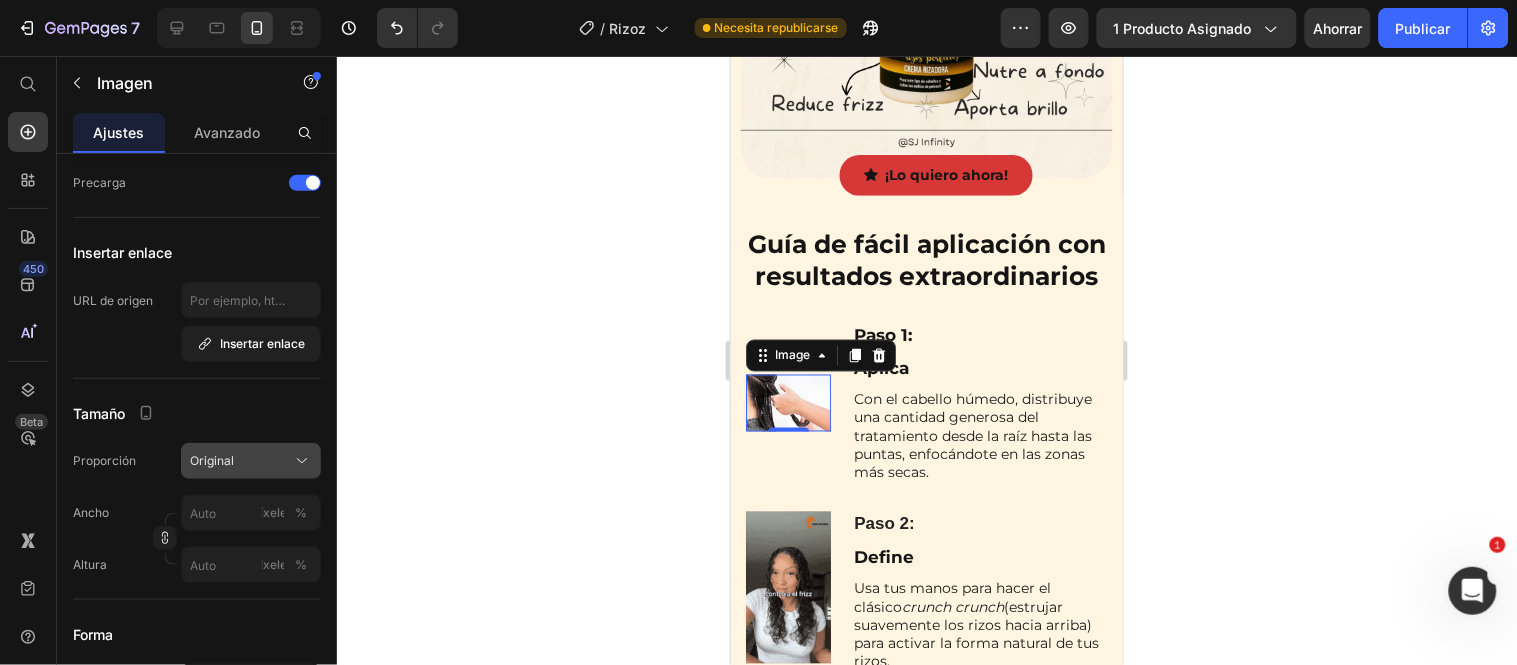 click on "Original" at bounding box center [212, 460] 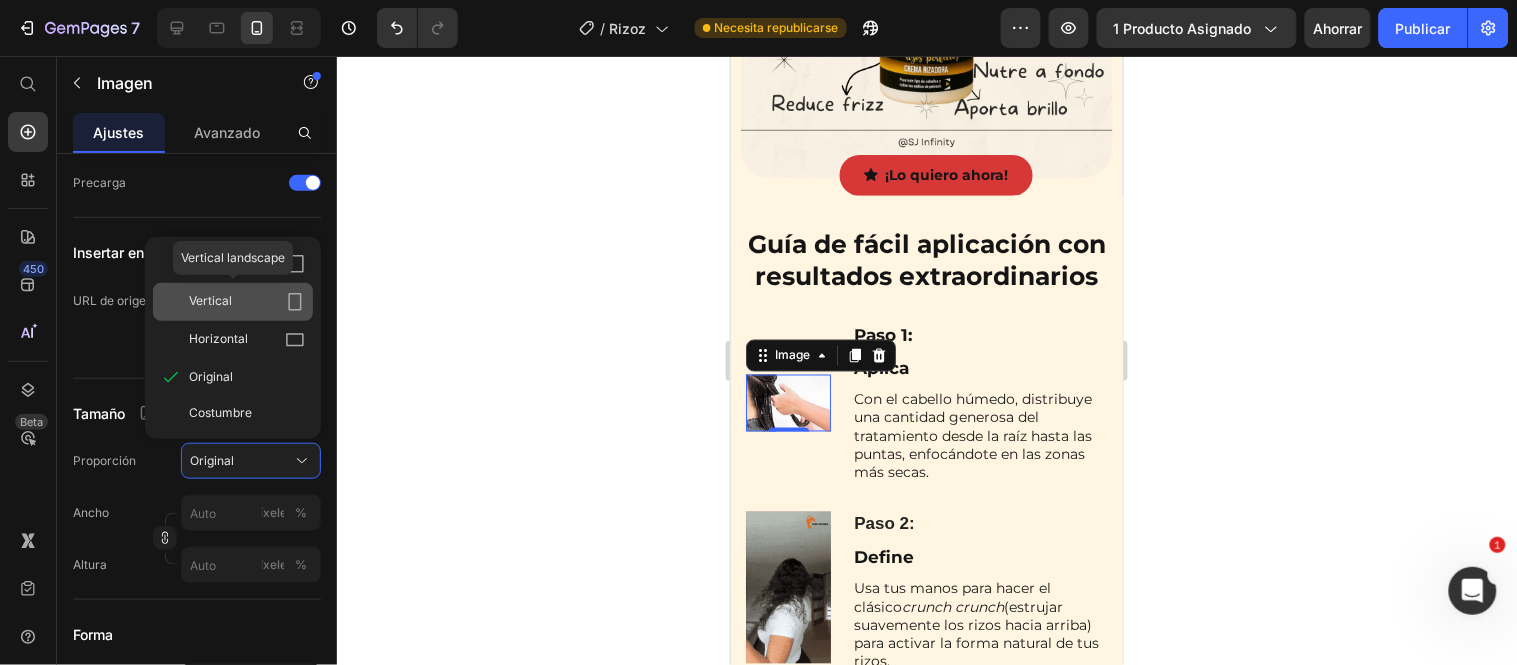 click on "Vertical" at bounding box center [247, 302] 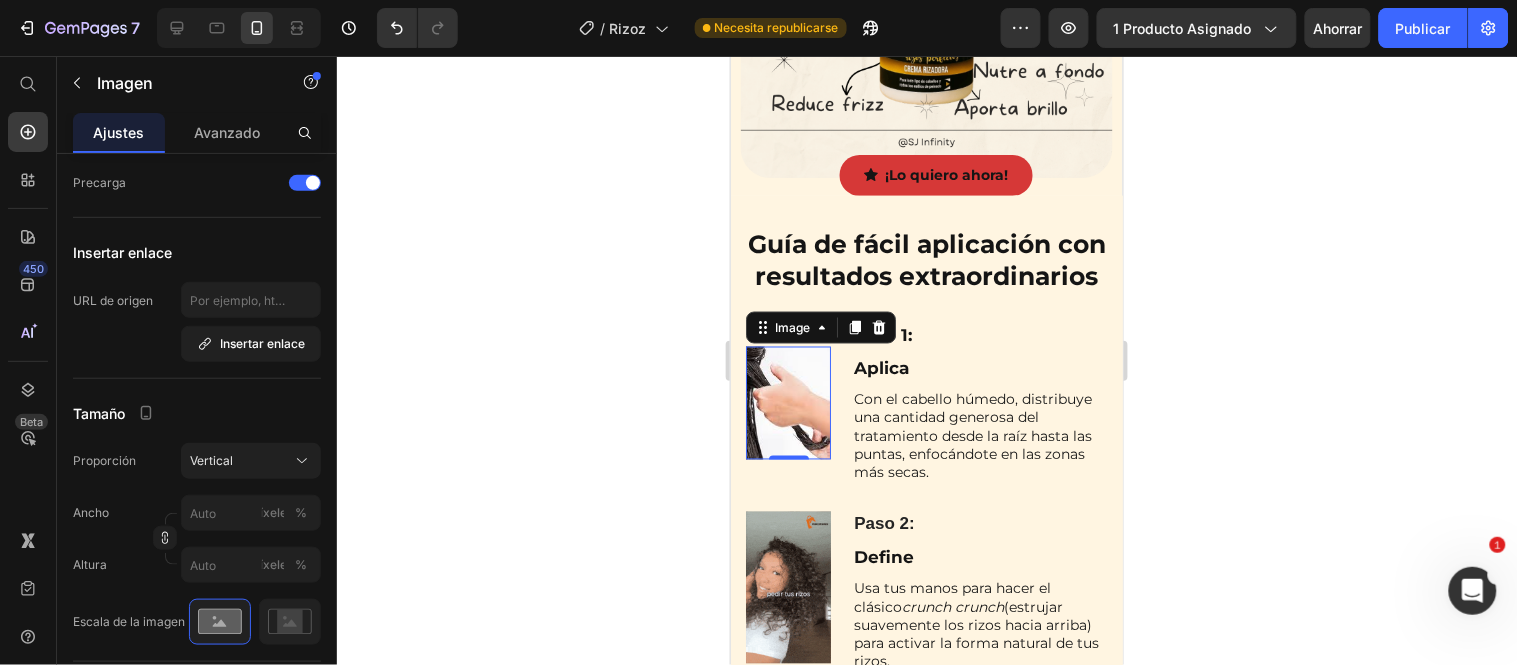 click on "0" at bounding box center [788, 475] 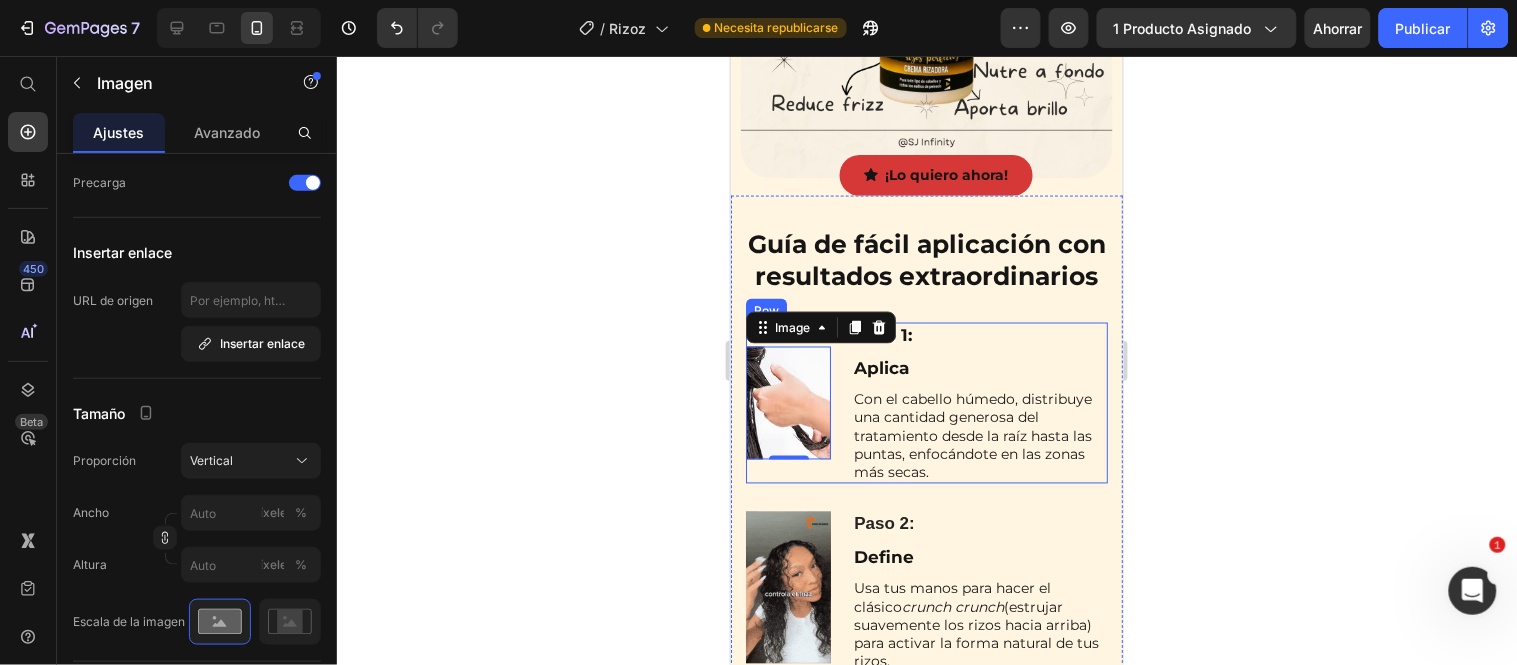 click on "Image   0" at bounding box center (787, 402) 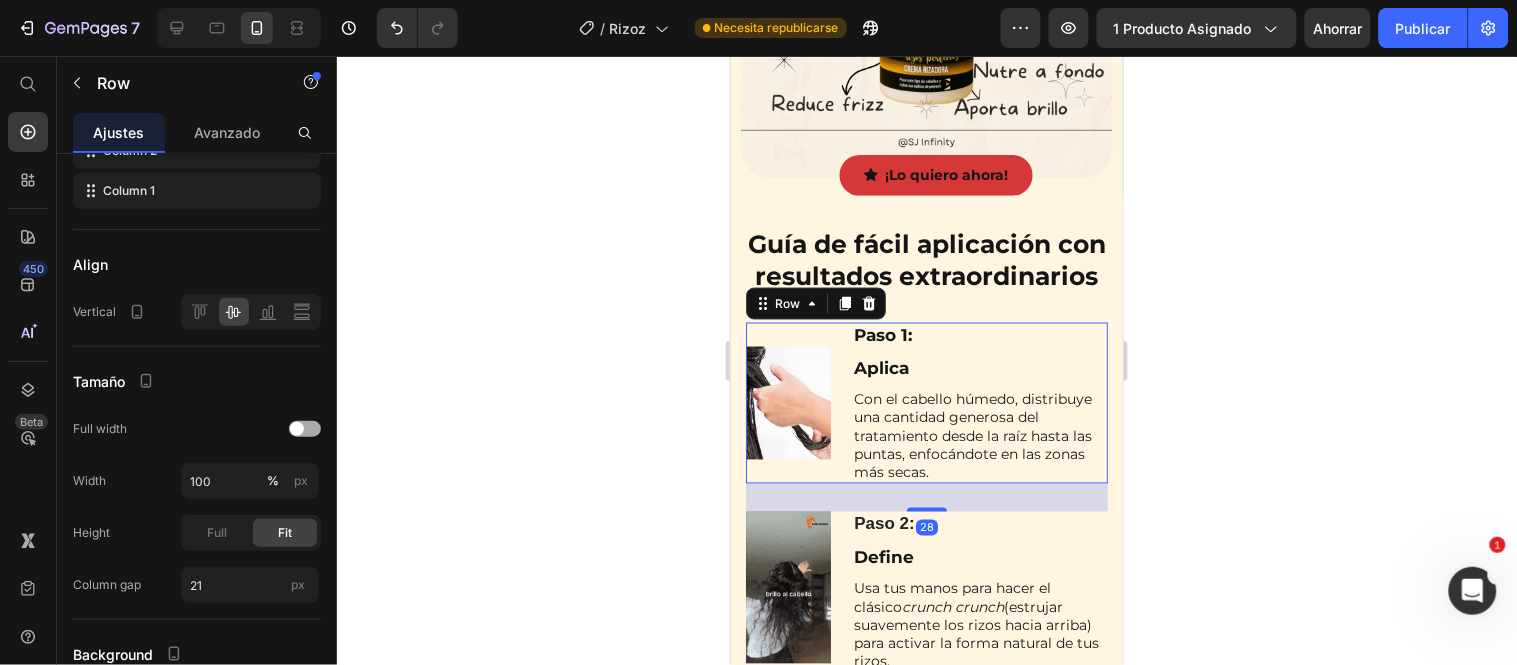 scroll, scrollTop: 0, scrollLeft: 0, axis: both 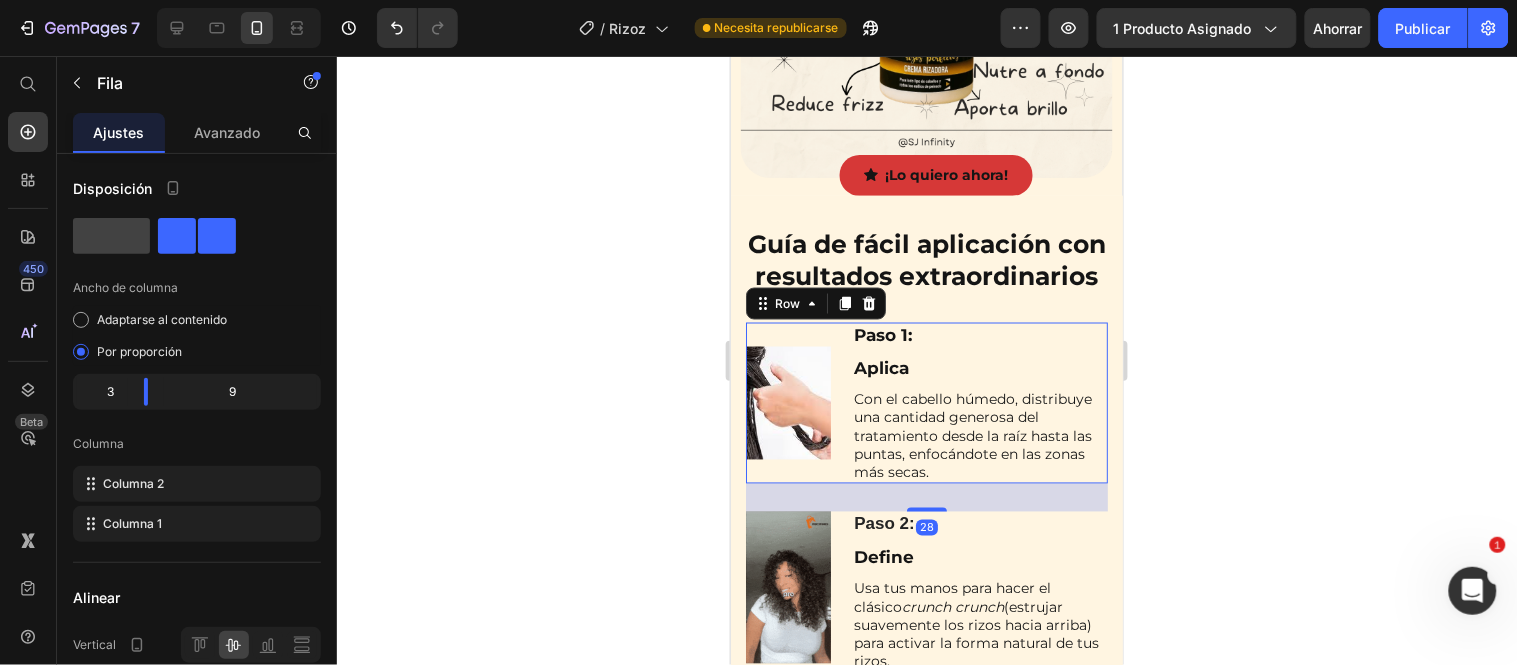 click 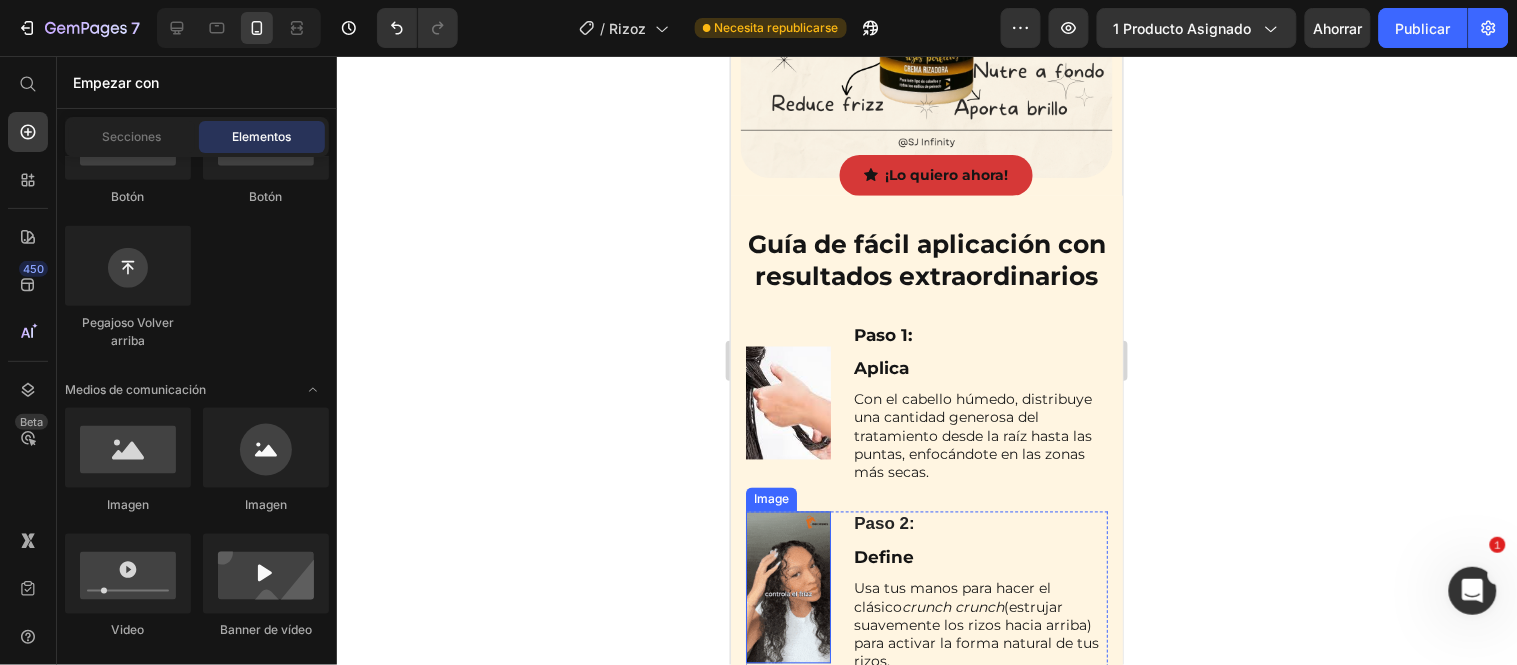 click at bounding box center [787, 587] 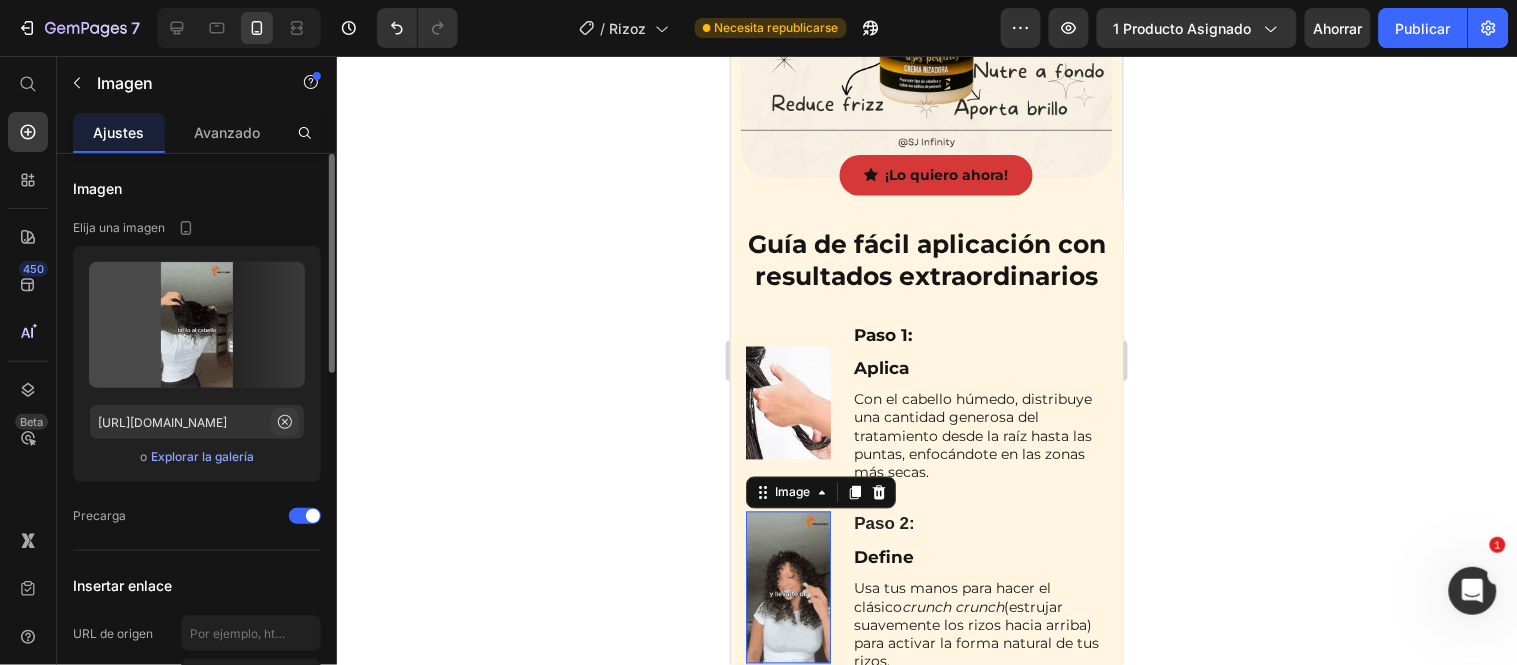 click 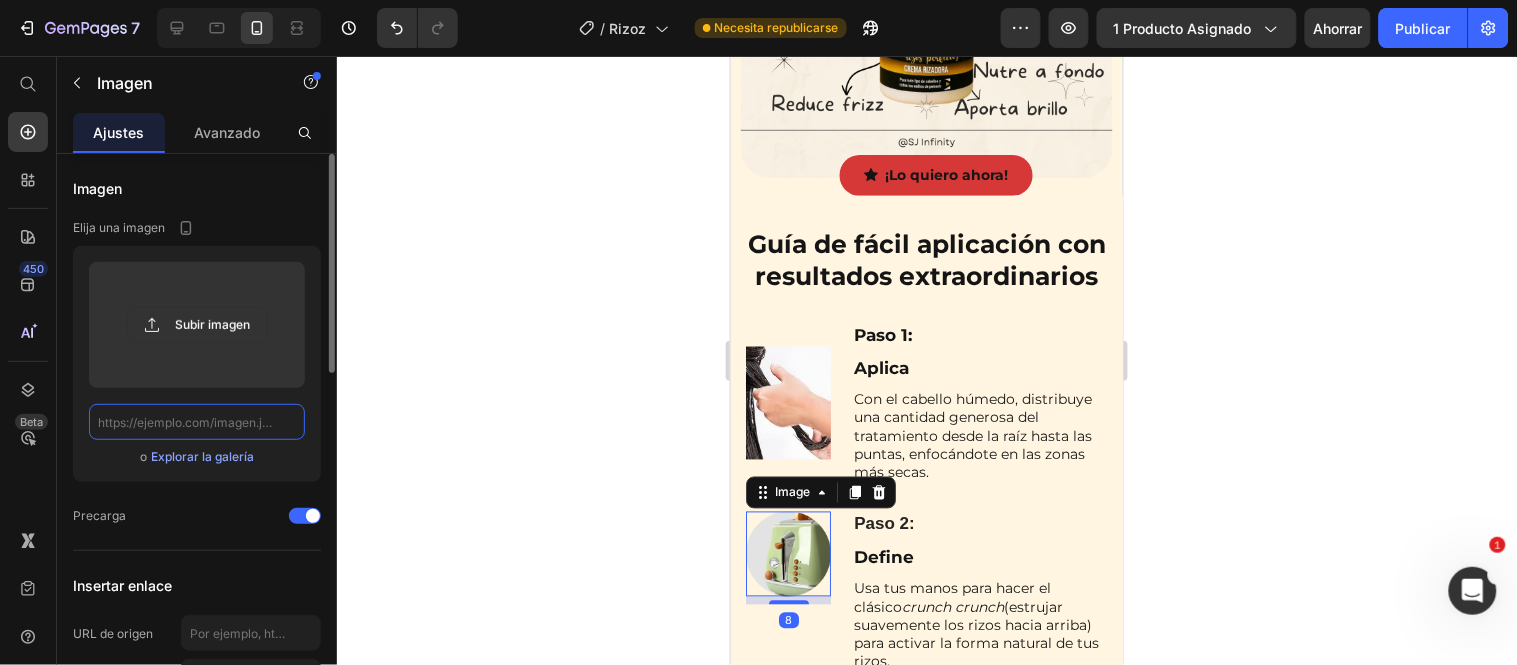 scroll, scrollTop: 0, scrollLeft: 0, axis: both 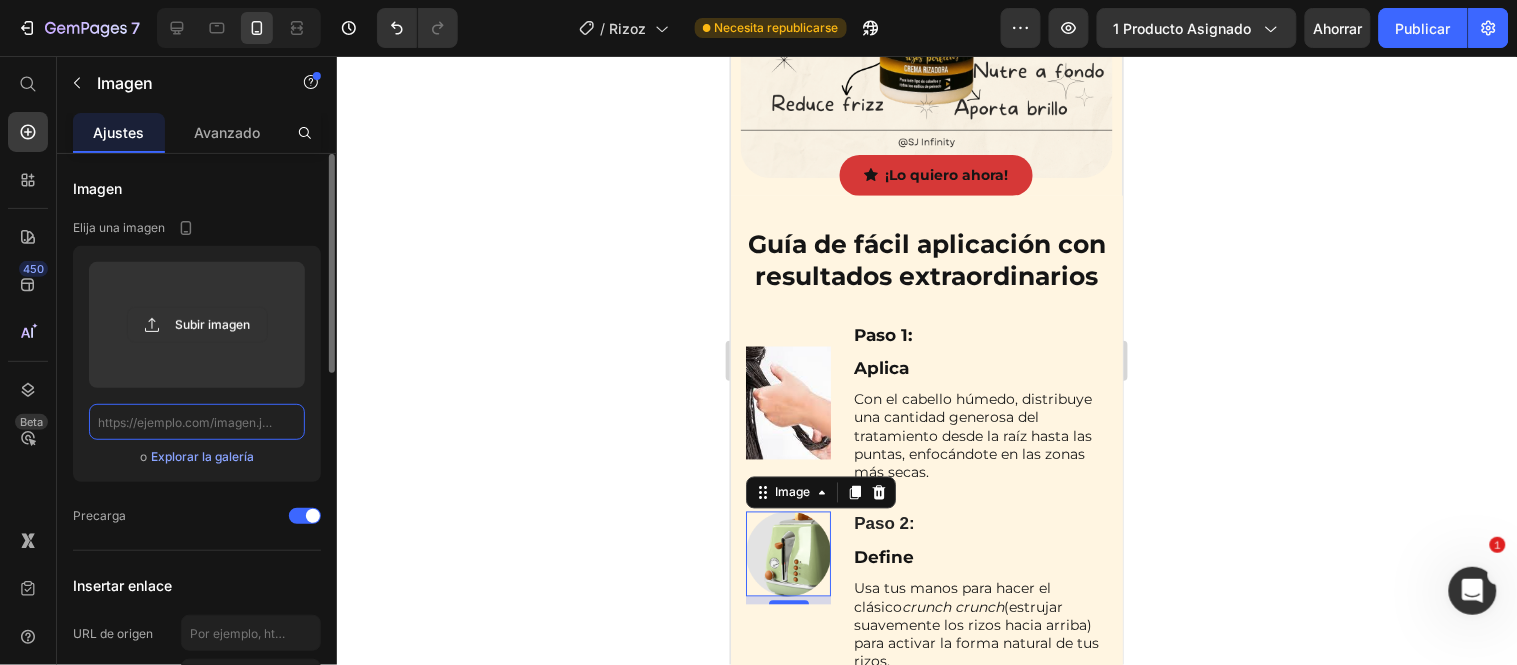 paste on "data:image/jpeg;base64,/9j/4AAQSkZJRgABAQAAAQABAAD/2wCEAAkGBxMTEhUTExMWFhUXGBUVFxgYGBcWGBcYFxUXFxgXGBgYHSggGBolGxcVITIhJSkrLi4uGB8zODMsNygtLisBCgoKDg0OGxAQGi0lHyUtLS0tLS0tLS0tLS0tLS0tLS0tLS0tLS0tLS0tLS0tLS0tLS0tLS0tLS0tLS0tLS0tLf/AABEIAMIBAwMBIgACEQEDEQH/xAAcAAABBQEBAQAAAAAAAAAAAAADAAIEBQYBBwj/xABFEAACAQIEAgYGBwUHAwUAAAABAgMAEQQSITEFQQYTIlFhcTJCUoGRoQcUI2KxwdEzU3KS8CRDgqKy4fE0g8IVVHOTo//EABoBAAMBAQEBAAAAAAAAAAAAAAACAwEEBgX/xAAnEQEBAQACAgICAQQDAQAAAAAAAQIDESExEkETUQRhcbHBIzKRIv/aAAwDAQACEQMRAD8AiLJoD7q6+JsUPjeomHkuh8GqM0/2iKfZv86lPT2lofFeHPisbFApsLXY8guZix+Ar1XICuUjskZbcrWsR8KxfRZQ2Mlk5pGqe9yD+RrbRtS3289/O33ydPPoegE6sY1kjEVzlc3LZeQK235b1ExHQDFJEXBDyBgOrjO631YFrAnw7r+VenhqIKzqOS8leJNhZo5mglOR1ANtDe4B3BtswNQ5uHI0U8wa7RSRROpB063MAxJ3GYAW89dgfT+nmBj6mWUqM3VvfTWyRsc6H1XC3HcbqD6tvMOB4szQYzrtTKeucnS4w2HlcW8etfD/ABNPnMLvktislw8SiXMH7ClBsCJuzcZR6oOe3gNaj8fwXUTyRZs4Ugq22ZWRXU+9WFH4vd873AWRnnsQb6sxVb8zaQ+4eFV8i3jMjEls6oCbnQJtc91lG9URrqkdWNF0e517ZGUer7IN9e9jVh0WxPVYqOXLm6smQ2NiFQFnP8obSix4ZPqJkABlMuUC+uVFLO3hoUBB+6agcH..." 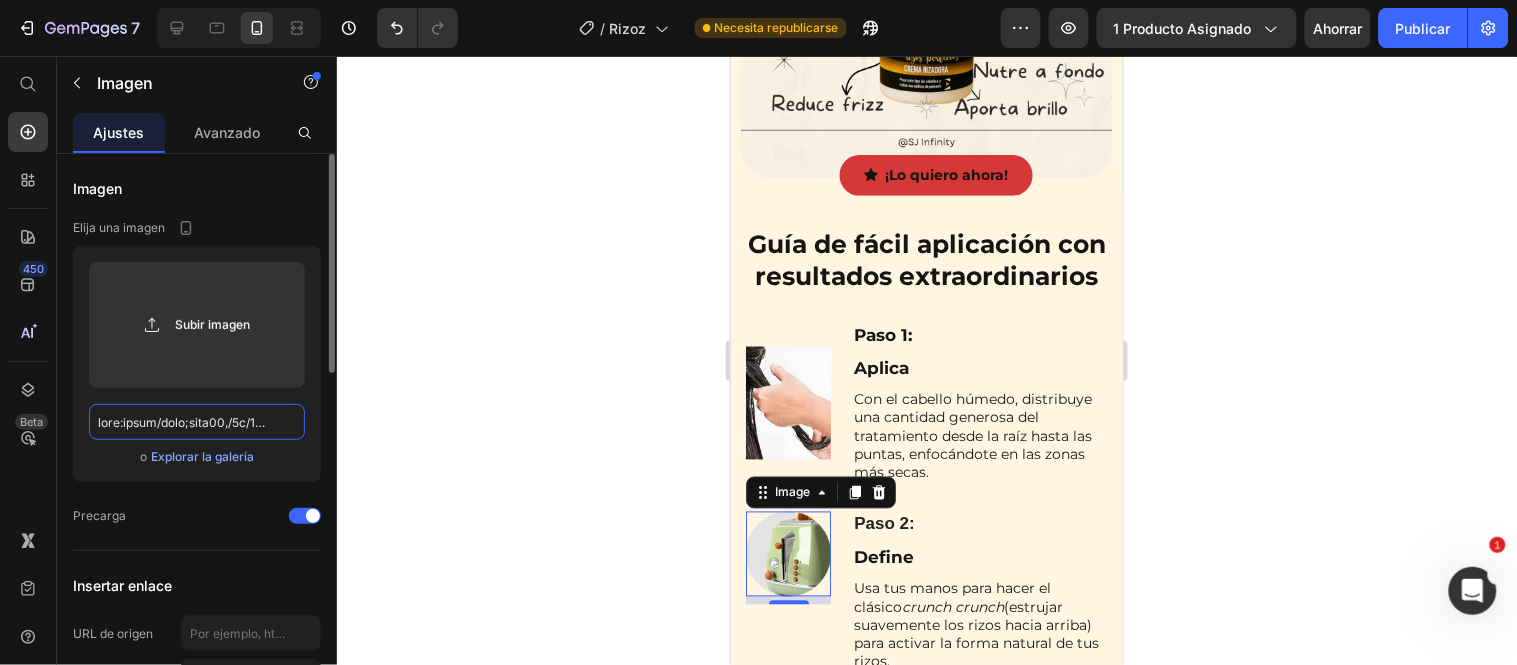 scroll, scrollTop: 0, scrollLeft: 100435, axis: horizontal 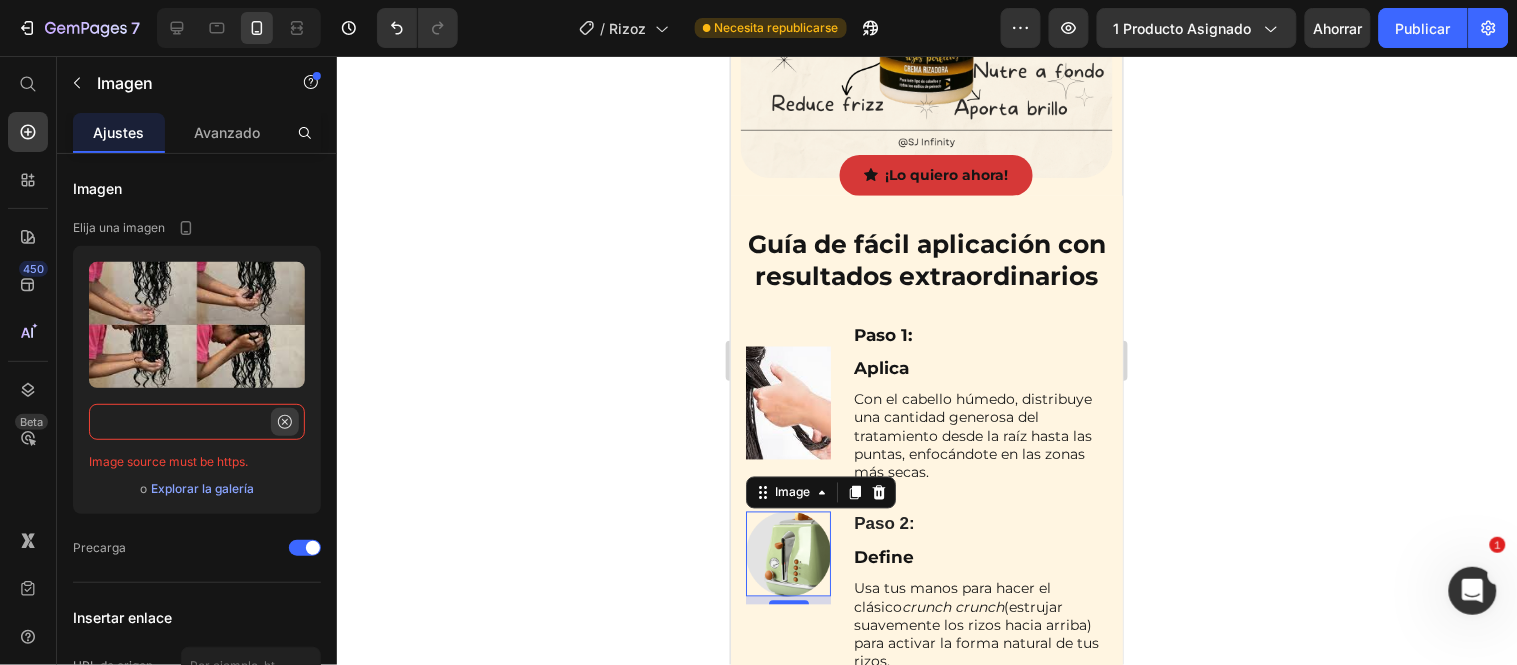 type on "data:image/jpeg;base64,/9j/4AAQSkZJRgABAQAAAQABAAD/2wCEAAkGBxMTEhUTExMWFhUXGBUVFxgYGBcWGBcYFxUXFxgXGBgYHSggGBolGxcVITIhJSkrLi4uGB8zODMsNygtLisBCgoKDg0OGxAQGi0lHyUtLS0tLS0tLS0tLS0tLS0tLS0tLS0tLS0tLS0tLS0tLS0tLS0tLS0tLS0tLS0tLS0tLf/AABEIAMIBAwMBIgACEQEDEQH/xAAcAAABBQEBAQAAAAAAAAAAAAADAAIEBQYBBwj/xABFEAACAQIEAgYGBwUHAwUAAAABAgMAEQQSITEFQQYTIlFhcTJCUoGRoQcUI2KxwdEzU3KS8CRDgqKy4fE0g8IVVHOTo//EABoBAAMBAQEBAAAAAAAAAAAAAAACAwEEBgX/xAAnEQEBAQACAgICAQQDAQAAAAAAAQIDESExEkETUQRhcbHBIzKRIv/aAAwDAQACEQMRAD8AiLJoD7q6+JsUPjeomHkuh8GqM0/2iKfZv86lPT2lofFeHPisbFApsLXY8guZix+Ar1XICuUjskZbcrWsR8KxfRZQ2Mlk5pGqe9yD+RrbRtS3289/O33ydPPoegE6sY1kjEVzlc3LZeQK235b1ExHQDFJEXBDyBgOrjO631YFrAnw7r+VenhqIKzqOS8leJNhZo5mglOR1ANtDe4B3BtswNQ5uHI0U8wa7RSRROpB063MAxJ3GYAW89dgfT+nmBj6mWUqM3VvfTWyRsc6H1XC3HcbqD6tvMOB4szQYzrtTKeucnS4w2HlcW8etfD/ABNPnMLvktislw8SiXMH7ClBsCJuzcZR6oOe3gNaj8fwXUTyRZs4Ugq22ZWRXU+9WFH4vd873AWRnnsQb6sxVb8zaQ+4eFV8i3jMjEls6oCbnQJtc91lG9URrqkdWNF0e517ZGUer7IN9e9jVh0WxPVYqOXLm6smQ2NiFQFnP8obSix4ZPqJkABlMuUC+uVFLO3hoUBB+6agcH..." 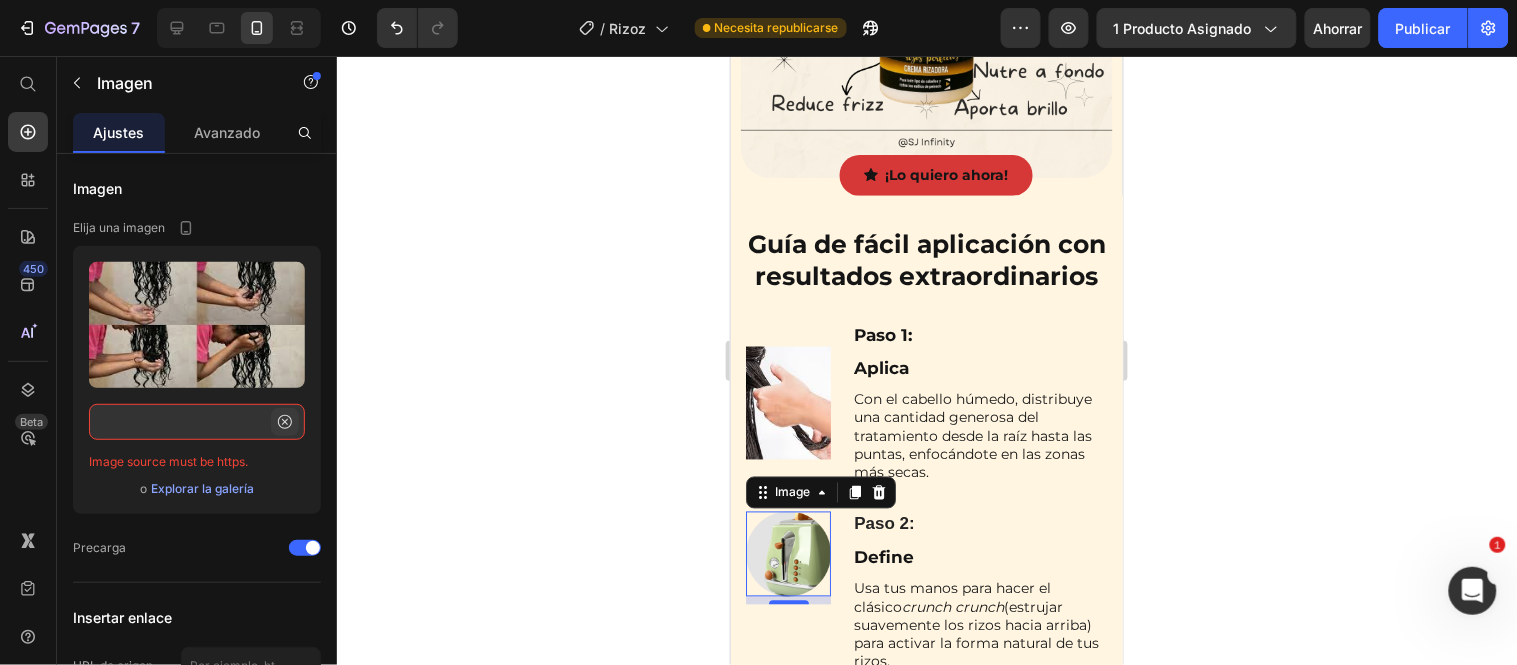 click 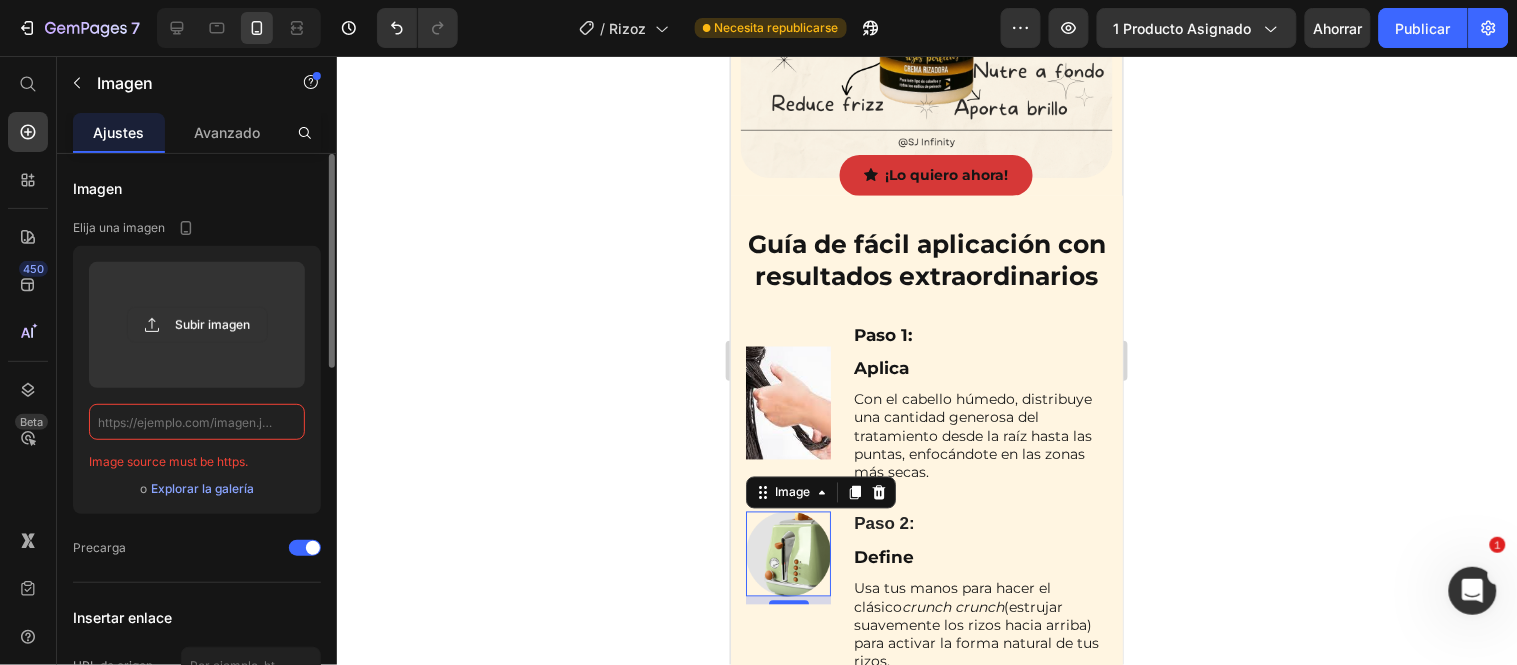 scroll, scrollTop: 0, scrollLeft: 0, axis: both 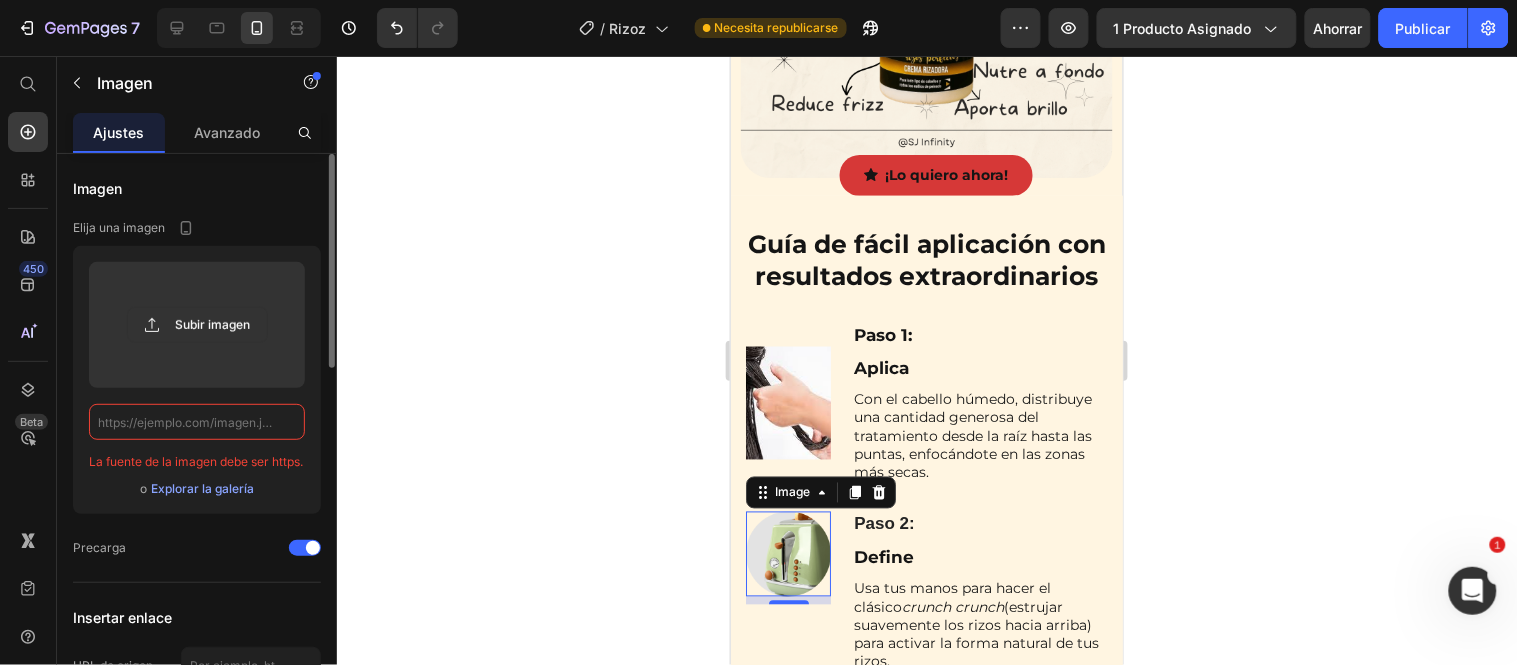 paste on "data:image/jpeg;base64,/9j/4AAQSkZJRgABAQAAAQABAAD/2wCEAAkGBxMTEhUTExMWFhUXGBUVFxgYGBcWGBcYFxUXFxgXGBgYHSggGBolGxcVITIhJSkrLi4uGB8zODMsNygtLisBCgoKDg0OGxAQGi0lHyUtLS0tLS0tLS0tLS0tLS0tLS0tLS0tLS0tLS0tLS0tLS0tLS0tLS0tLS0tLS0tLS0tLf/AABEIAMIBAwMBIgACEQEDEQH/xAAcAAABBQEBAQAAAAAAAAAAAAADAAIEBQYBBwj/xABFEAACAQIEAgYGBwUHAwUAAAABAgMAEQQSITEFQQYTIlFhcTJCUoGRoQcUI2KxwdEzU3KS8CRDgqKy4fE0g8IVVHOTo//EABoBAAMBAQEBAAAAAAAAAAAAAAACAwEEBgX/xAAnEQEBAQACAgICAQQDAQAAAAAAAQIDESExEkETUQRhcbHBIzKRIv/aAAwDAQACEQMRAD8AiLJoD7q6+JsUPjeomHkuh8GqM0/2iKfZv86lPT2lofFeHPisbFApsLXY8guZix+Ar1XICuUjskZbcrWsR8KxfRZQ2Mlk5pGqe9yD+RrbRtS3289/O33ydPPoegE6sY1kjEVzlc3LZeQK235b1ExHQDFJEXBDyBgOrjO631YFrAnw7r+VenhqIKzqOS8leJNhZo5mglOR1ANtDe4B3BtswNQ5uHI0U8wa7RSRROpB063MAxJ3GYAW89dgfT+nmBj6mWUqM3VvfTWyRsc6H1XC3HcbqD6tvMOB4szQYzrtTKeucnS4w2HlcW8etfD/ABNPnMLvktislw8SiXMH7ClBsCJuzcZR6oOe3gNaj8fwXUTyRZs4Ugq22ZWRXU+9WFH4vd873AWRnnsQb6sxVb8zaQ+4eFV8i3jMjEls6oCbnQJtc91lG9URrqkdWNF0e517ZGUer7IN9e9jVh0WxPVYqOXLm6smQ2NiFQFnP8obSix4ZPqJkABlMuUC+uVFLO3hoUBB+6agcH..." 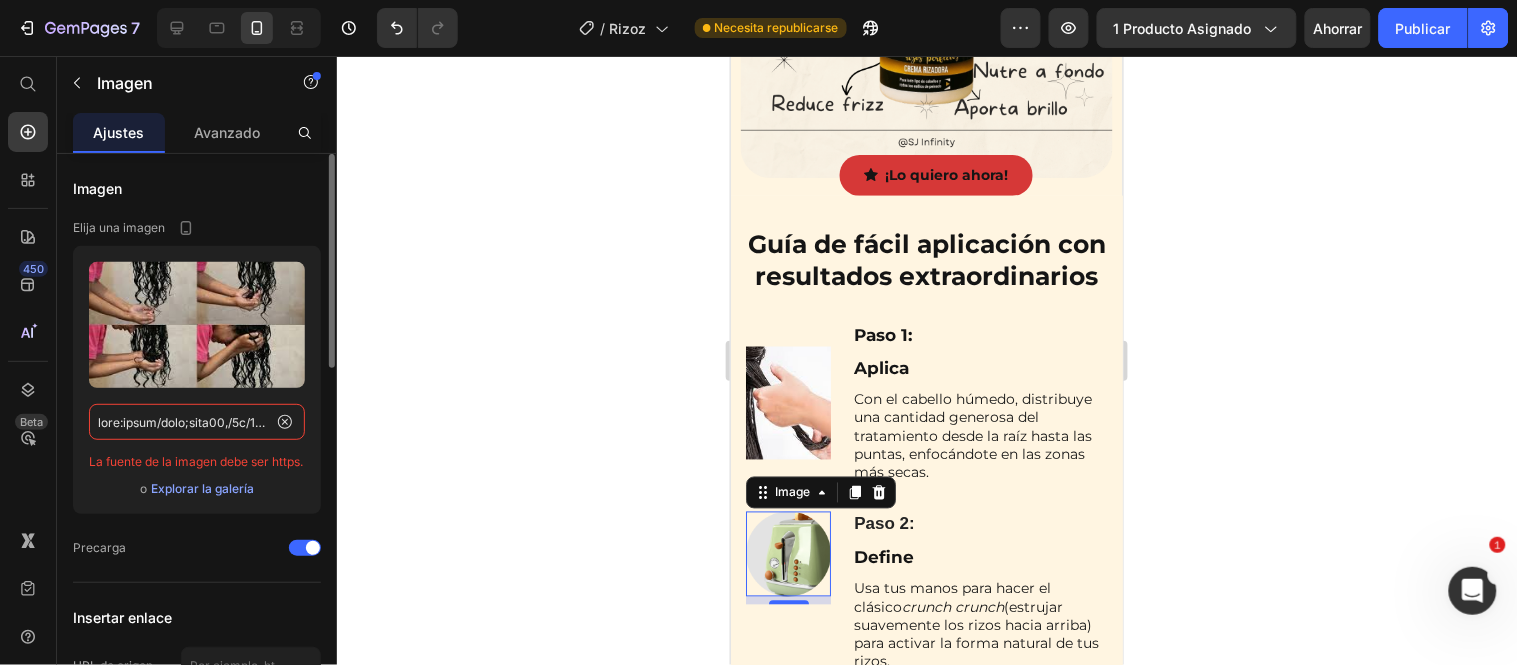 scroll, scrollTop: 0, scrollLeft: 100435, axis: horizontal 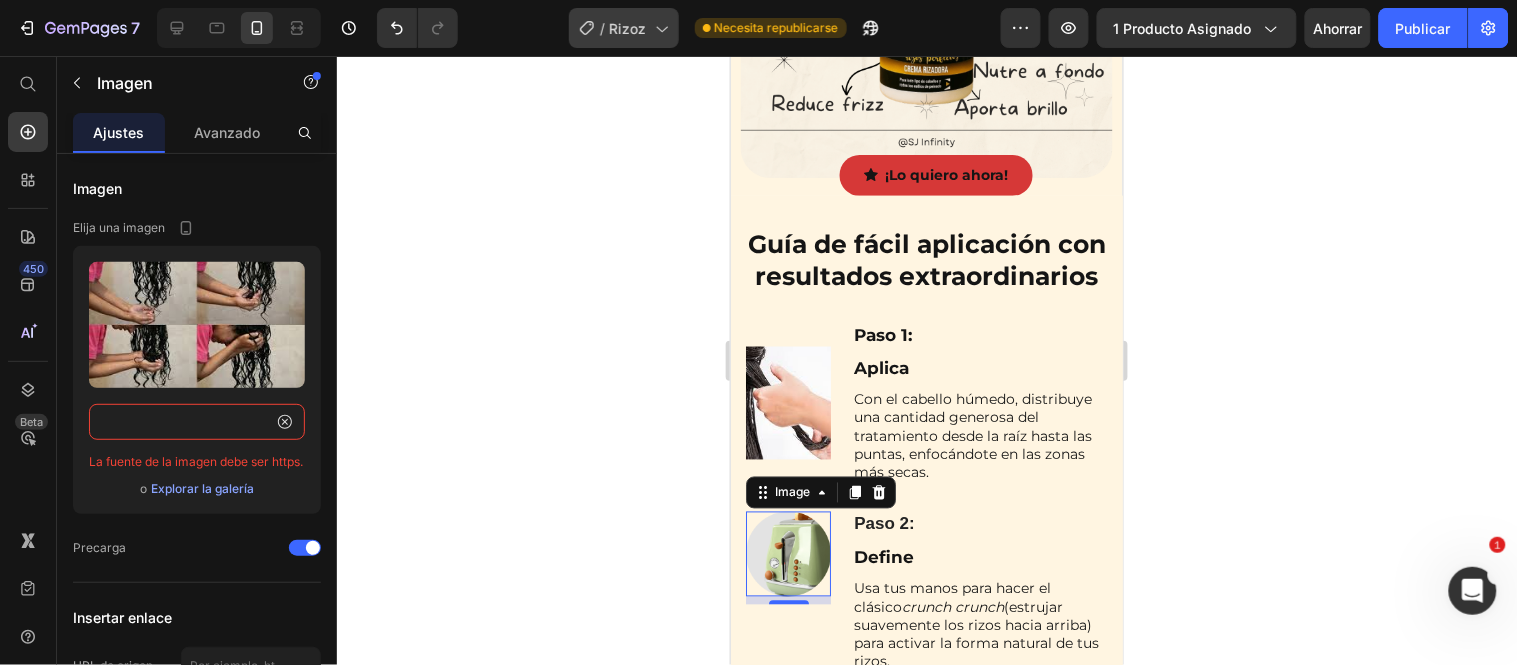 type on "data:image/jpeg;base64,/9j/4AAQSkZJRgABAQAAAQABAAD/2wCEAAkGBxMTEhUTExMWFhUXGBUVFxgYGBcWGBcYFxUXFxgXGBgYHSggGBolGxcVITIhJSkrLi4uGB8zODMsNygtLisBCgoKDg0OGxAQGi0lHyUtLS0tLS0tLS0tLS0tLS0tLS0tLS0tLS0tLS0tLS0tLS0tLS0tLS0tLS0tLS0tLS0tLf/AABEIAMIBAwMBIgACEQEDEQH/xAAcAAABBQEBAQAAAAAAAAAAAAADAAIEBQYBBwj/xABFEAACAQIEAgYGBwUHAwUAAAABAgMAEQQSITEFQQYTIlFhcTJCUoGRoQcUI2KxwdEzU3KS8CRDgqKy4fE0g8IVVHOTo//EABoBAAMBAQEBAAAAAAAAAAAAAAACAwEEBgX/xAAnEQEBAQACAgICAQQDAQAAAAAAAQIDESExEkETUQRhcbHBIzKRIv/aAAwDAQACEQMRAD8AiLJoD7q6+JsUPjeomHkuh8GqM0/2iKfZv86lPT2lofFeHPisbFApsLXY8guZix+Ar1XICuUjskZbcrWsR8KxfRZQ2Mlk5pGqe9yD+RrbRtS3289/O33ydPPoegE6sY1kjEVzlc3LZeQK235b1ExHQDFJEXBDyBgOrjO631YFrAnw7r+VenhqIKzqOS8leJNhZo5mglOR1ANtDe4B3BtswNQ5uHI0U8wa7RSRROpB063MAxJ3GYAW89dgfT+nmBj6mWUqM3VvfTWyRsc6H1XC3HcbqD6tvMOB4szQYzrtTKeucnS4w2HlcW8etfD/ABNPnMLvktislw8SiXMH7ClBsCJuzcZR6oOe3gNaj8fwXUTyRZs4Ugq22ZWRXU+9WFH4vd873AWRnnsQb6sxVb8zaQ+4eFV8i3jMjEls6oCbnQJtc91lG9URrqkdWNF0e517ZGUer7IN9e9jVh0WxPVYqOXLm6smQ2NiFQFnP8obSix4ZPqJkABlMuUC+uVFLO3hoUBB+6agcH..." 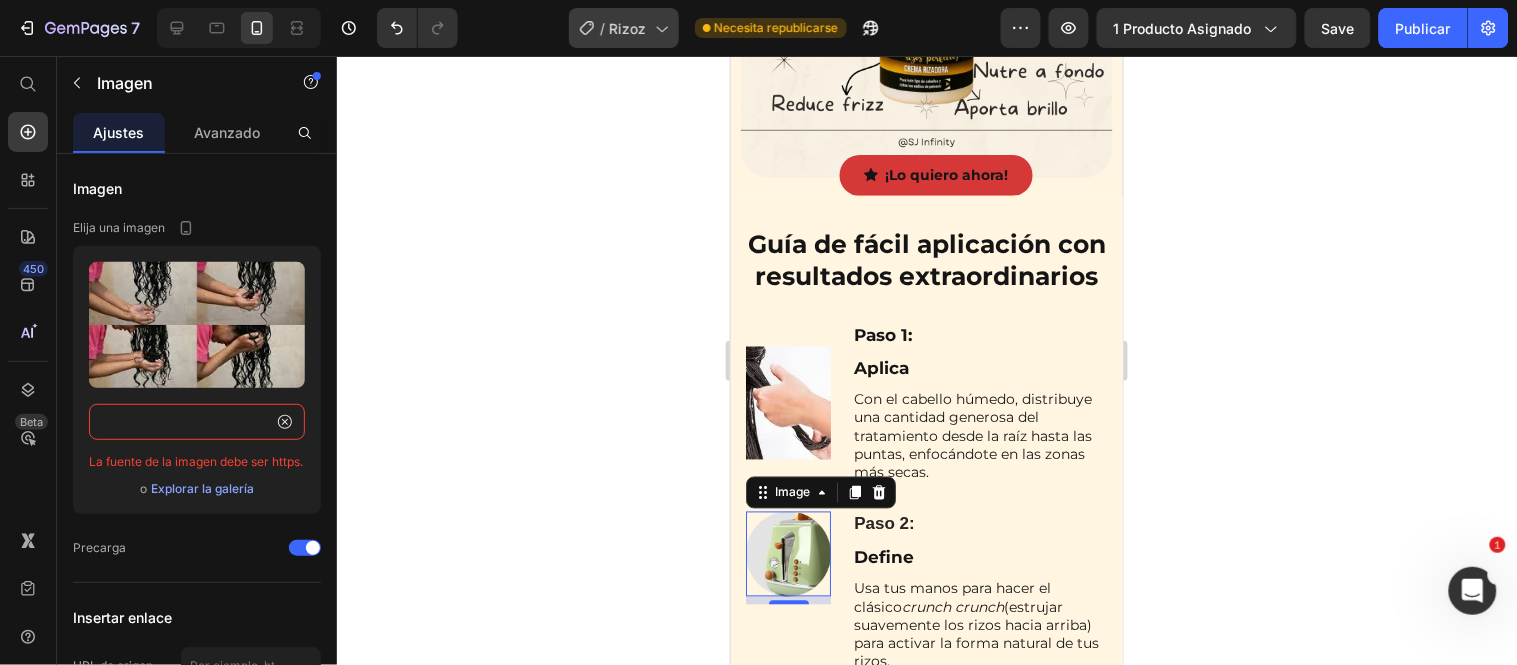 scroll, scrollTop: 0, scrollLeft: 0, axis: both 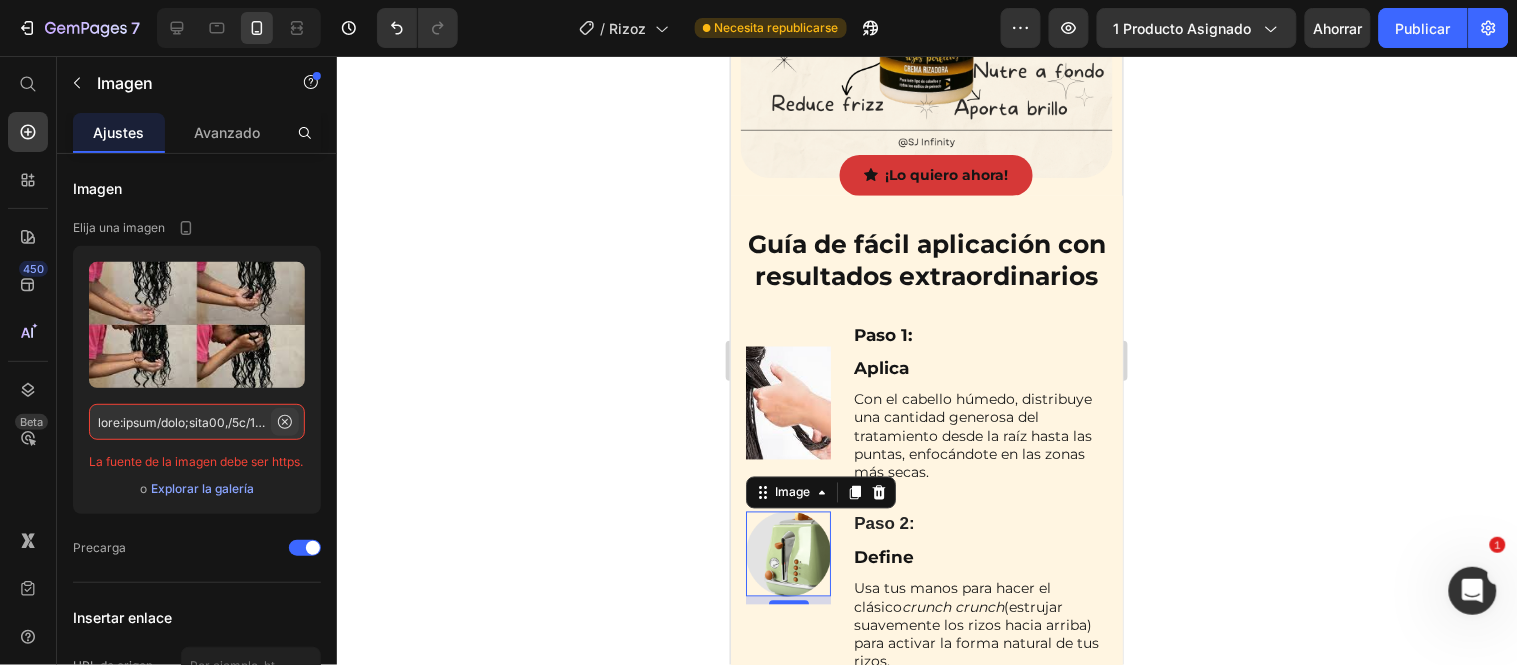 click 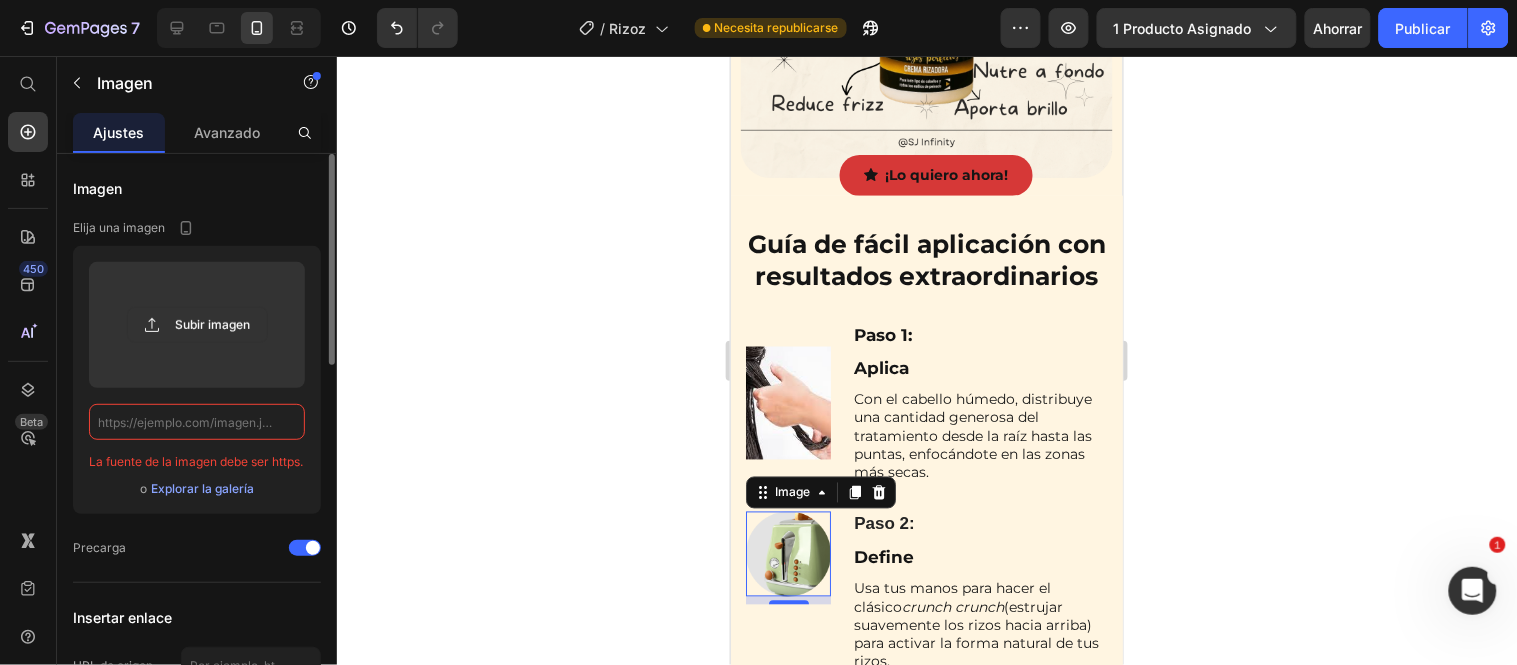 click 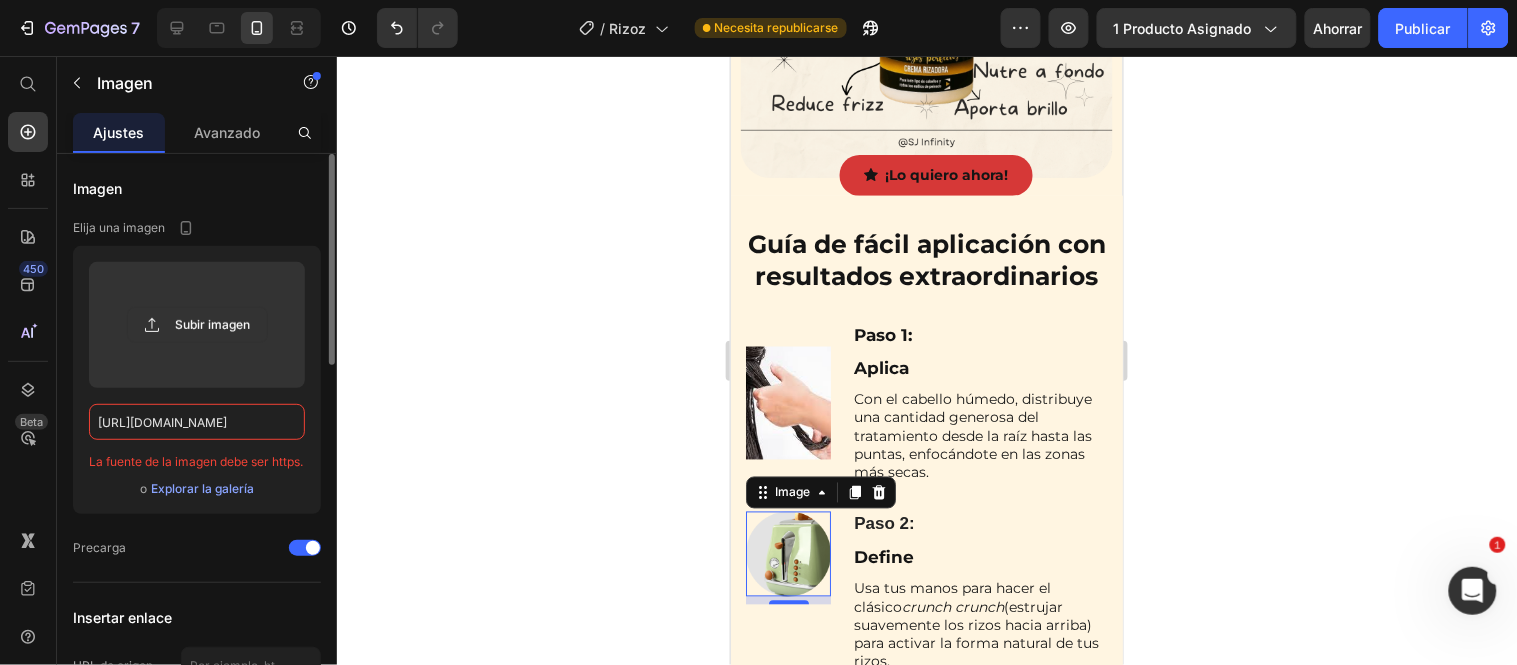 scroll, scrollTop: 0, scrollLeft: 524, axis: horizontal 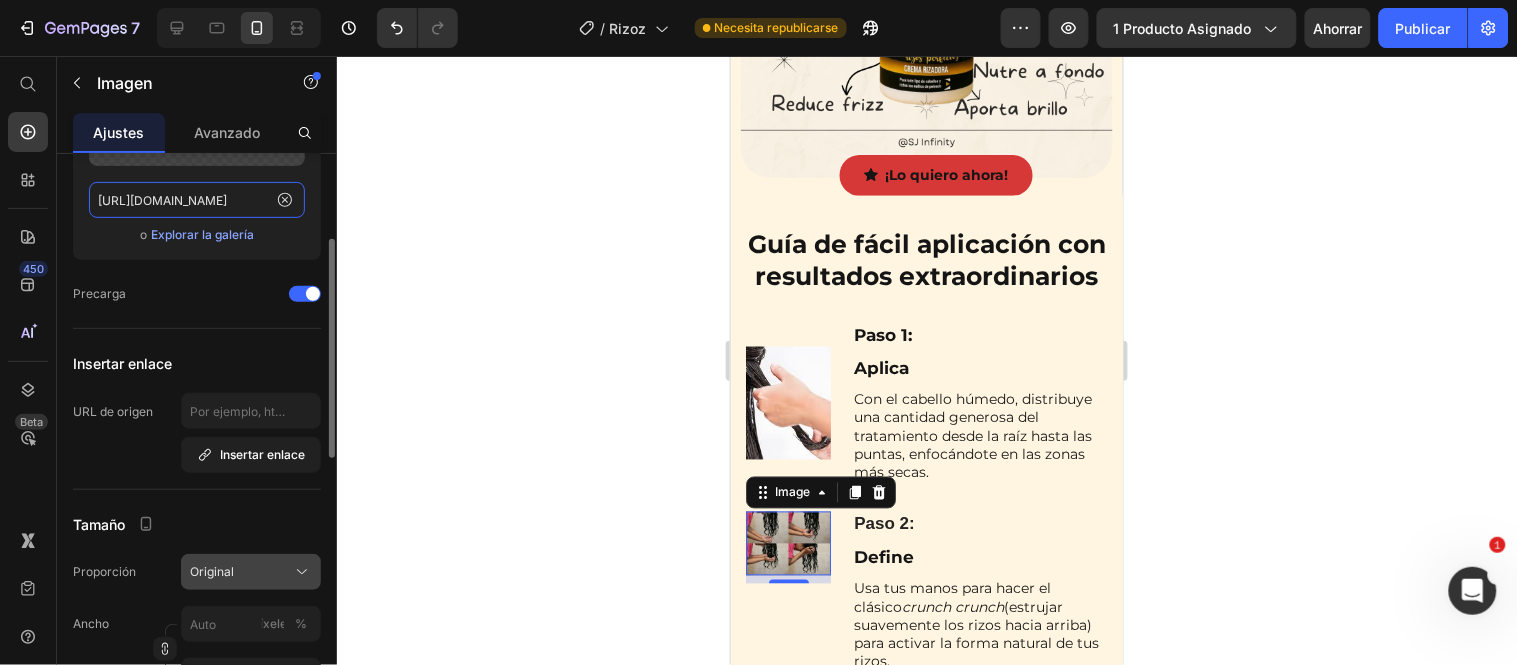 type on "[URL][DOMAIN_NAME]" 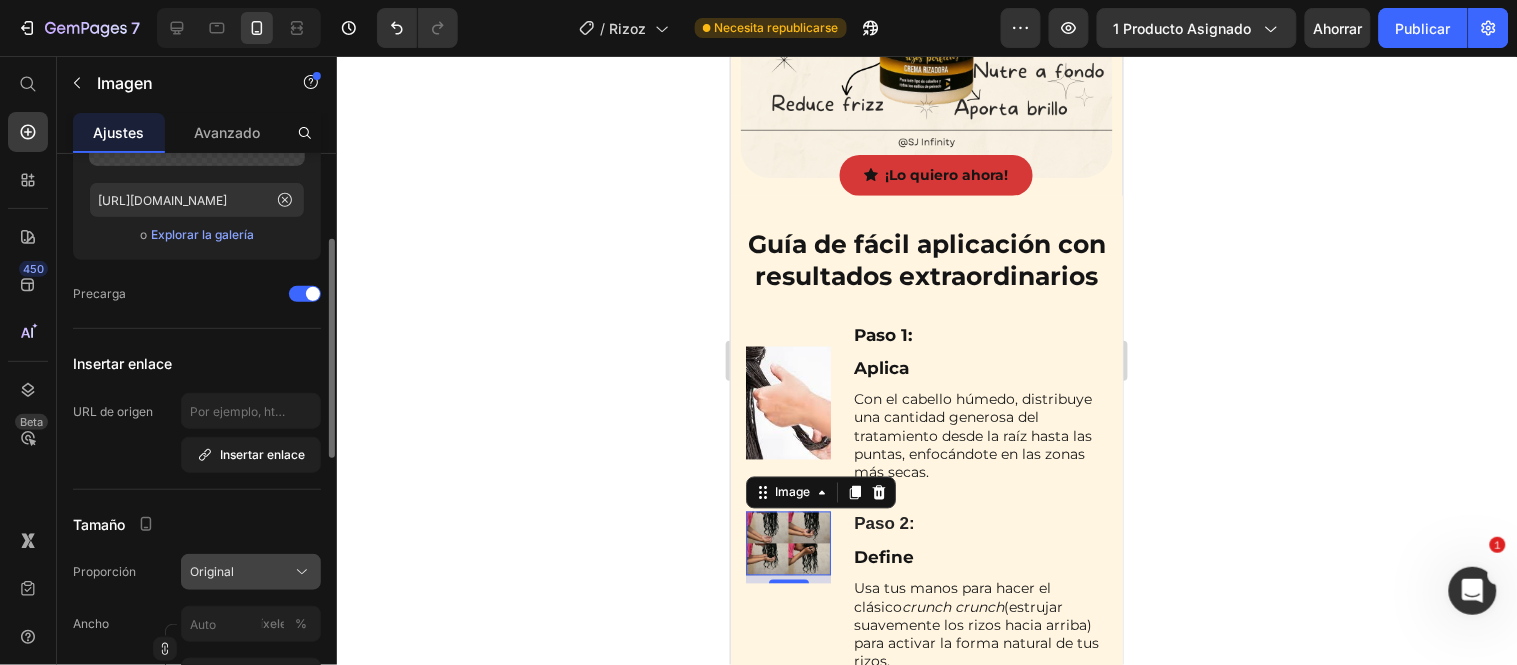 click on "Original" 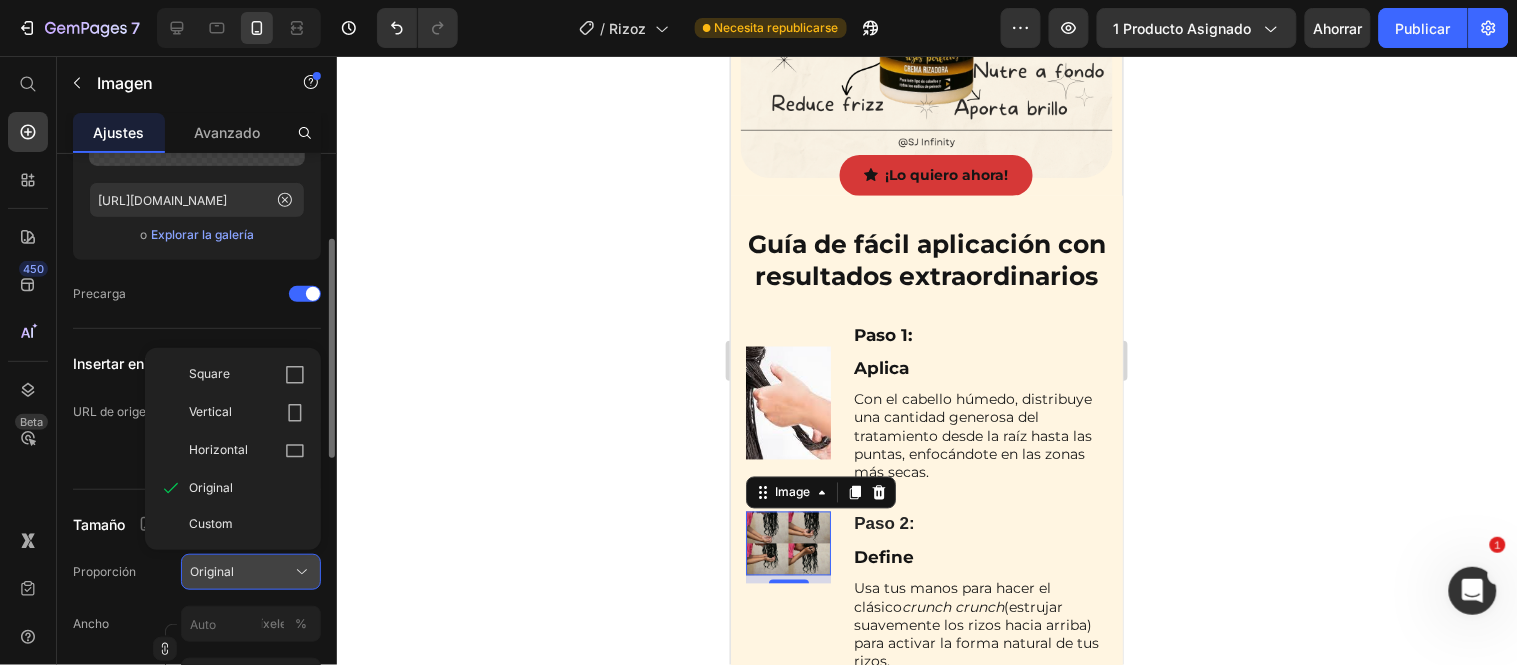 scroll, scrollTop: 0, scrollLeft: 0, axis: both 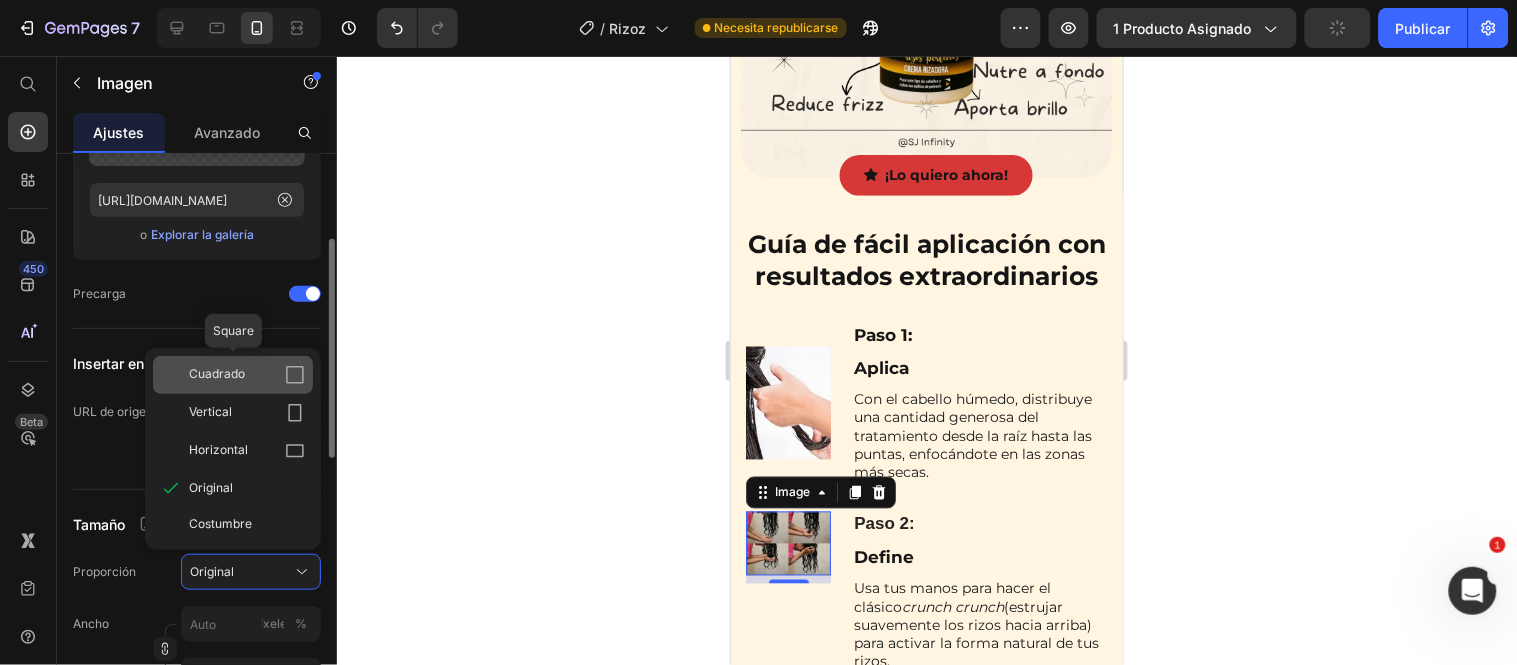 click on "Cuadrado" at bounding box center [217, 375] 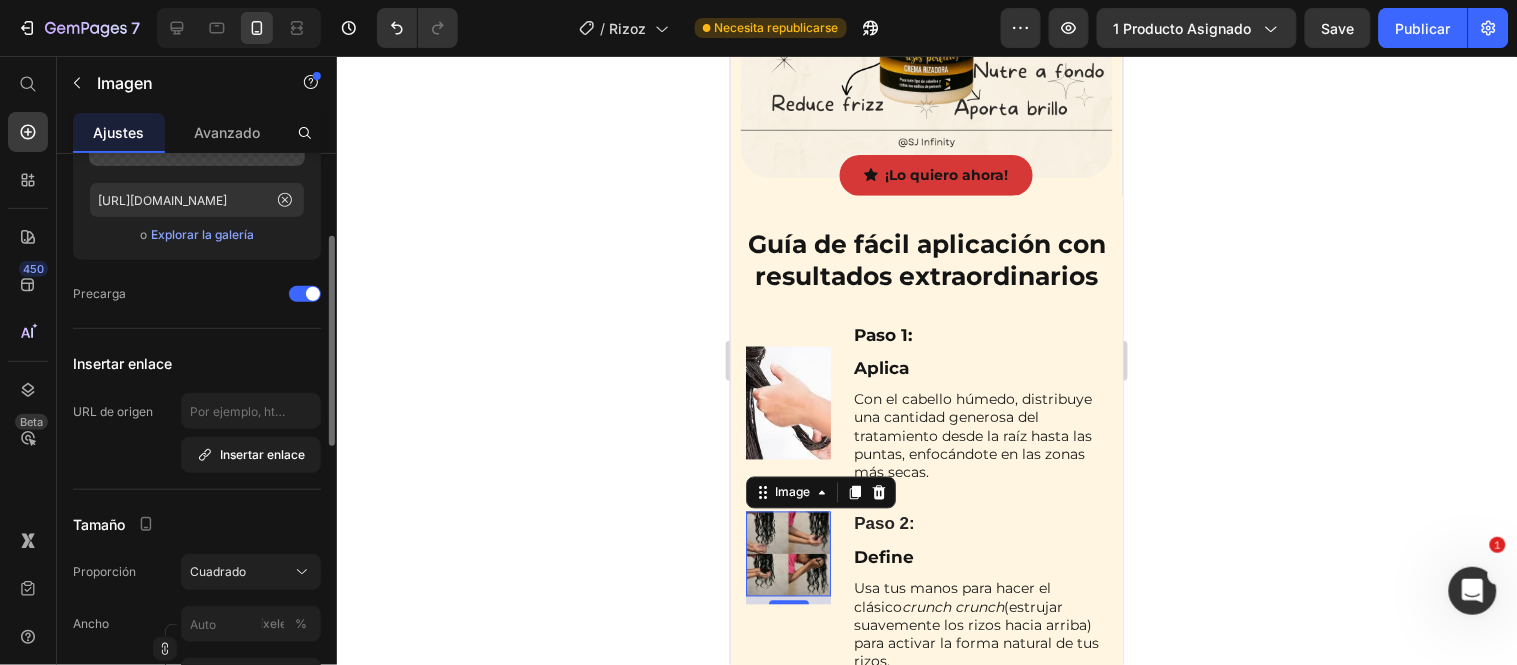 click 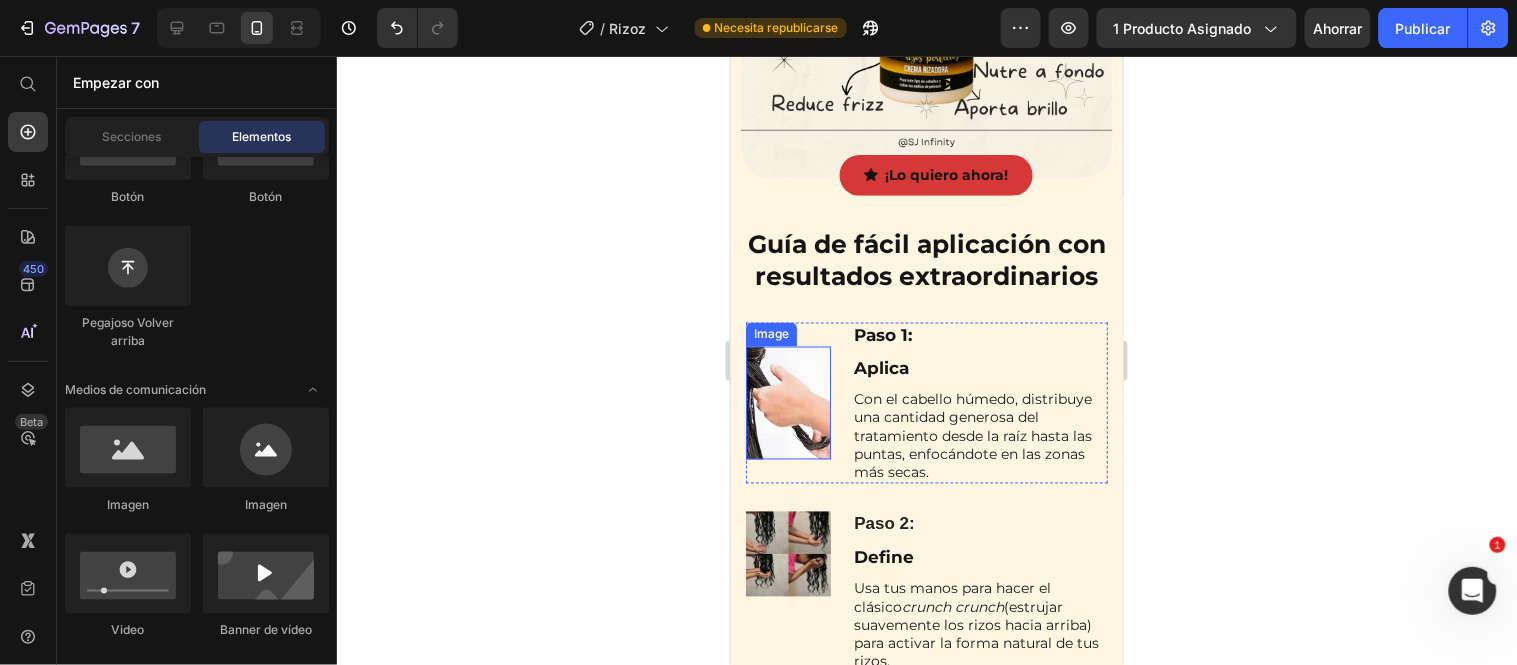 click at bounding box center (787, 403) 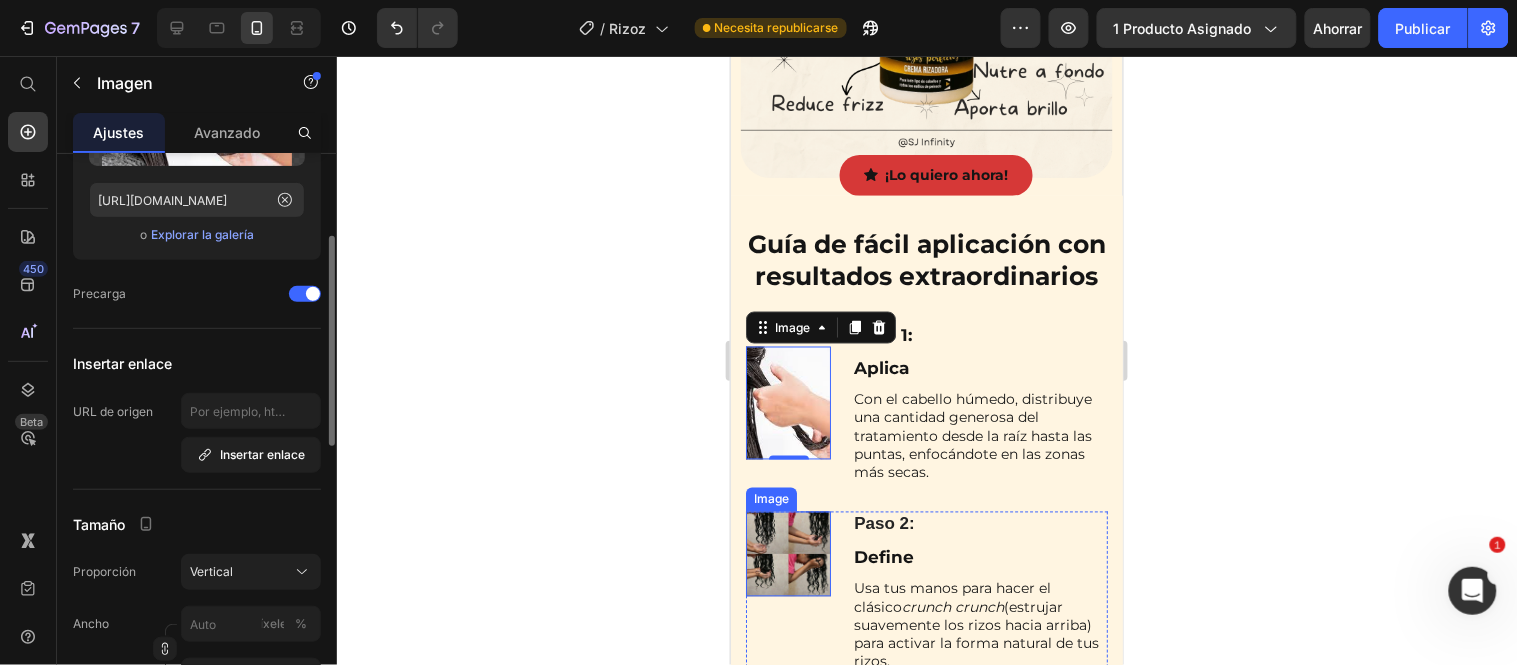 click at bounding box center (787, 553) 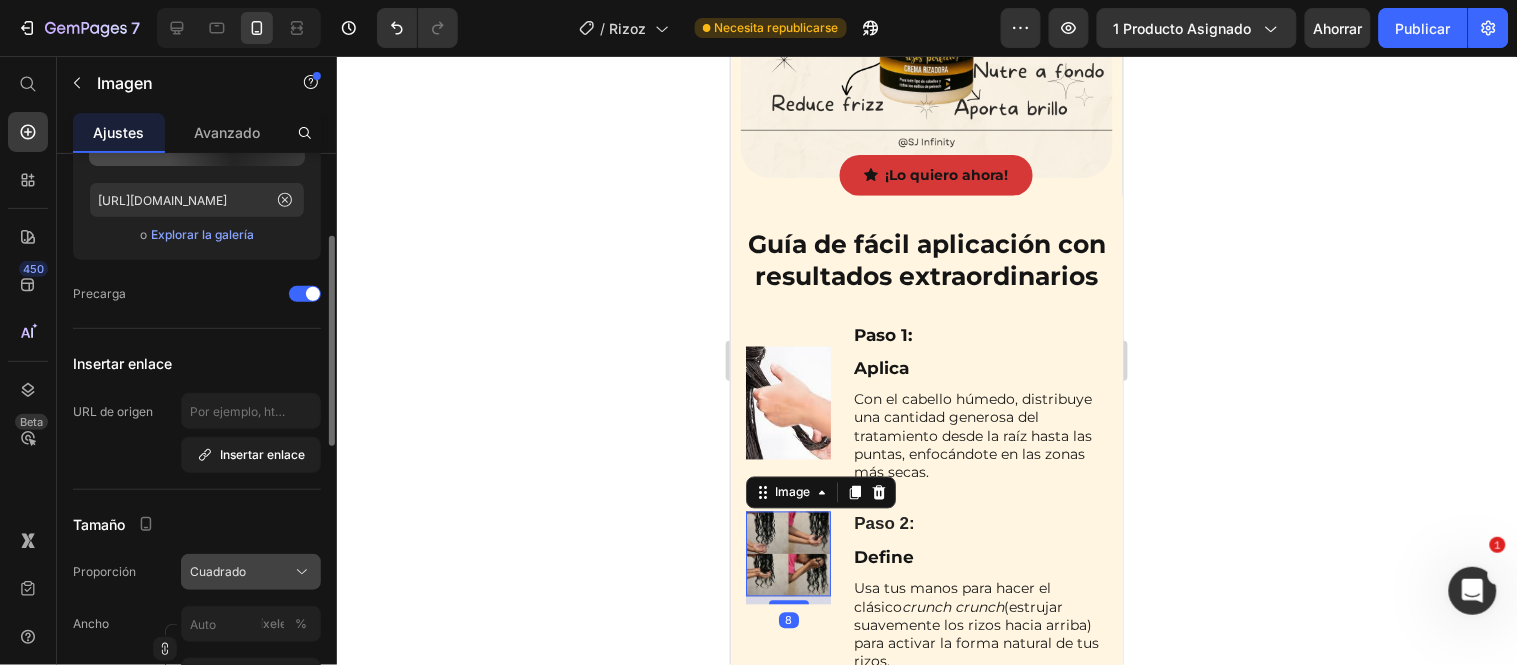 click on "Cuadrado" at bounding box center (251, 572) 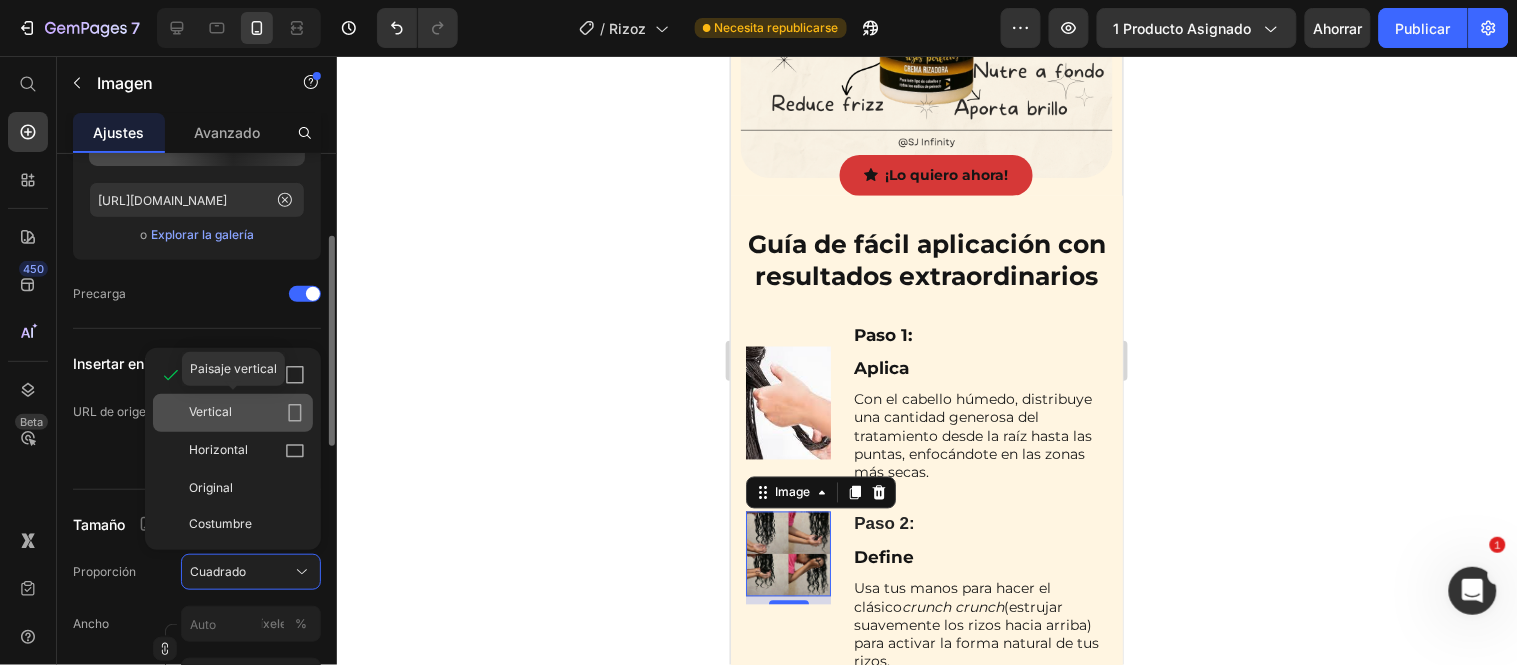click on "Vertical" at bounding box center (247, 413) 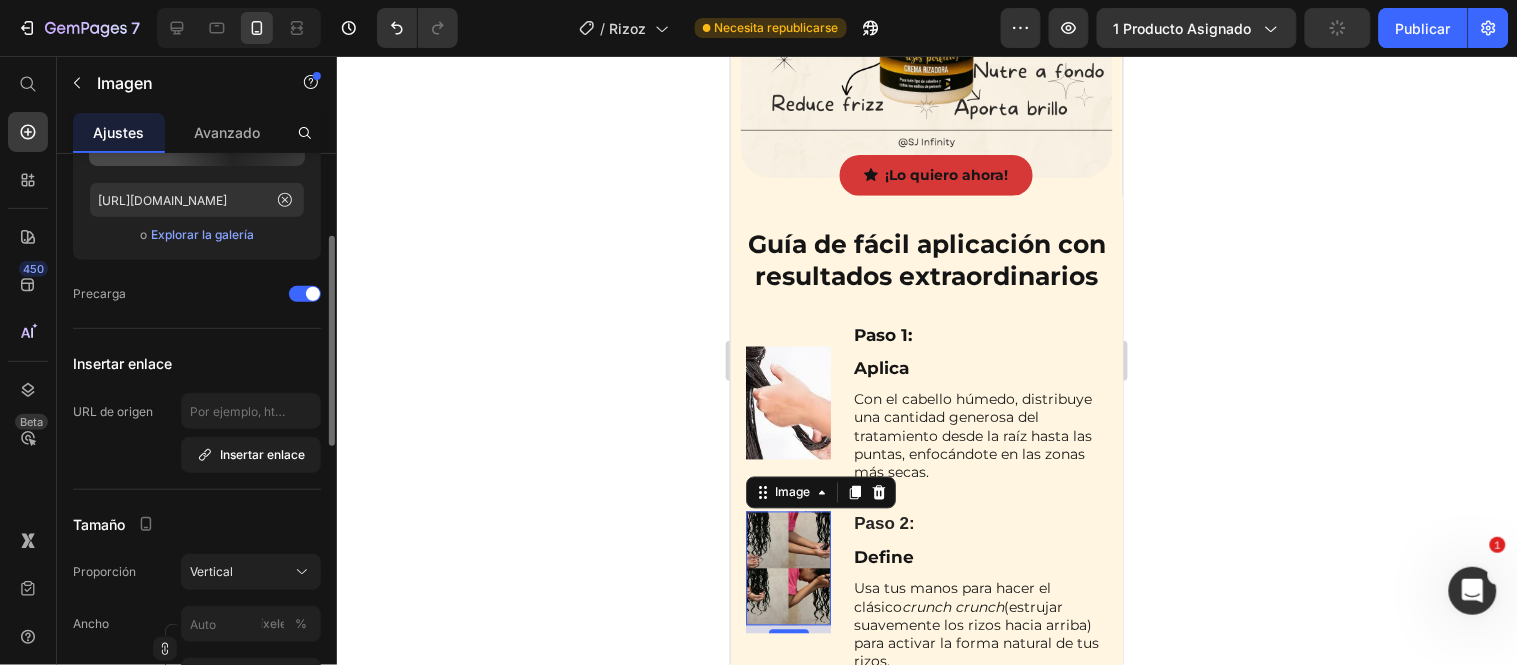 click 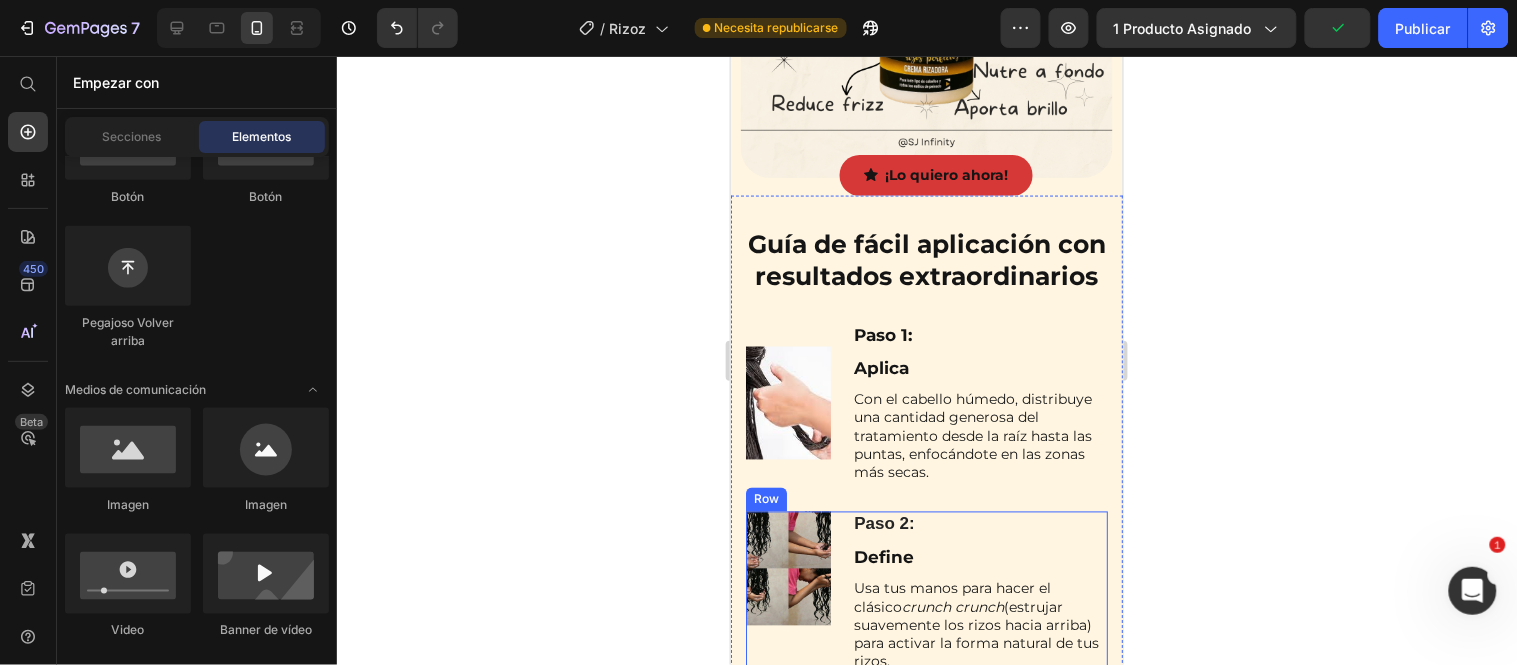 click on "Image" at bounding box center [787, 591] 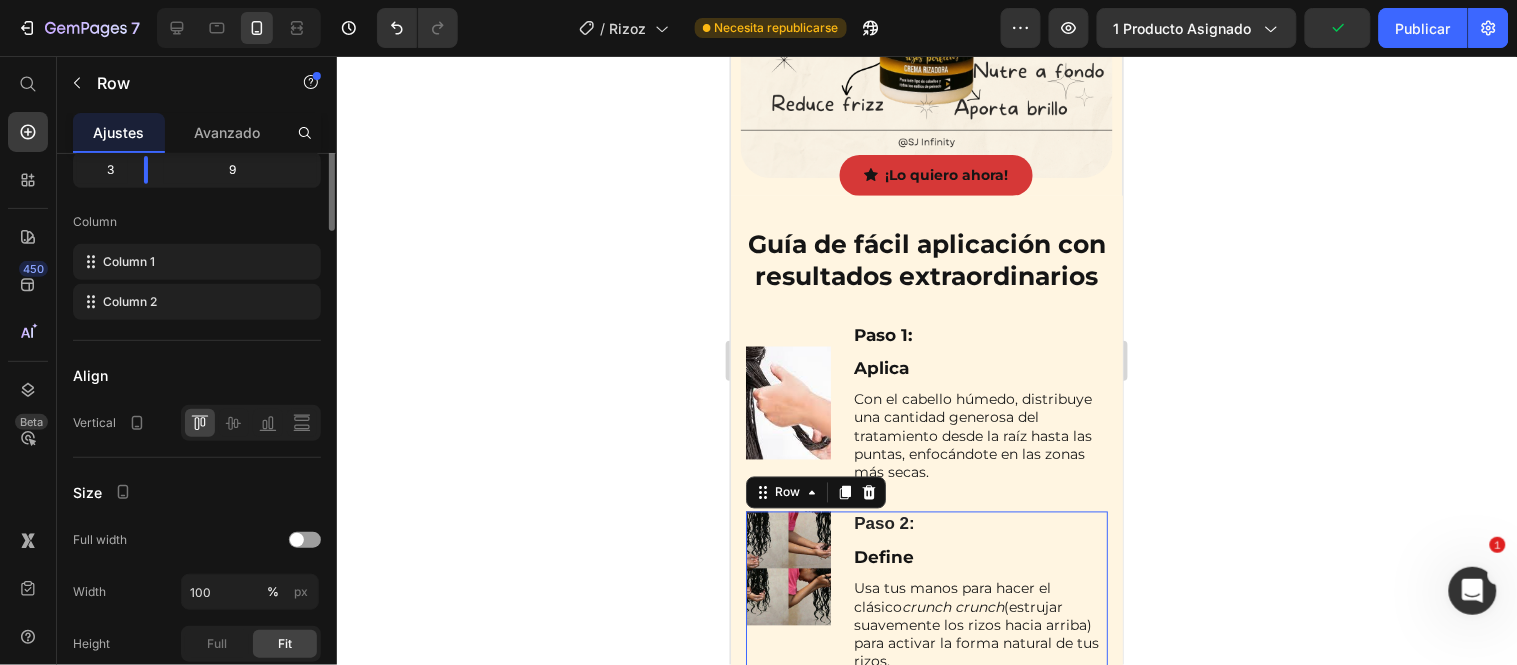 scroll, scrollTop: 0, scrollLeft: 0, axis: both 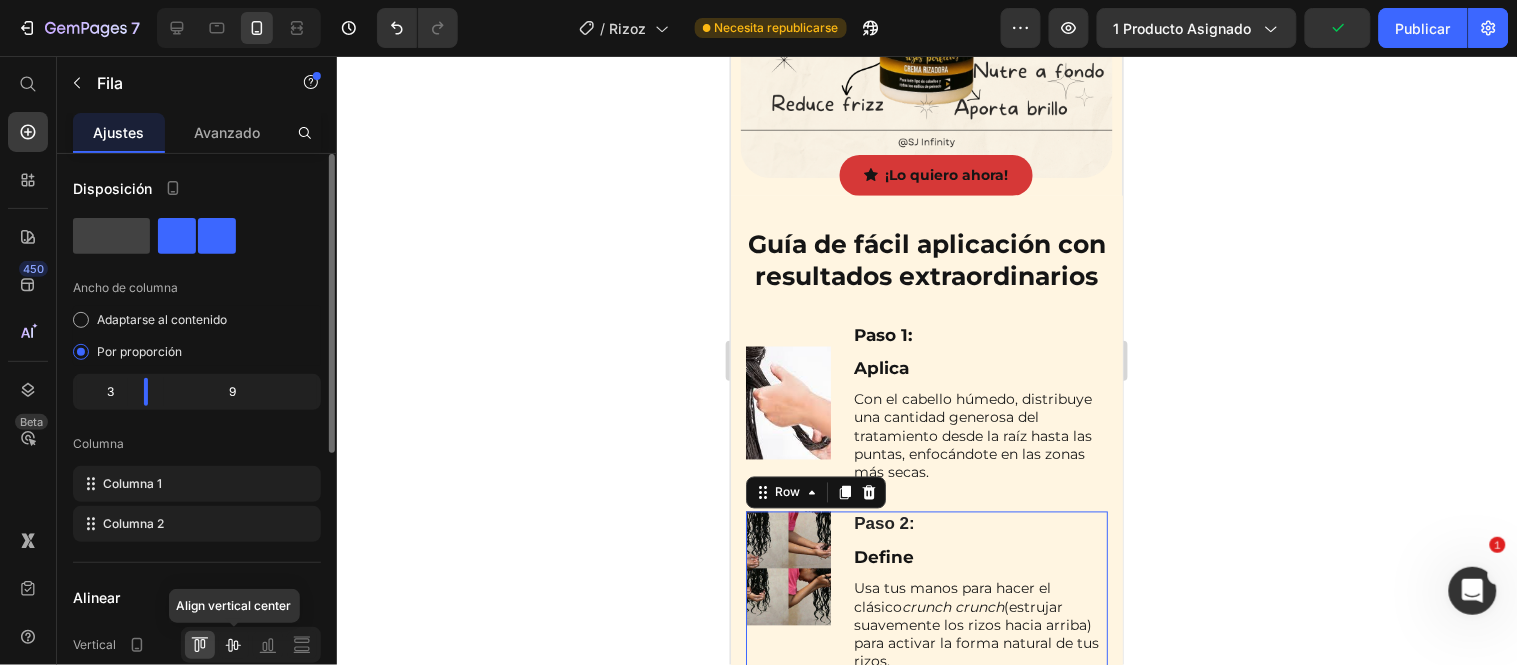 click 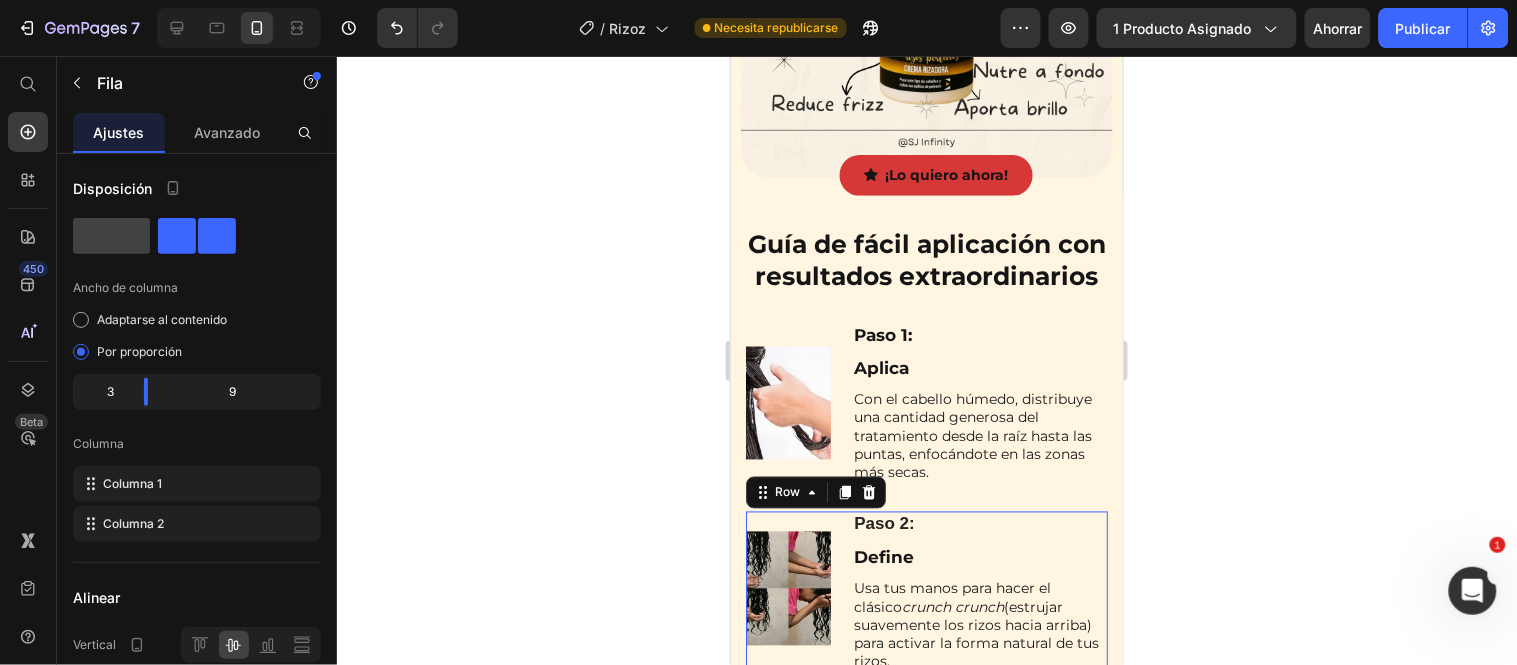click 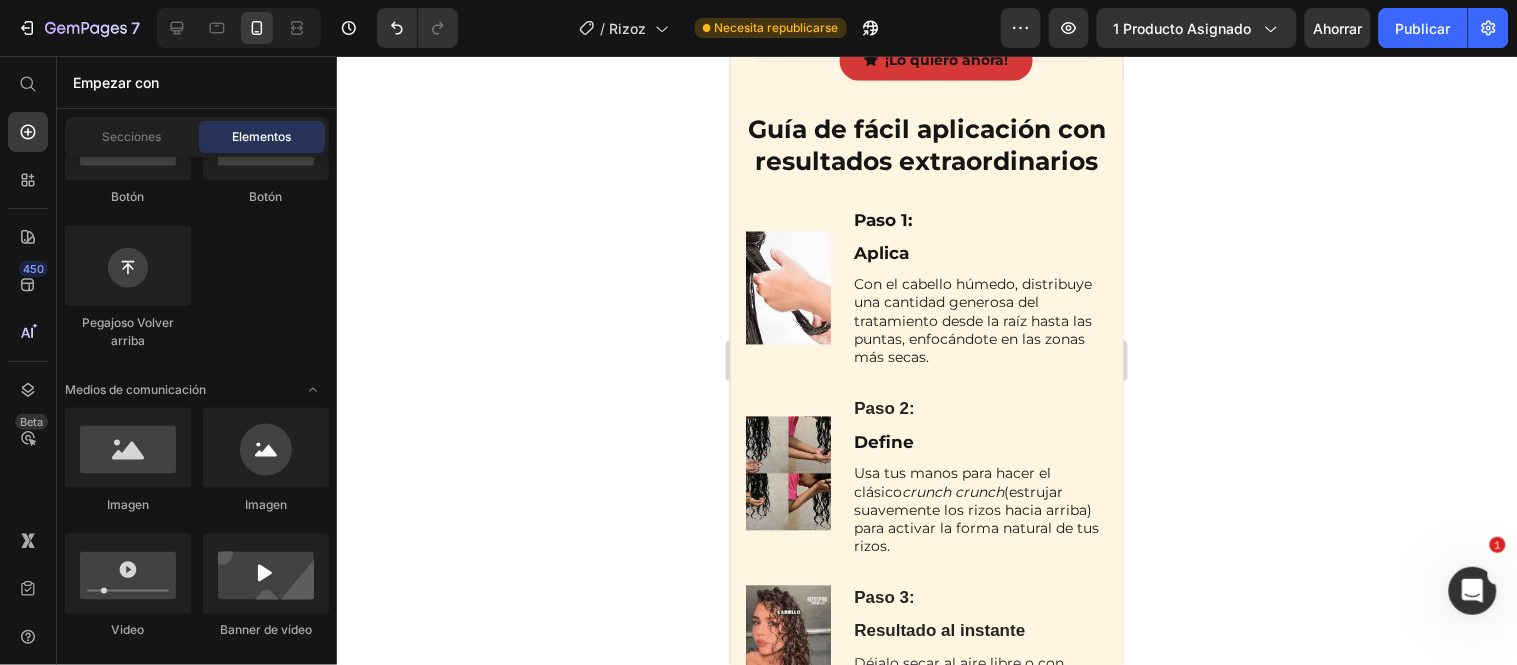 scroll, scrollTop: 4821, scrollLeft: 0, axis: vertical 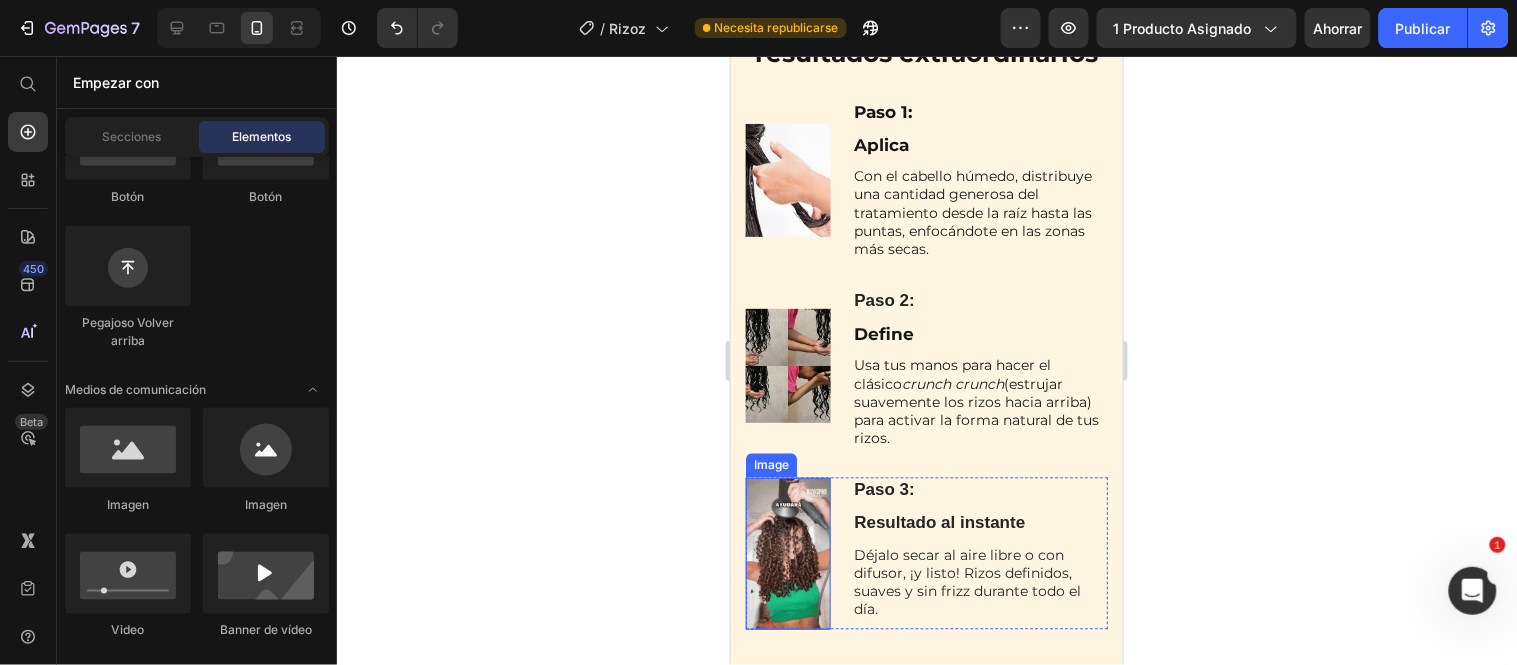click at bounding box center [787, 553] 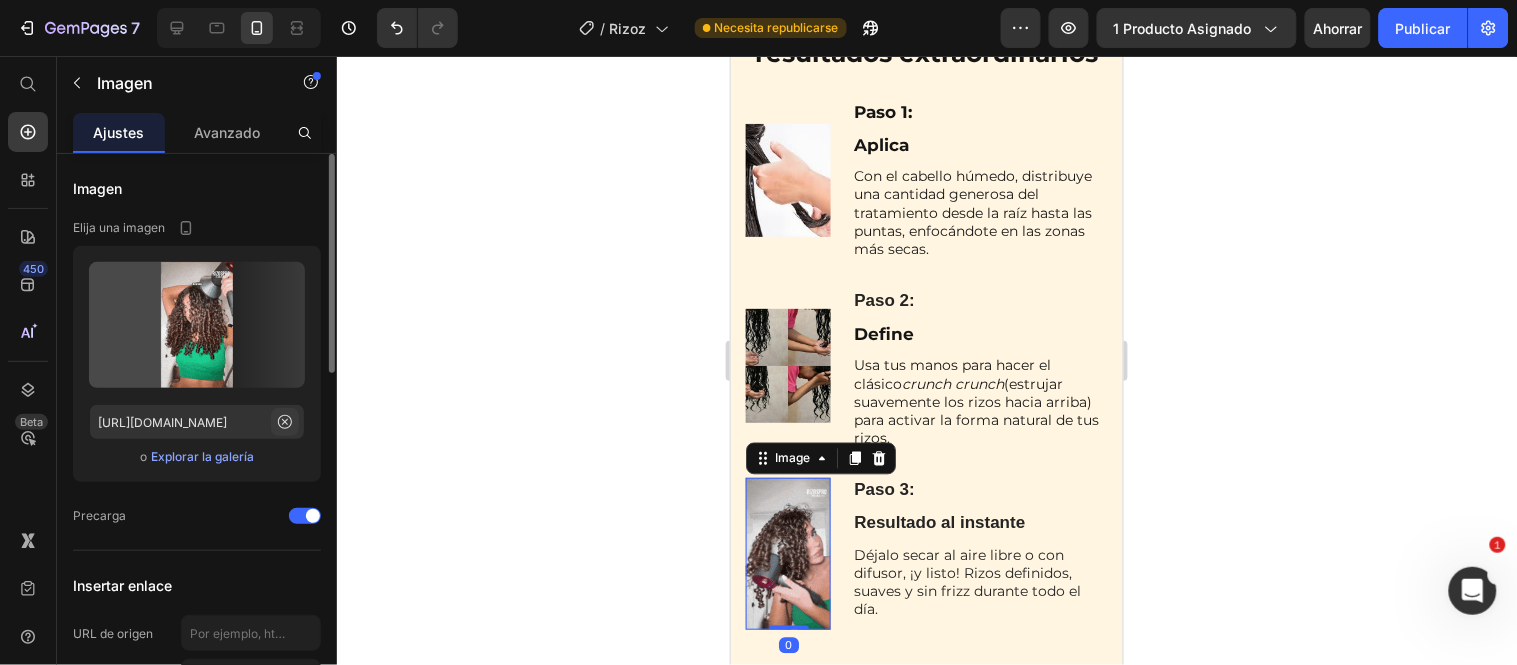 click 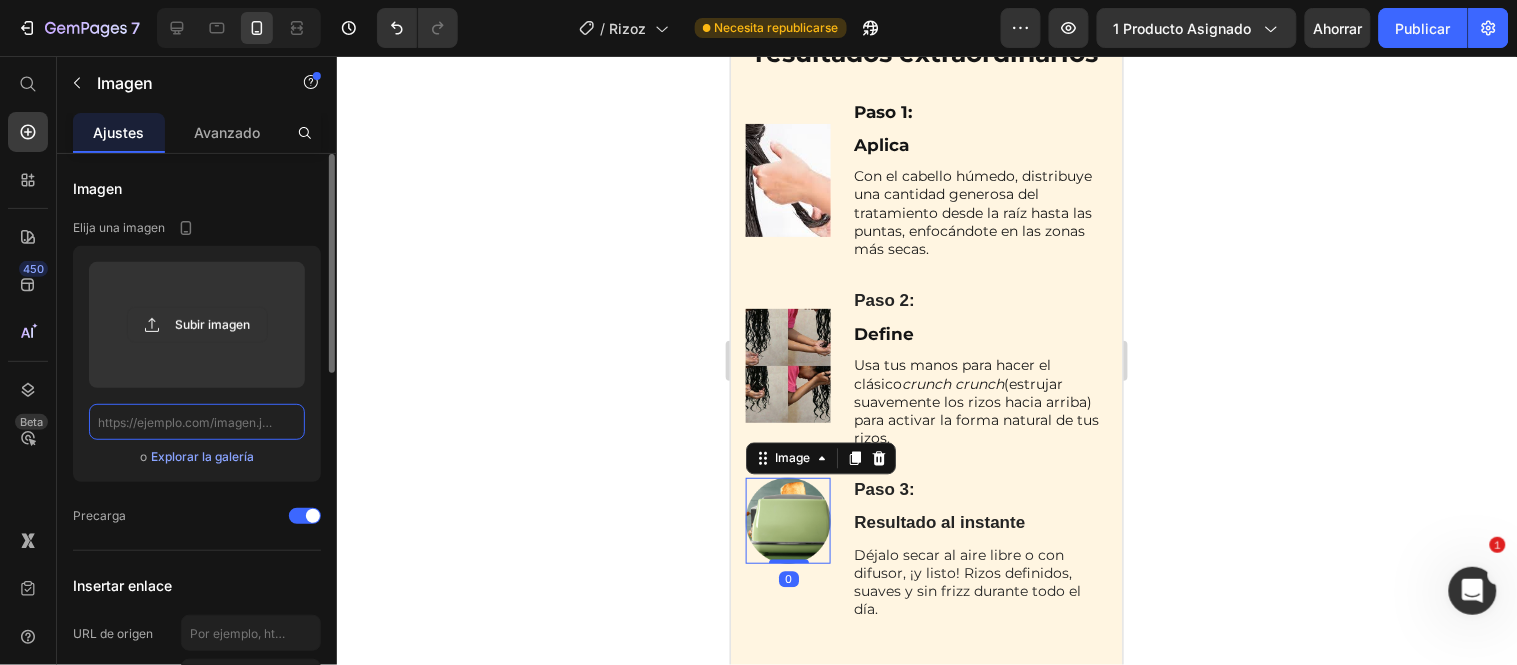 scroll, scrollTop: 0, scrollLeft: 0, axis: both 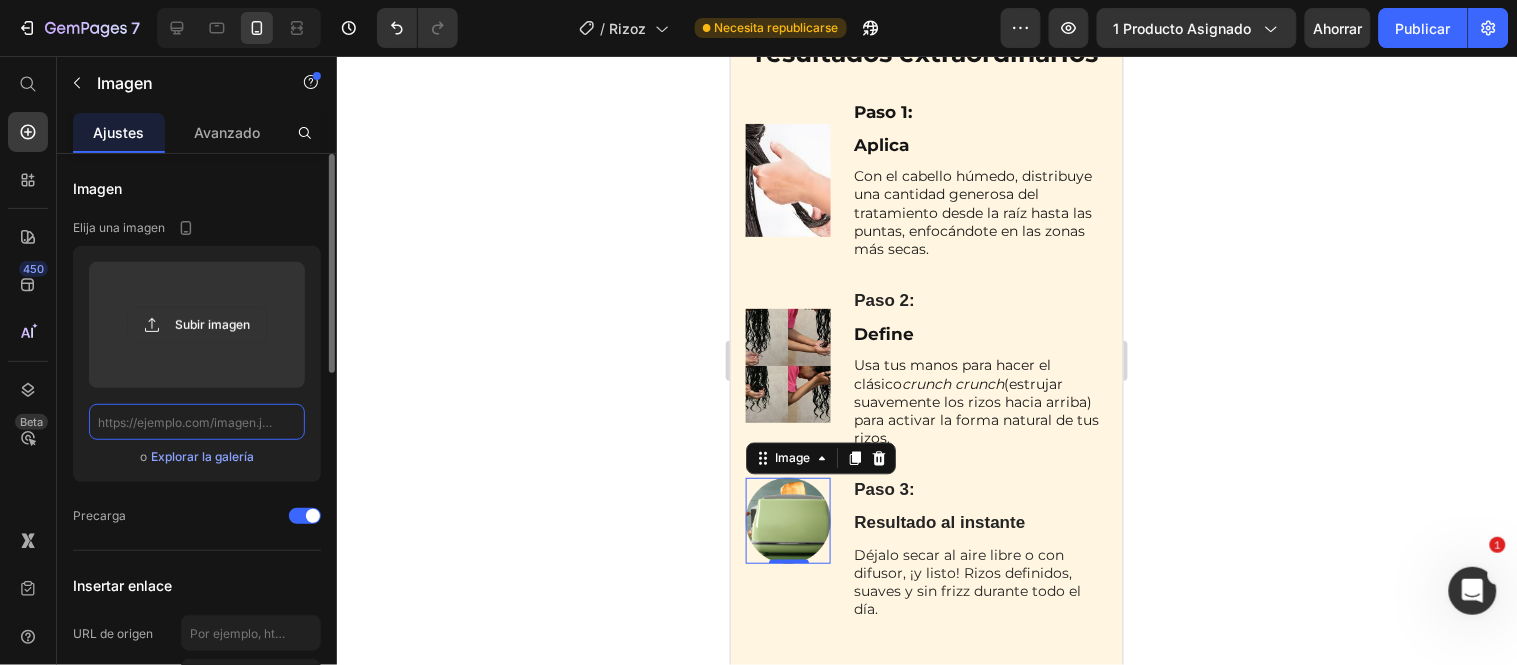 paste on "[URL][DOMAIN_NAME]" 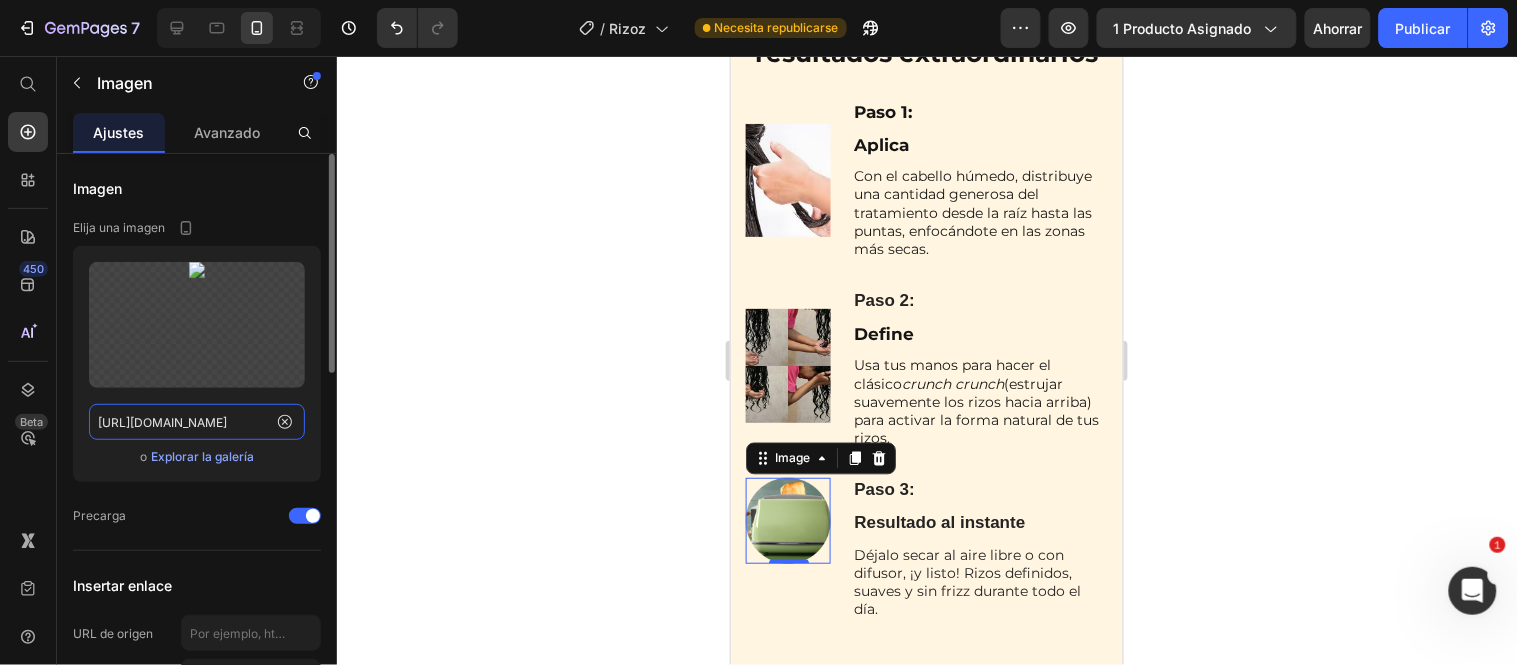 scroll, scrollTop: 0, scrollLeft: 361, axis: horizontal 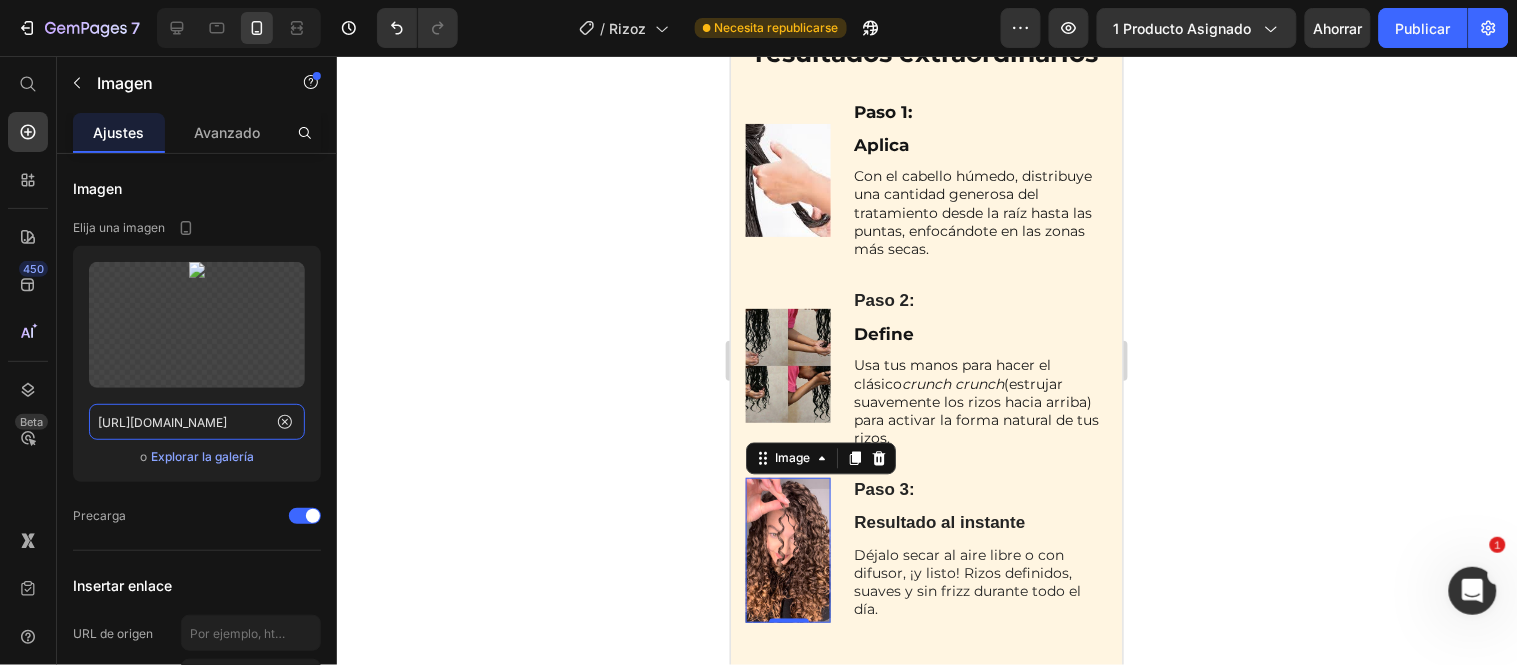 type on "[URL][DOMAIN_NAME]" 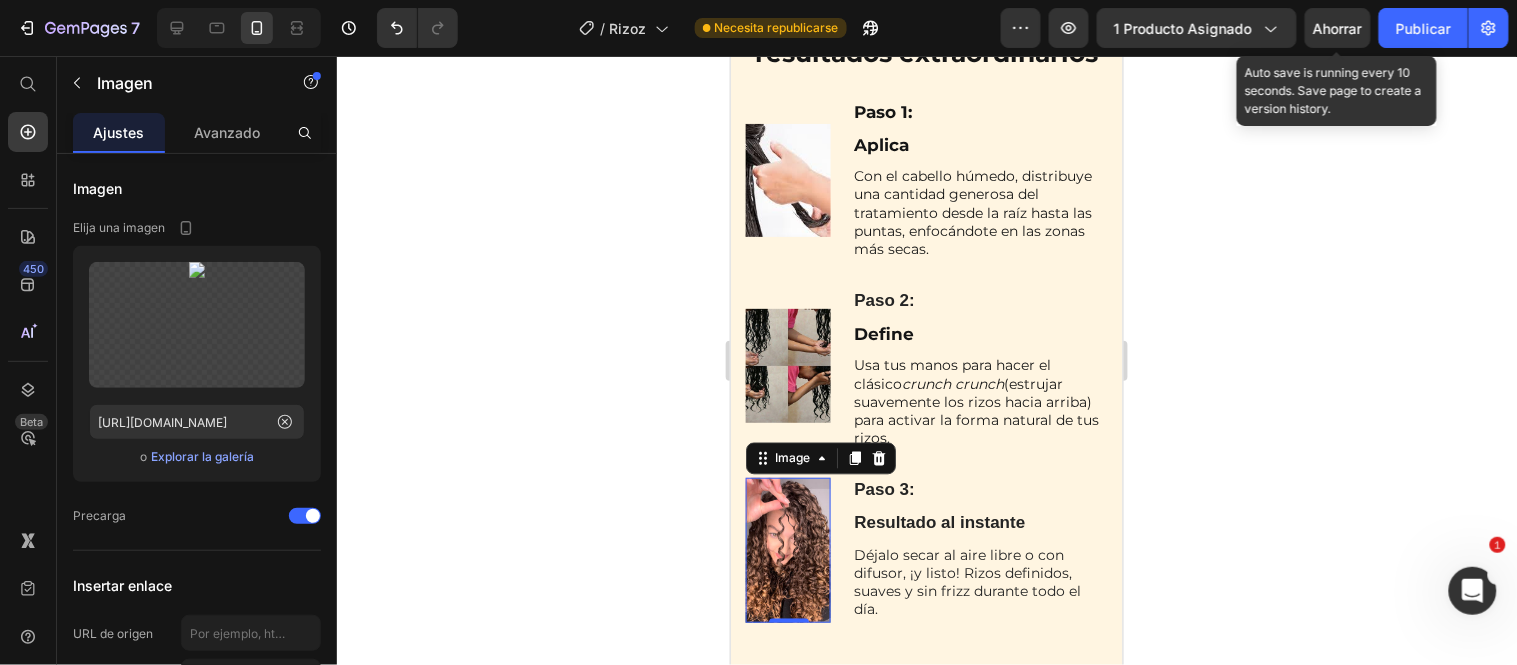 scroll, scrollTop: 0, scrollLeft: 0, axis: both 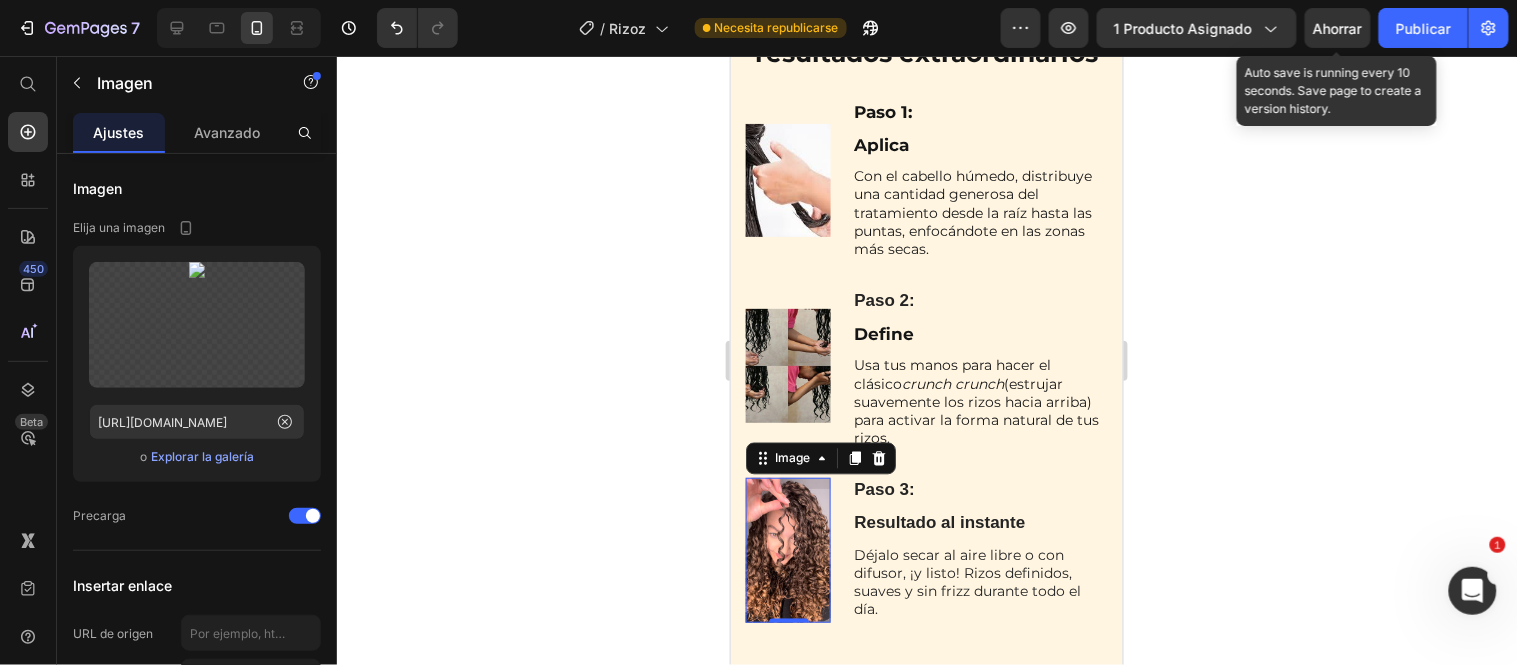 click on "Ahorrar" at bounding box center [1338, 28] 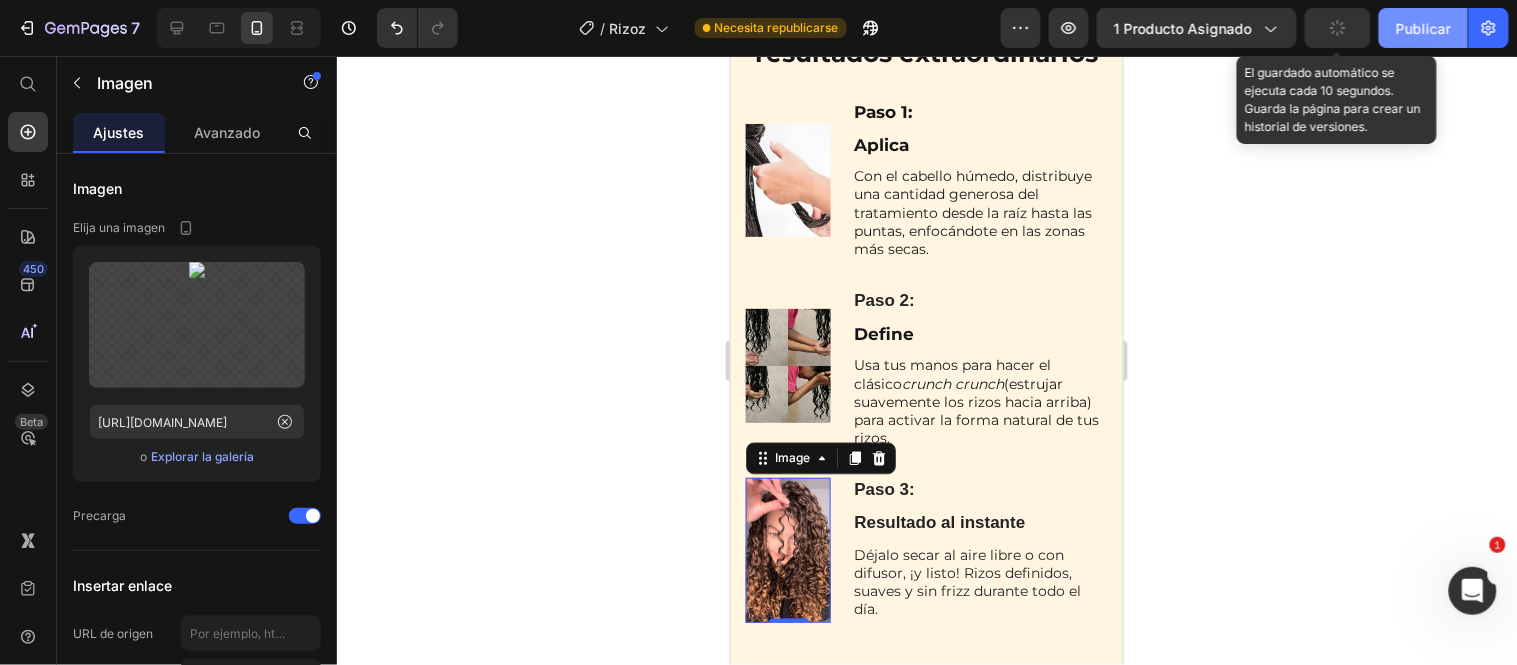 click on "Publicar" at bounding box center [1423, 28] 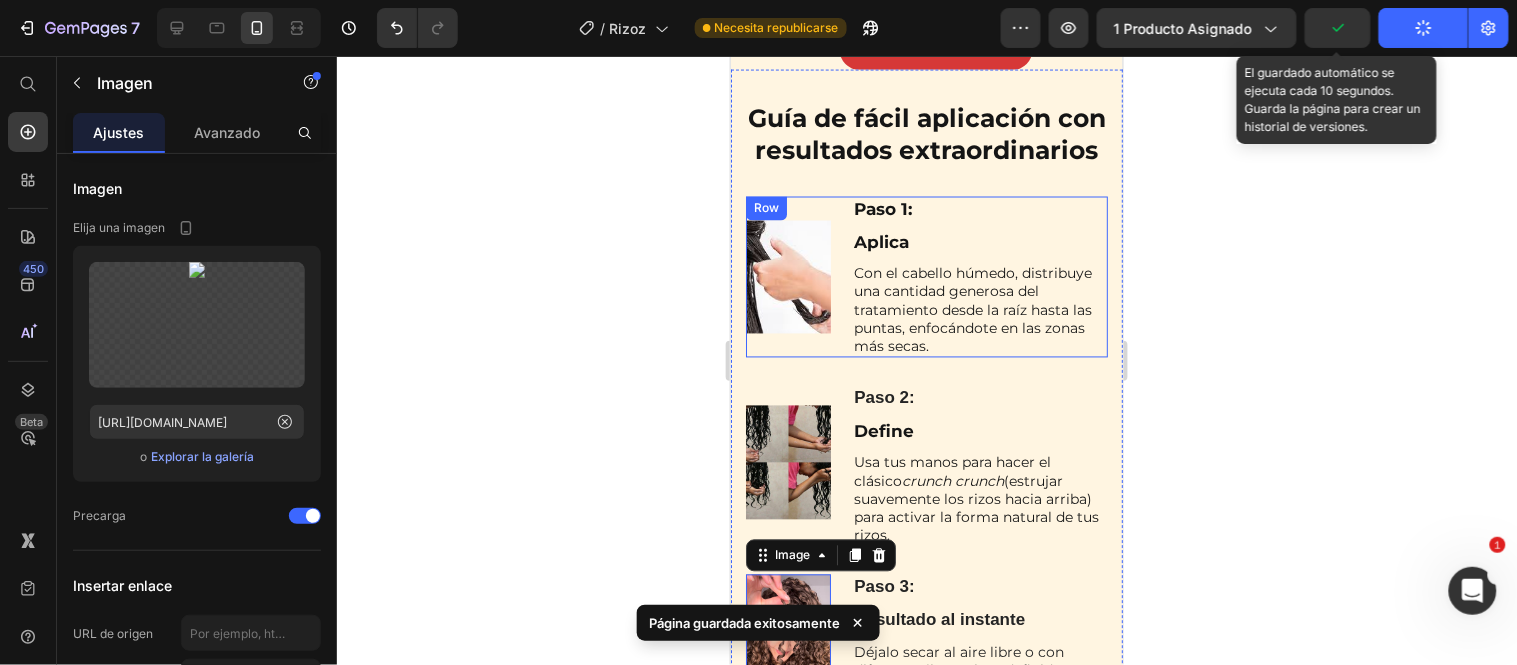 scroll, scrollTop: 4710, scrollLeft: 0, axis: vertical 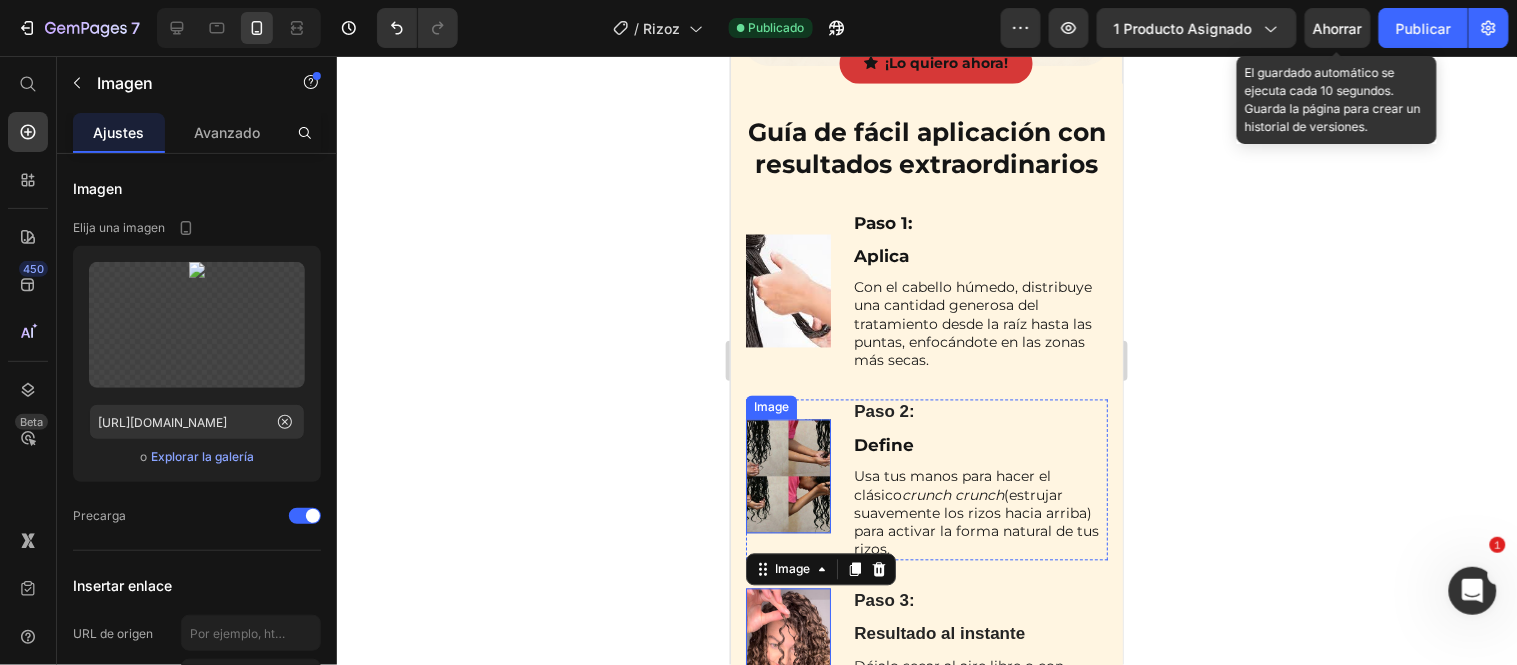 click at bounding box center (787, 476) 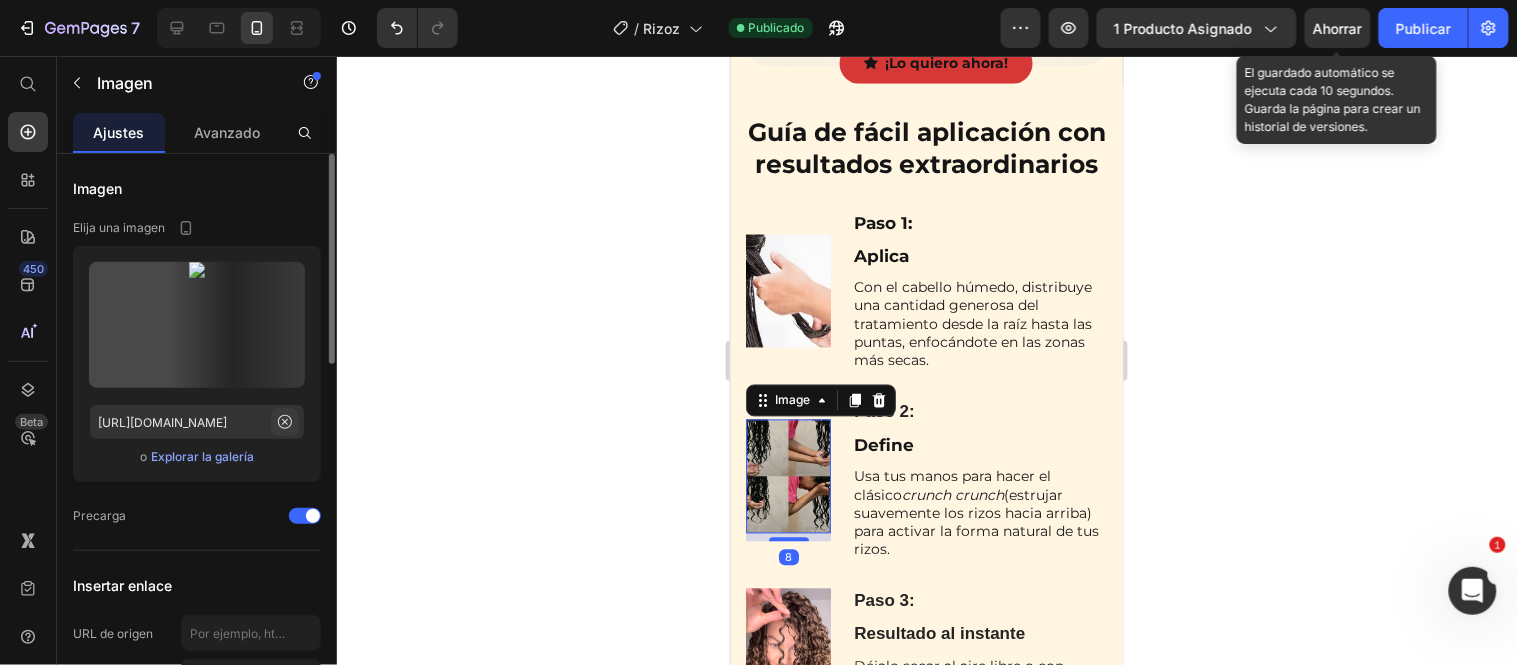 click 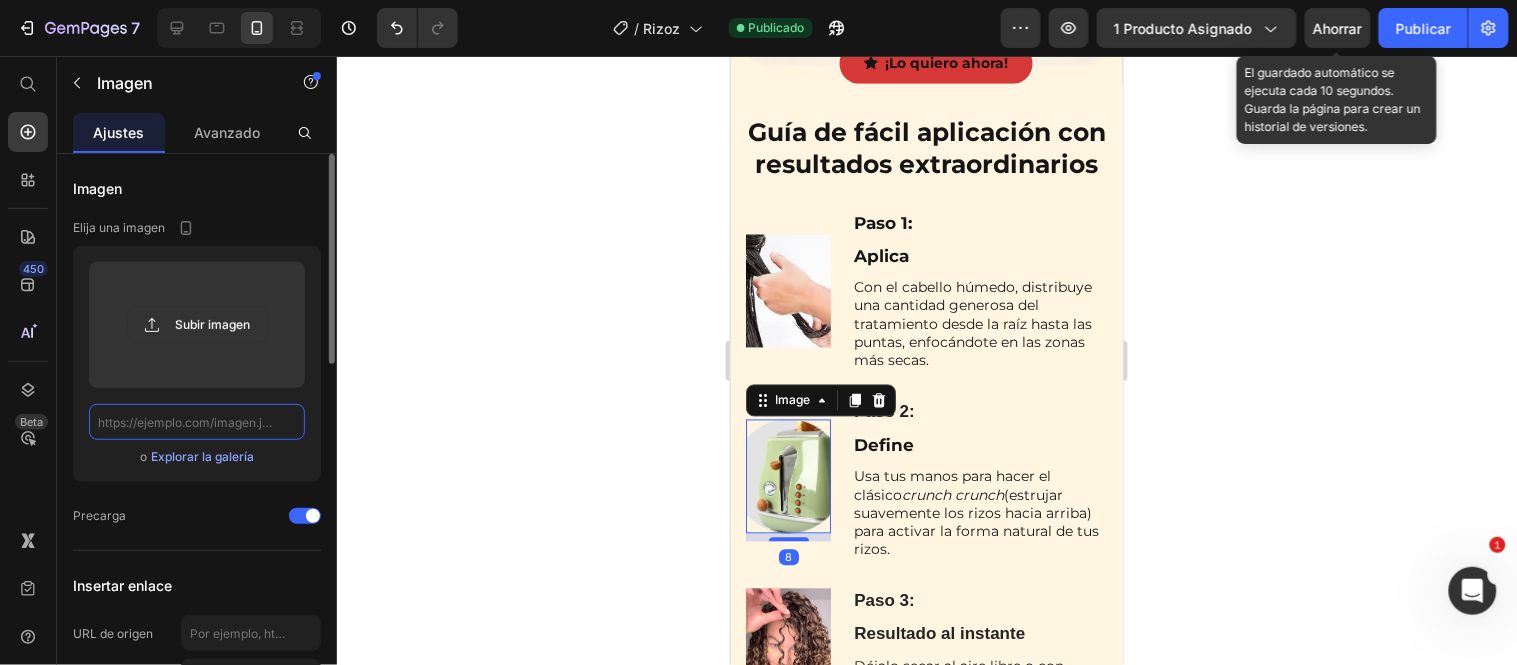 scroll, scrollTop: 0, scrollLeft: 0, axis: both 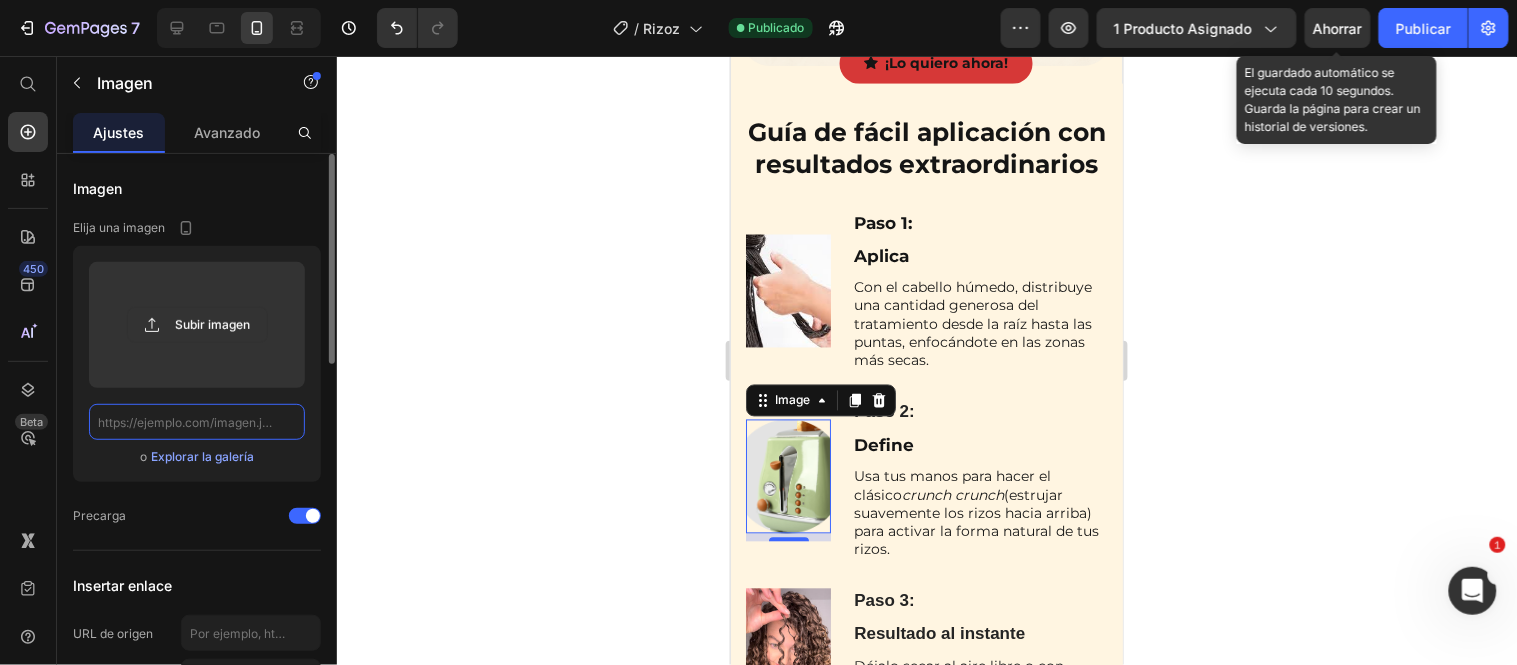 click 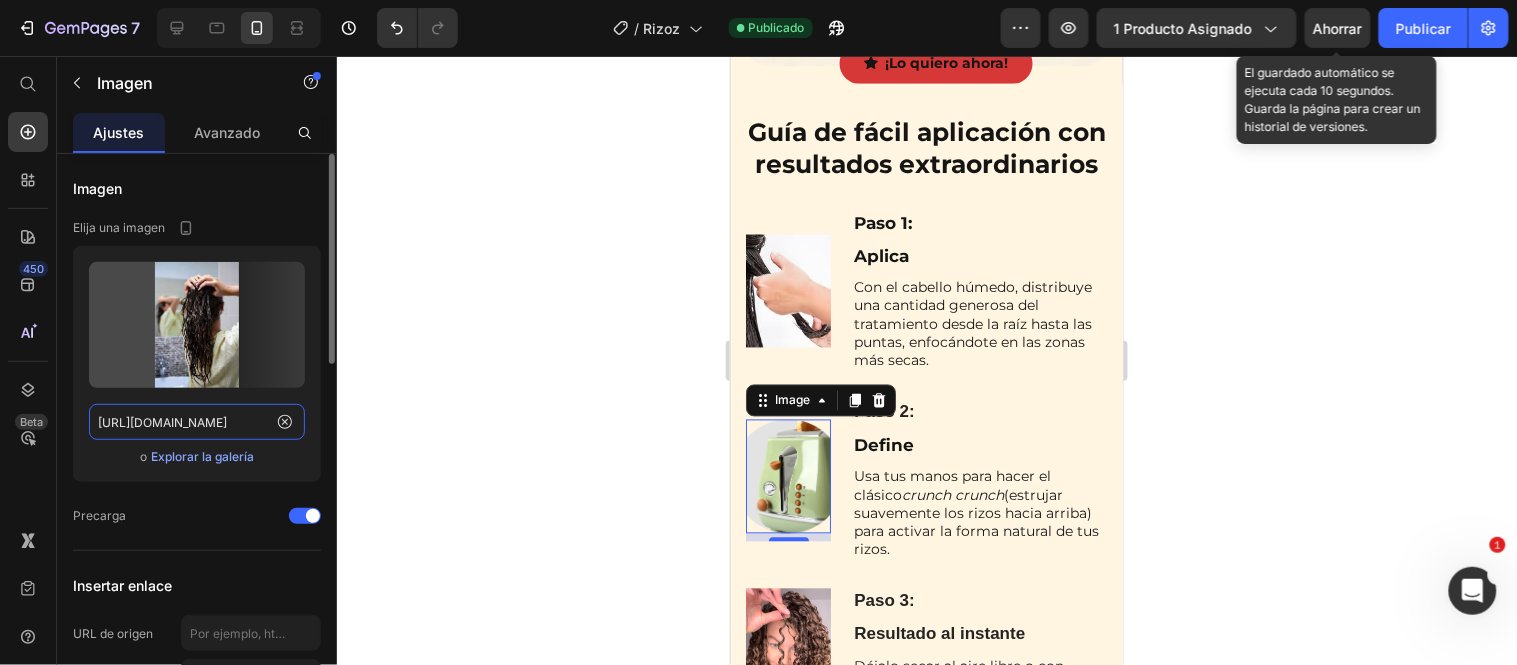 scroll, scrollTop: 0, scrollLeft: 743, axis: horizontal 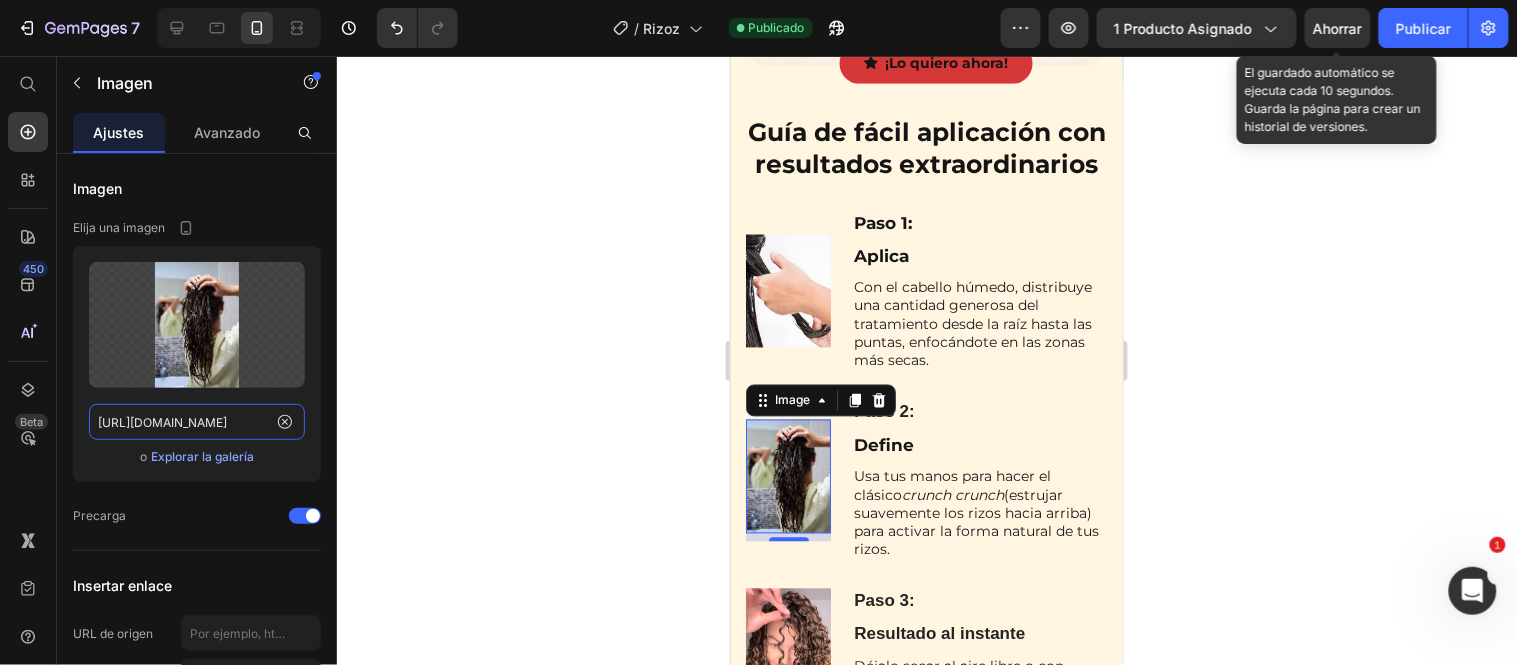 type on "[URL][DOMAIN_NAME]" 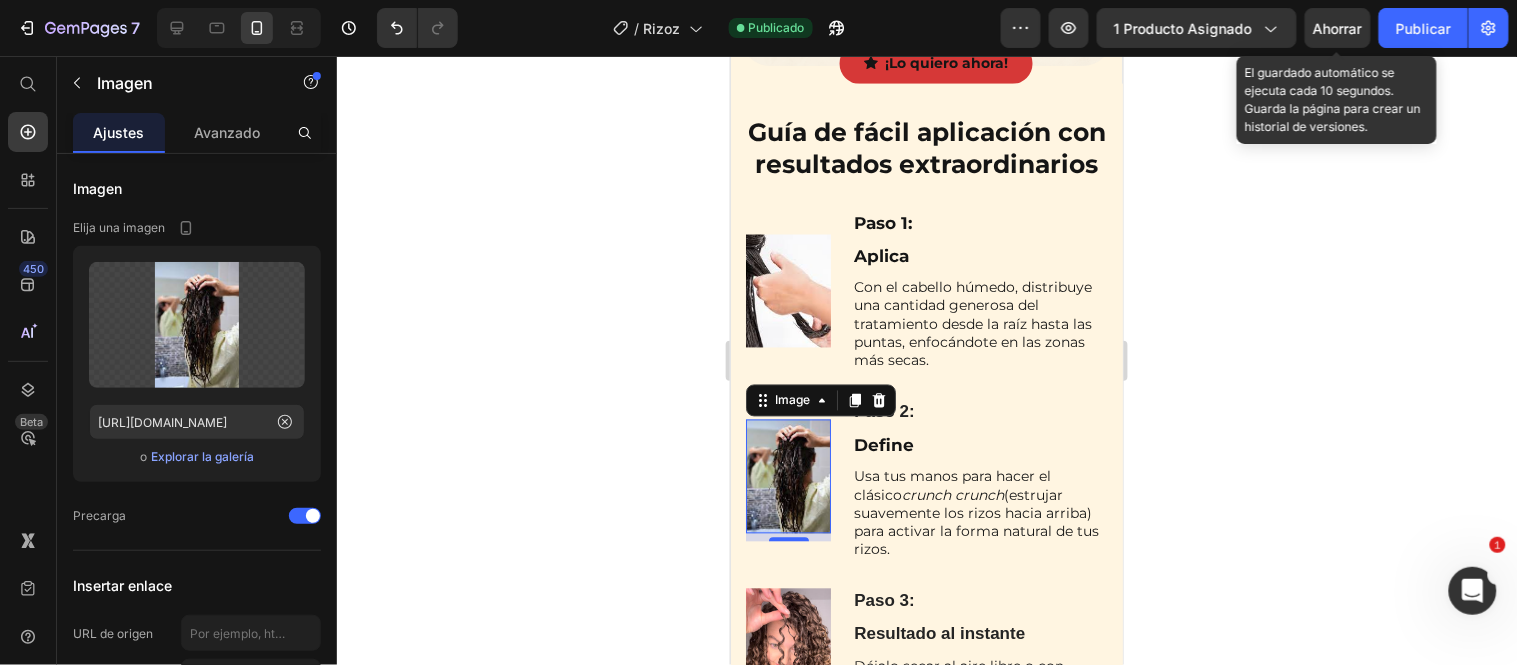 scroll, scrollTop: 0, scrollLeft: 0, axis: both 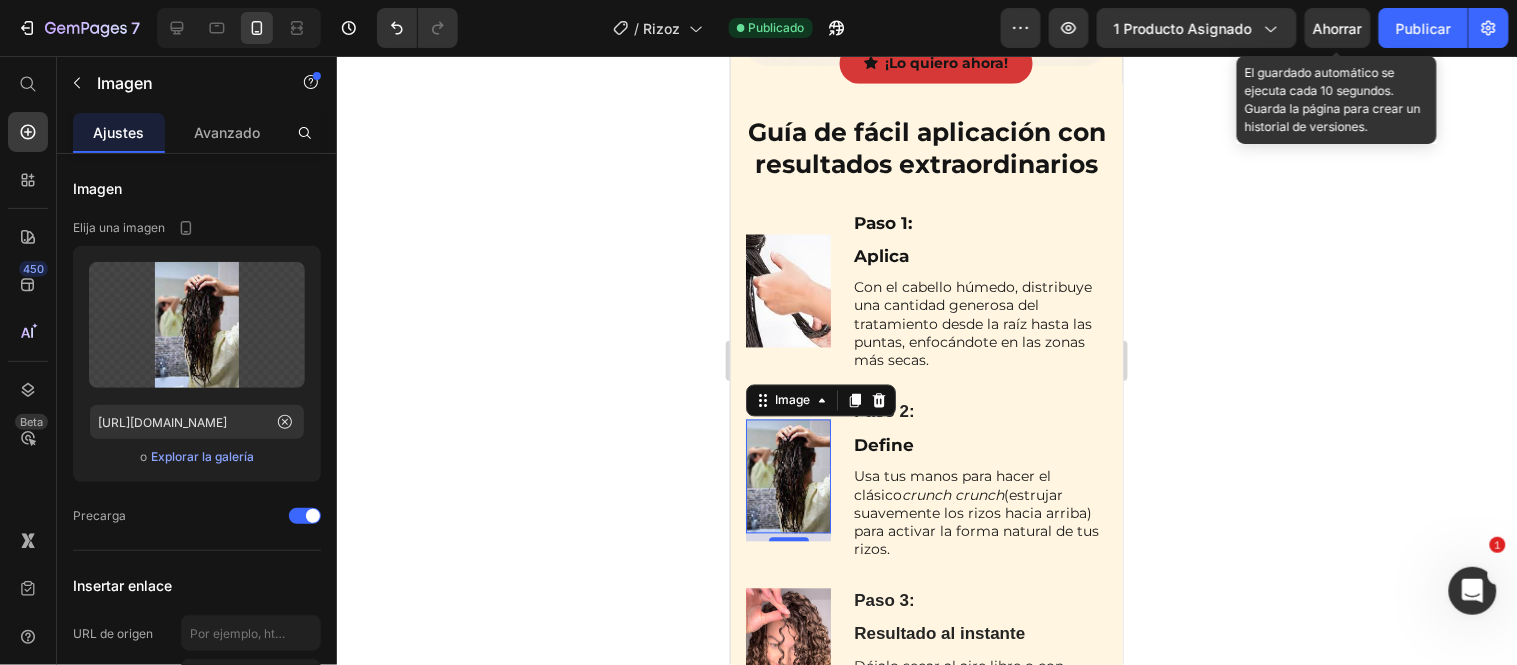 click 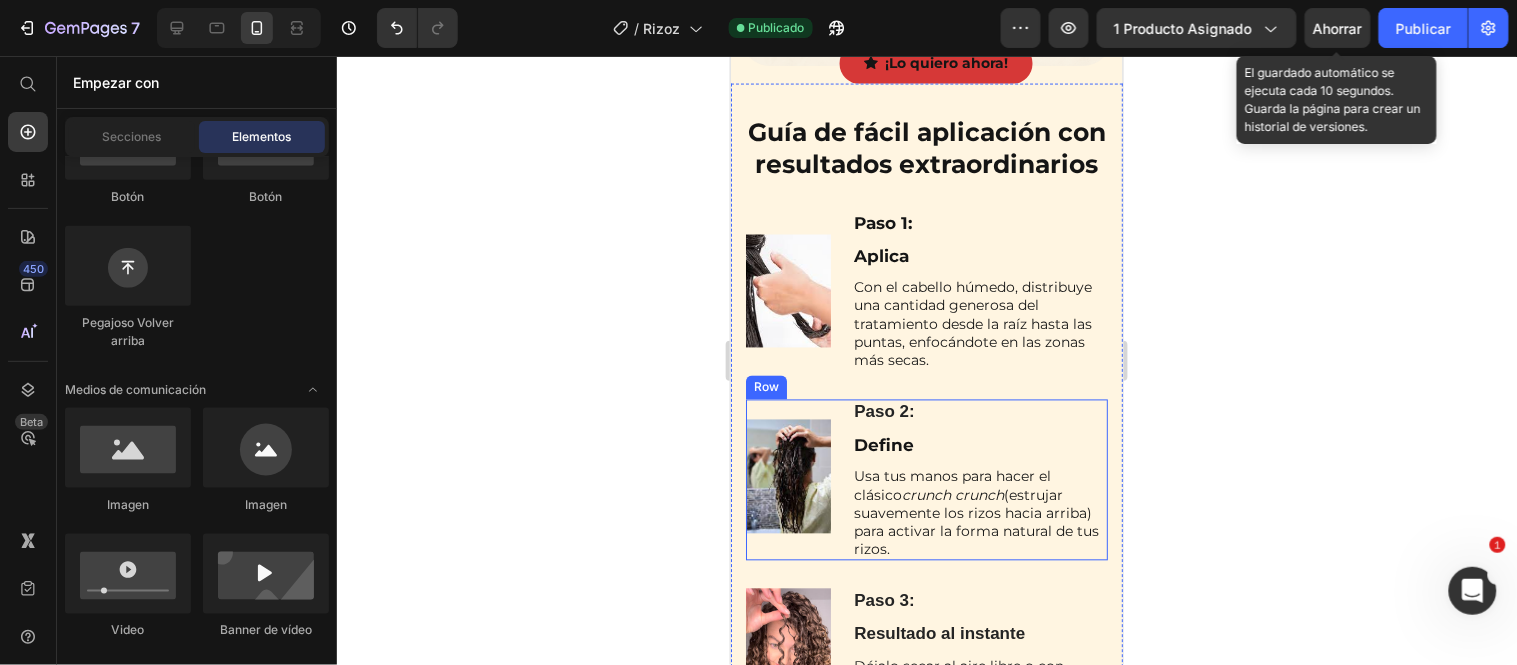 click on "Image" at bounding box center [787, 479] 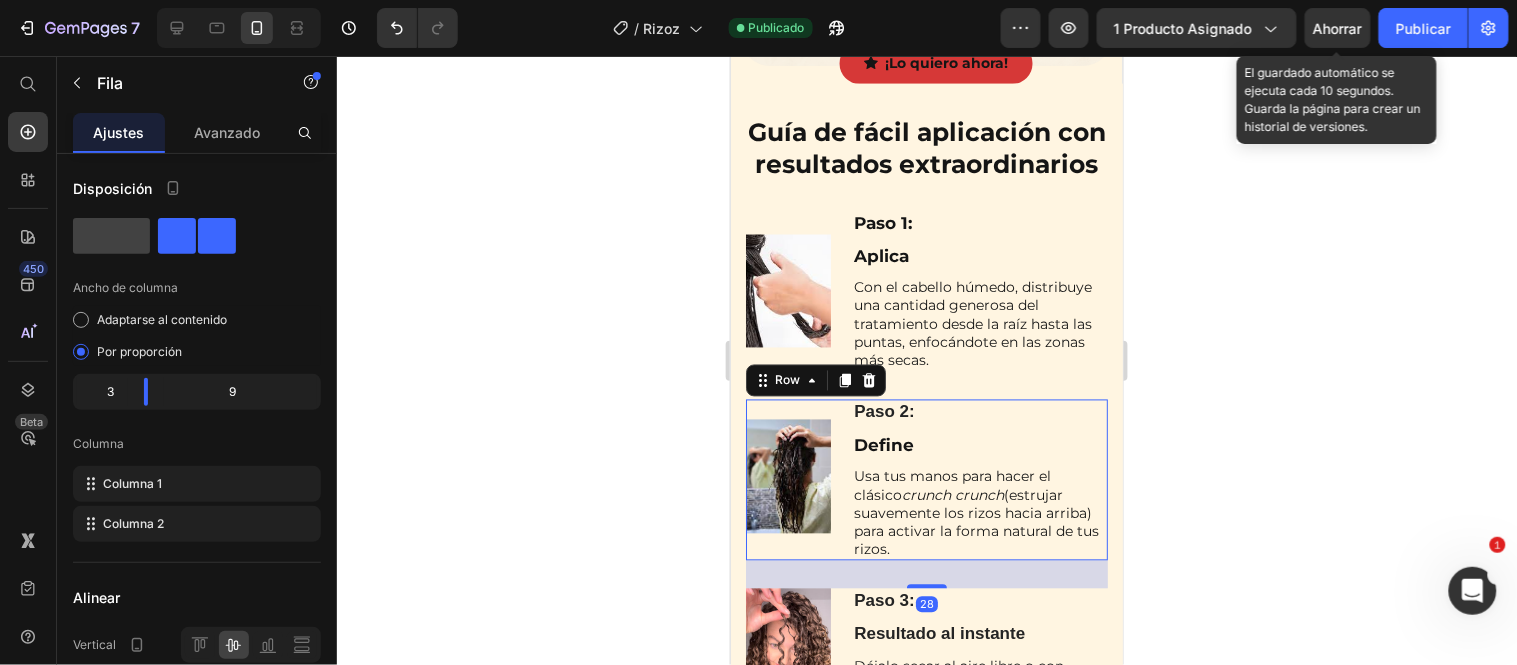 scroll, scrollTop: 111, scrollLeft: 0, axis: vertical 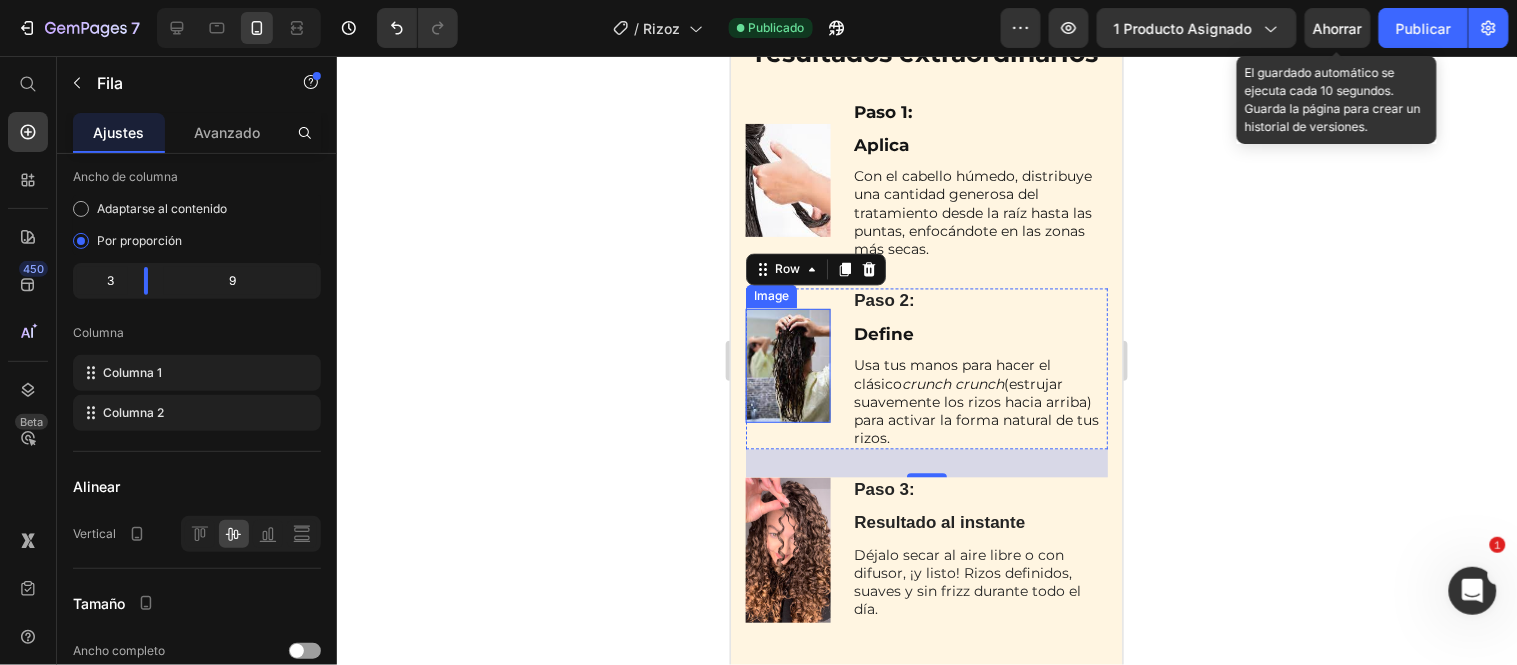 click at bounding box center [787, 365] 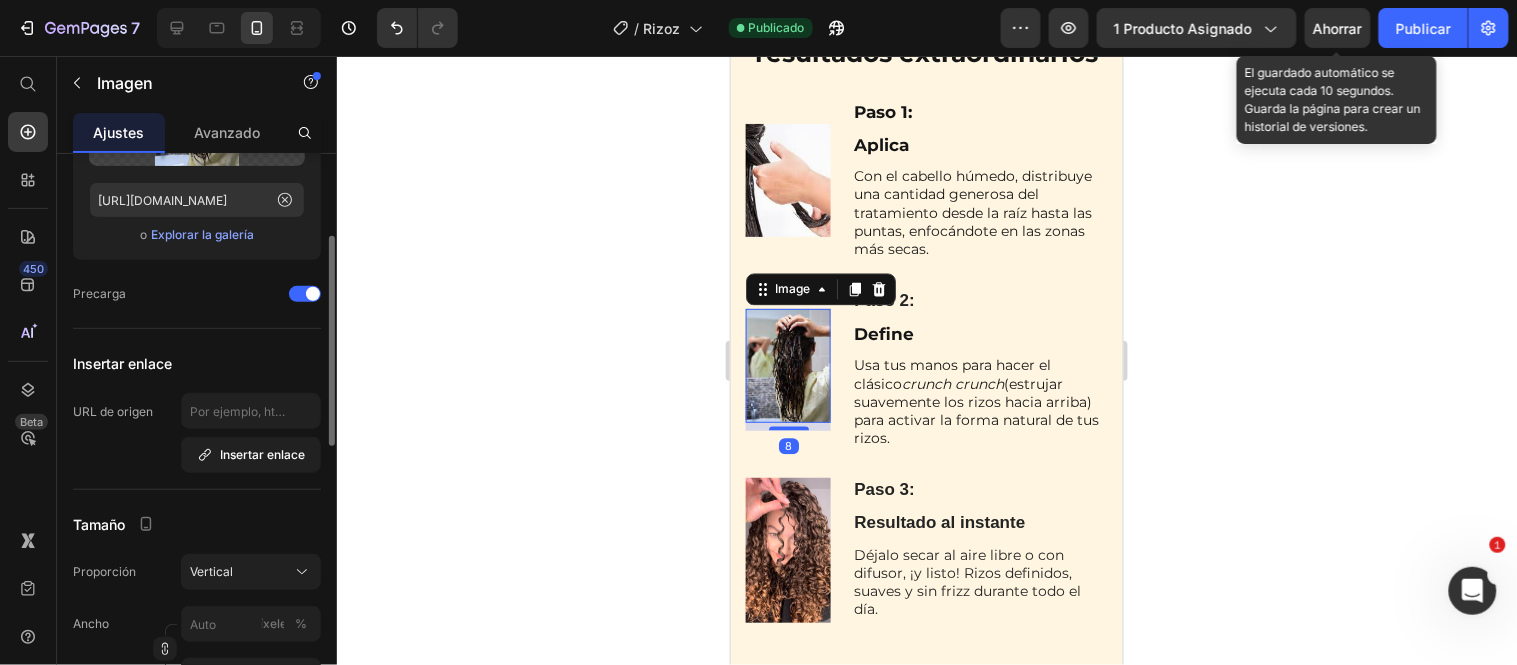 scroll, scrollTop: 444, scrollLeft: 0, axis: vertical 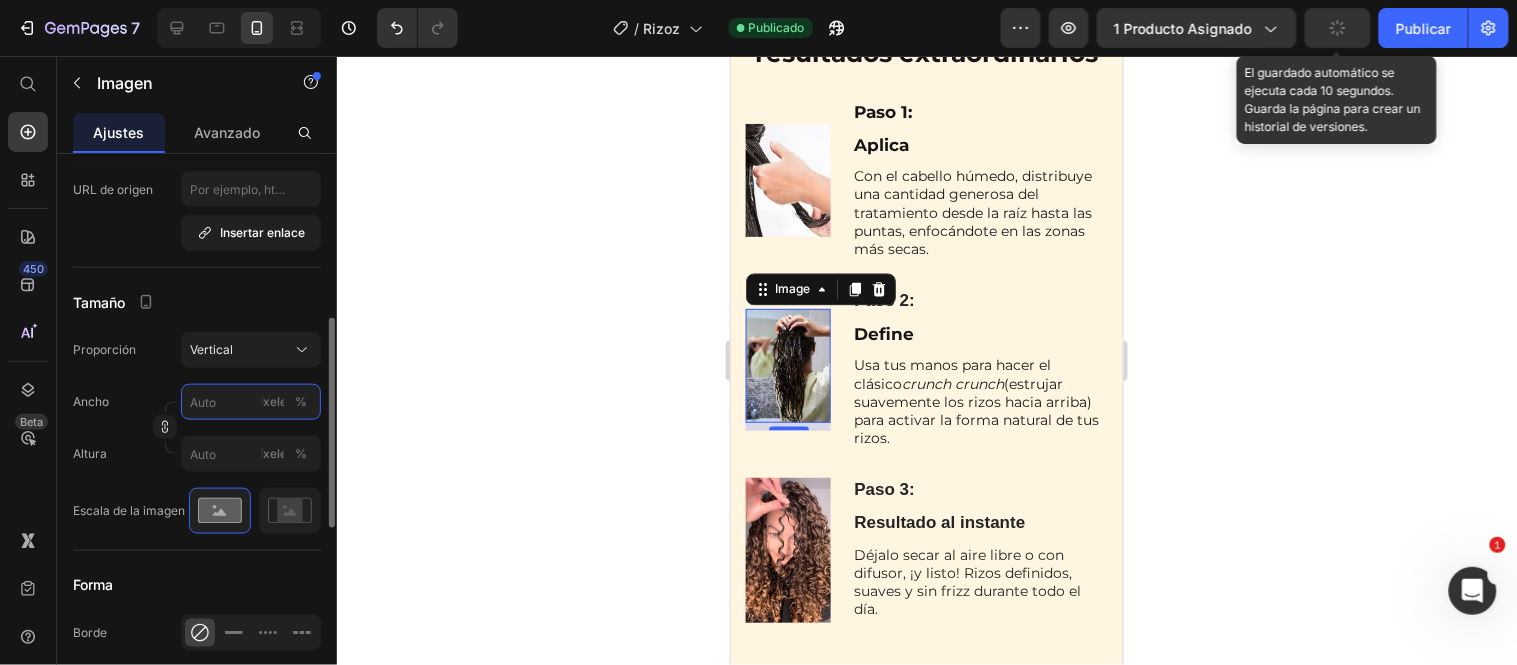 click on "píxeles %" at bounding box center [251, 402] 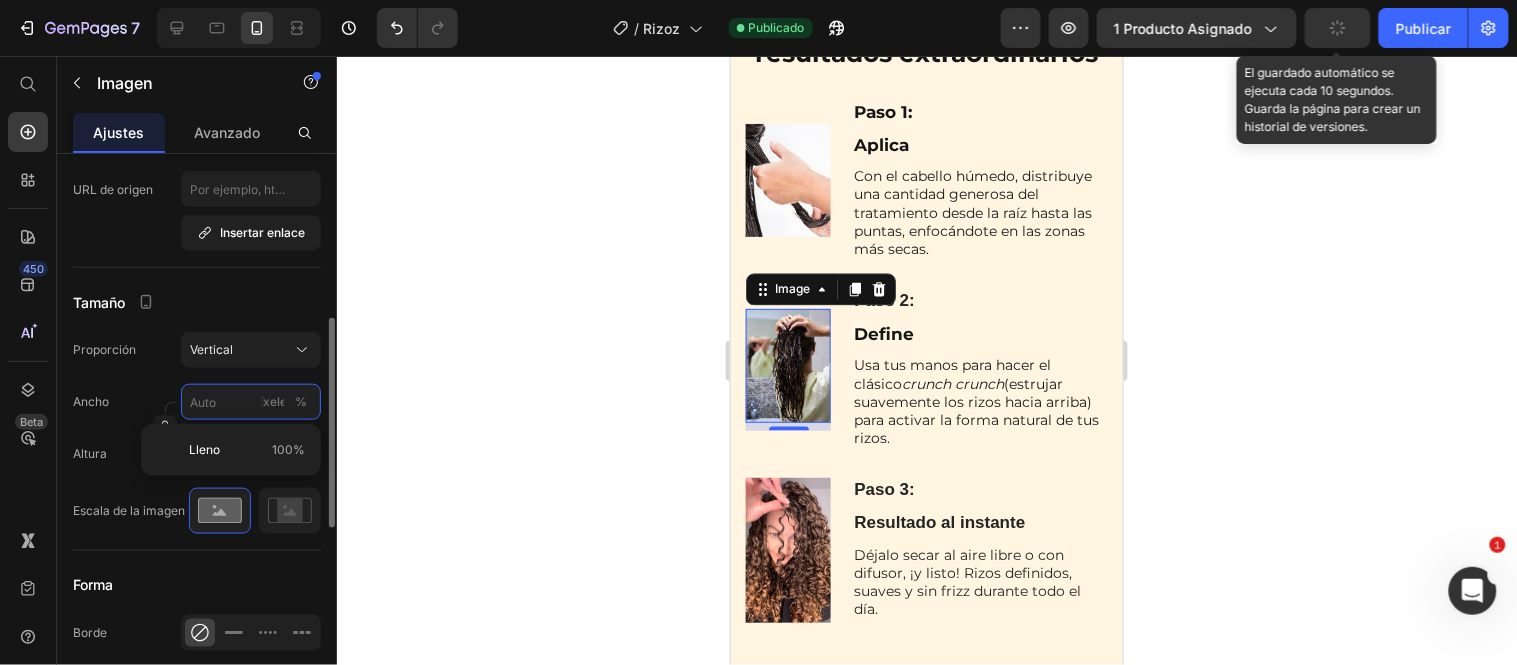 type on "1" 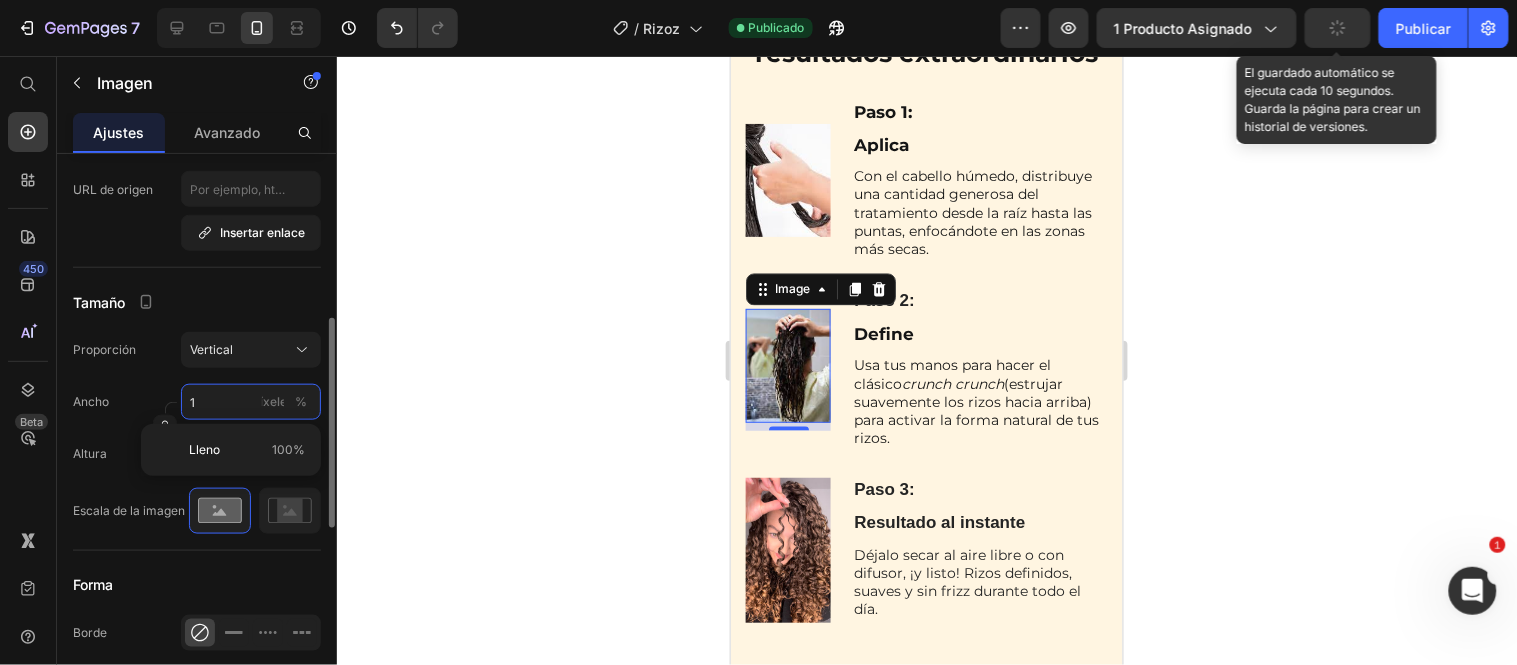 type on "1" 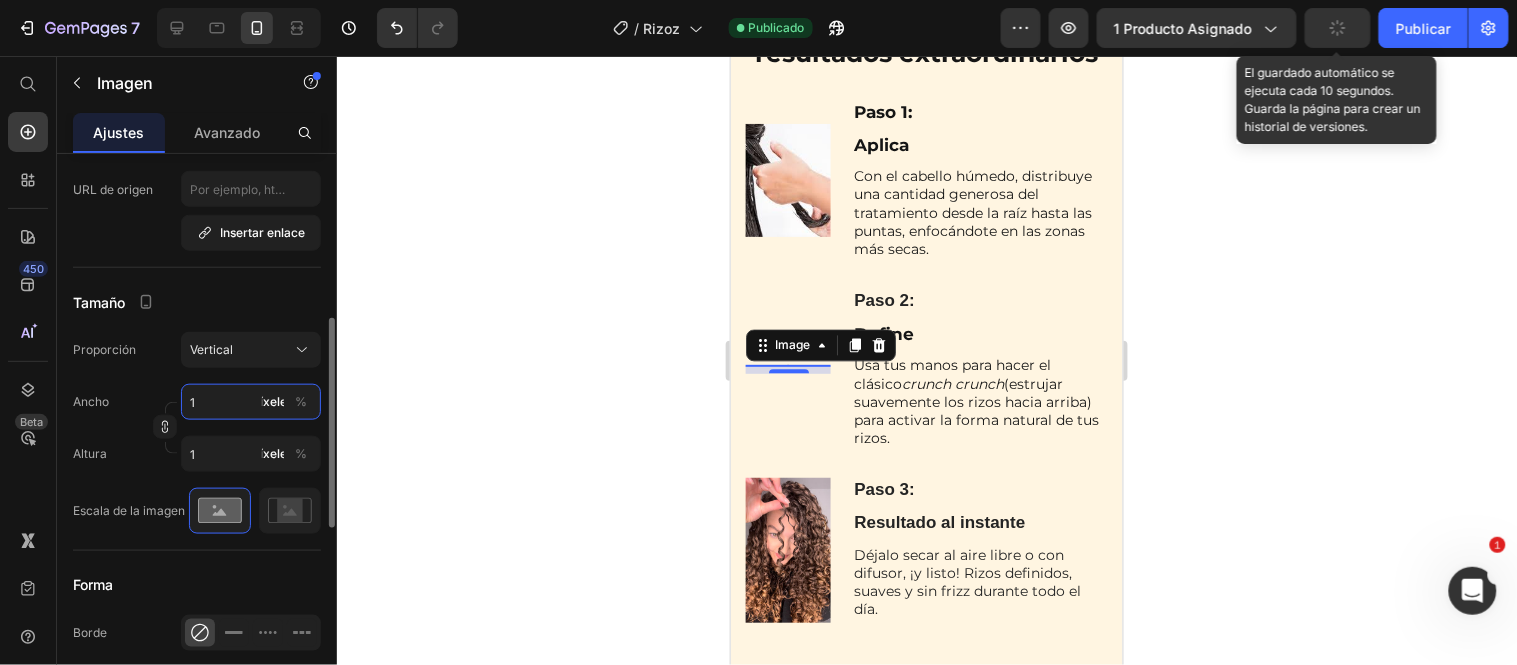 type on "10" 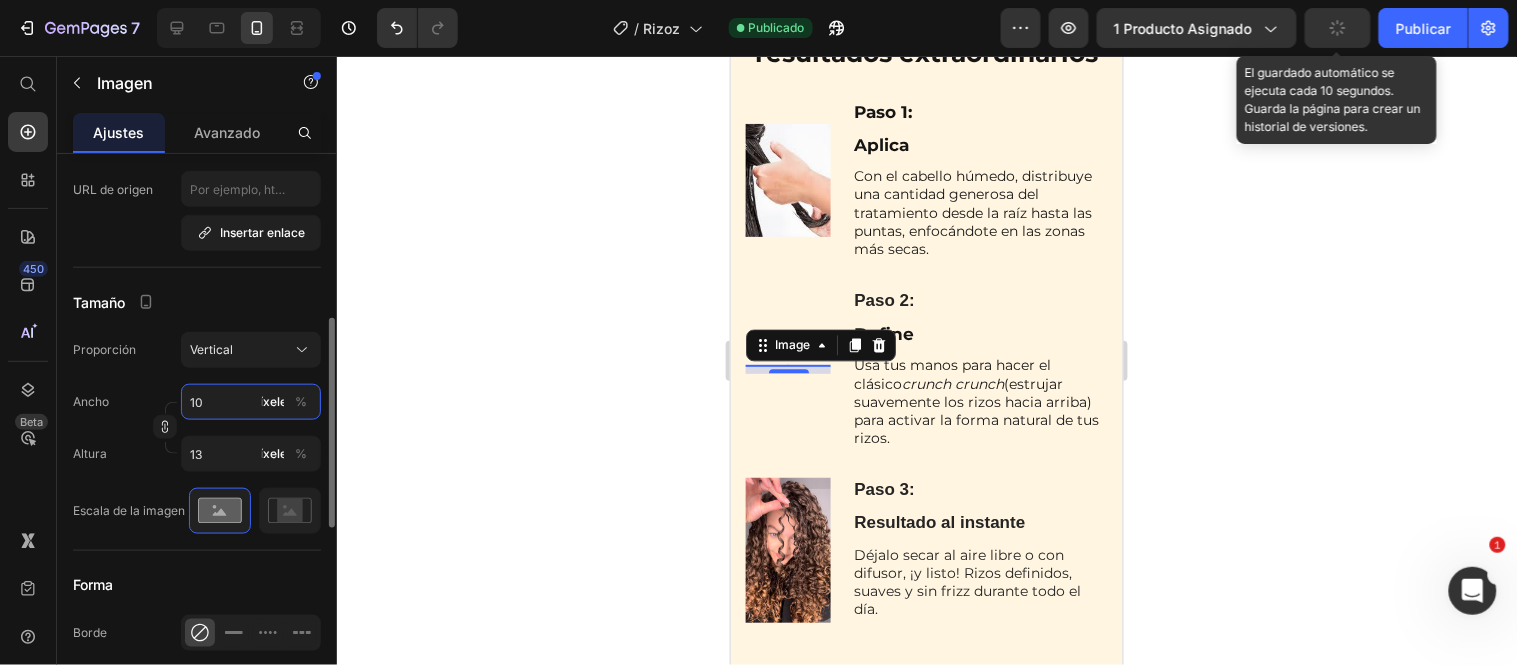type 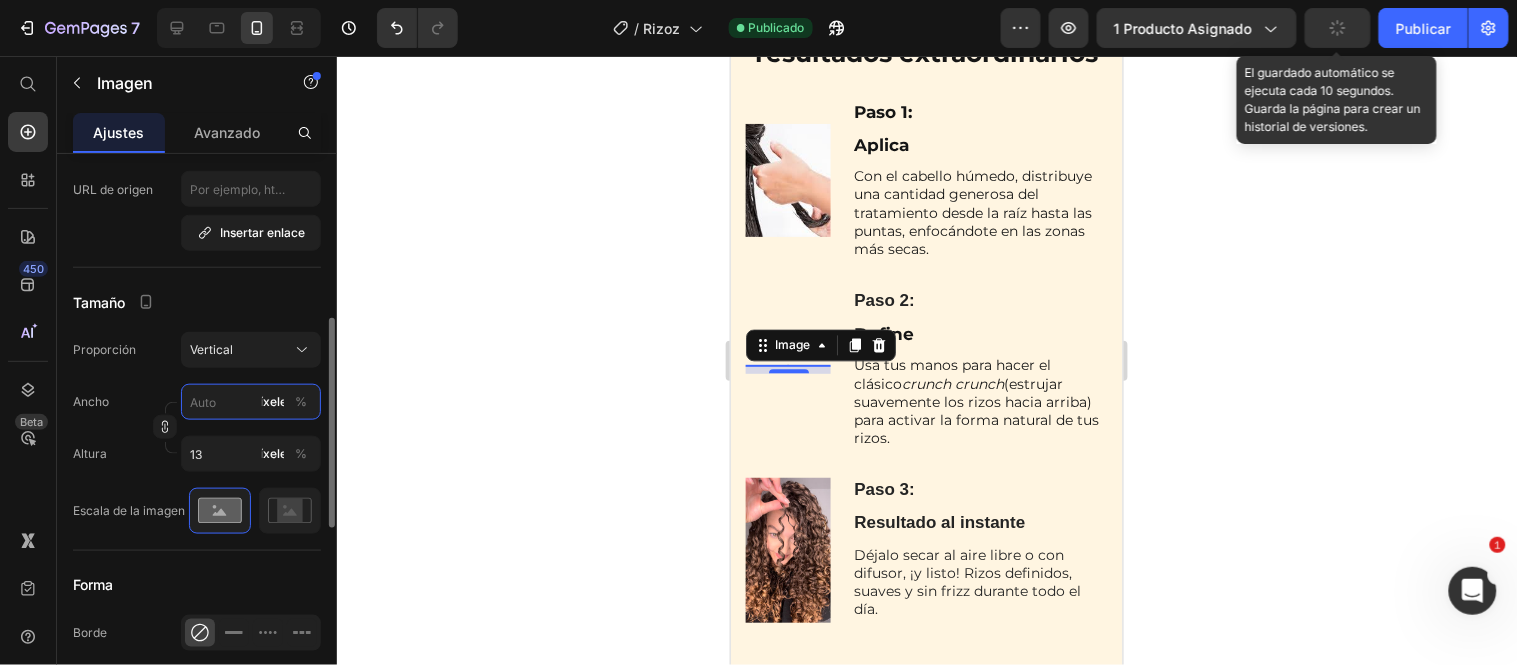 type 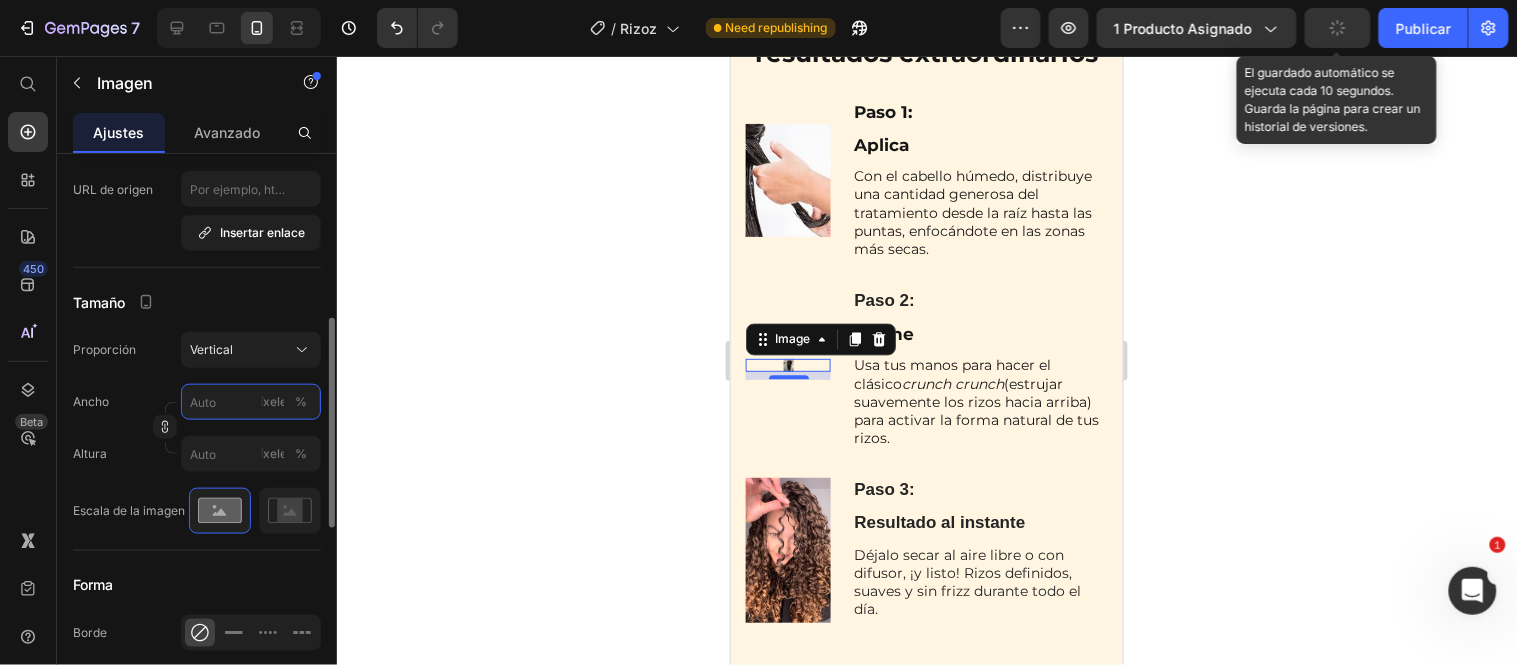 type on "0" 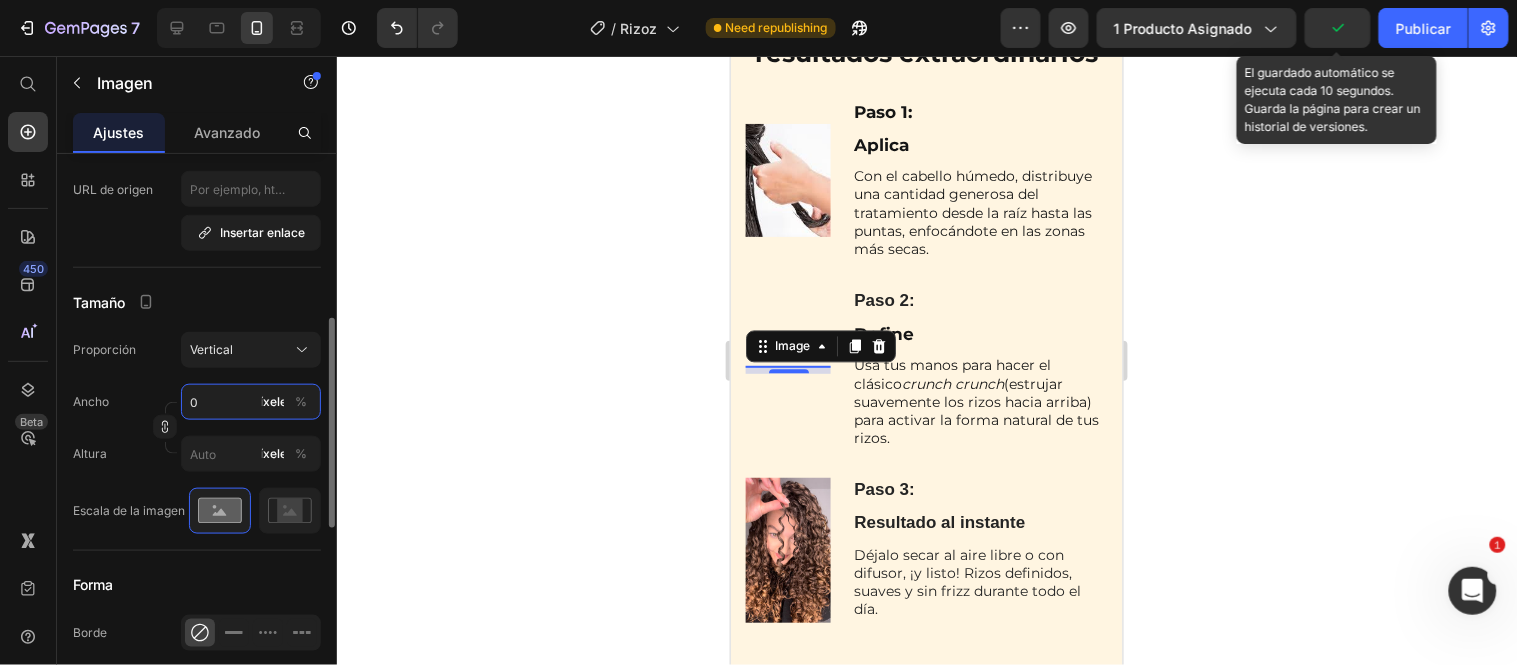 type on "0" 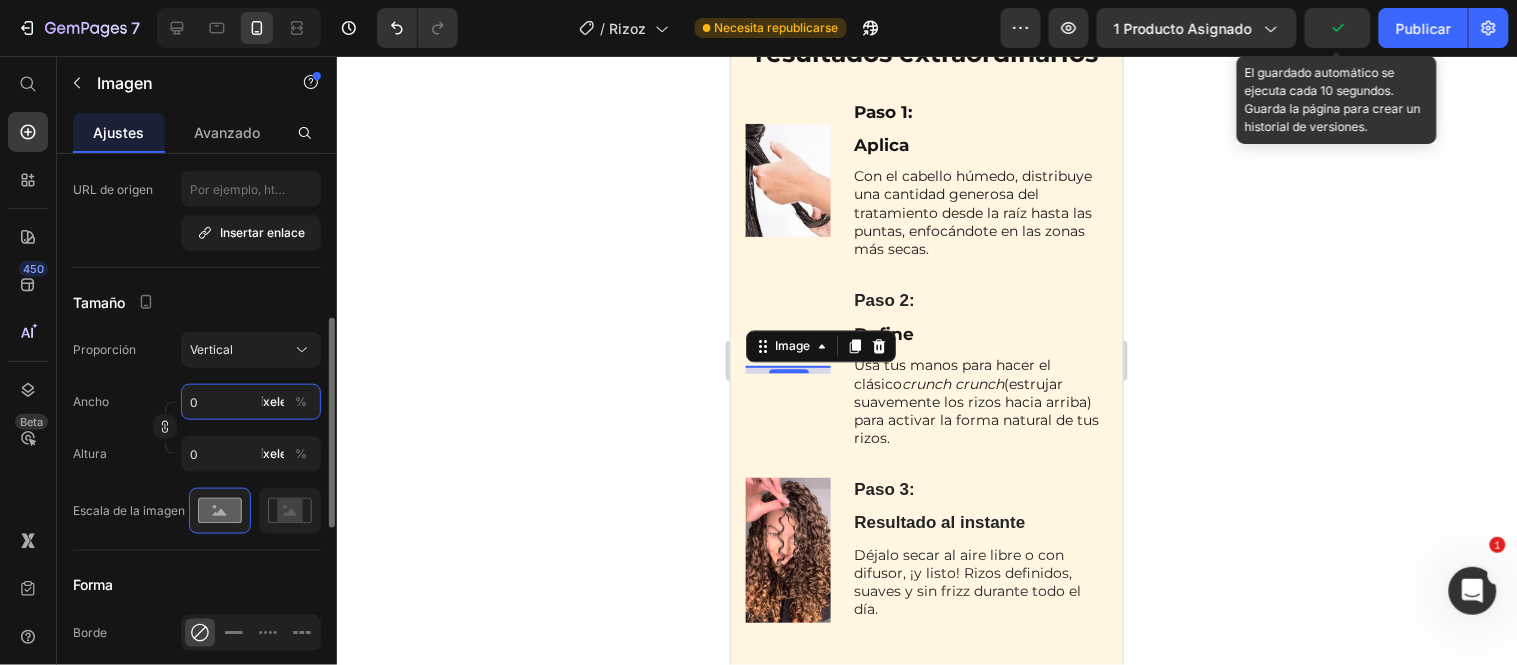 type on "1" 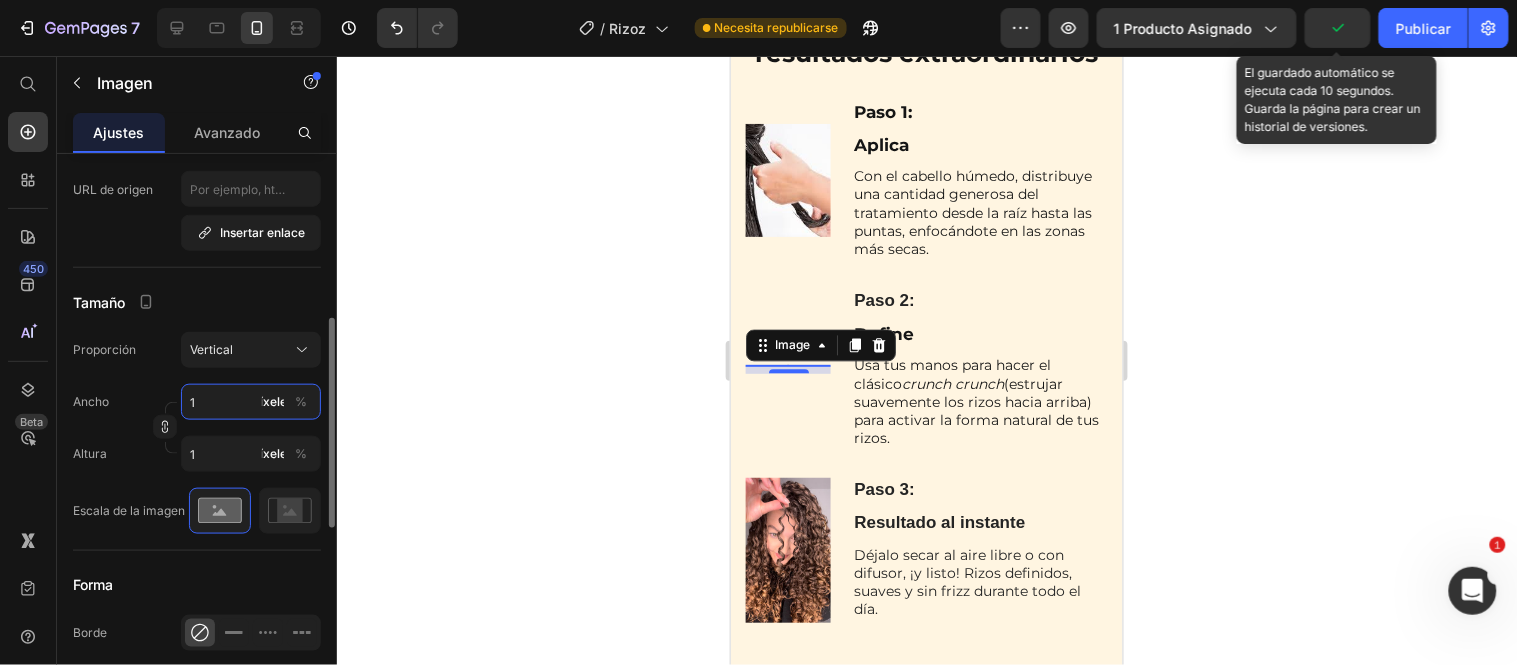 type on "10" 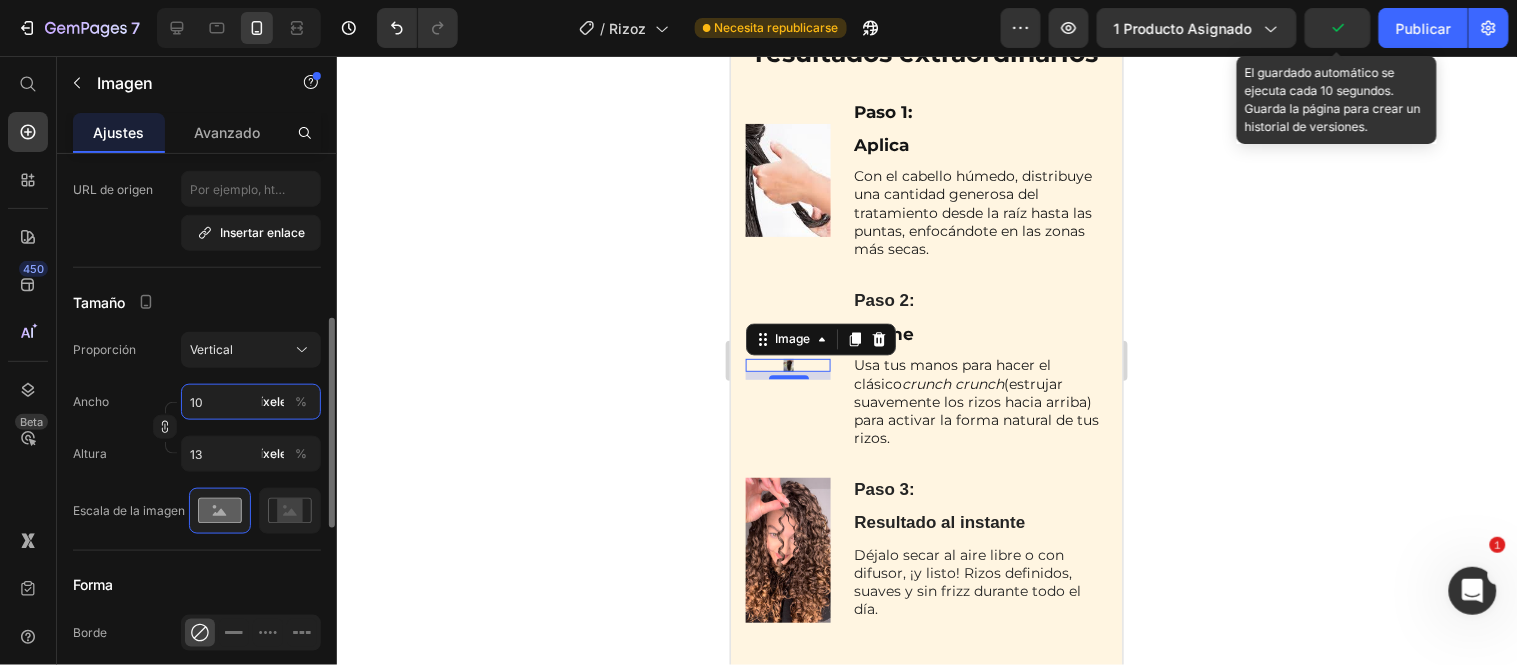 type on "100" 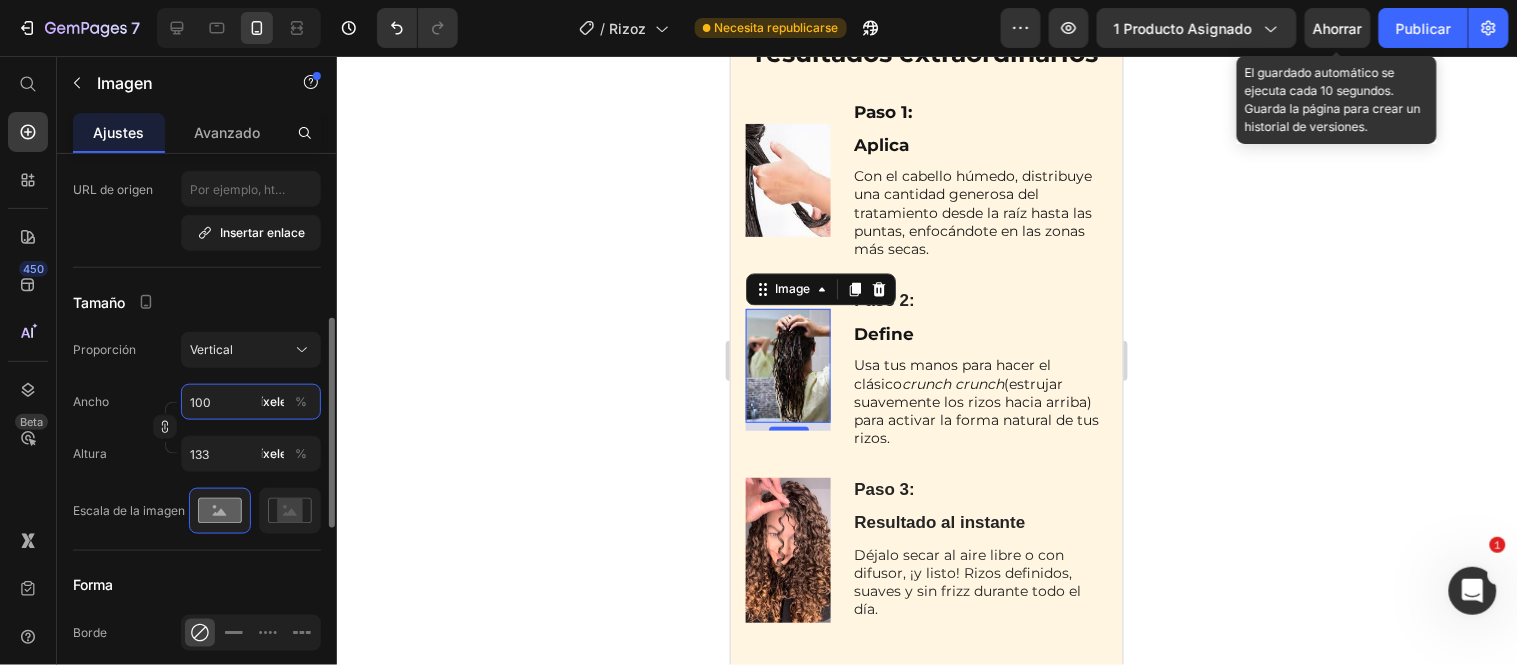 type on "1000" 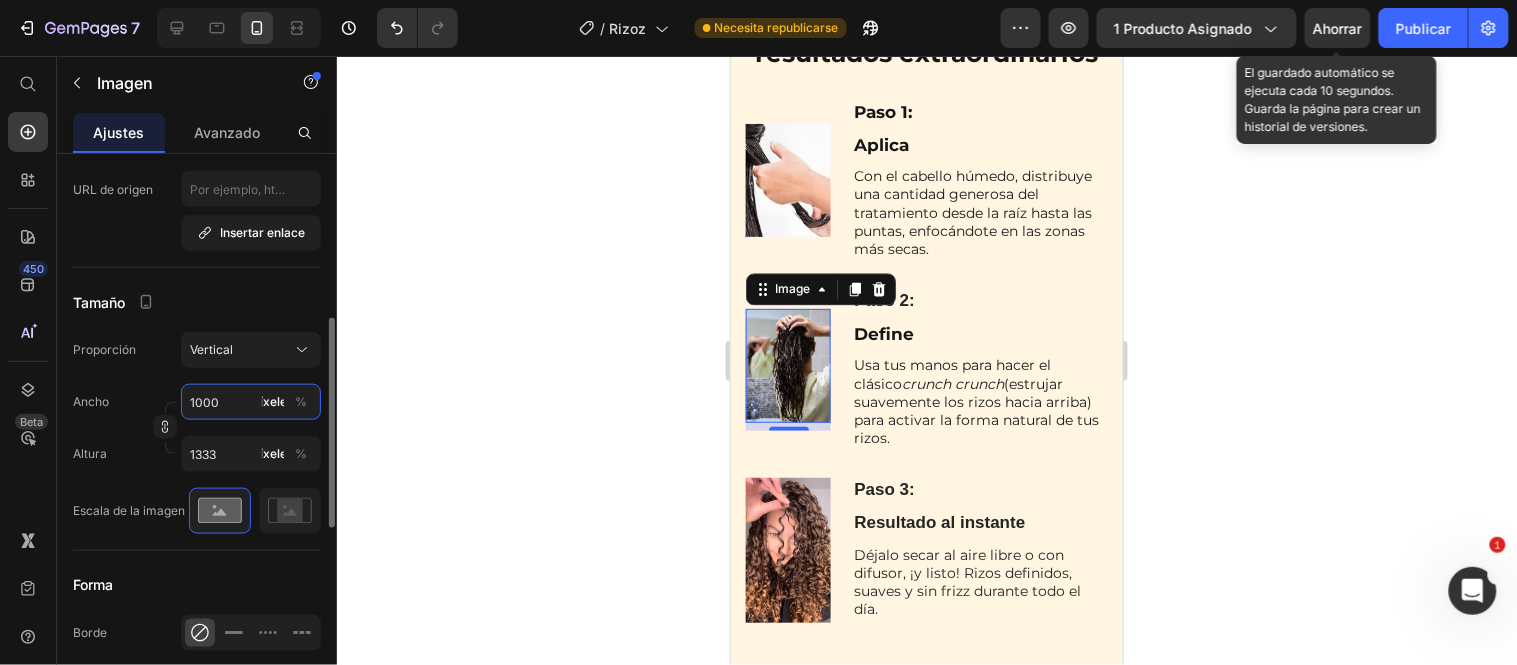 type on "100" 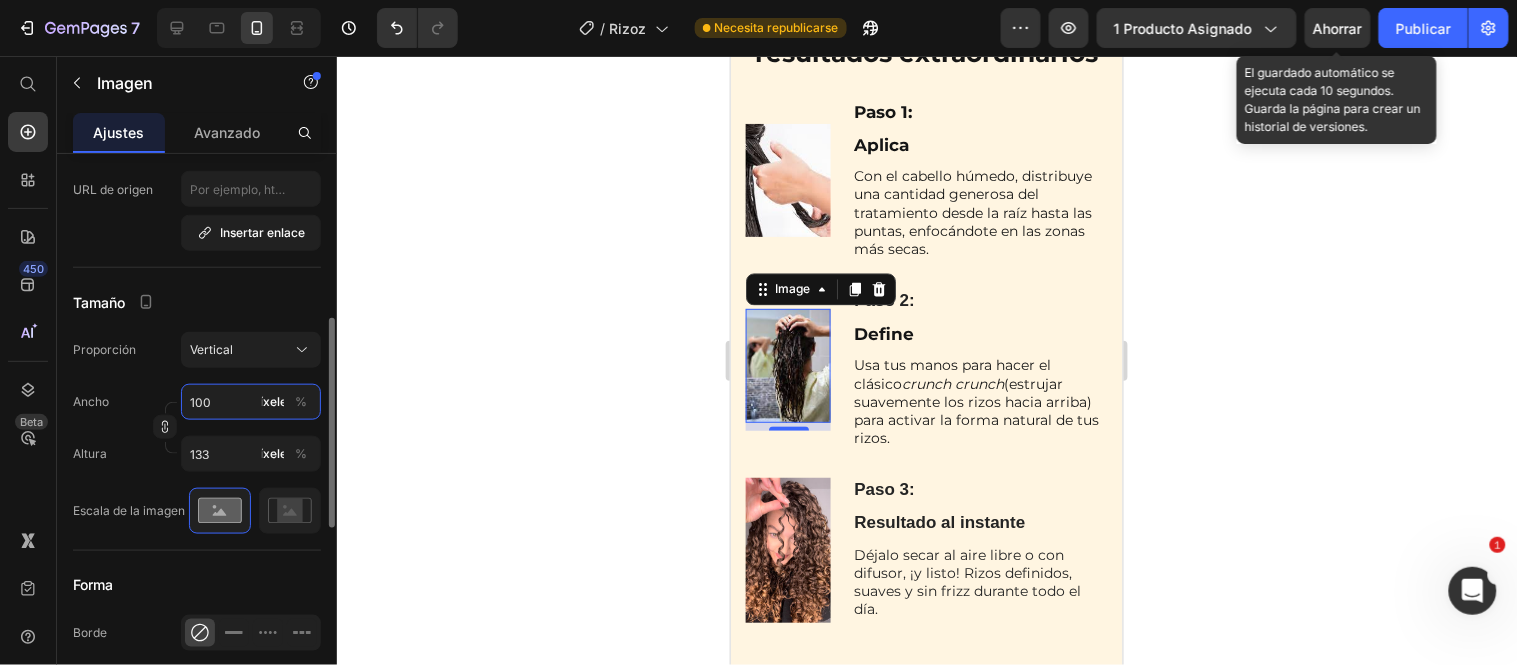 type on "10" 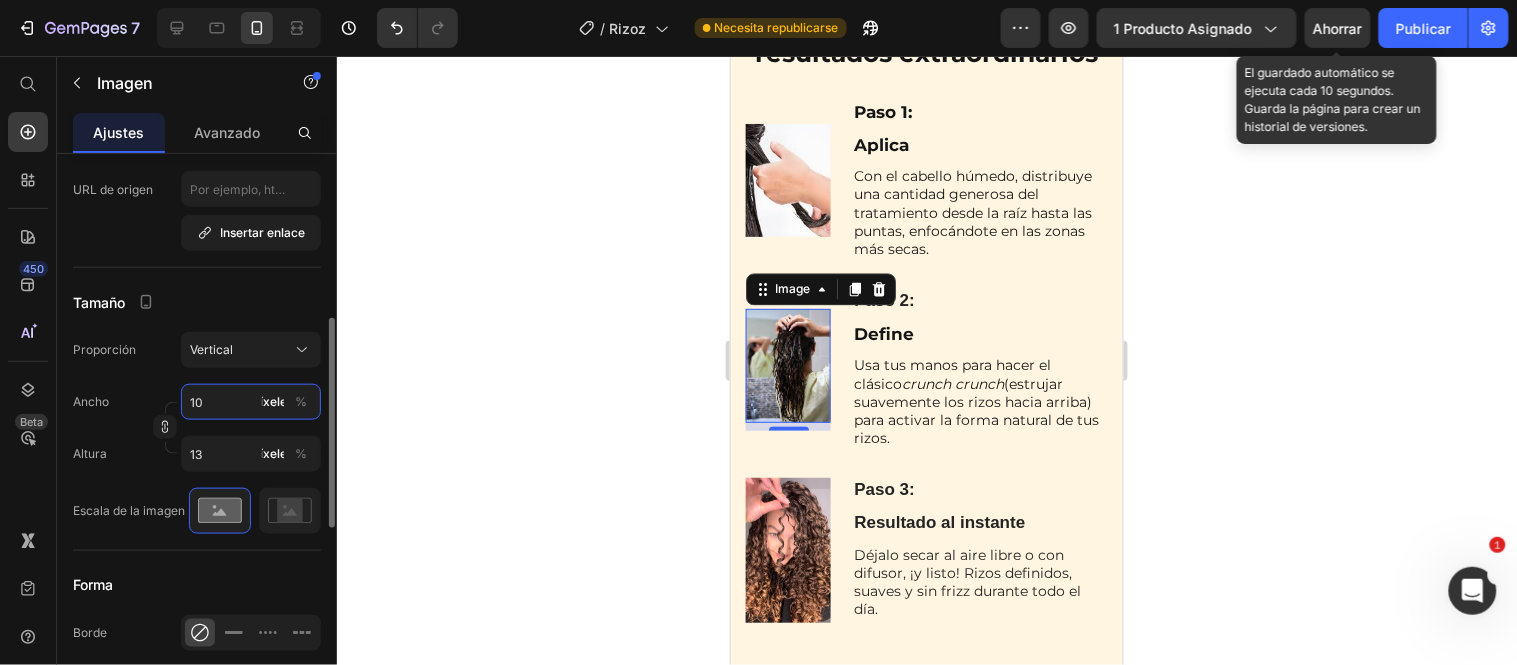 type on "1" 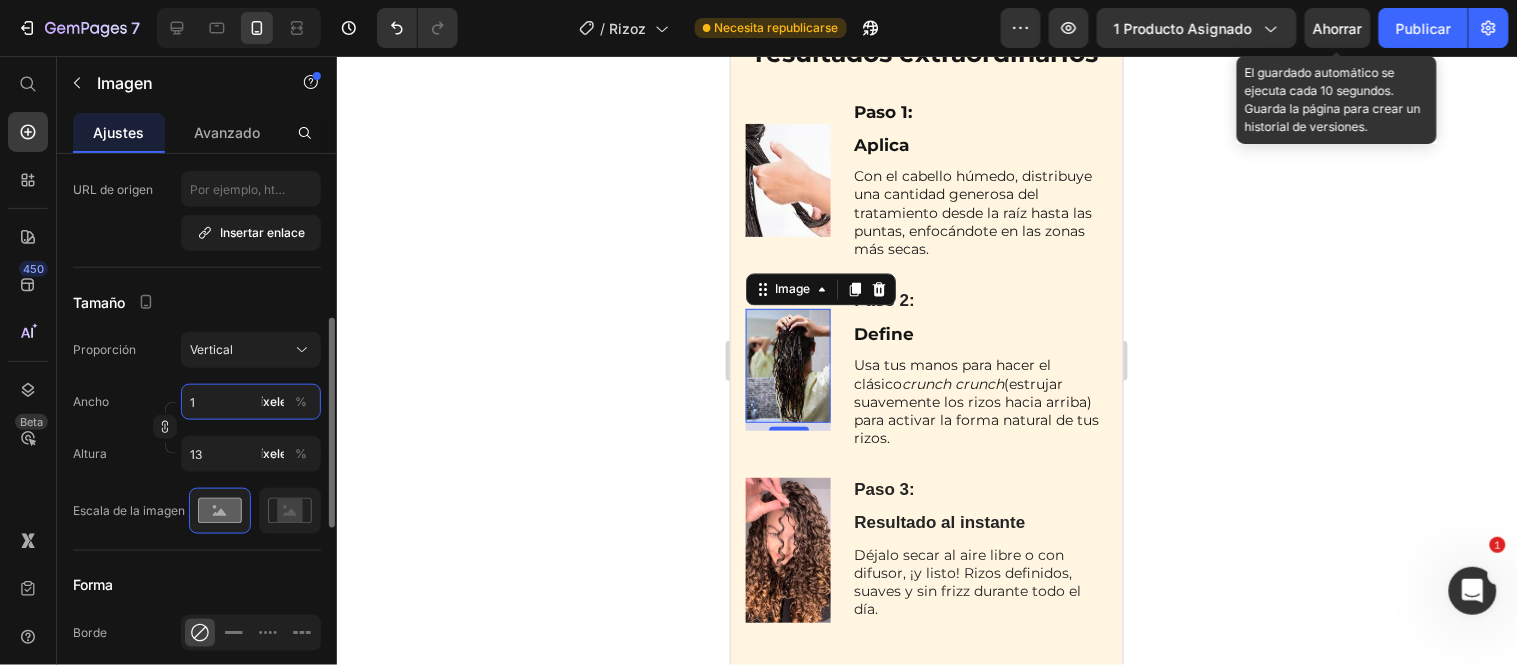 type 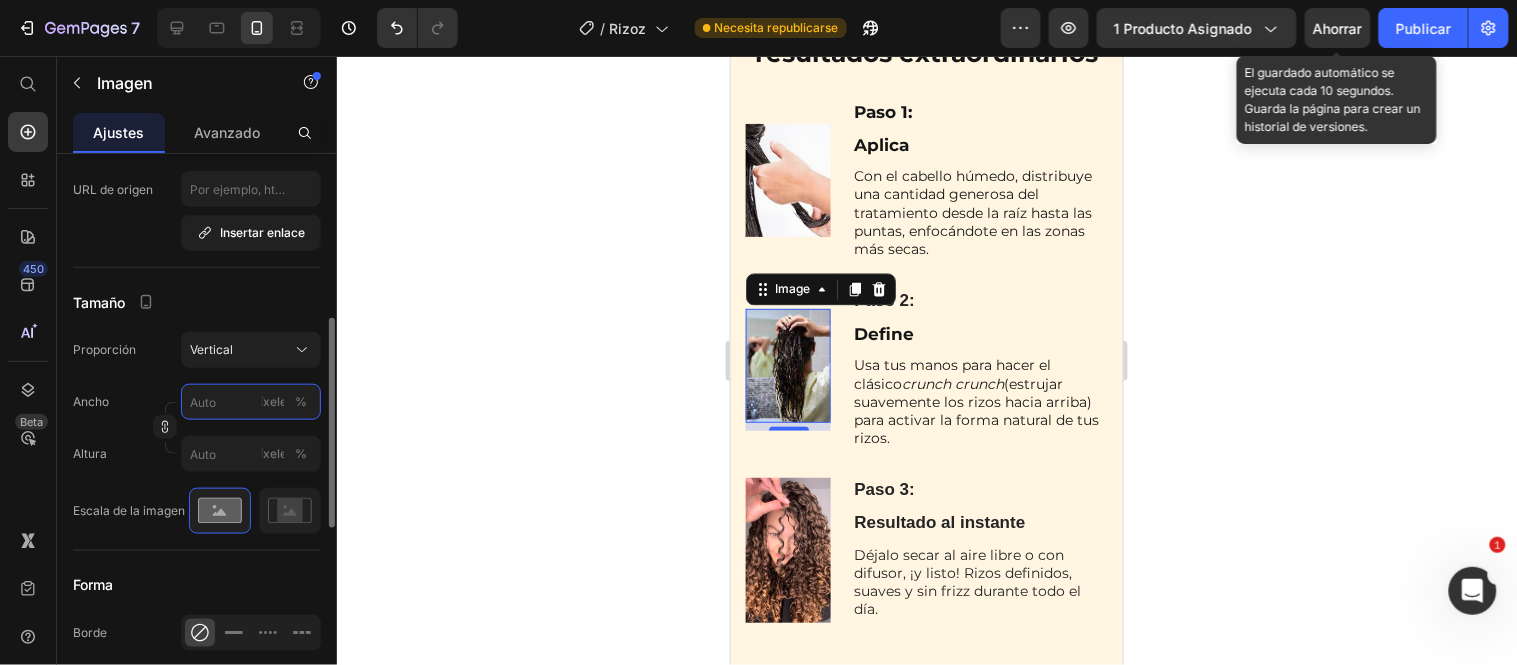 type on "5" 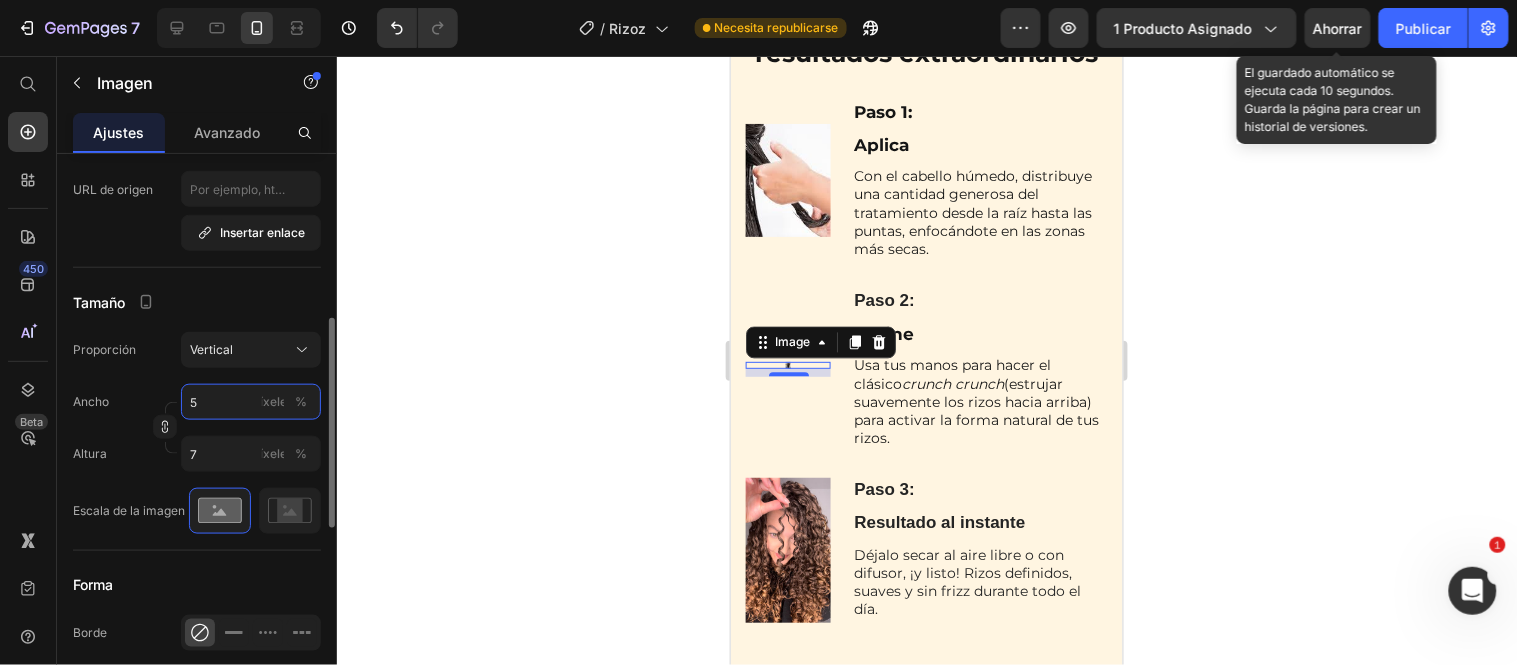 type on "50" 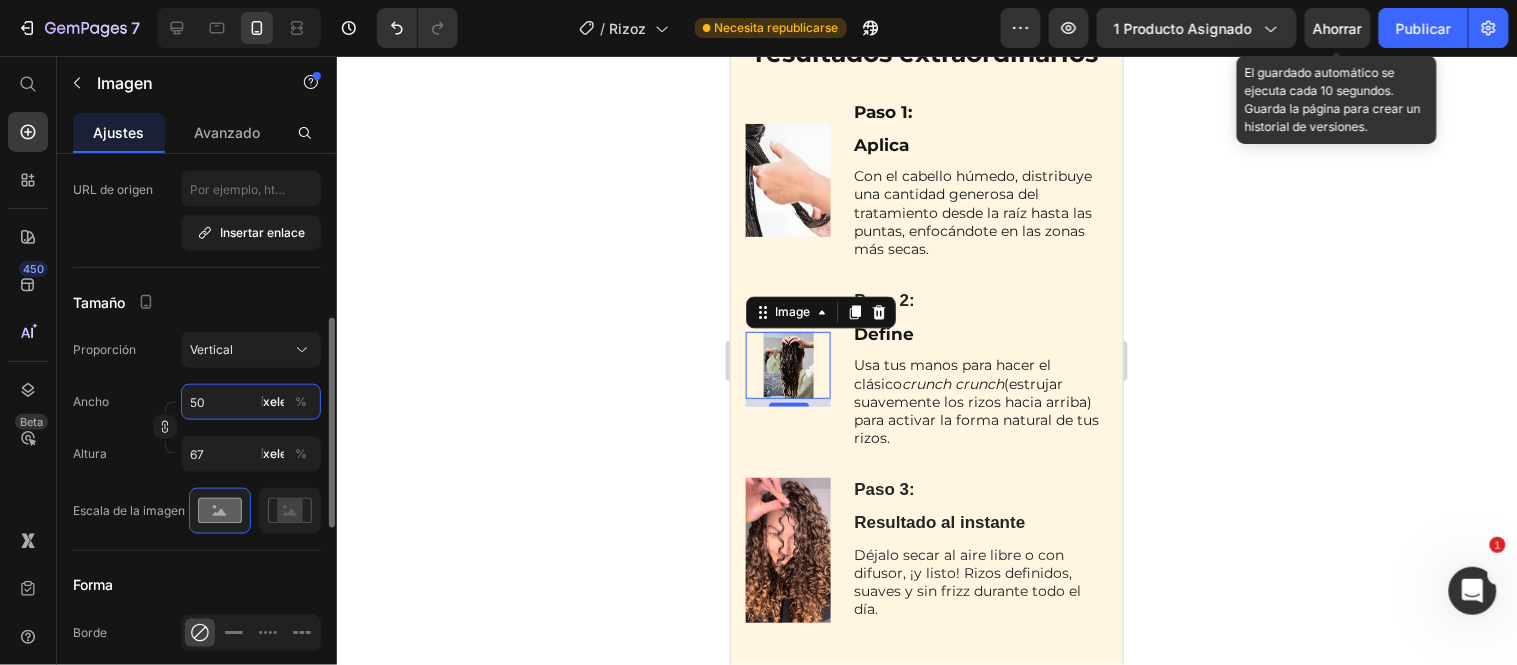 type on "5" 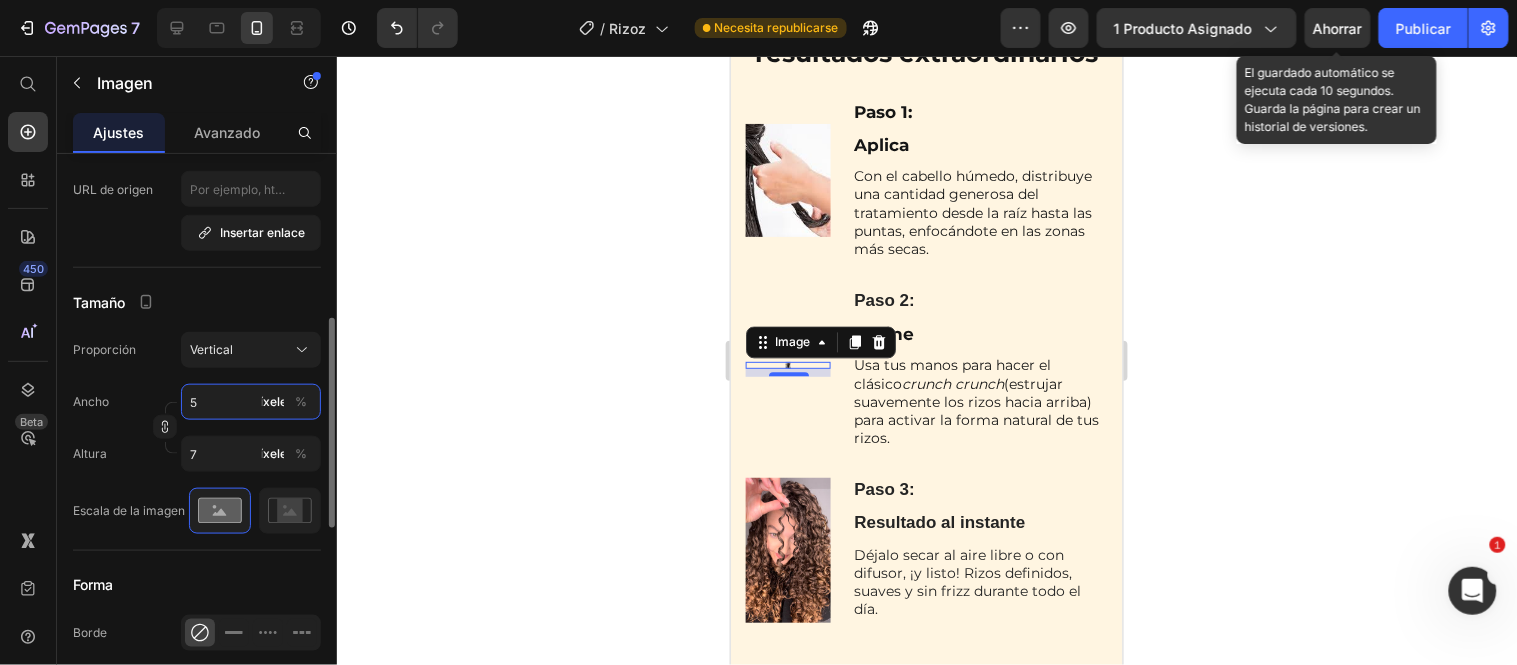 type 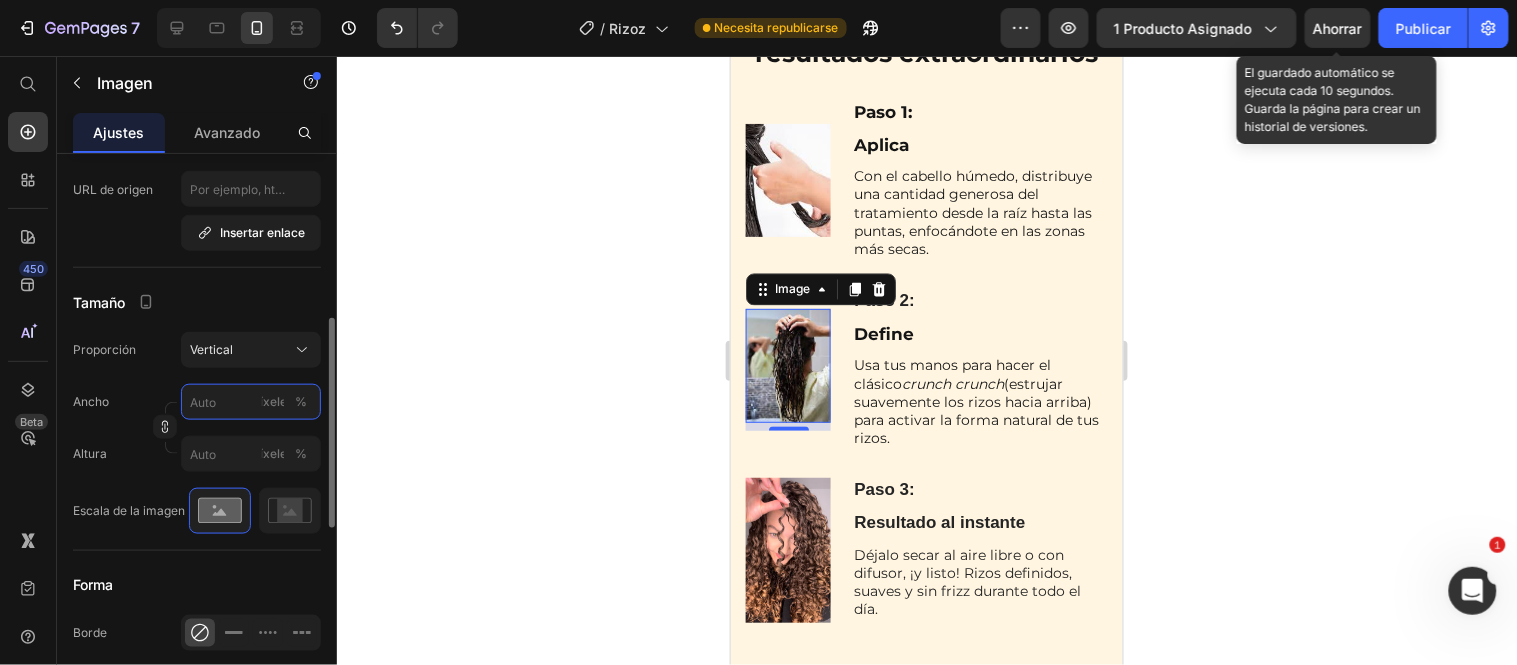 type on "1" 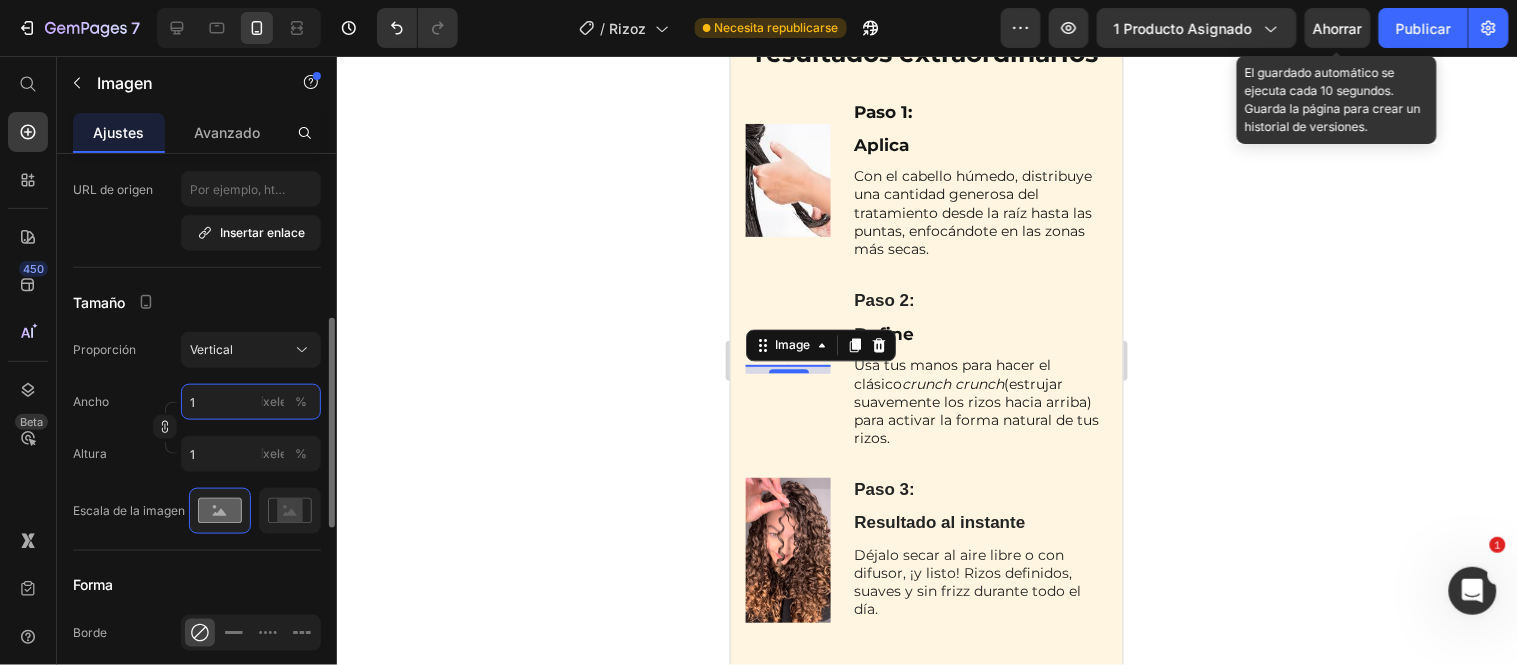 type on "15" 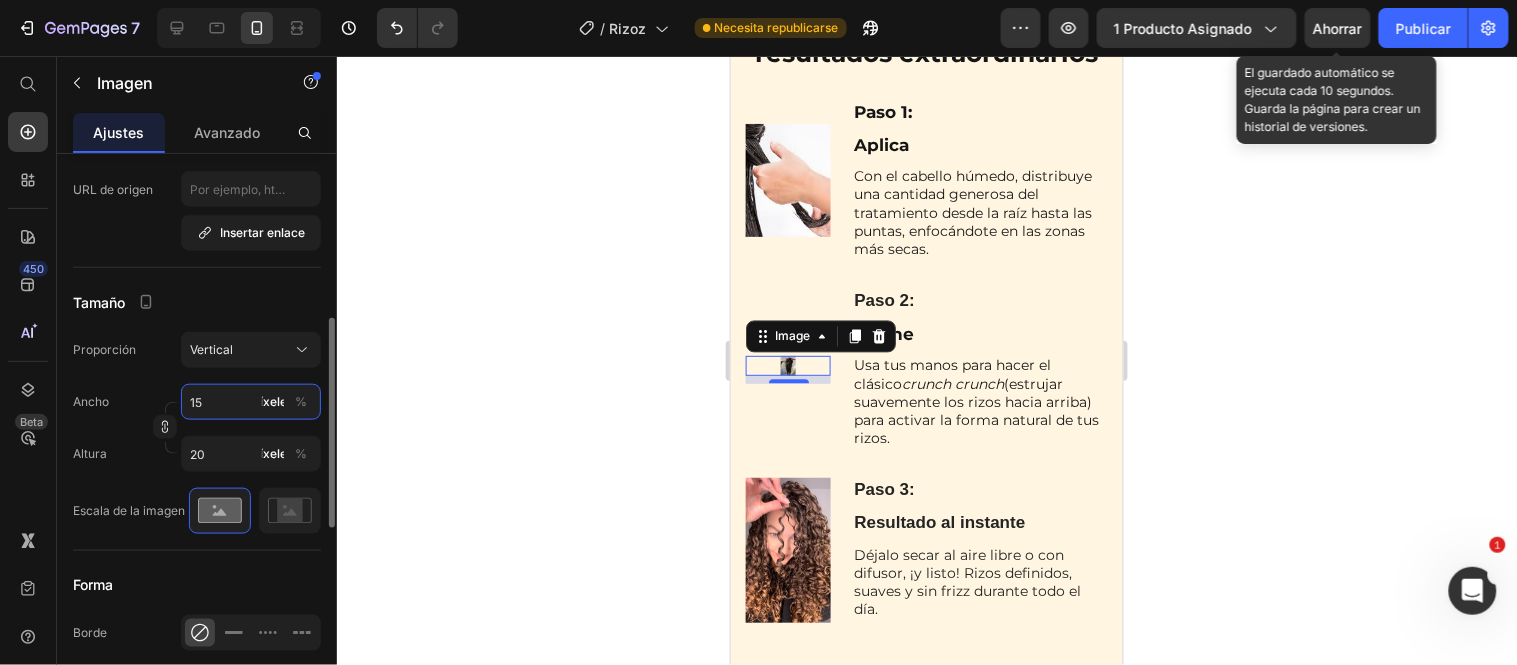 type on "150" 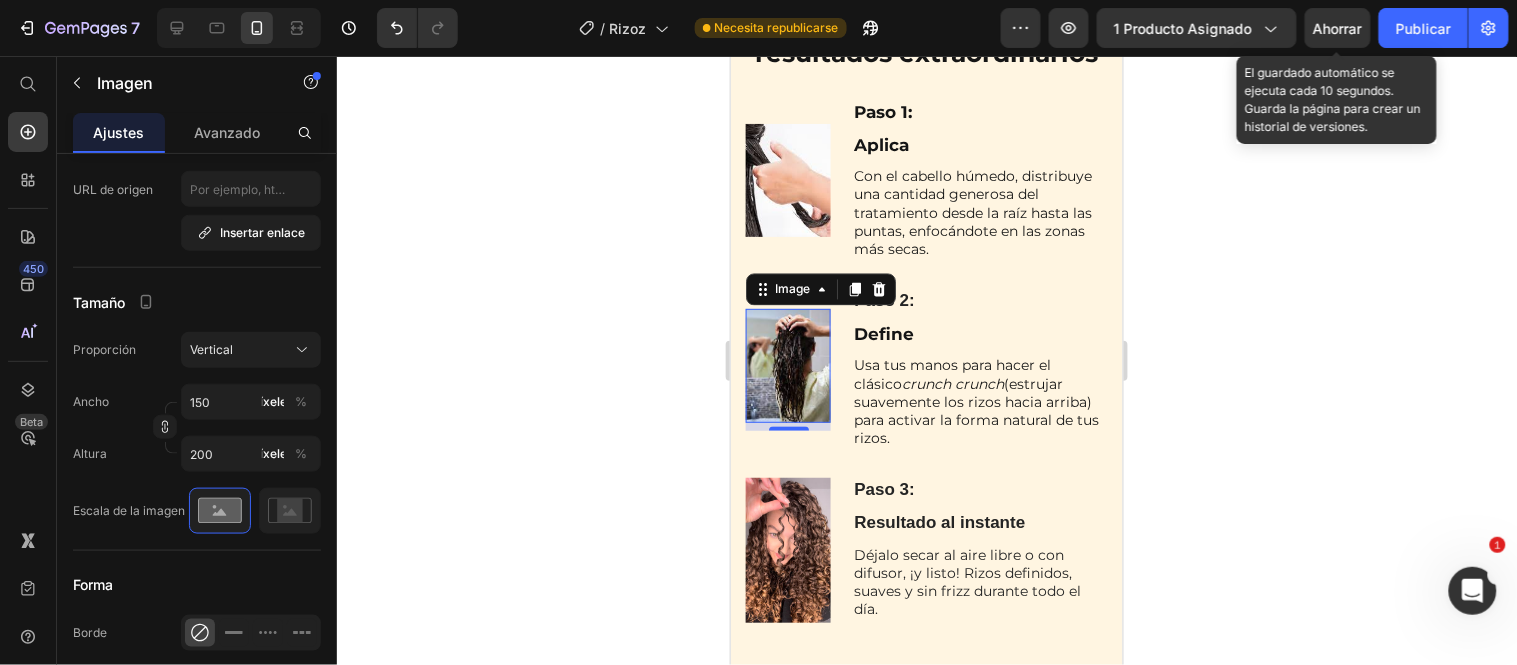 click 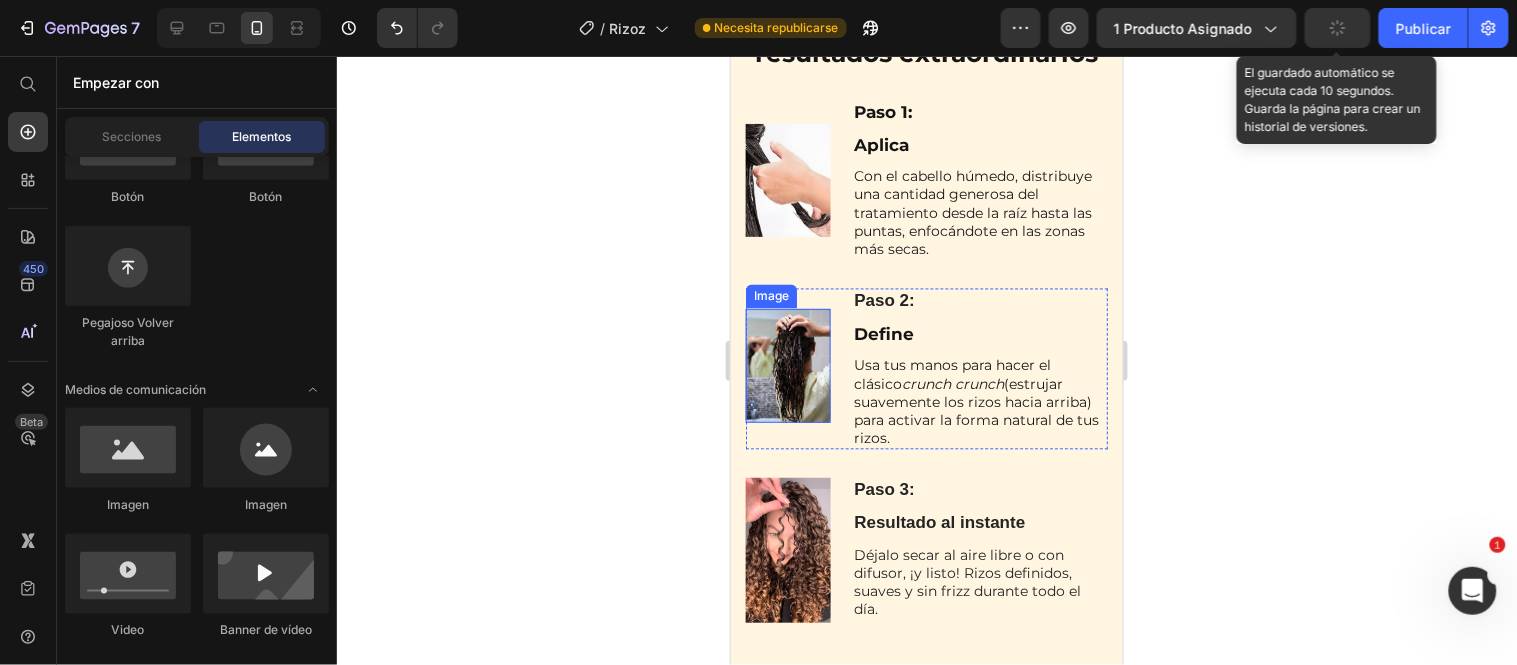 click at bounding box center [787, 365] 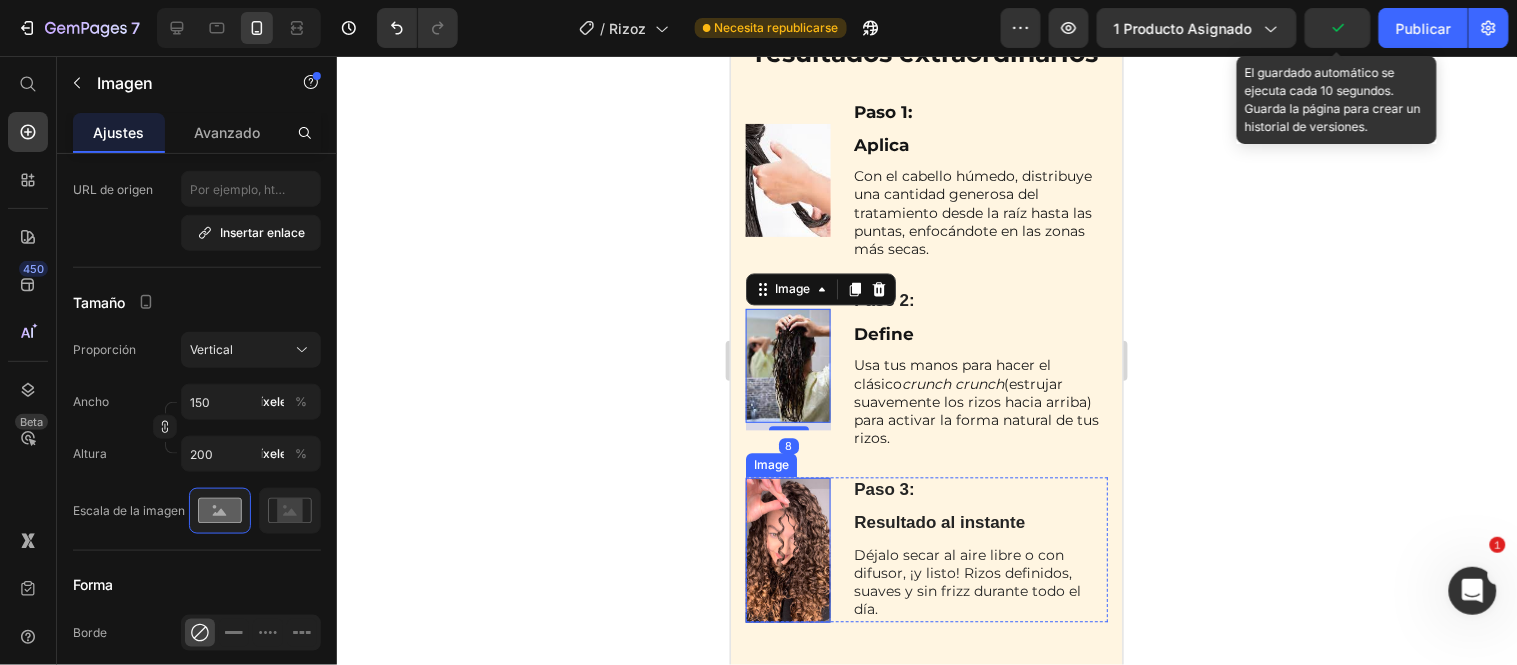 click at bounding box center (787, 549) 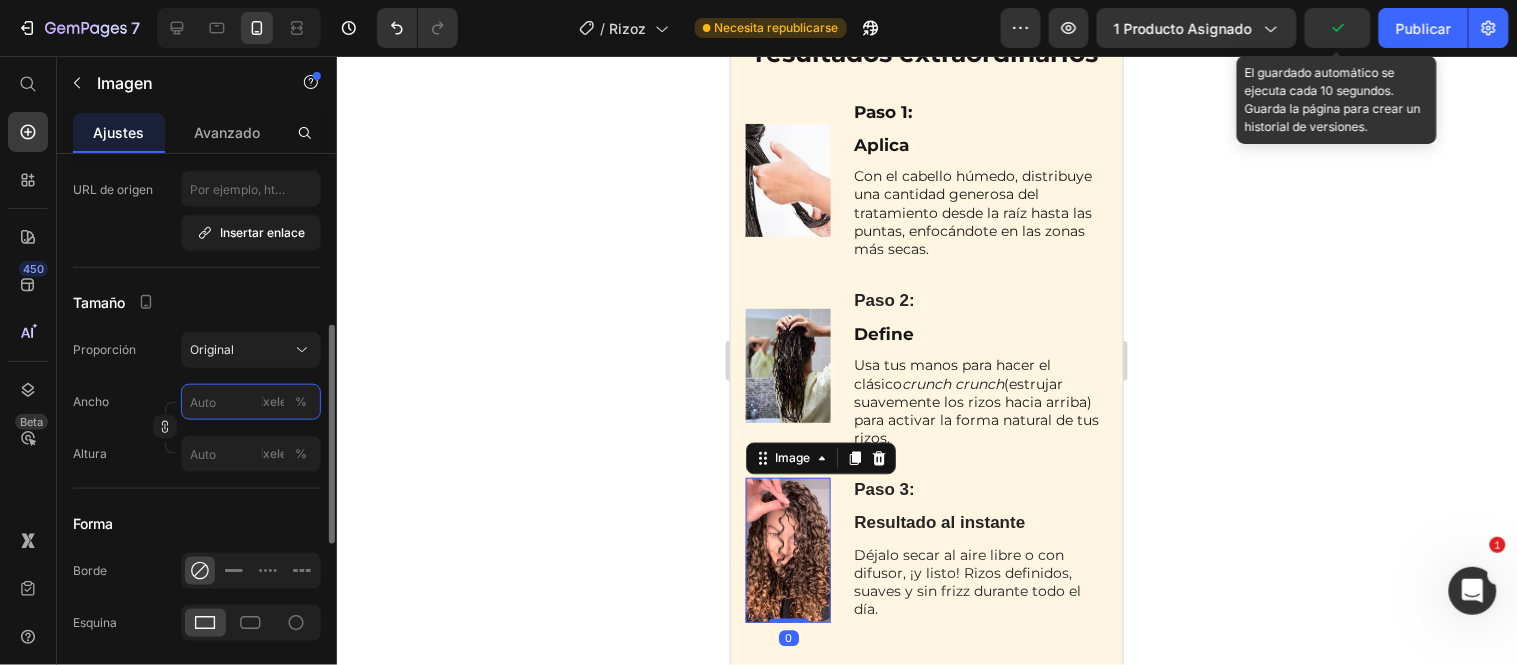 click on "píxeles %" at bounding box center (251, 402) 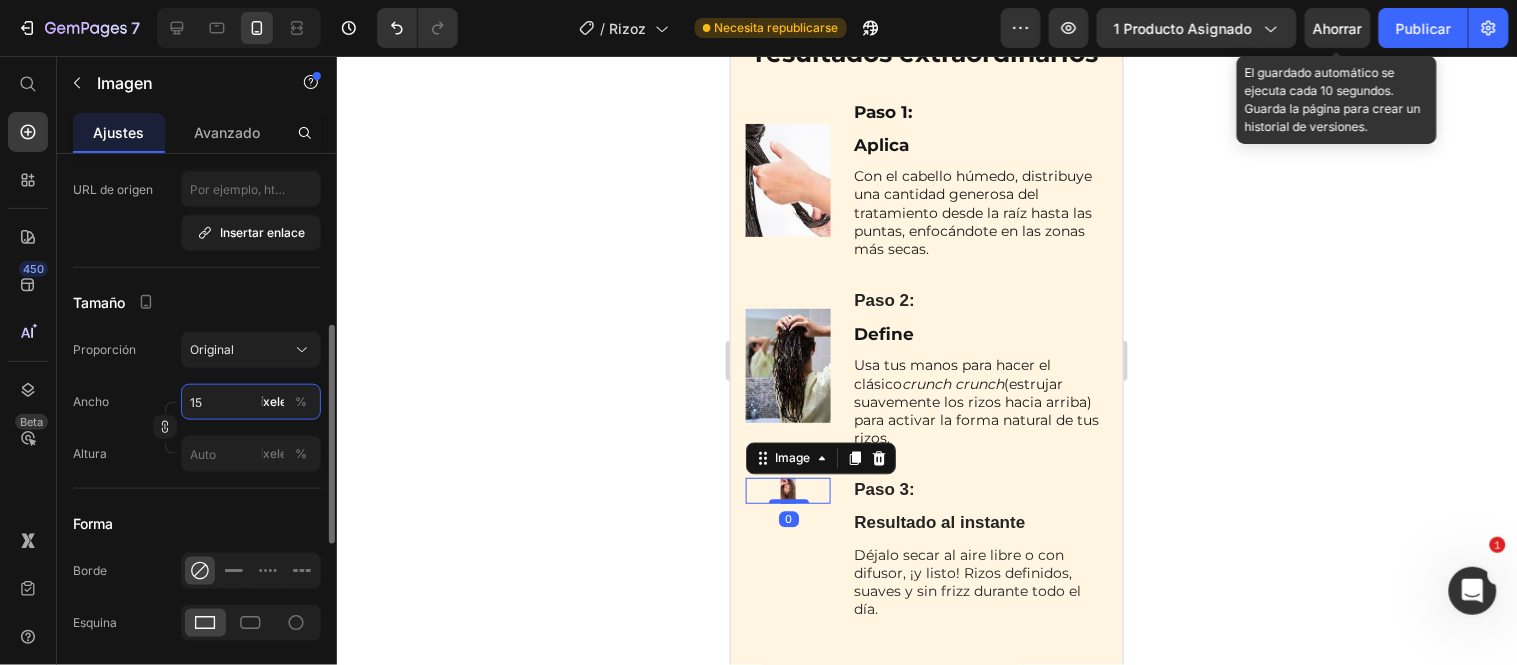 type on "150" 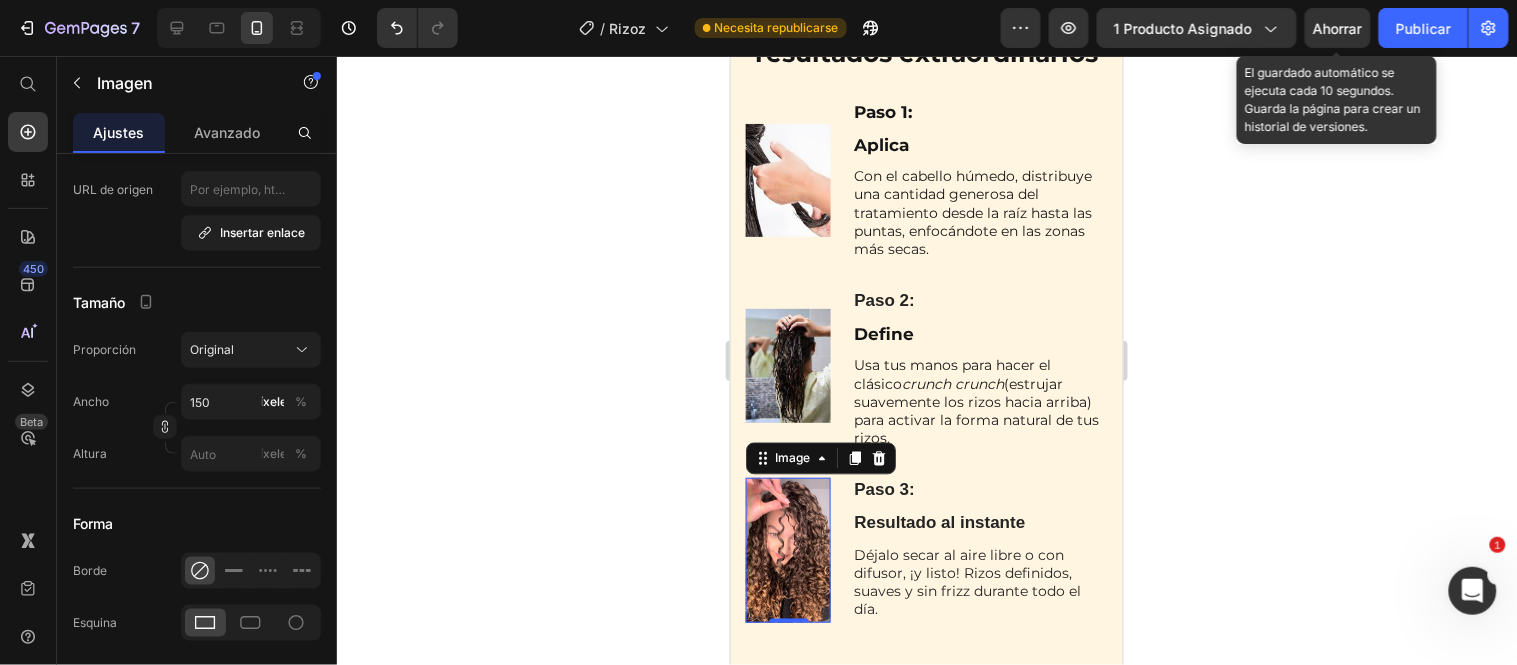click 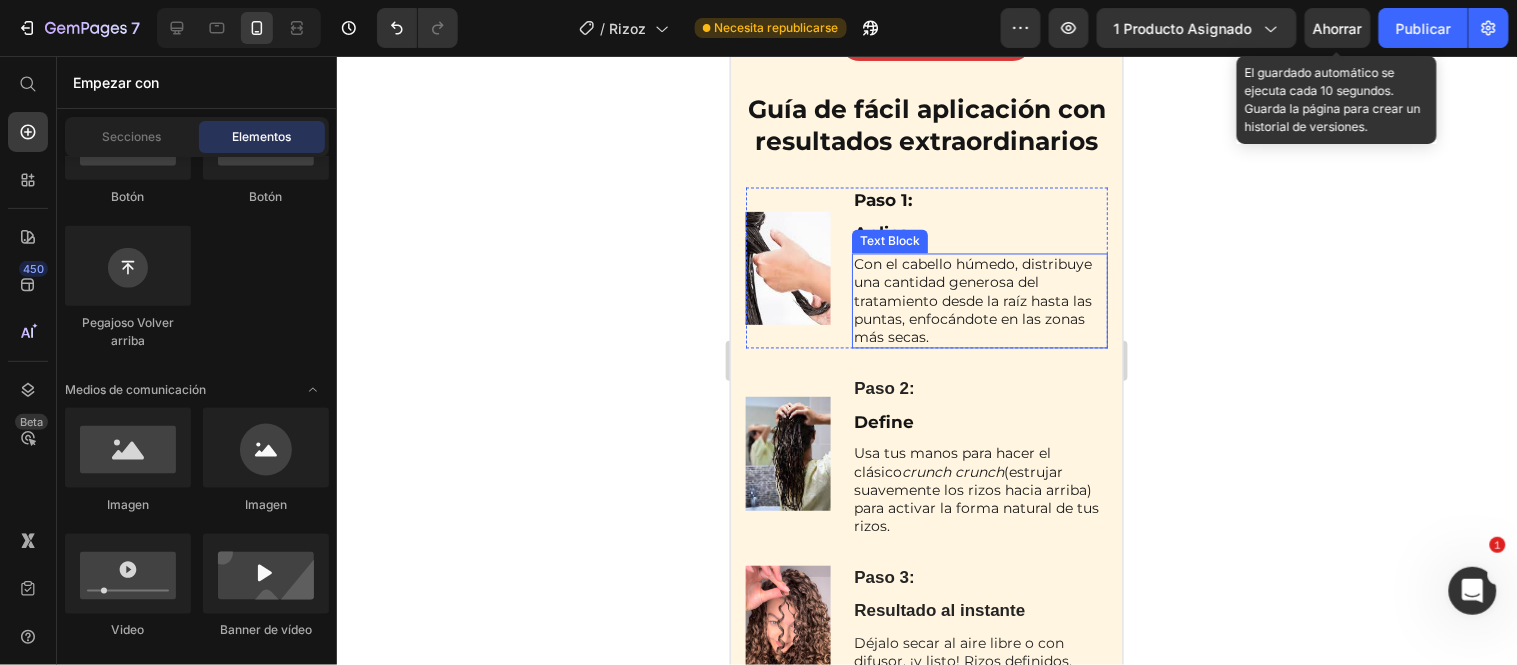 scroll, scrollTop: 4710, scrollLeft: 0, axis: vertical 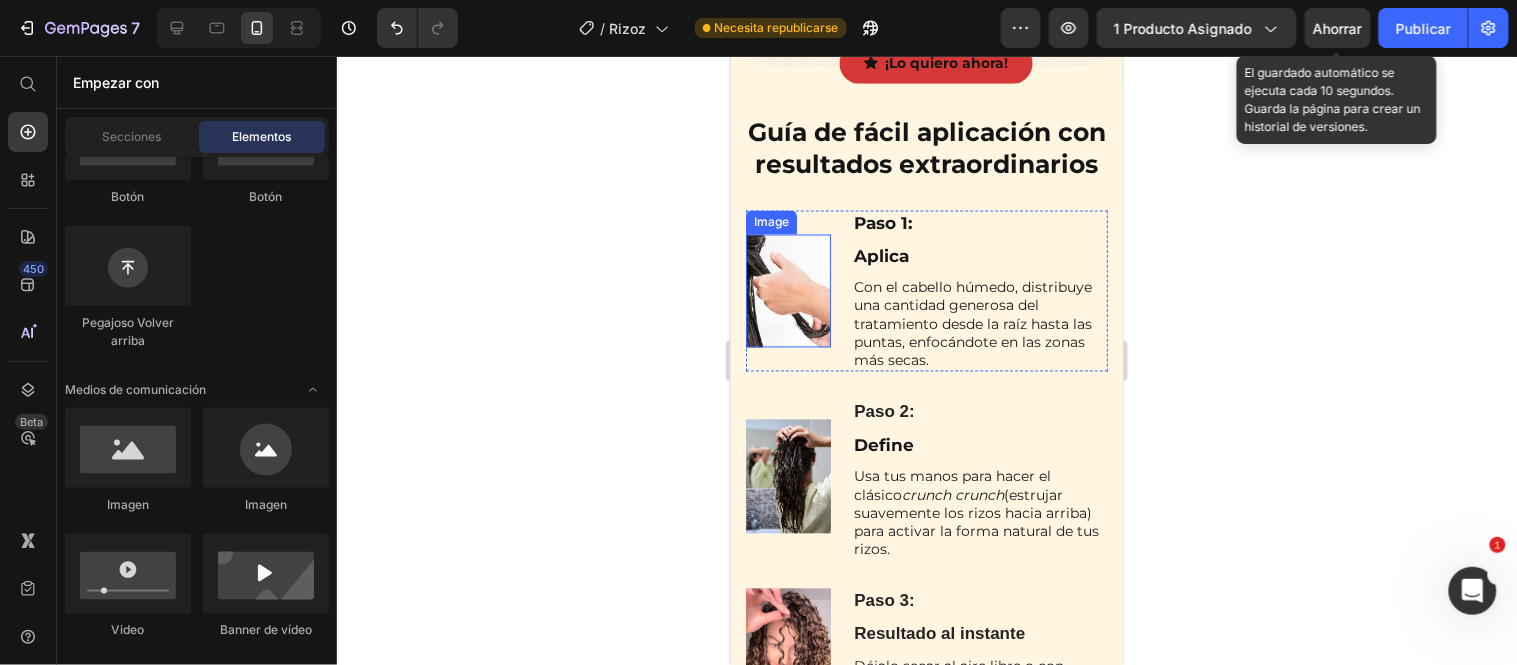 click at bounding box center [787, 291] 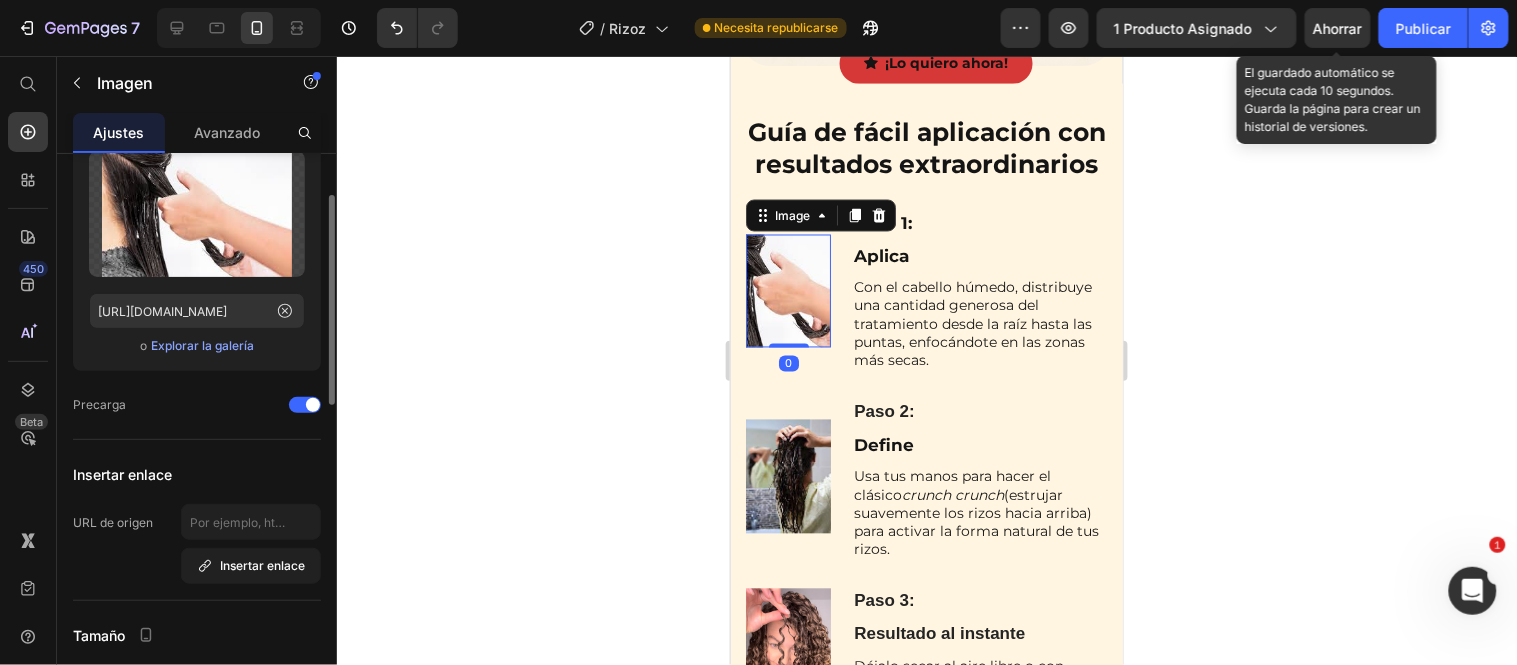 scroll, scrollTop: 0, scrollLeft: 0, axis: both 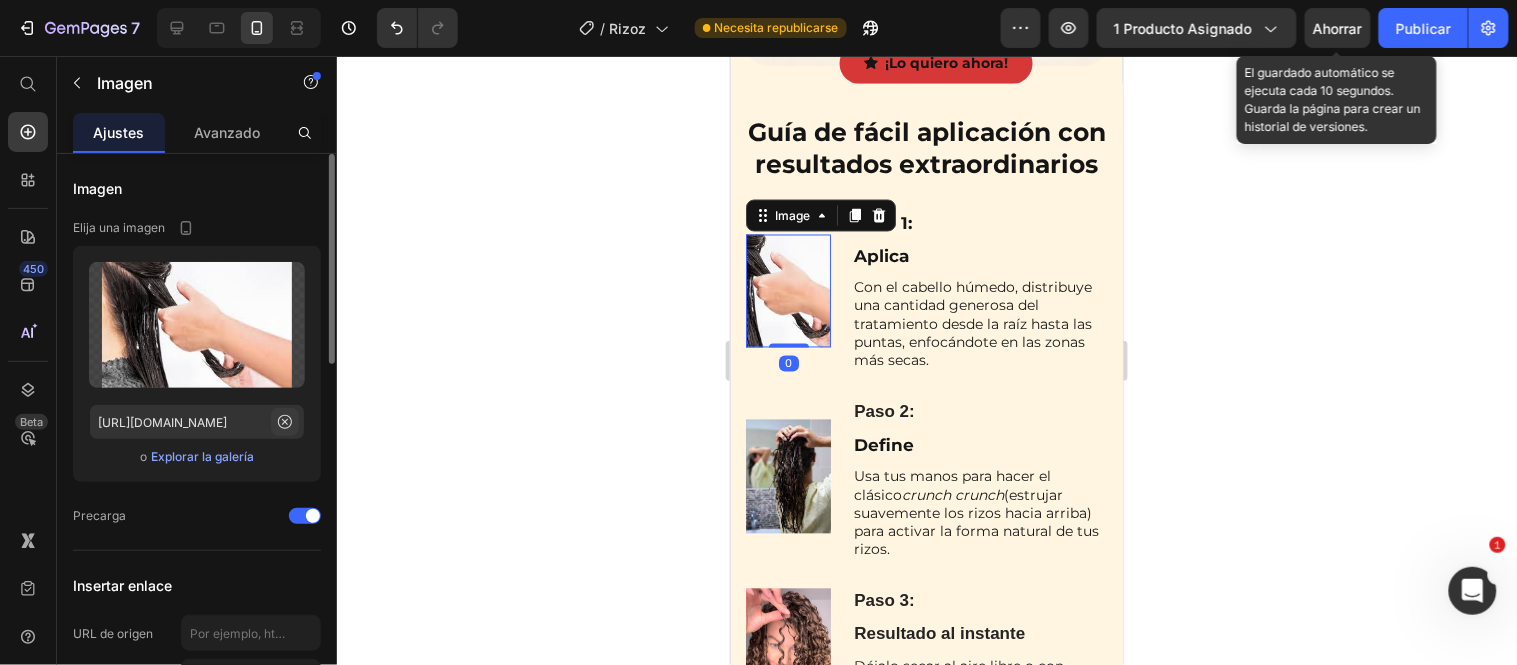click 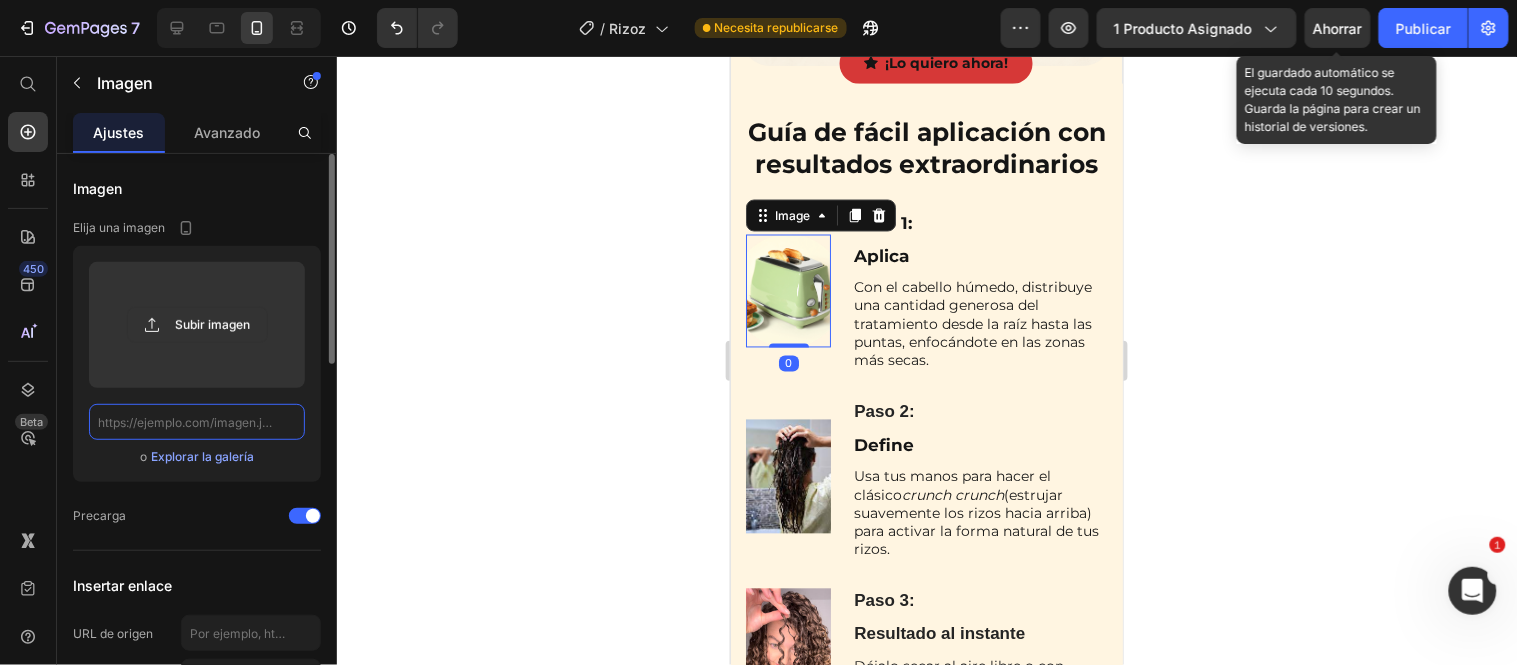 scroll, scrollTop: 0, scrollLeft: 0, axis: both 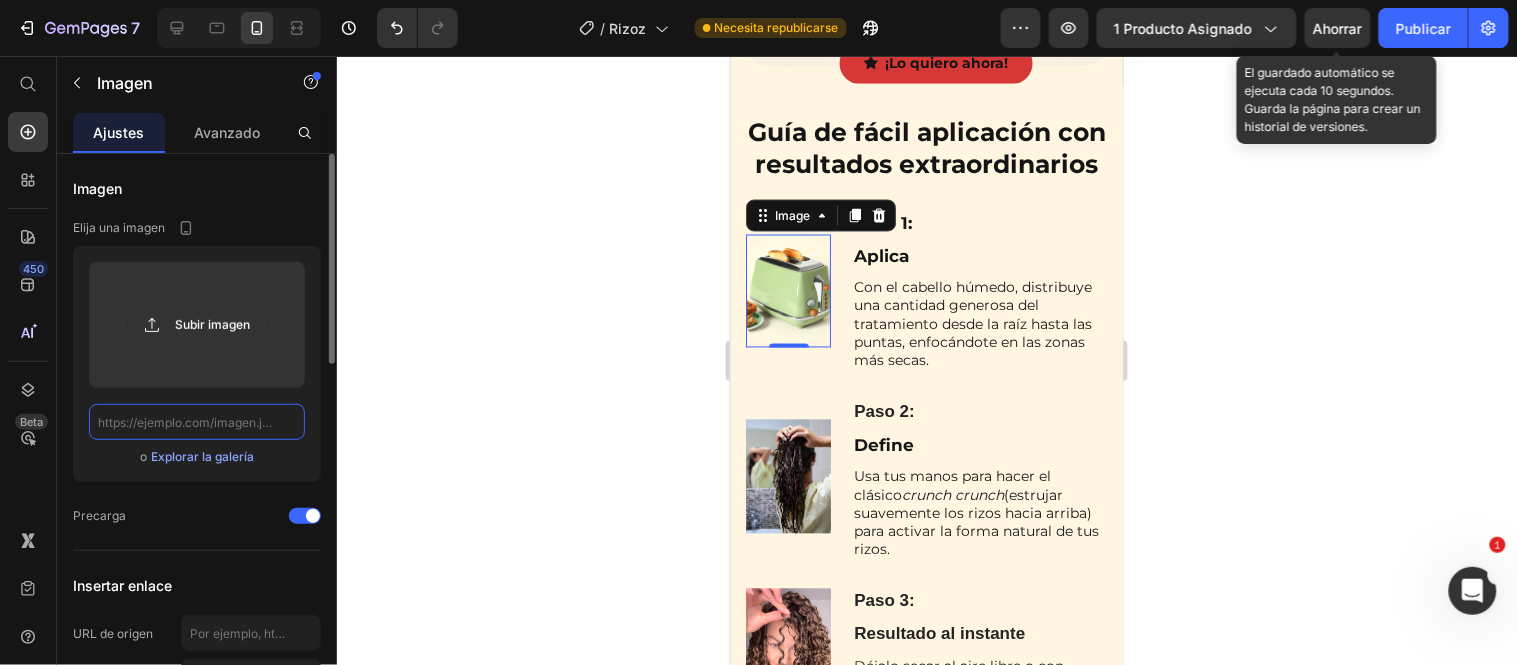 click 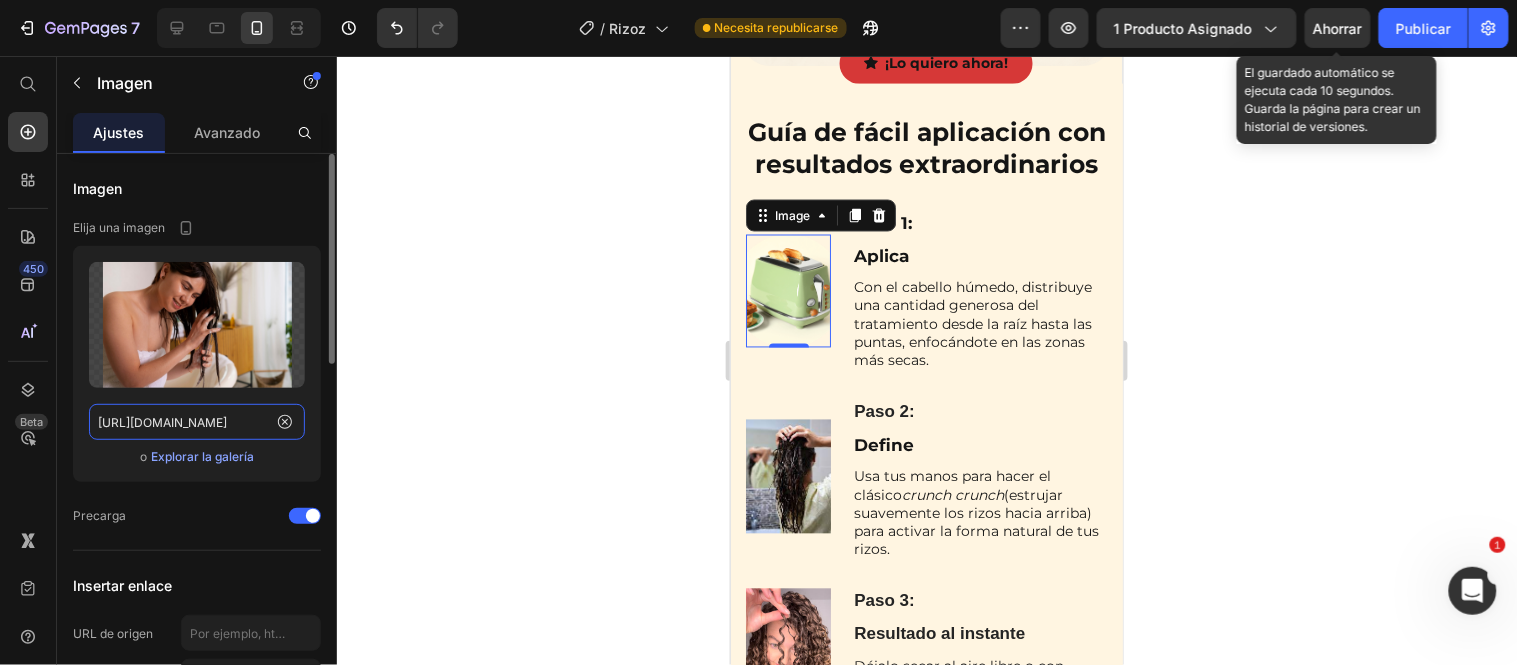 scroll, scrollTop: 0, scrollLeft: 494, axis: horizontal 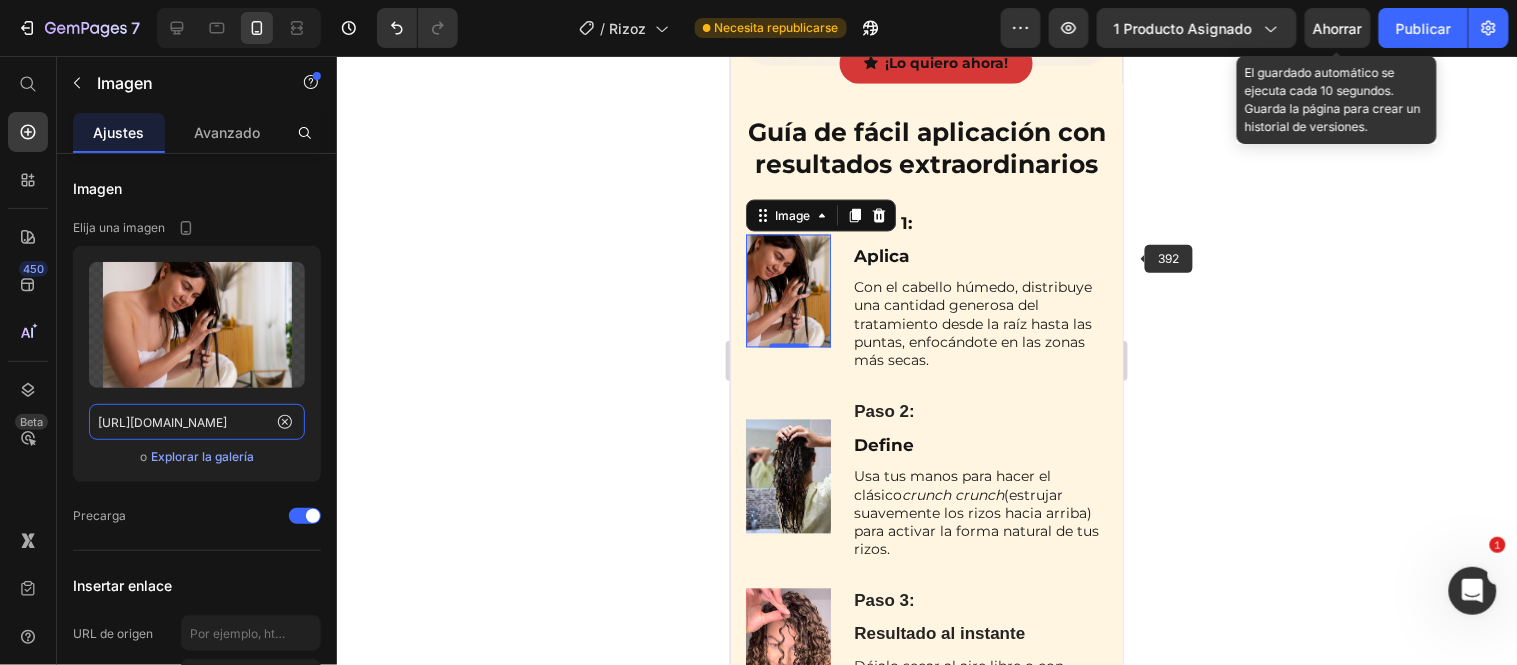 type on "[URL][DOMAIN_NAME]" 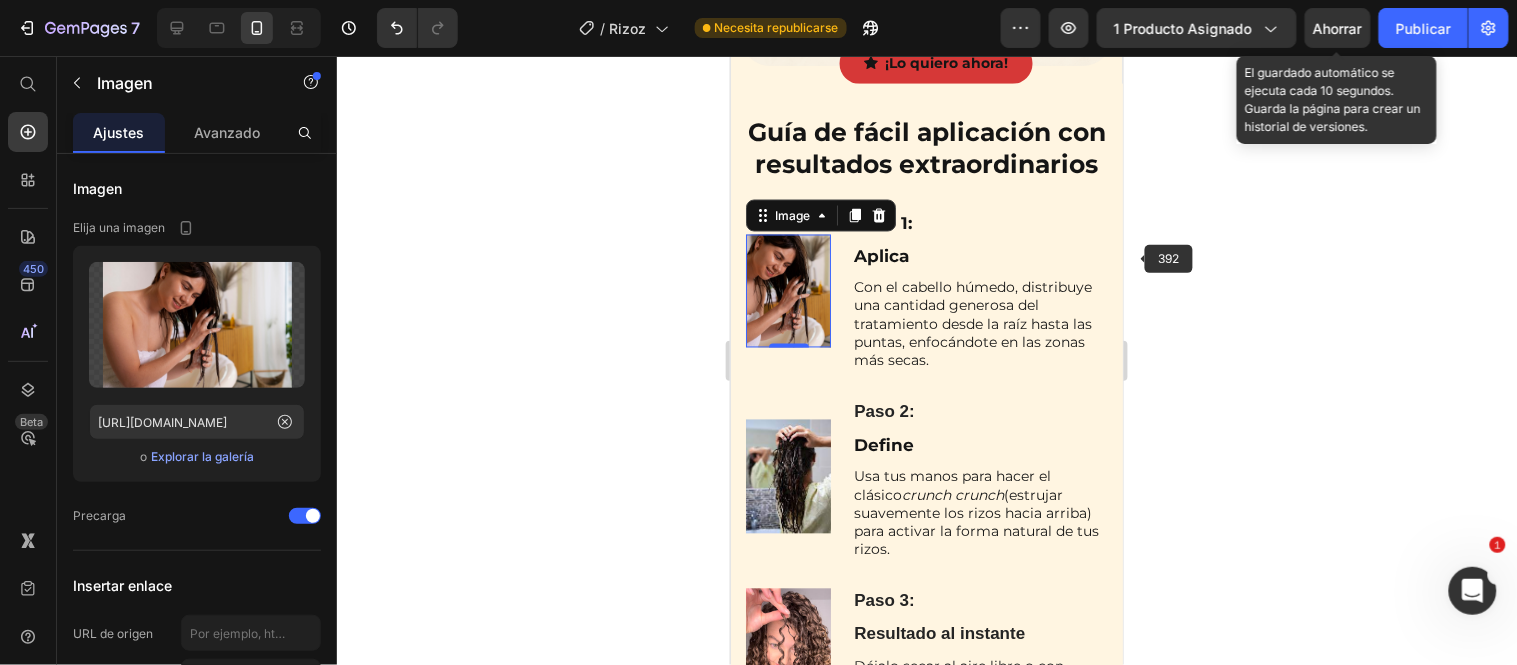 click 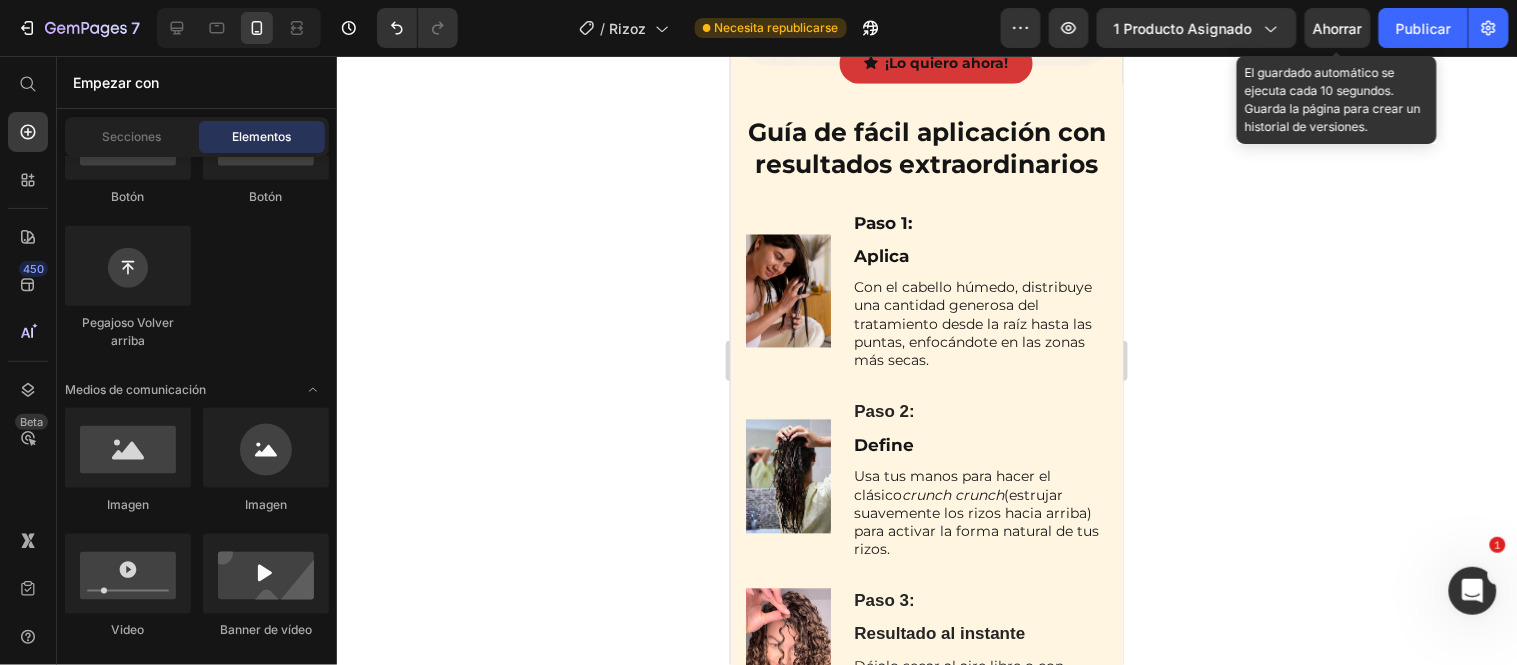 click on "Ahorrar" at bounding box center [1338, 28] 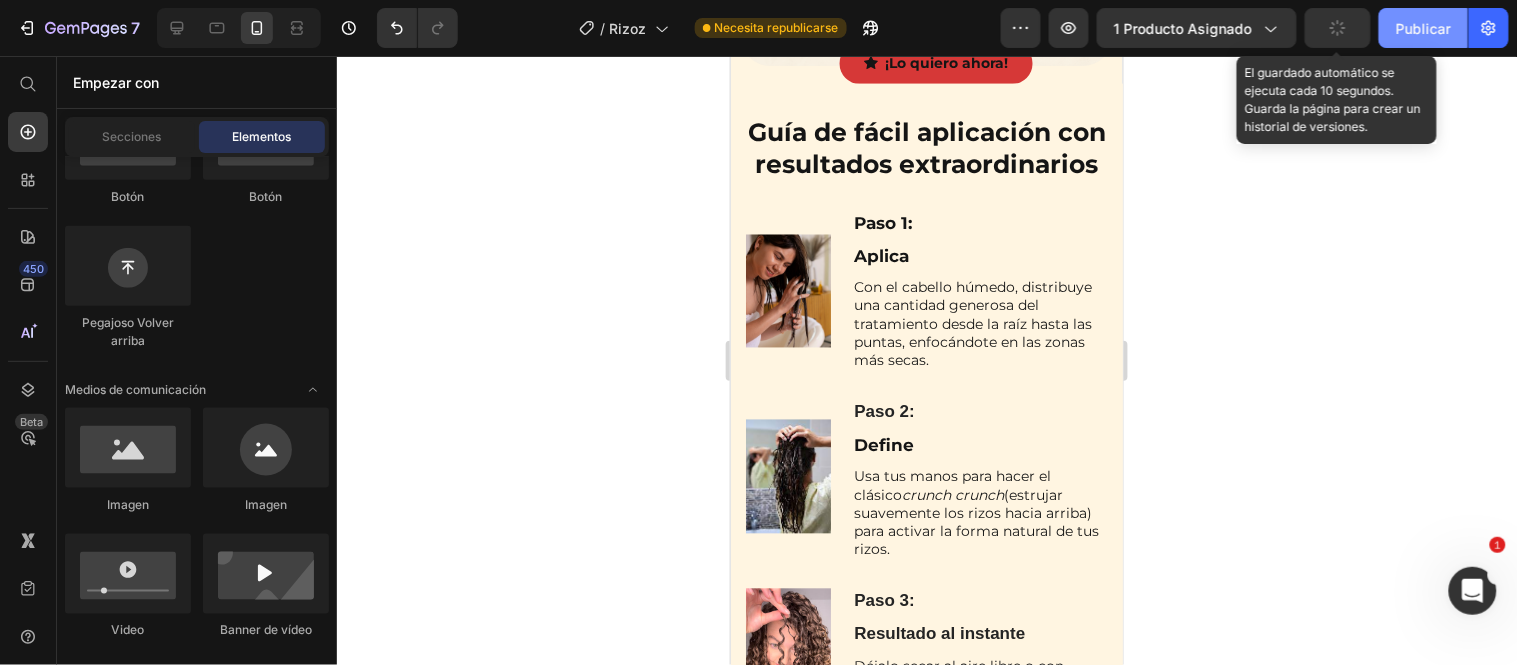 click on "Publicar" at bounding box center [1423, 28] 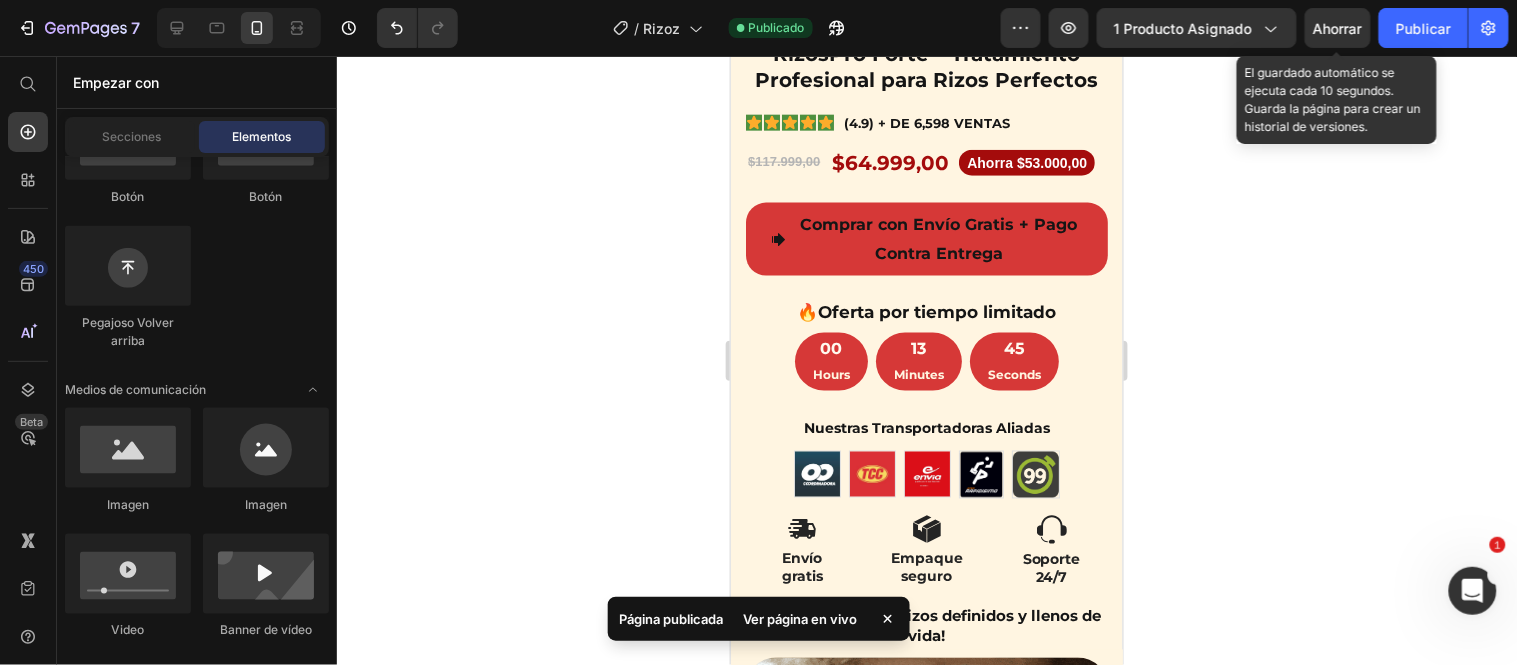 scroll, scrollTop: 821, scrollLeft: 0, axis: vertical 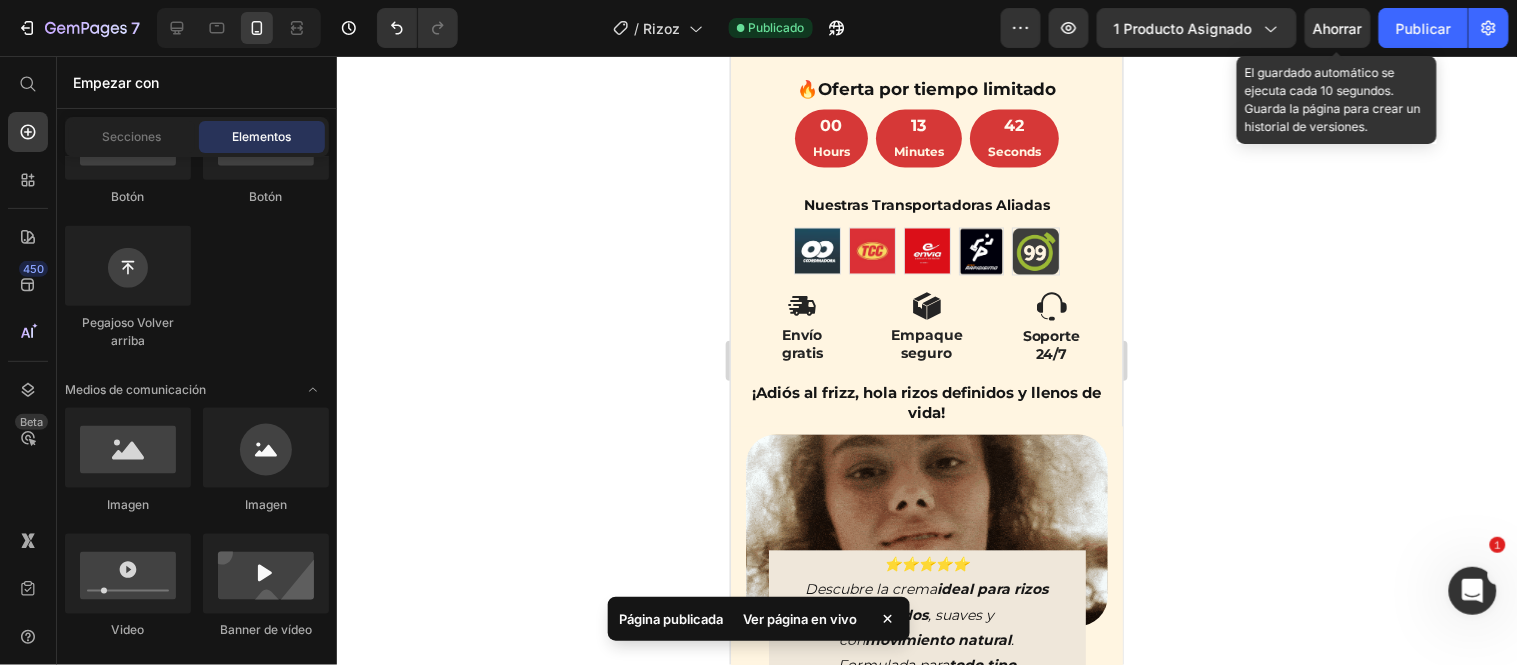 click on "Ahorrar" at bounding box center [1338, 28] 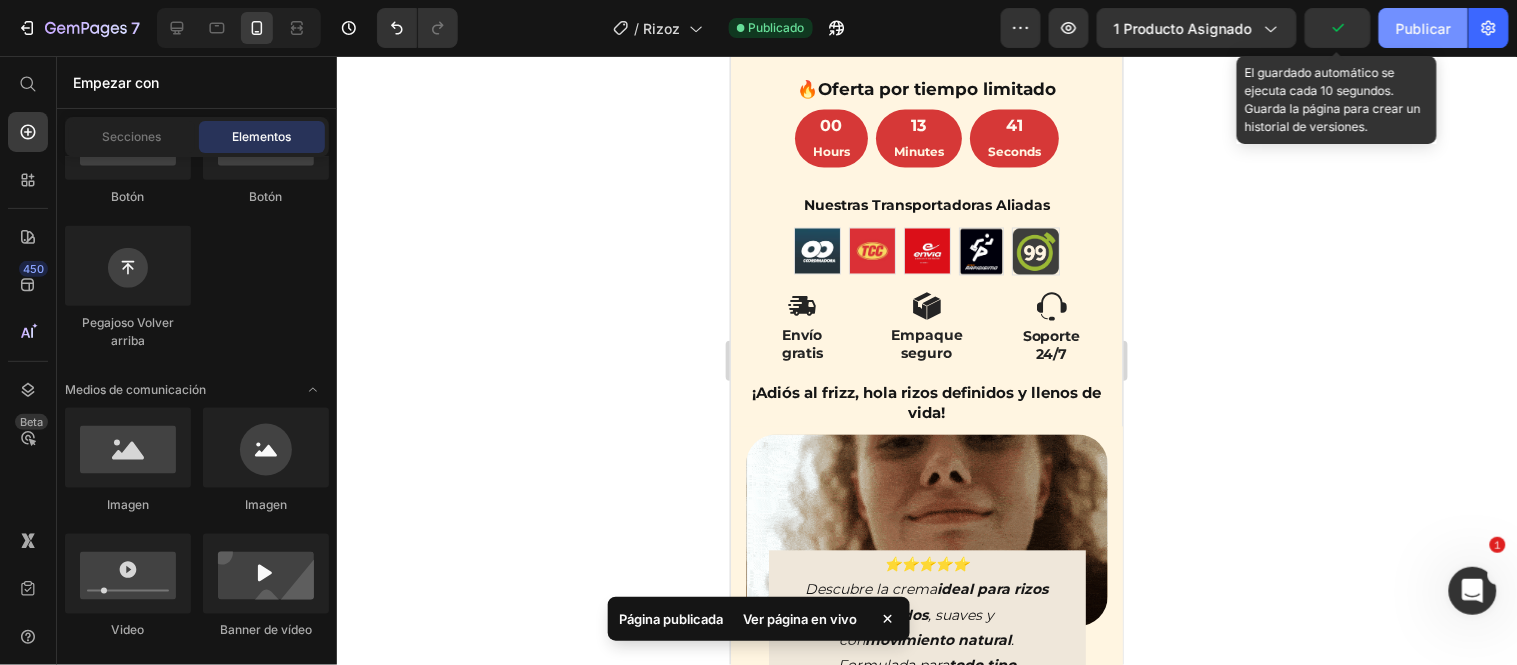 click on "Publicar" at bounding box center [1423, 28] 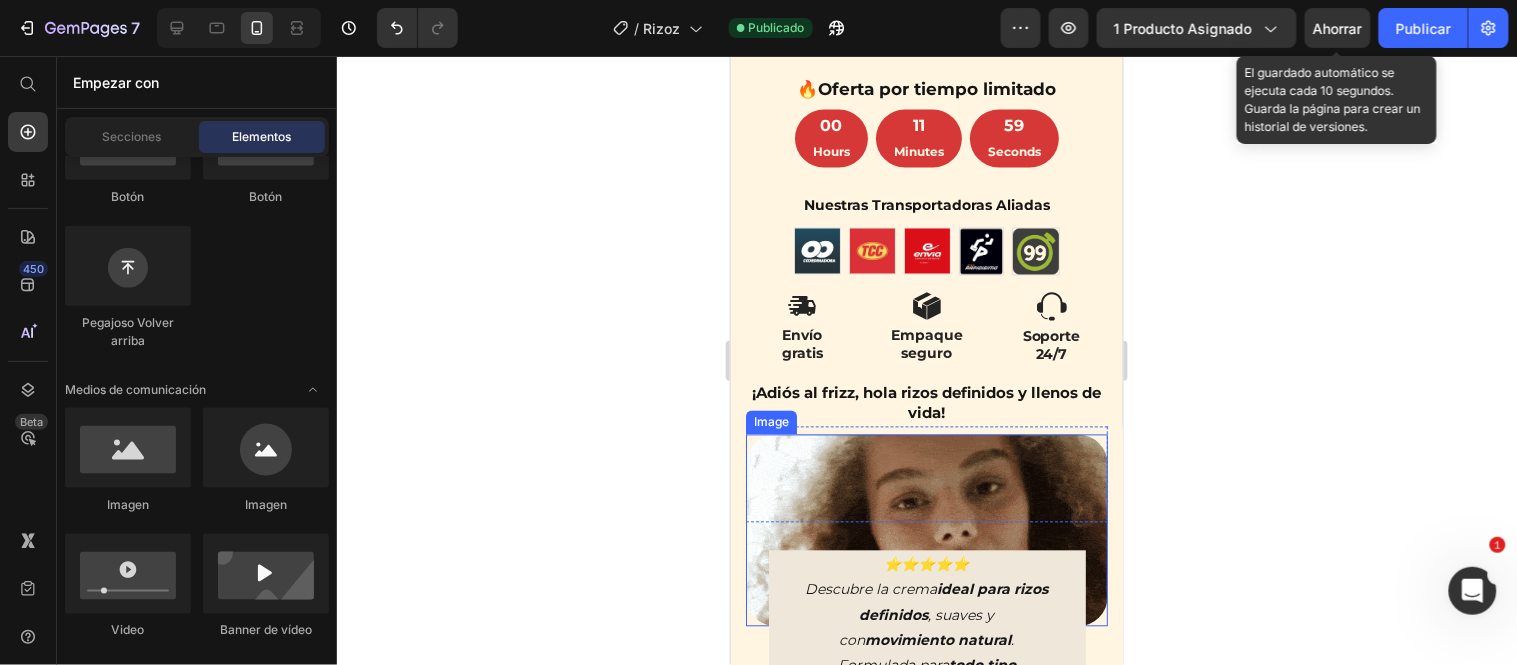 click at bounding box center (926, 530) 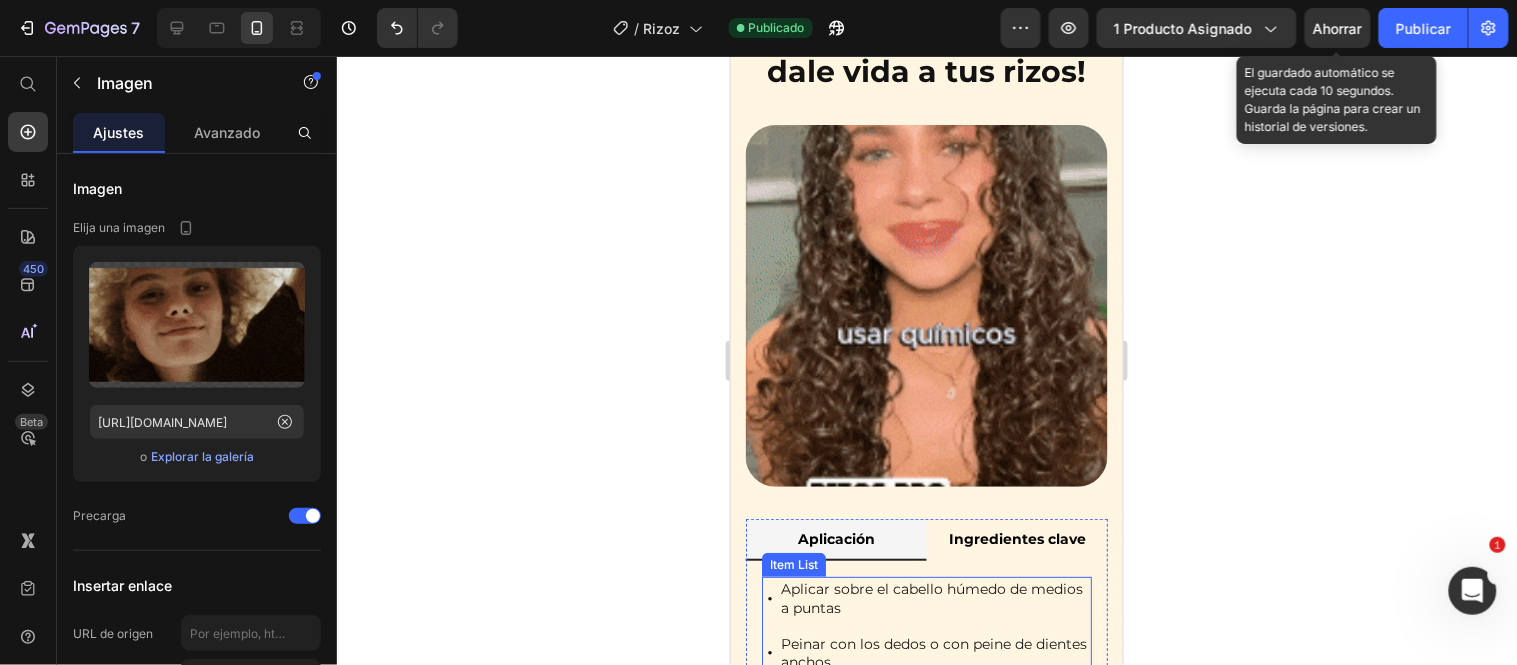 scroll, scrollTop: 1932, scrollLeft: 0, axis: vertical 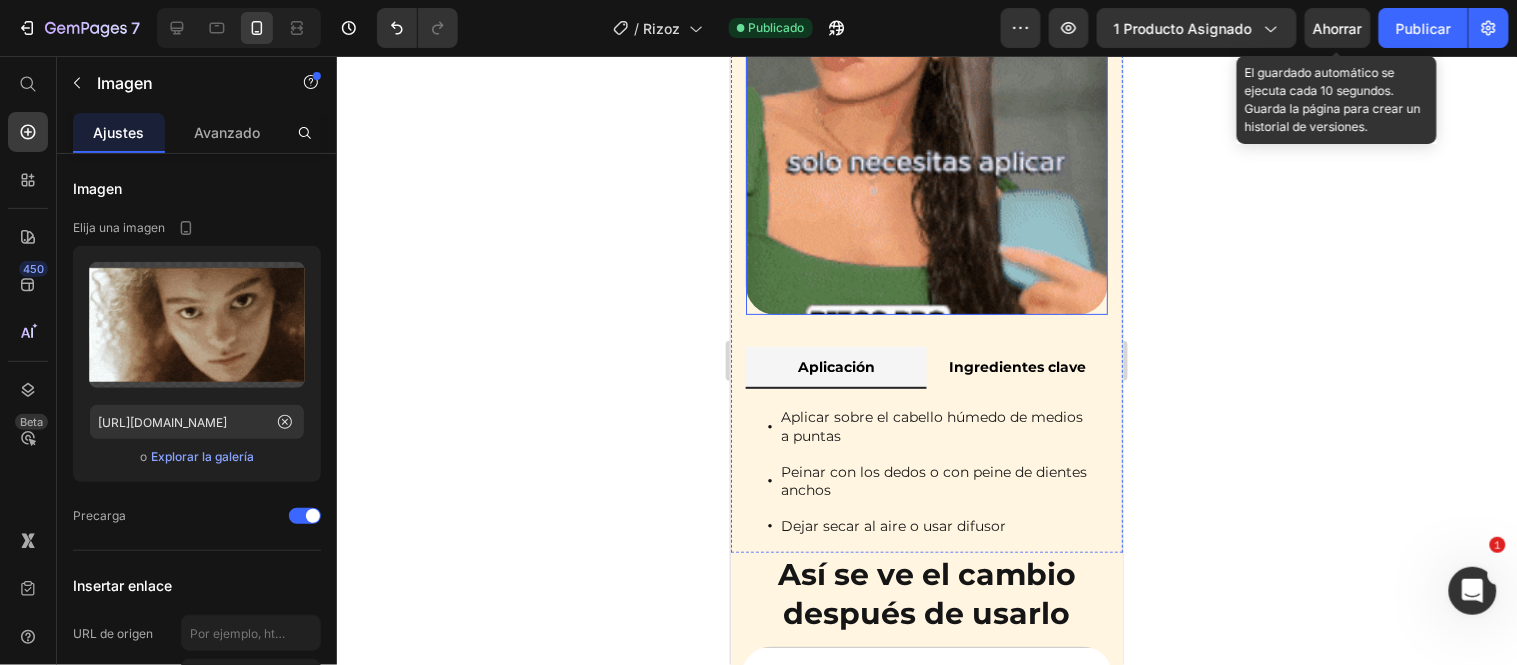 click at bounding box center [926, 133] 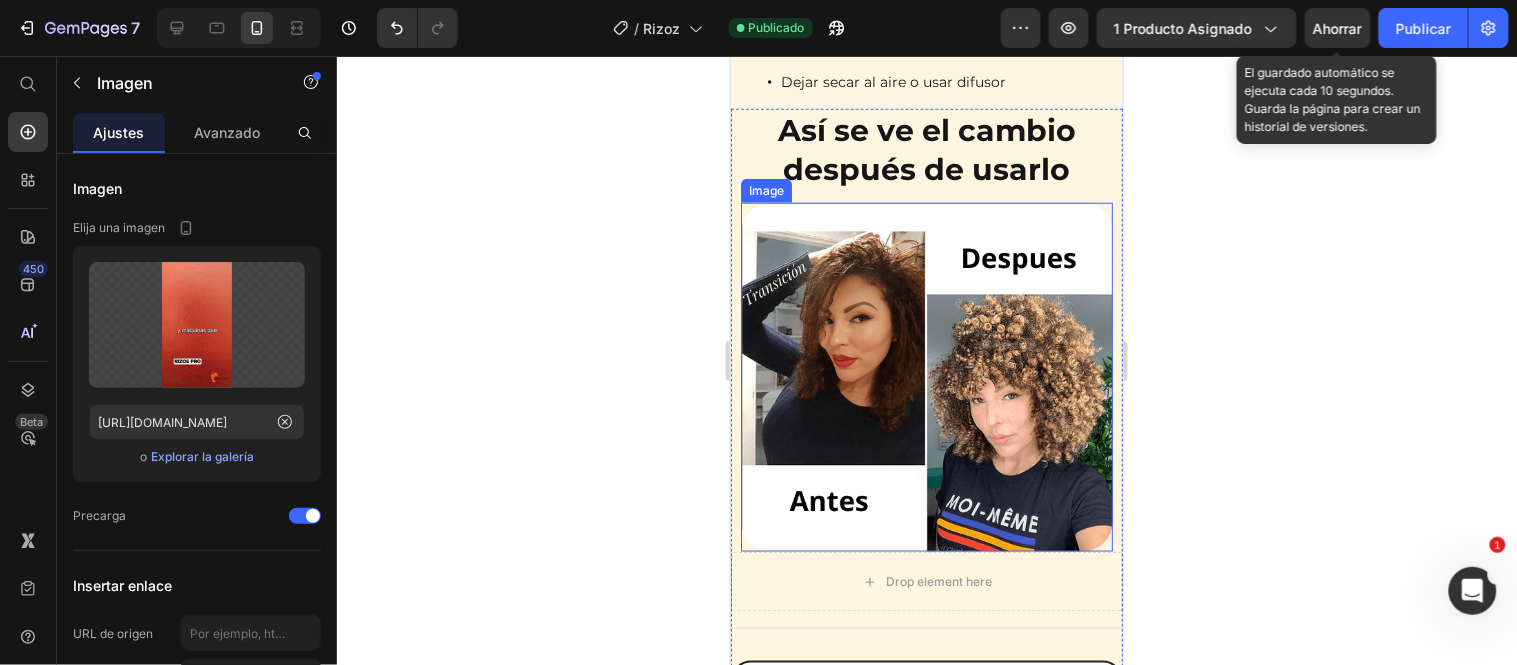 click at bounding box center (926, 377) 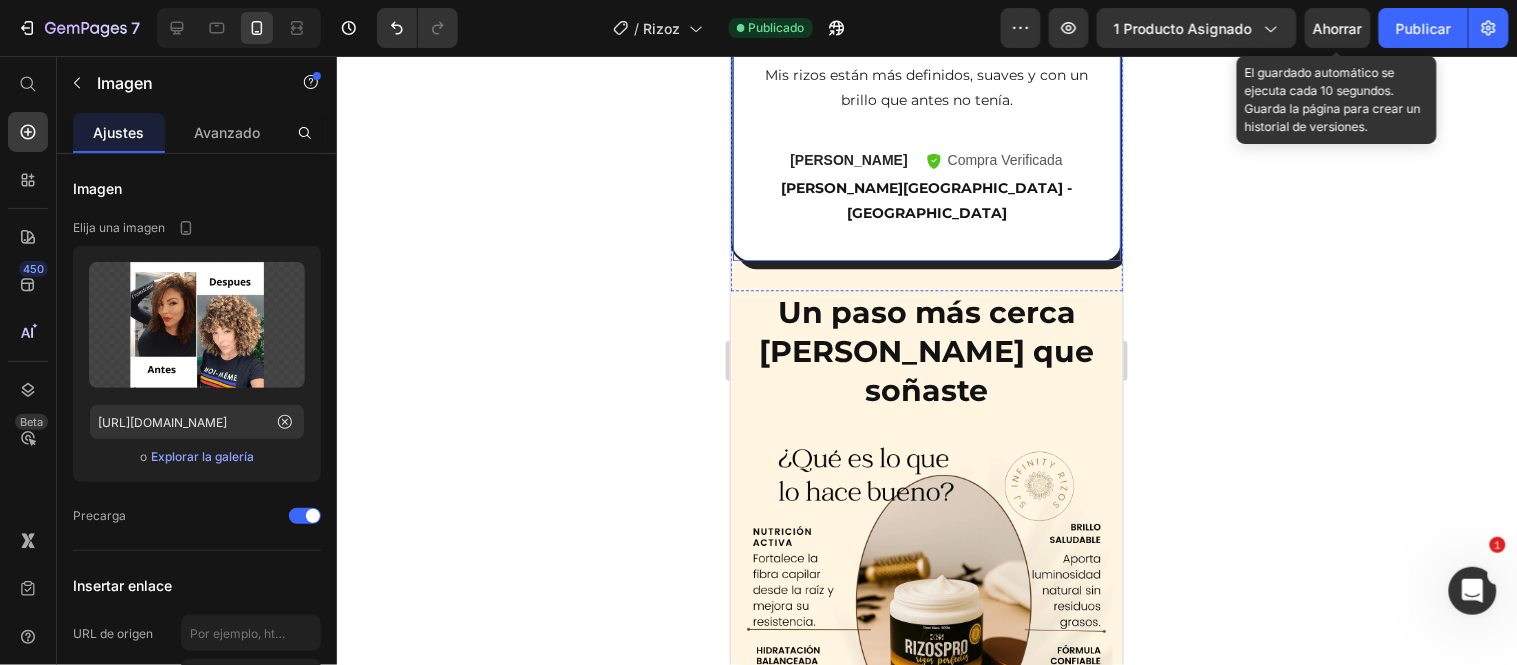 scroll, scrollTop: 3376, scrollLeft: 0, axis: vertical 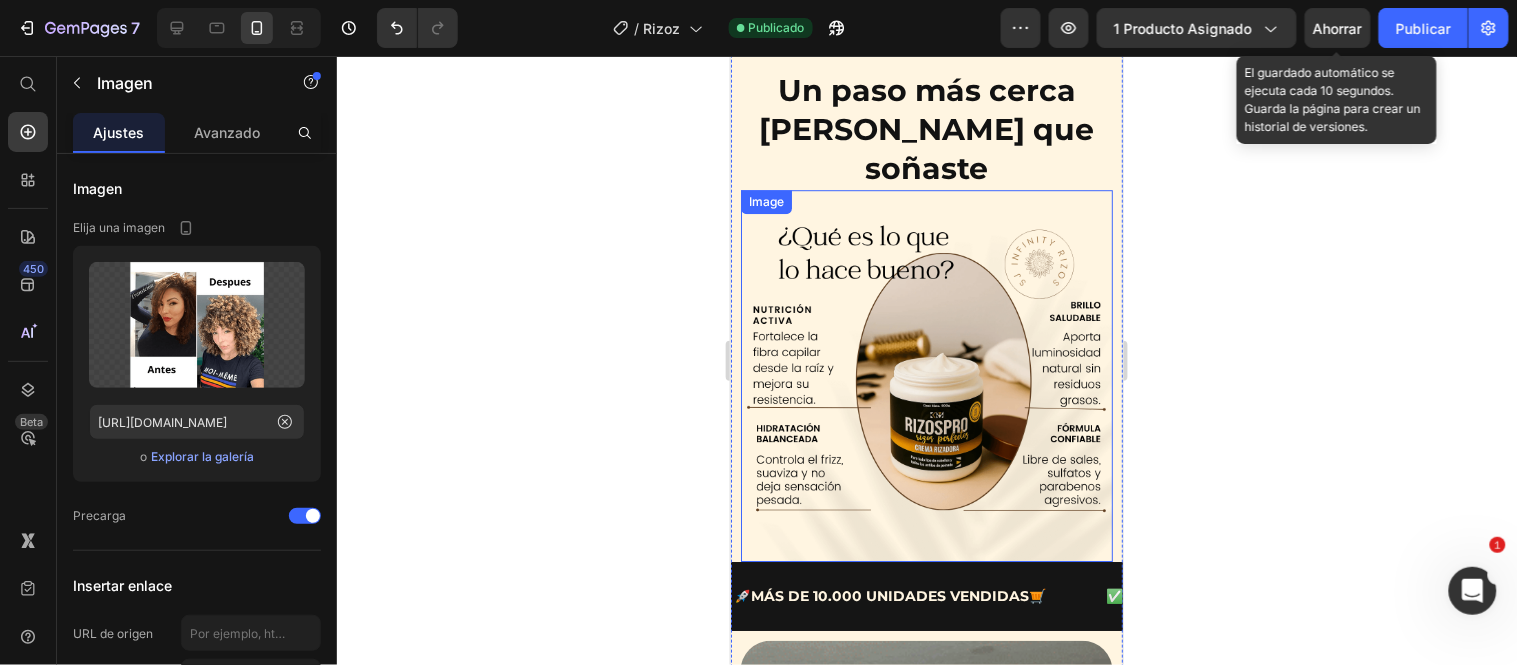click at bounding box center (926, 375) 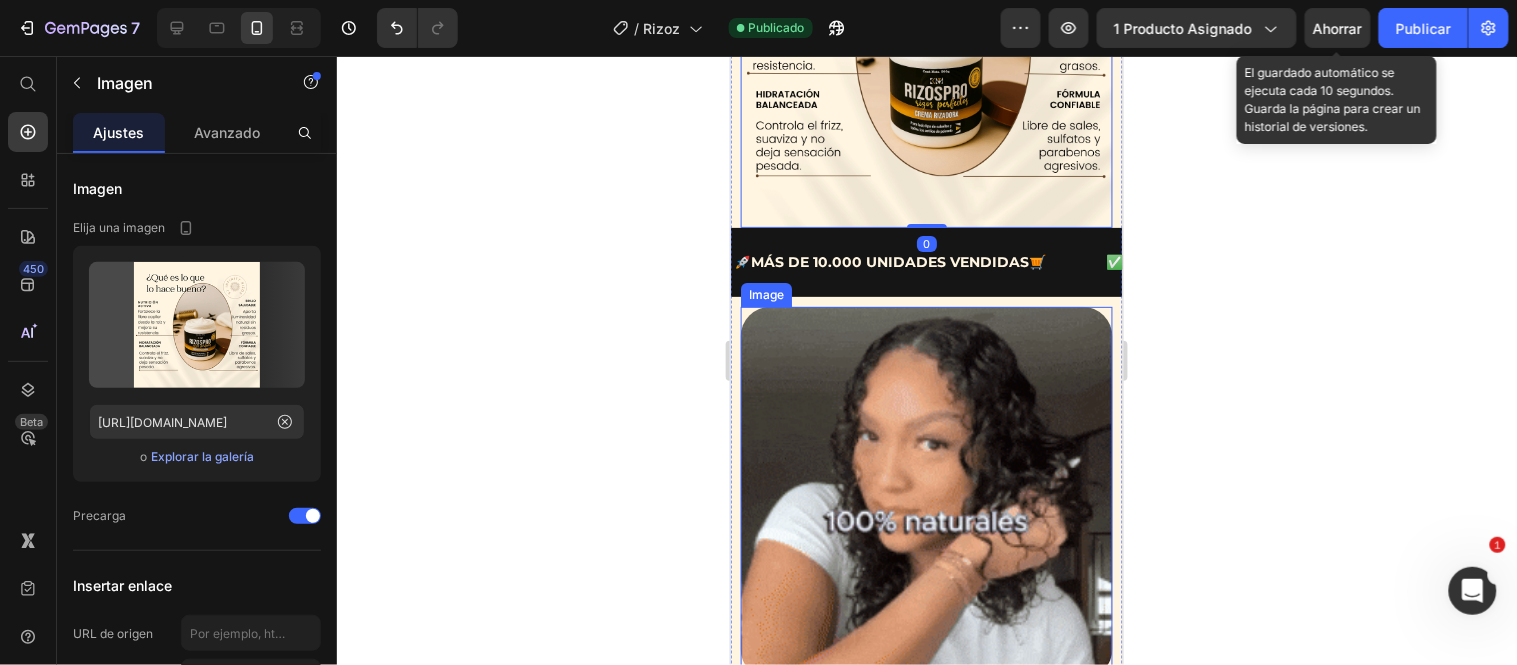 click at bounding box center (926, 492) 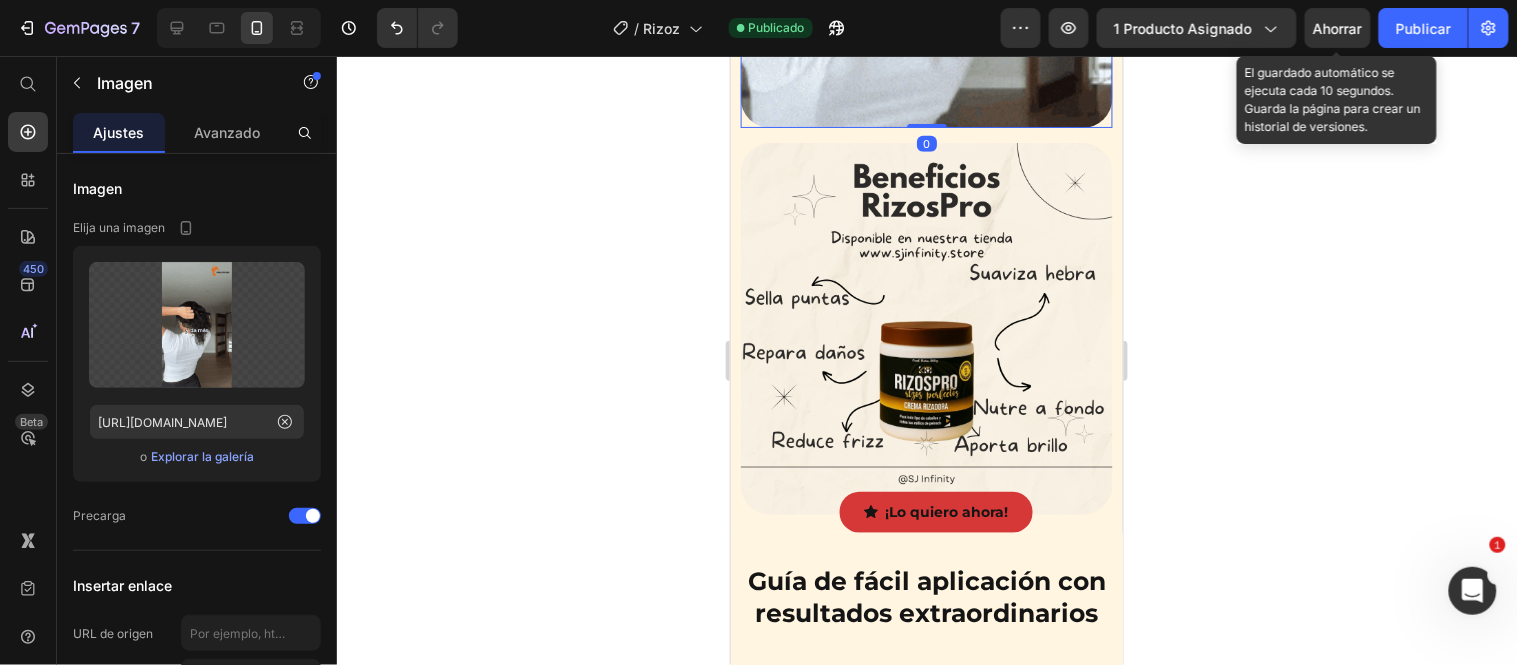 scroll, scrollTop: 4265, scrollLeft: 0, axis: vertical 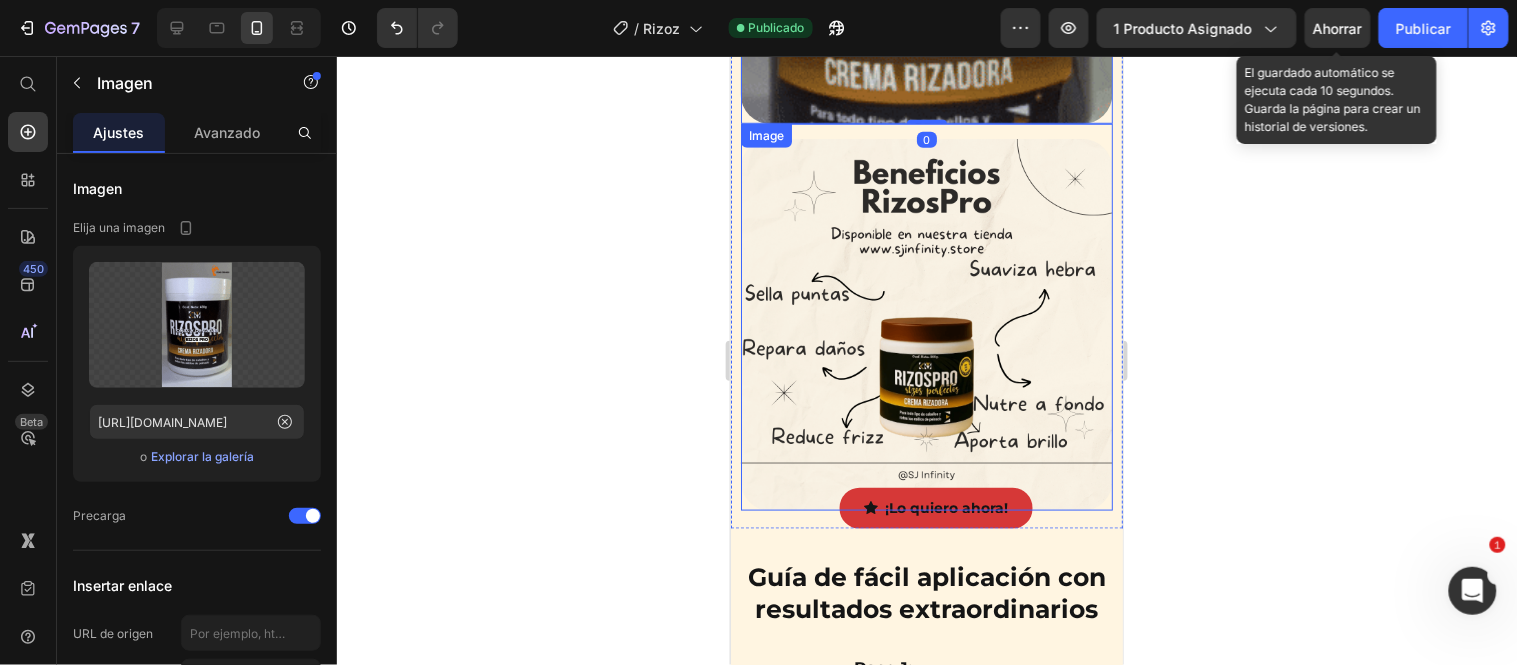 click at bounding box center (926, 316) 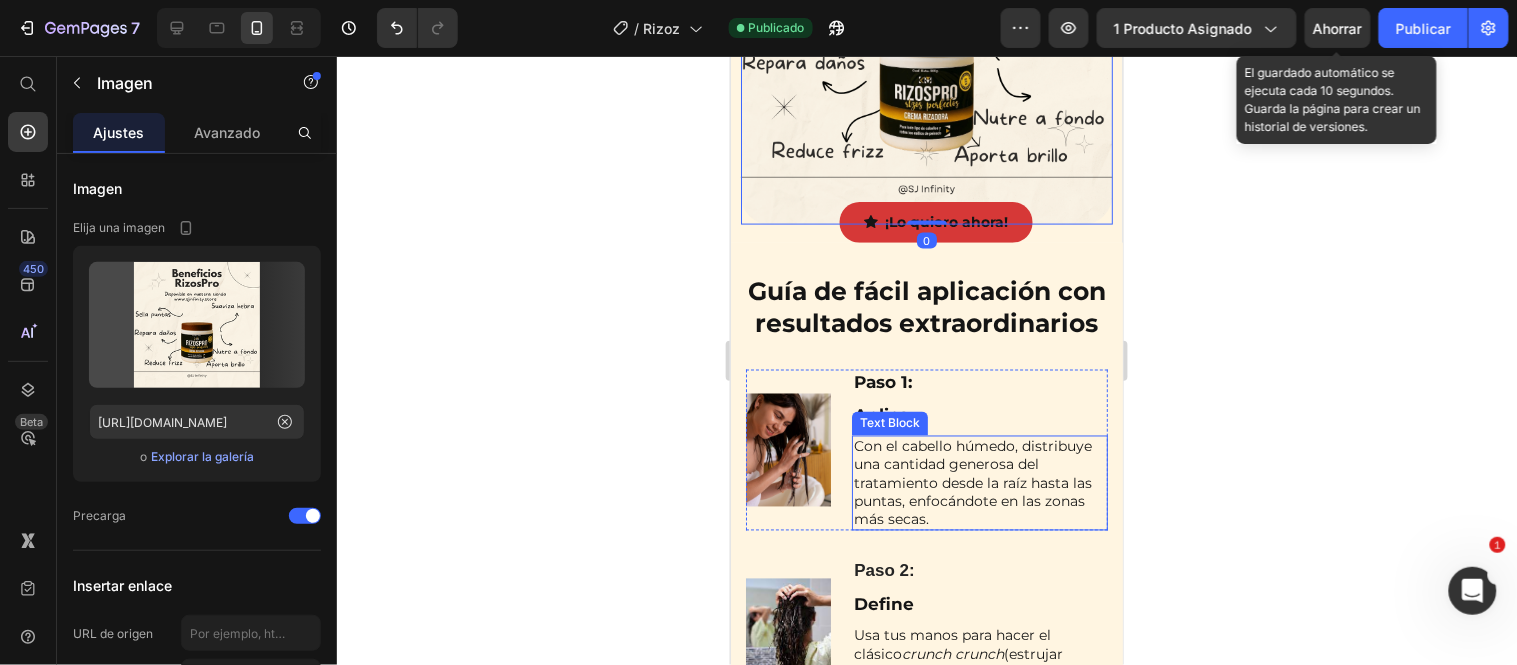scroll, scrollTop: 4598, scrollLeft: 0, axis: vertical 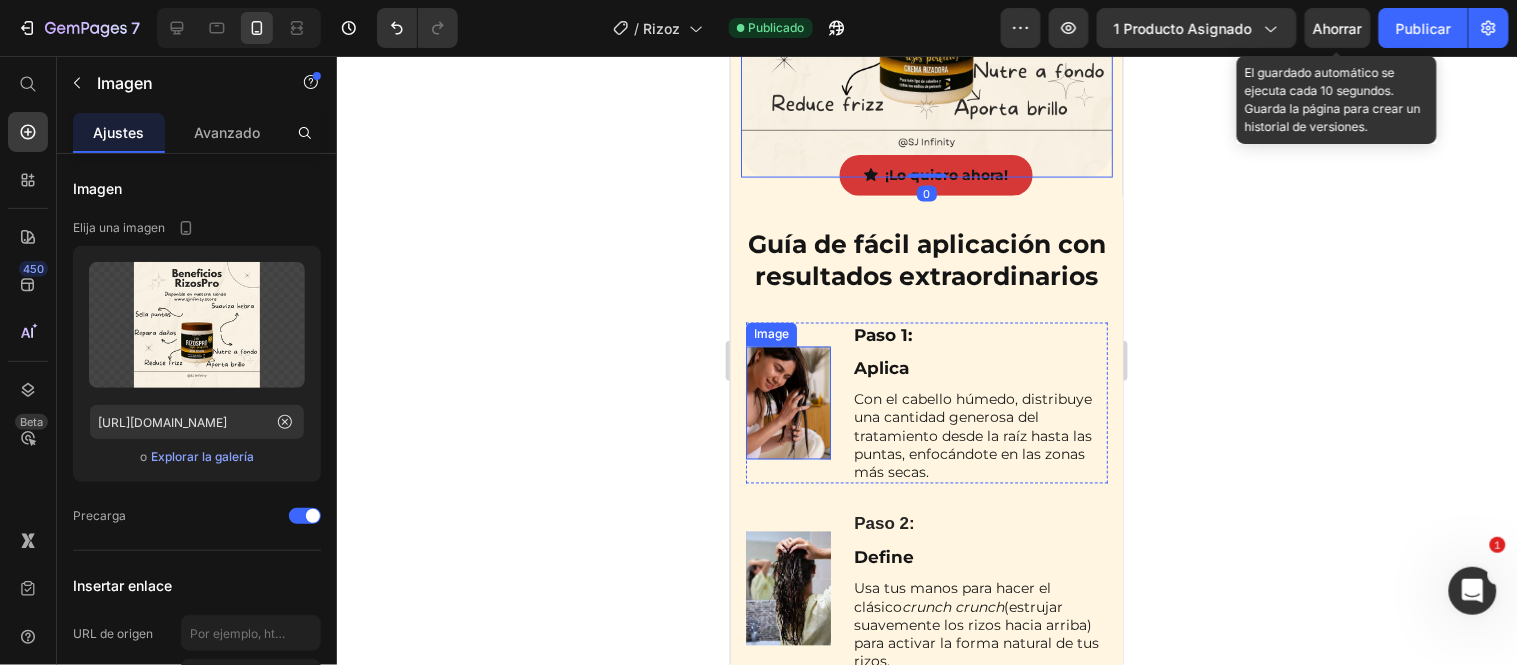 click at bounding box center [787, 403] 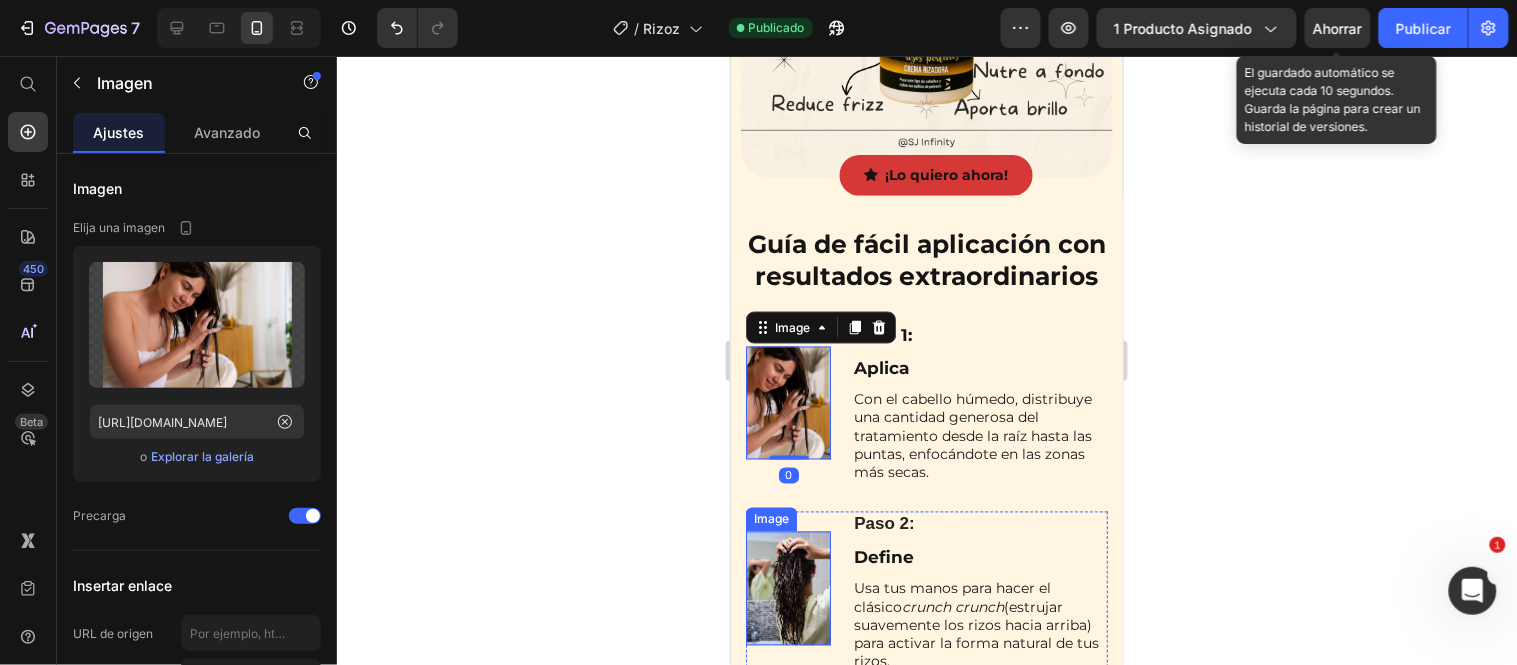 click at bounding box center (787, 588) 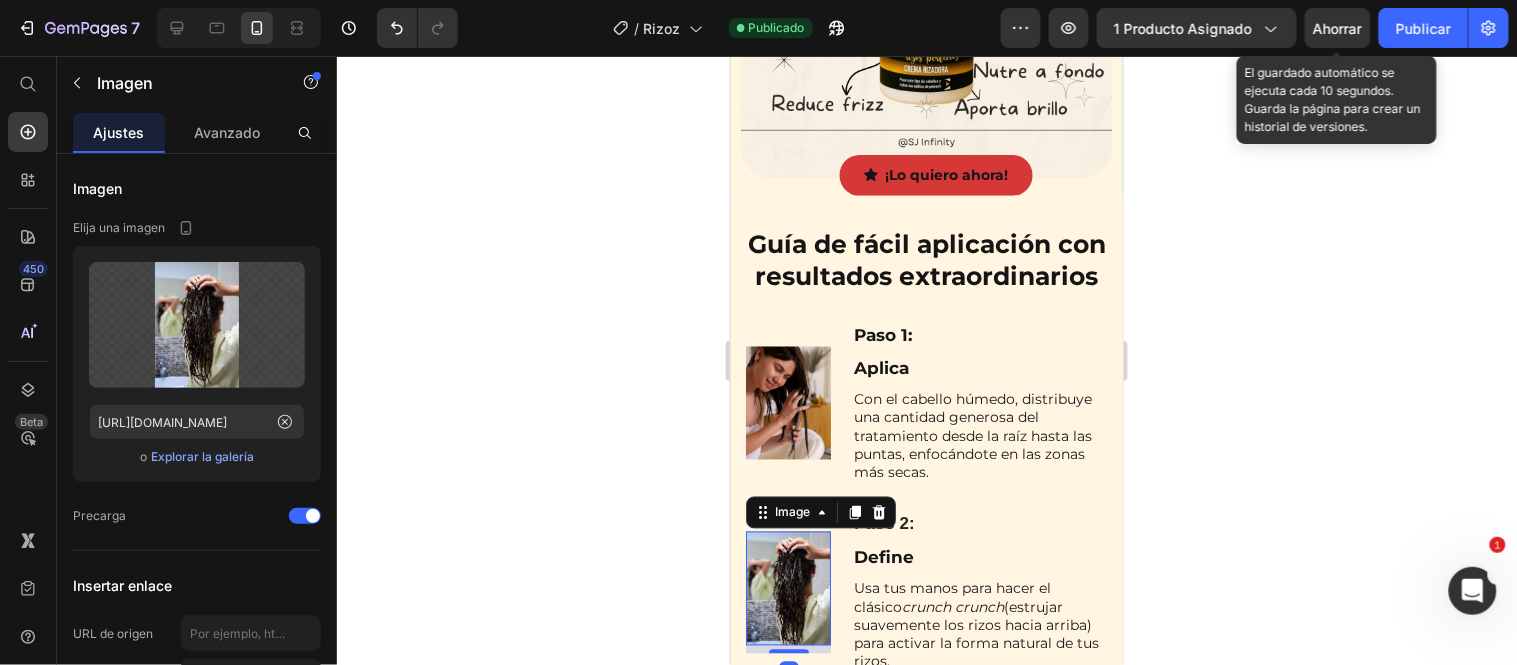 click at bounding box center (787, 772) 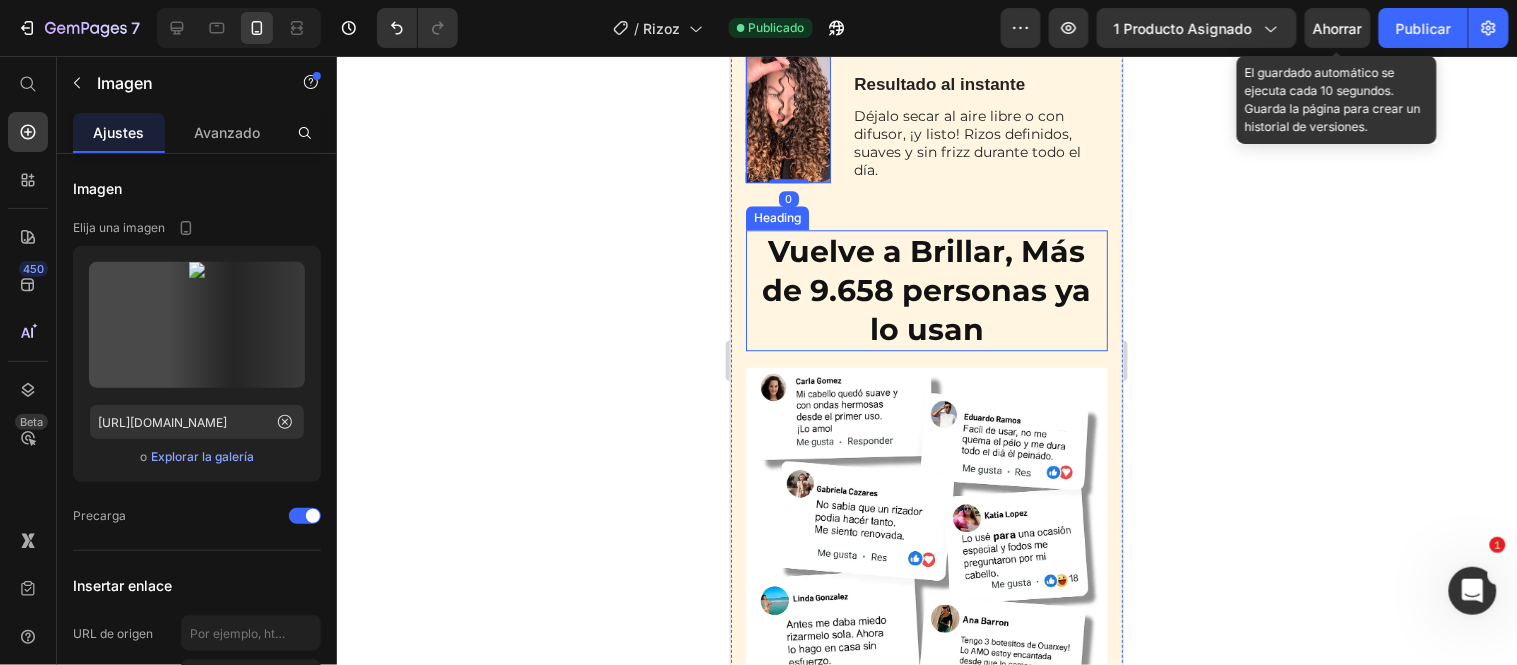 scroll, scrollTop: 5154, scrollLeft: 0, axis: vertical 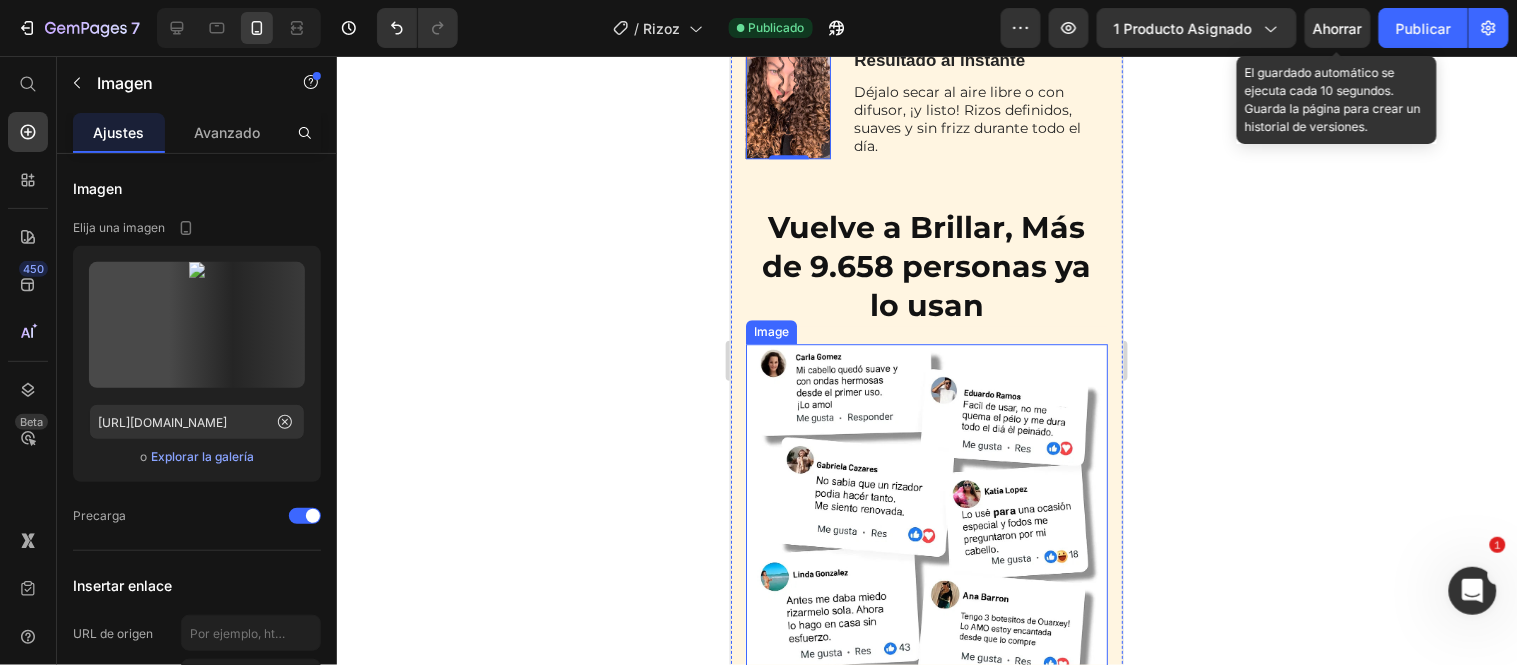 click at bounding box center [926, 524] 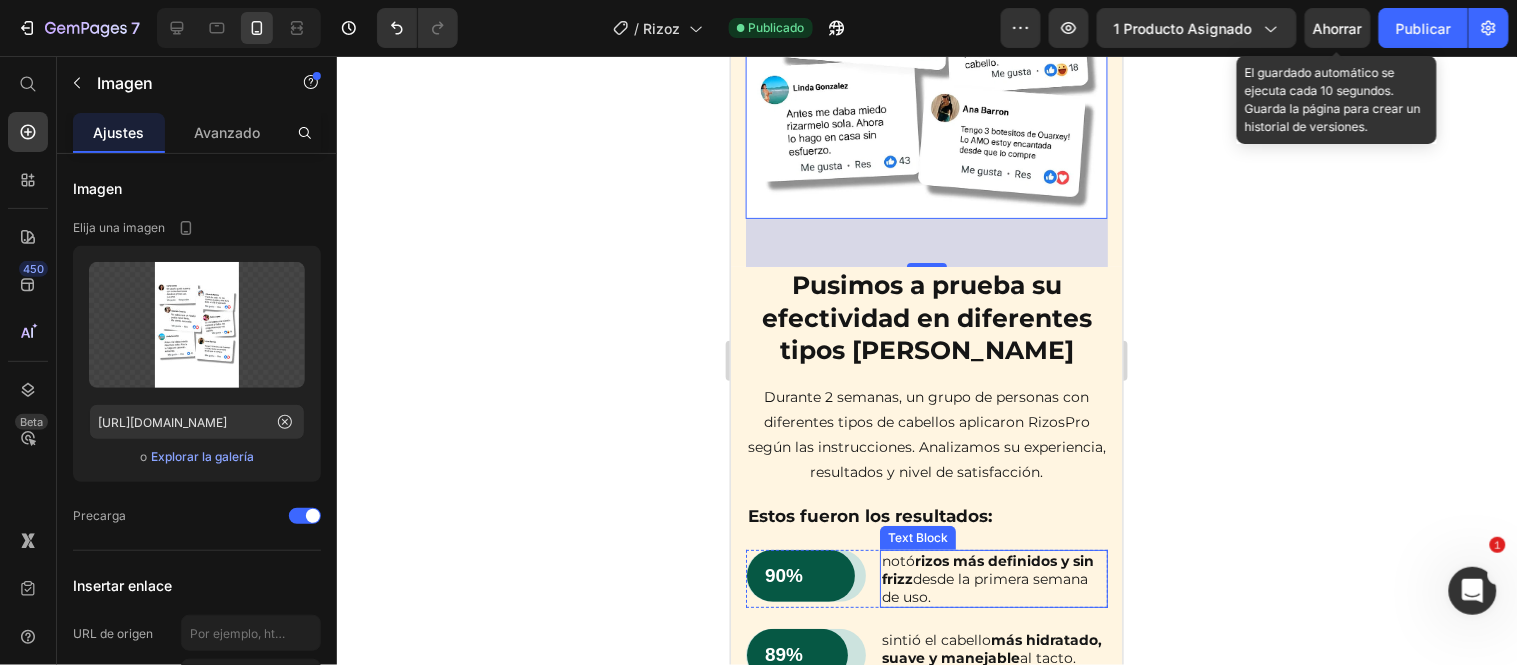 scroll, scrollTop: 5598, scrollLeft: 0, axis: vertical 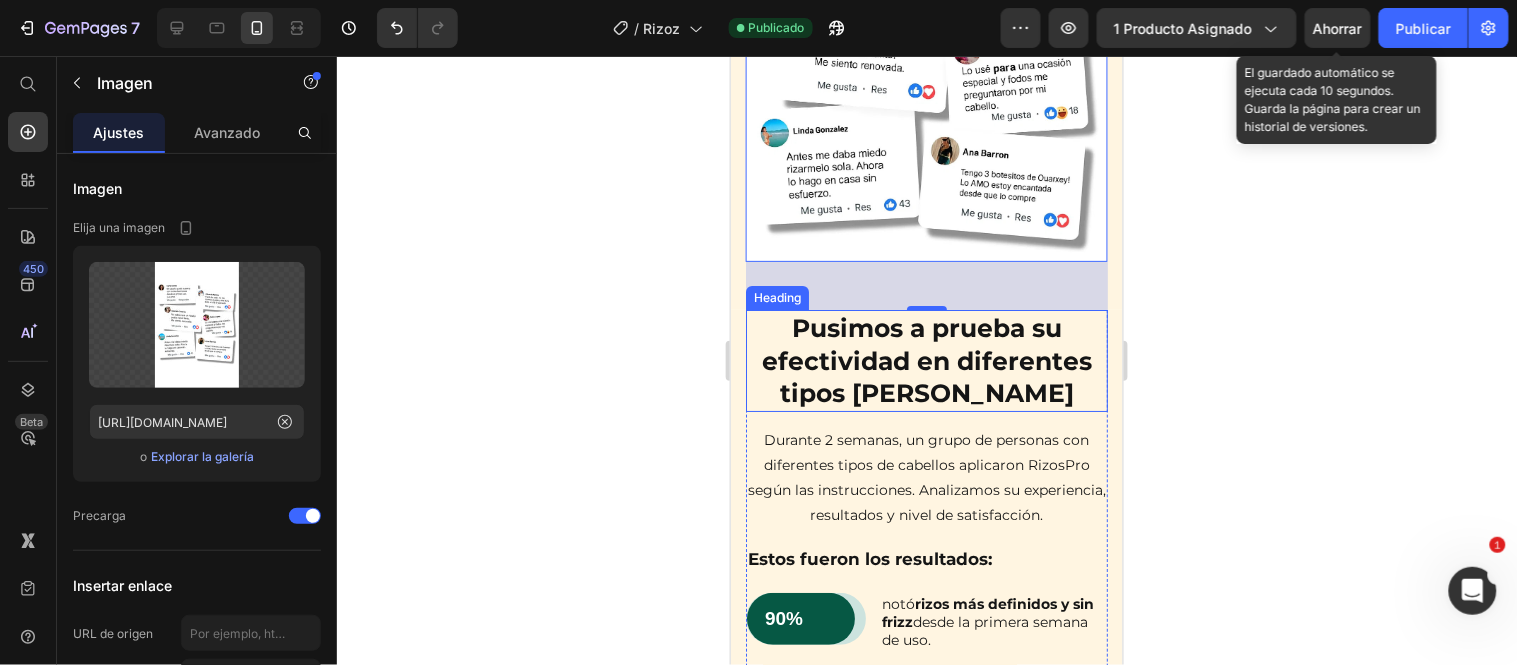 click on "Pusimos a prueba su efectividad en diferentes tipos [PERSON_NAME]" at bounding box center [926, 360] 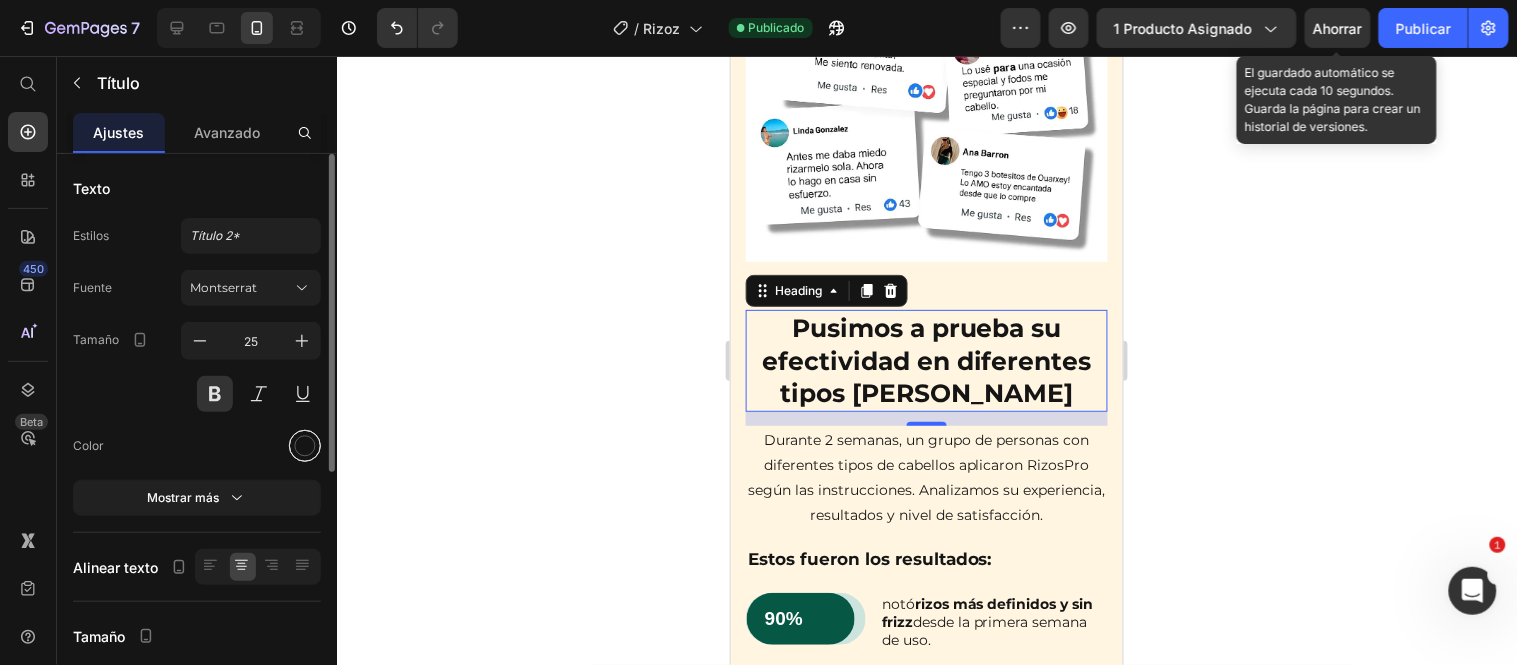 click at bounding box center [305, 446] 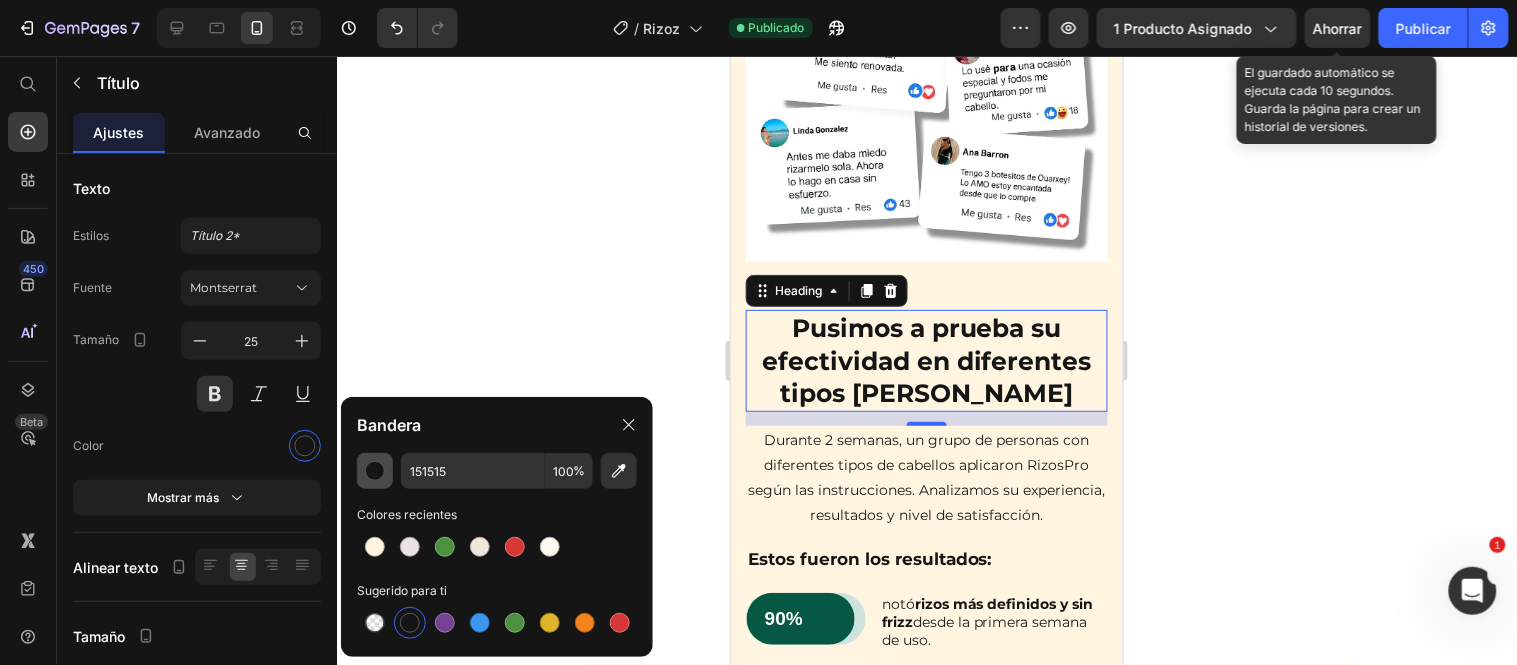 click at bounding box center (375, 471) 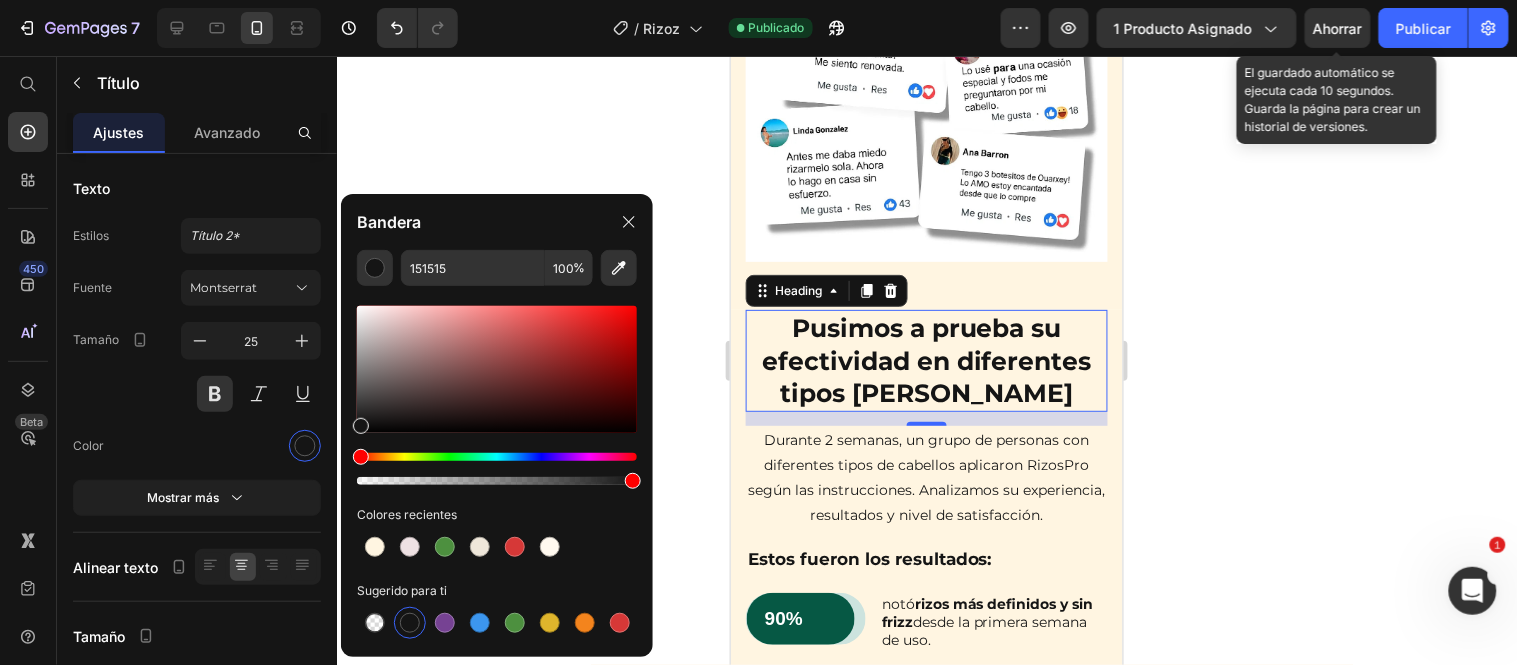 click at bounding box center (497, 457) 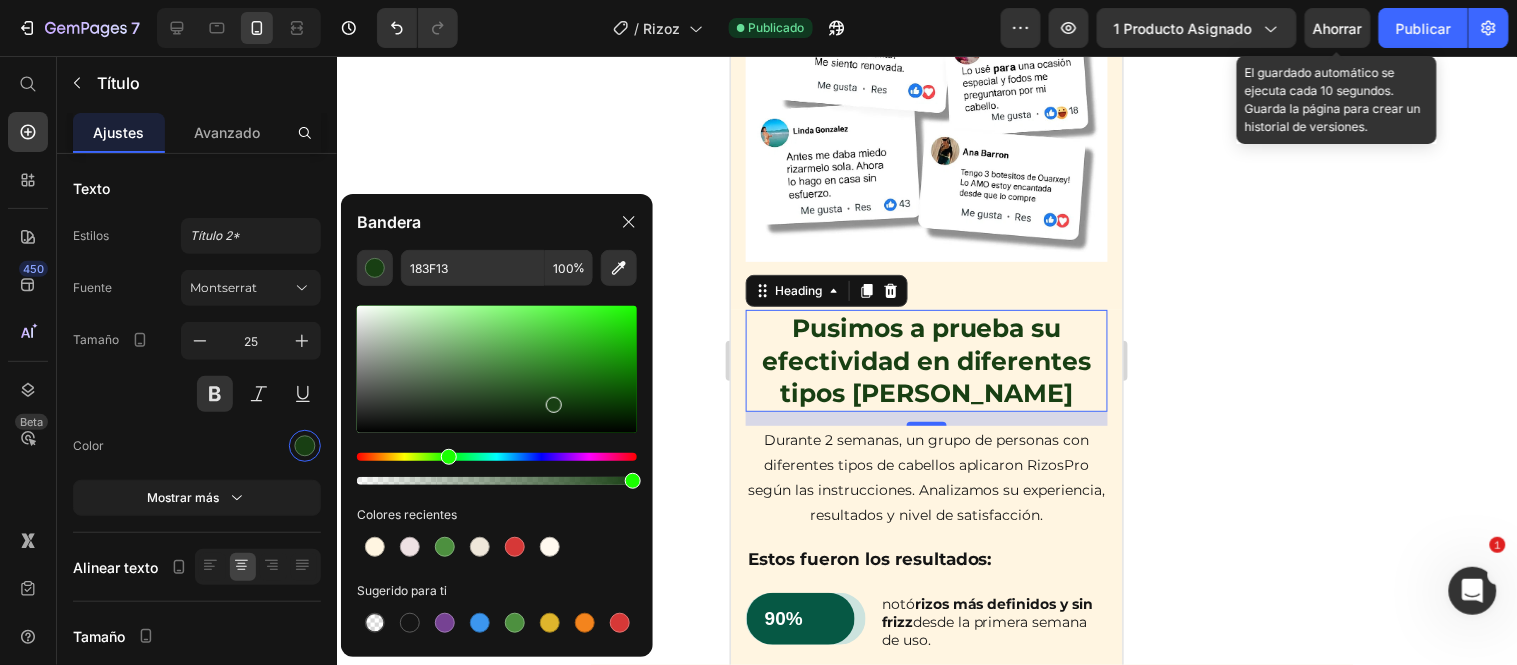 drag, startPoint x: 361, startPoint y: 423, endPoint x: 552, endPoint y: 401, distance: 192.26285 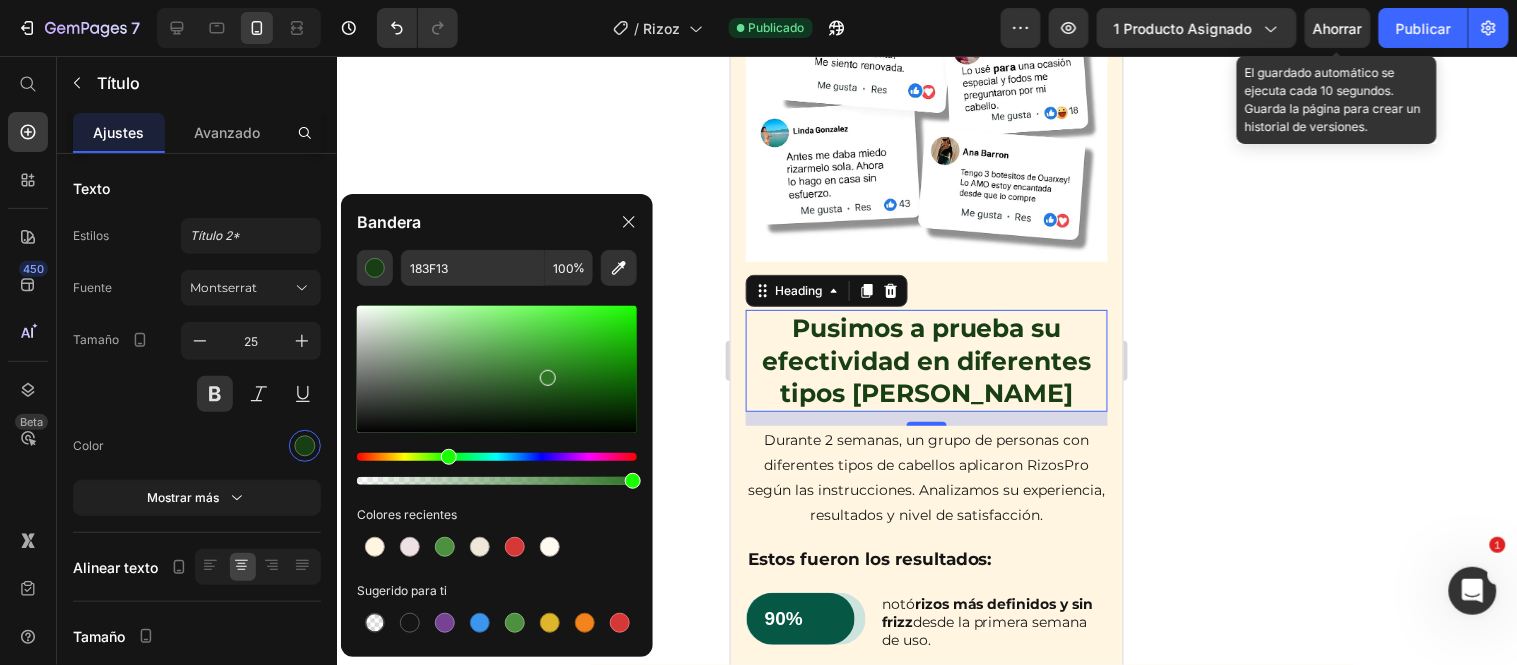 drag, startPoint x: 552, startPoint y: 401, endPoint x: 547, endPoint y: 374, distance: 27.45906 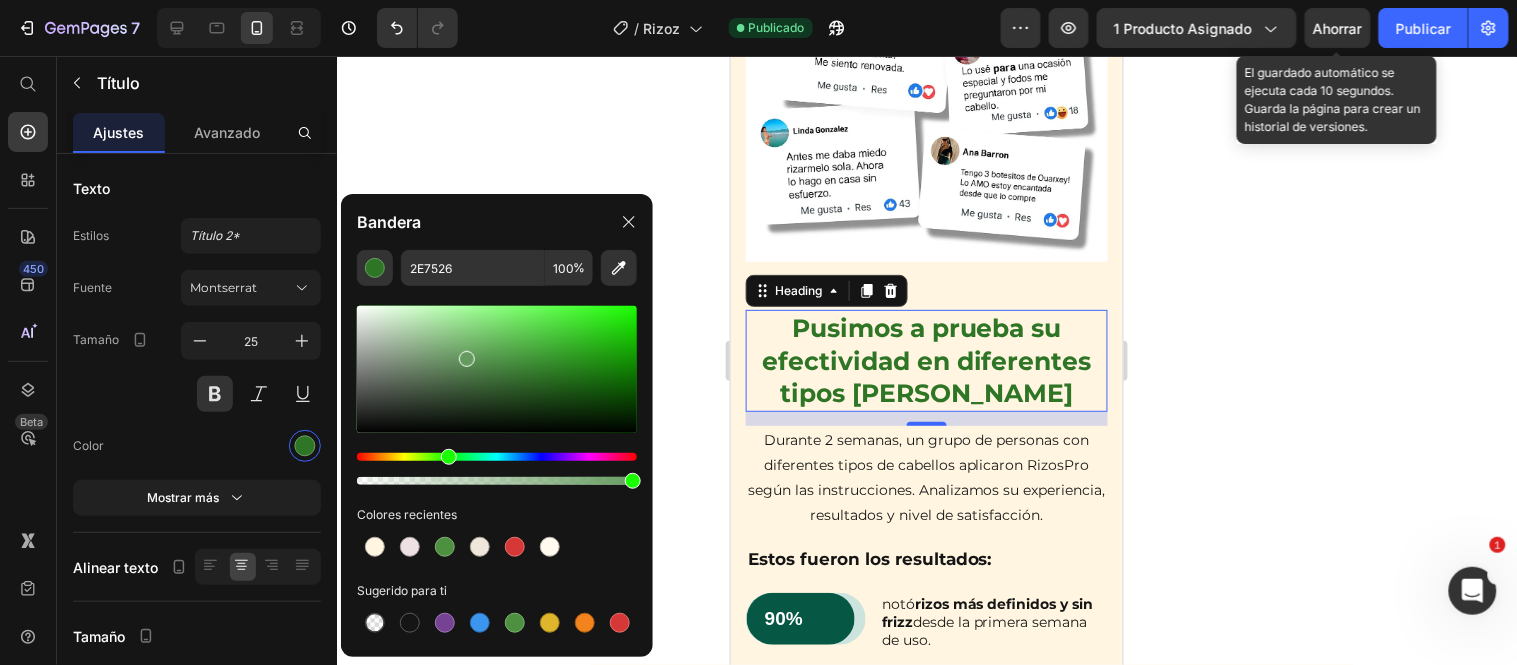drag, startPoint x: 547, startPoint y: 374, endPoint x: 465, endPoint y: 355, distance: 84.17244 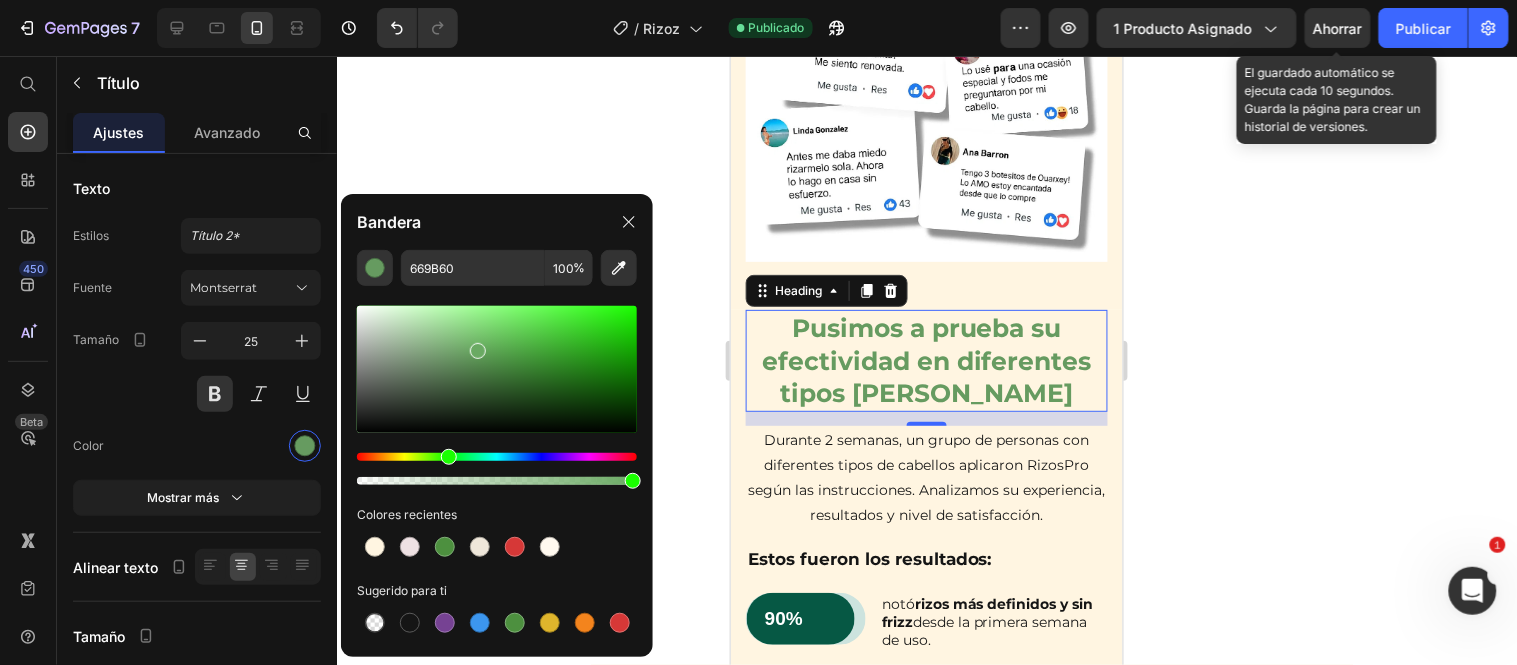 drag, startPoint x: 465, startPoint y: 355, endPoint x: 475, endPoint y: 348, distance: 12.206555 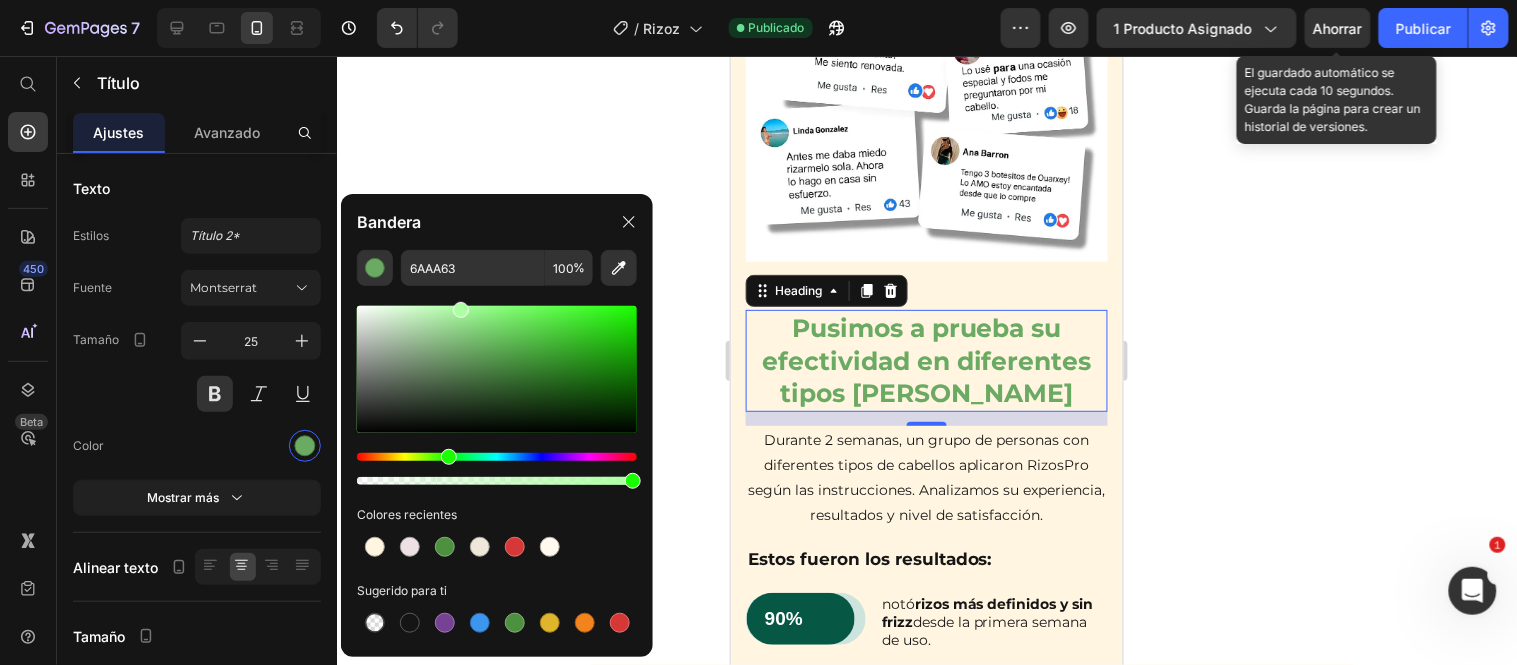 drag, startPoint x: 475, startPoint y: 348, endPoint x: 458, endPoint y: 305, distance: 46.238514 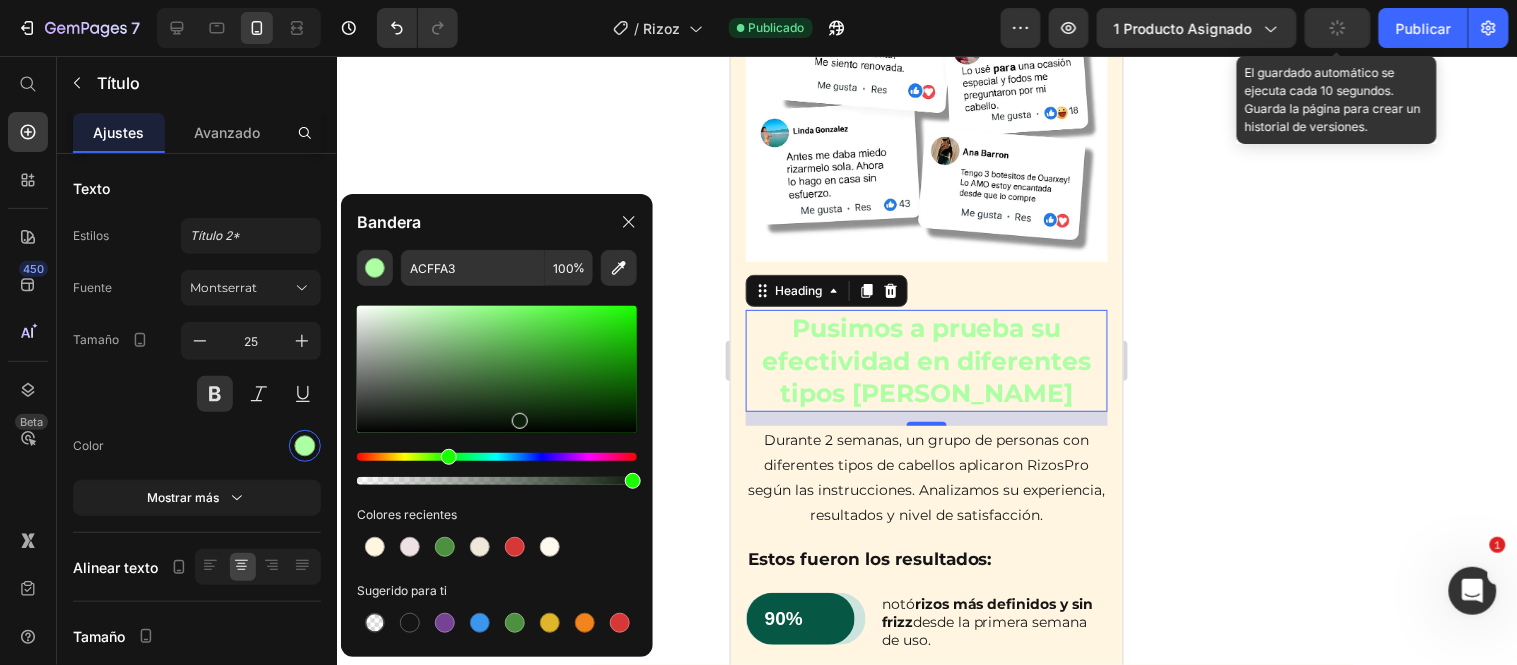 drag, startPoint x: 462, startPoint y: 336, endPoint x: 518, endPoint y: 417, distance: 98.47334 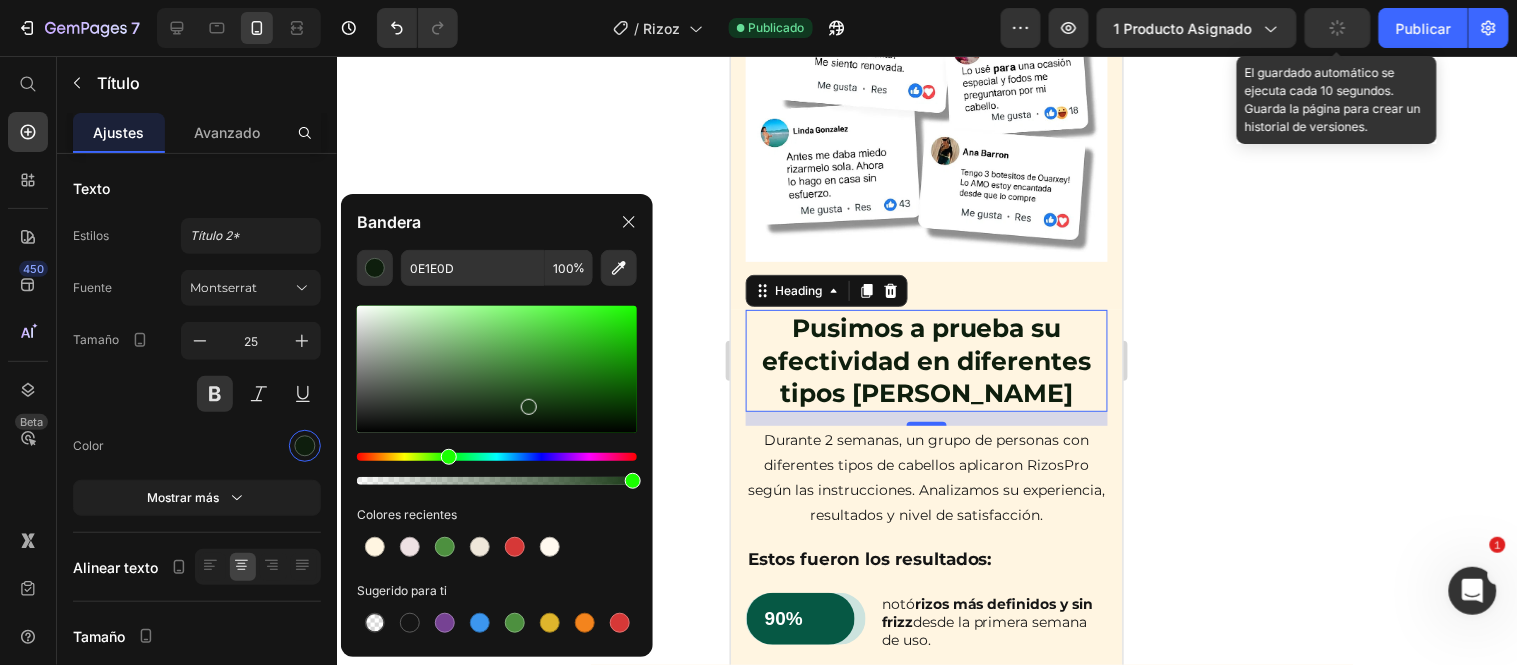 drag, startPoint x: 518, startPoint y: 417, endPoint x: 525, endPoint y: 403, distance: 15.652476 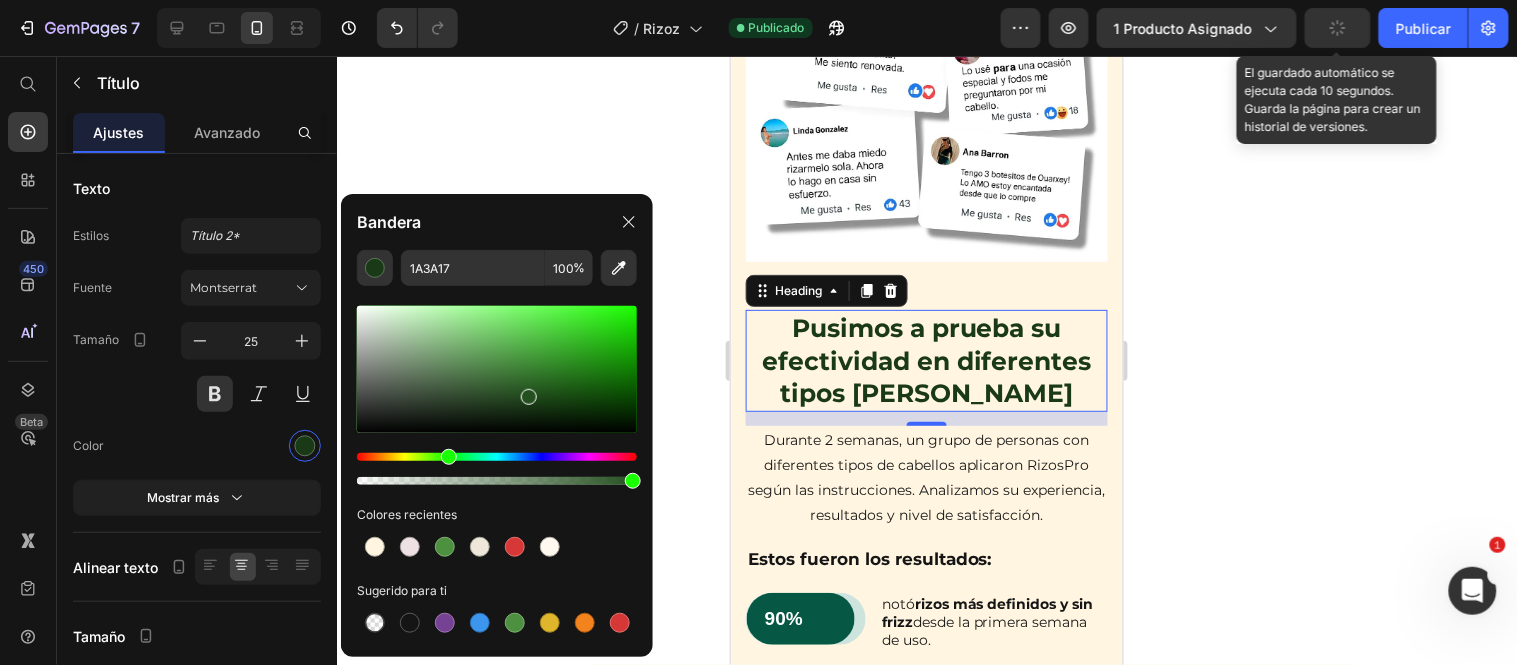 click at bounding box center (529, 397) 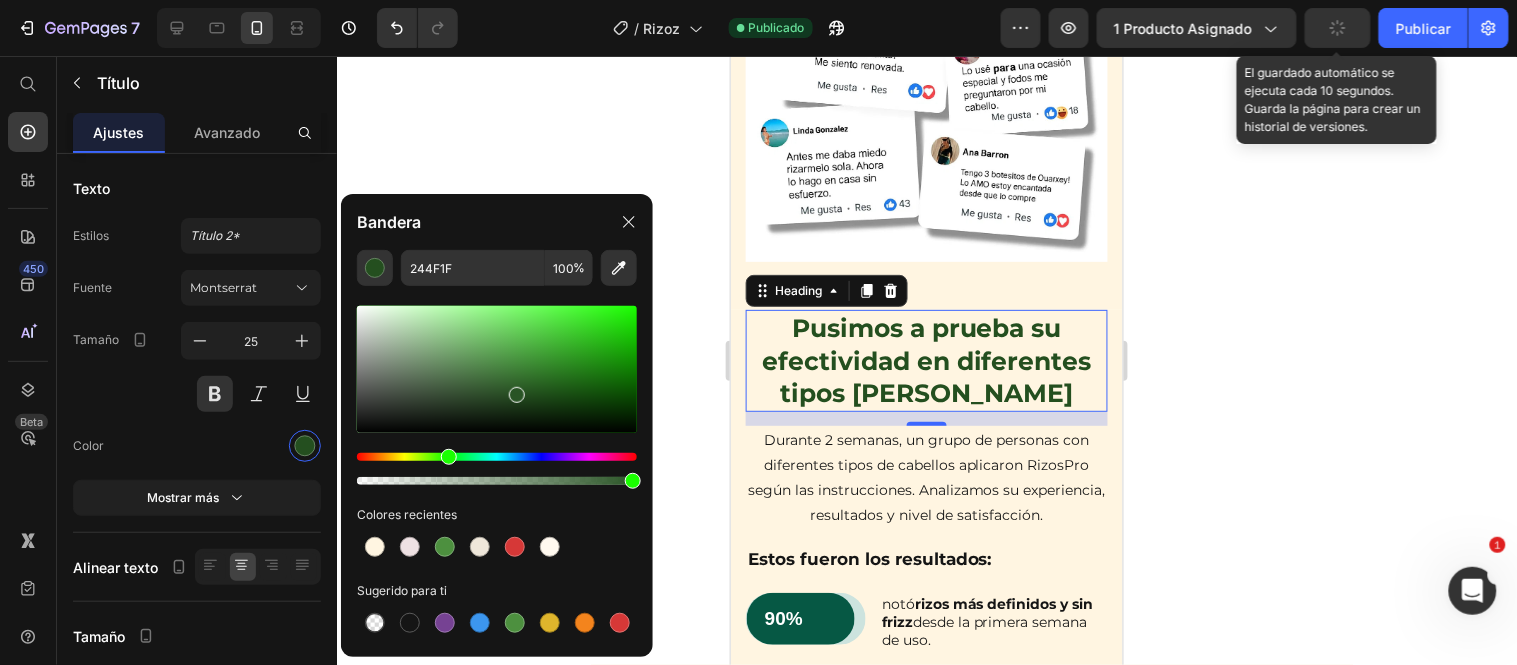 drag, startPoint x: 525, startPoint y: 393, endPoint x: 514, endPoint y: 390, distance: 11.401754 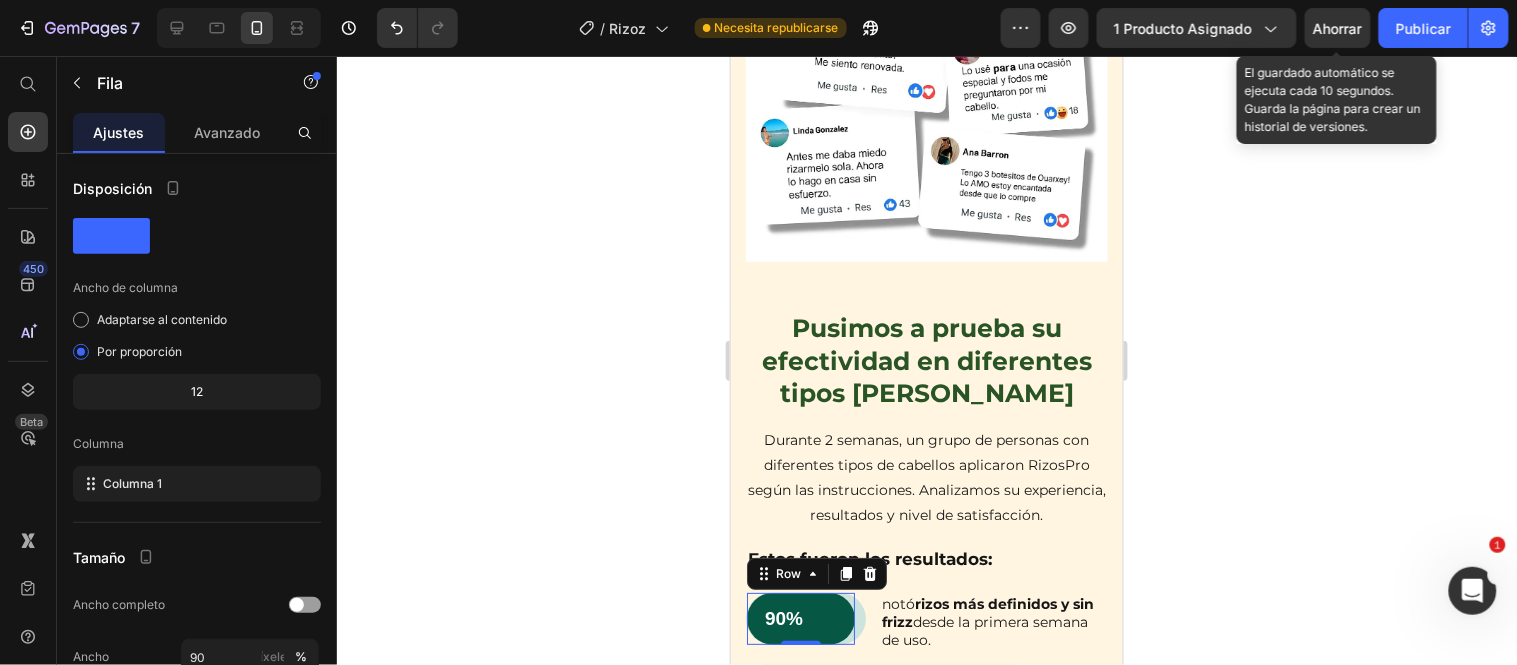 click on "90% Text Block Row   0" at bounding box center [800, 618] 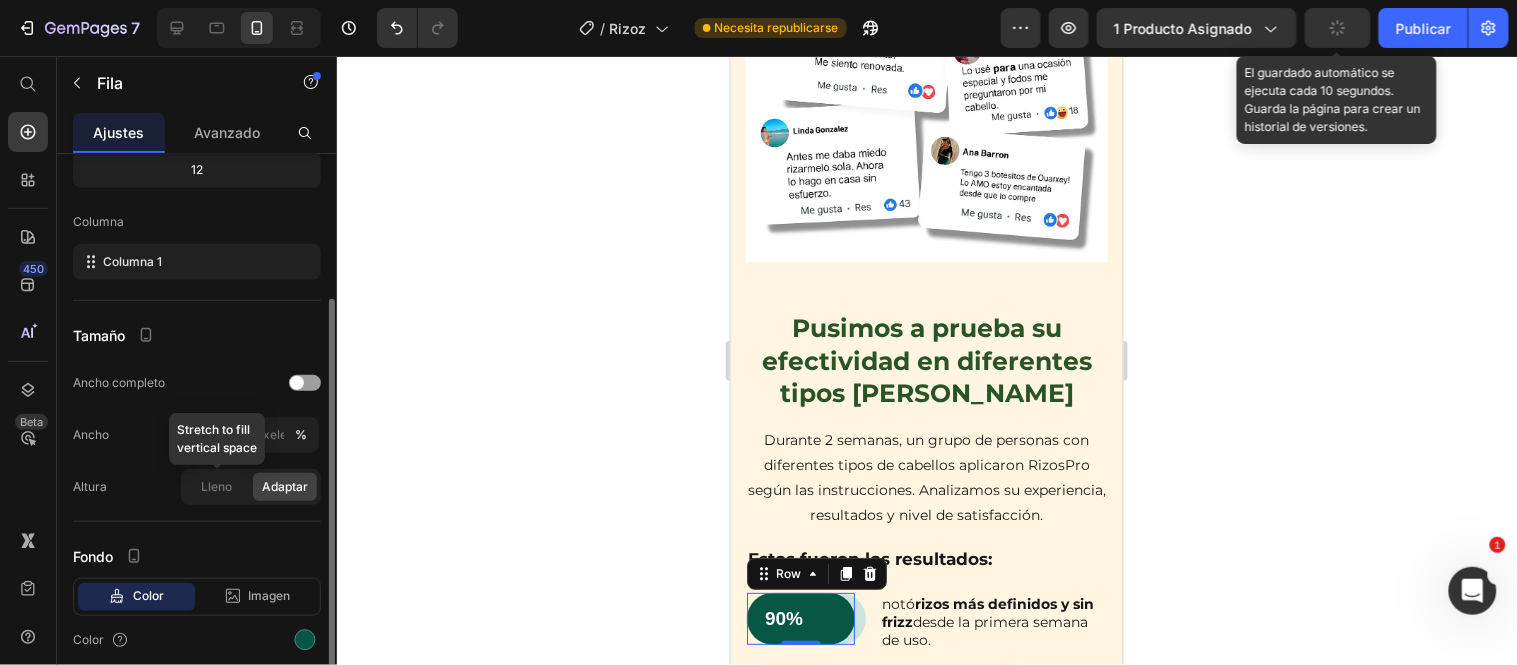 scroll, scrollTop: 298, scrollLeft: 0, axis: vertical 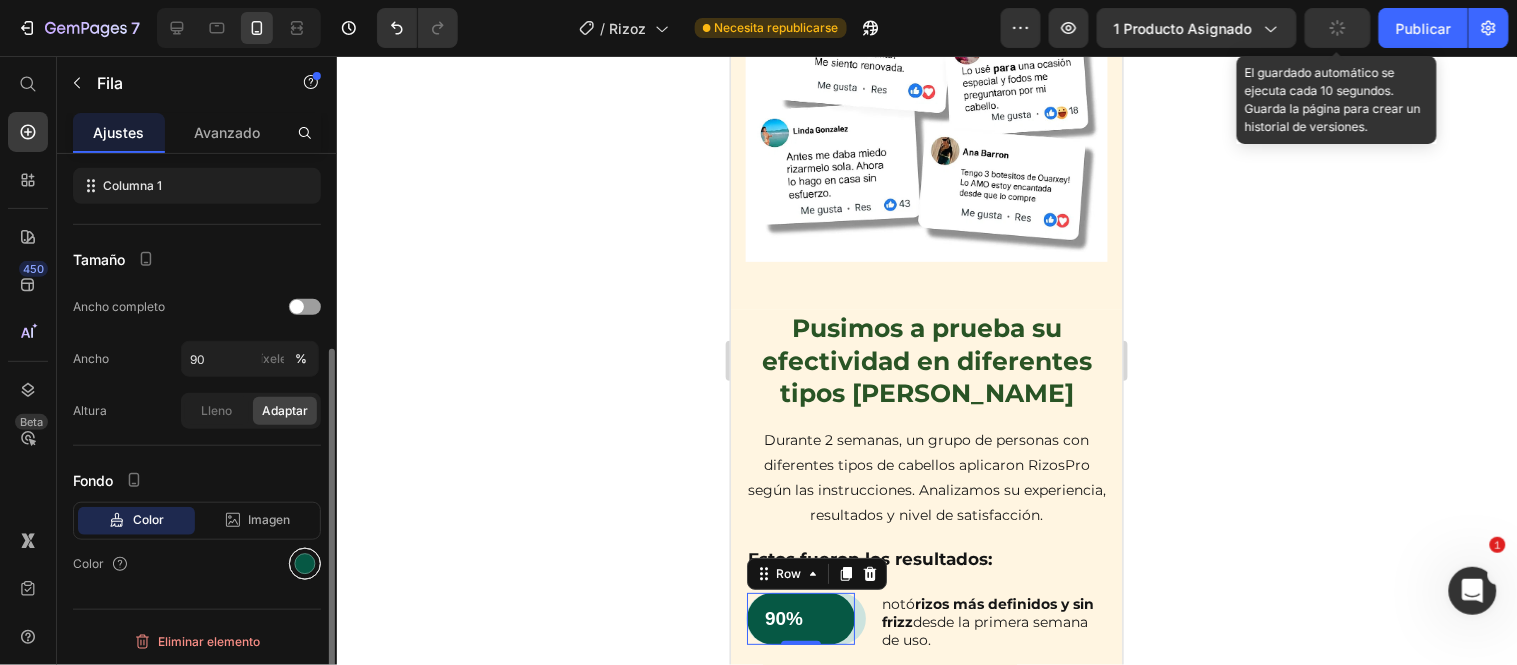 click at bounding box center [305, 564] 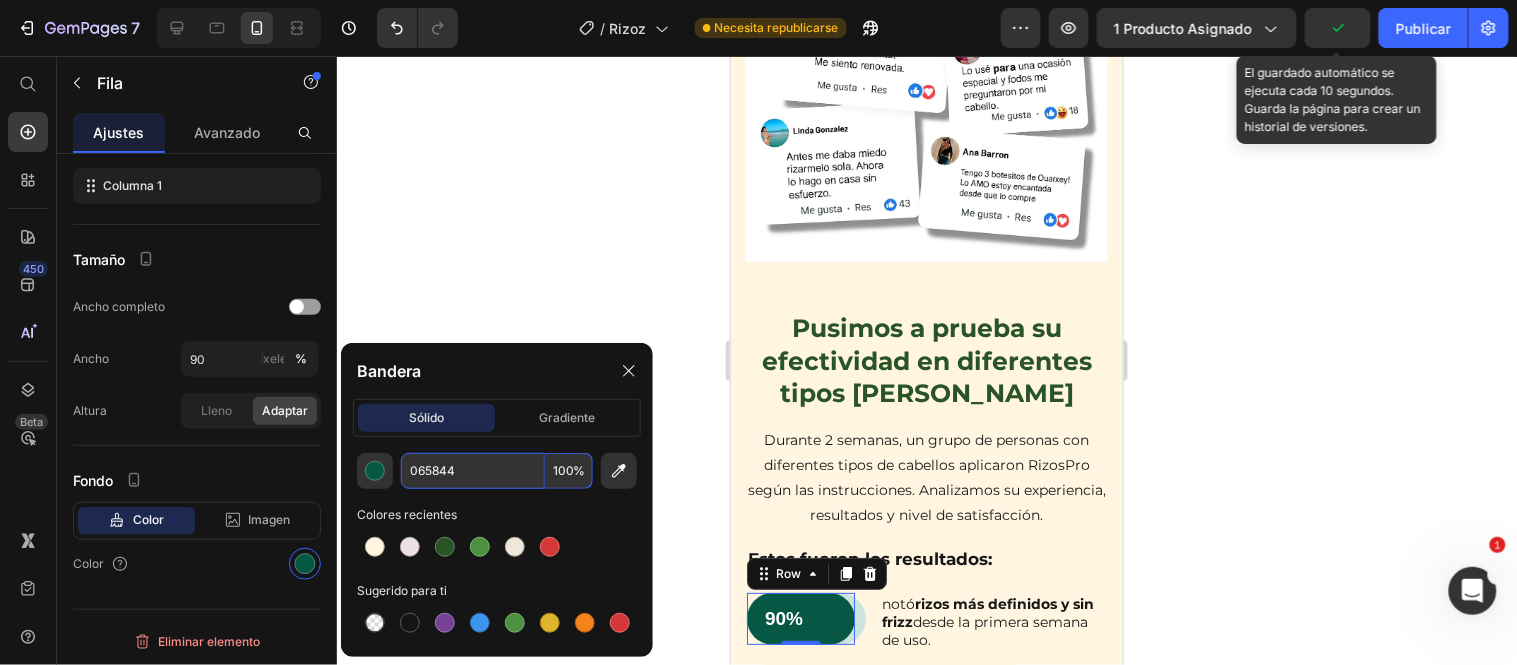 click on "065844" at bounding box center [473, 471] 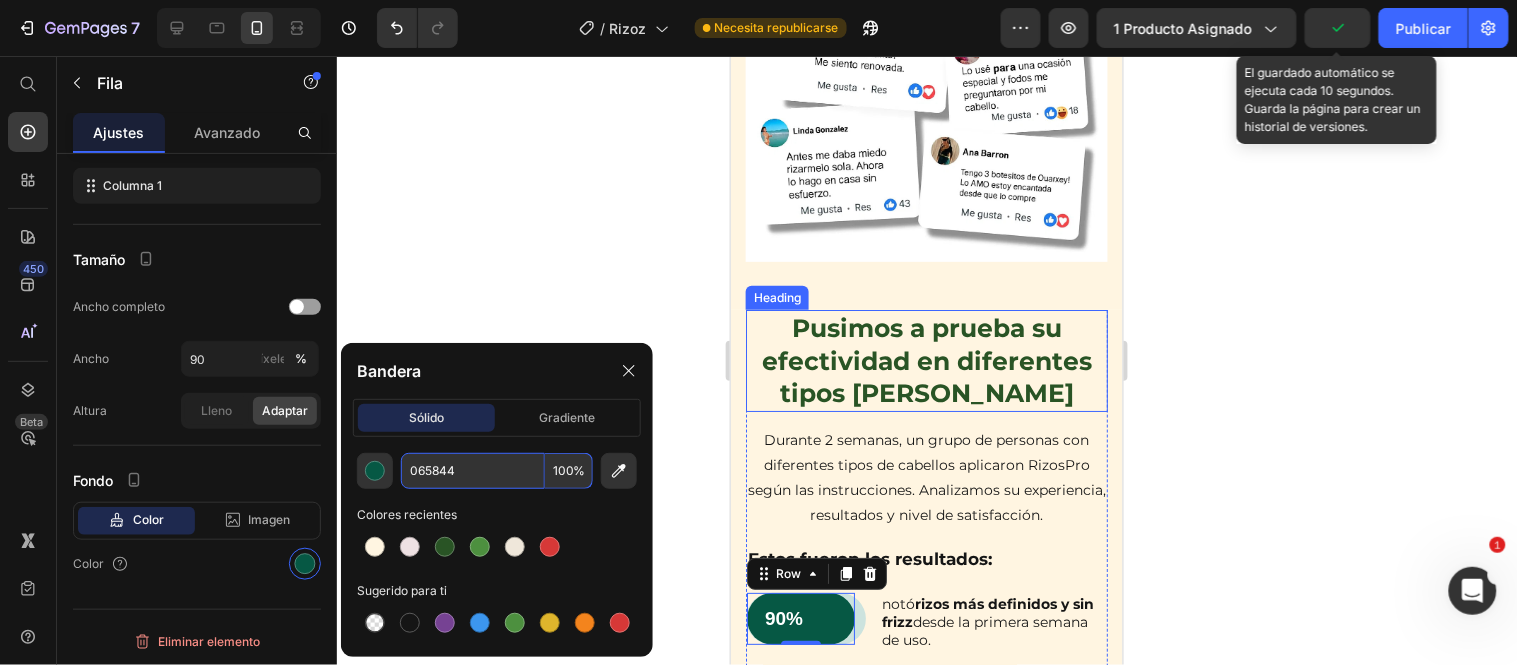 click on "Pusimos a prueba su efectividad en diferentes tipos [PERSON_NAME]" at bounding box center (926, 360) 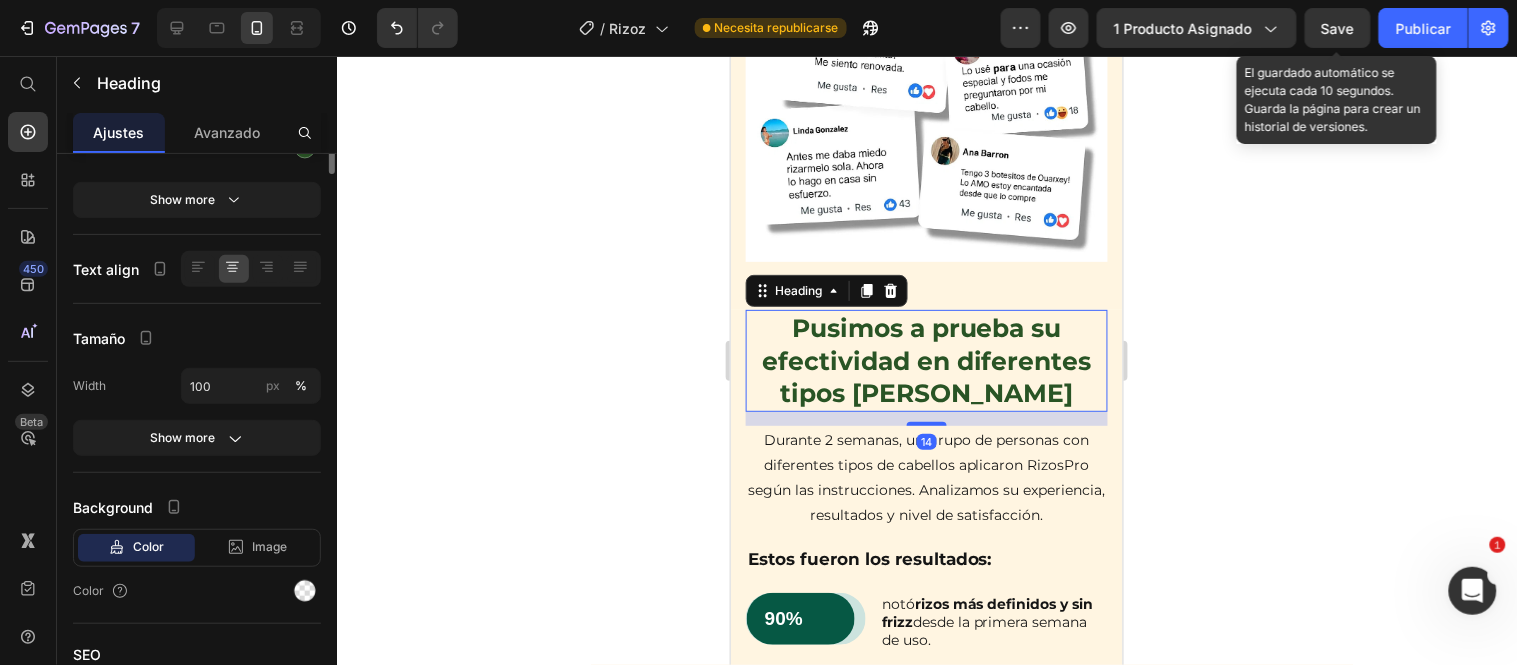 scroll, scrollTop: 0, scrollLeft: 0, axis: both 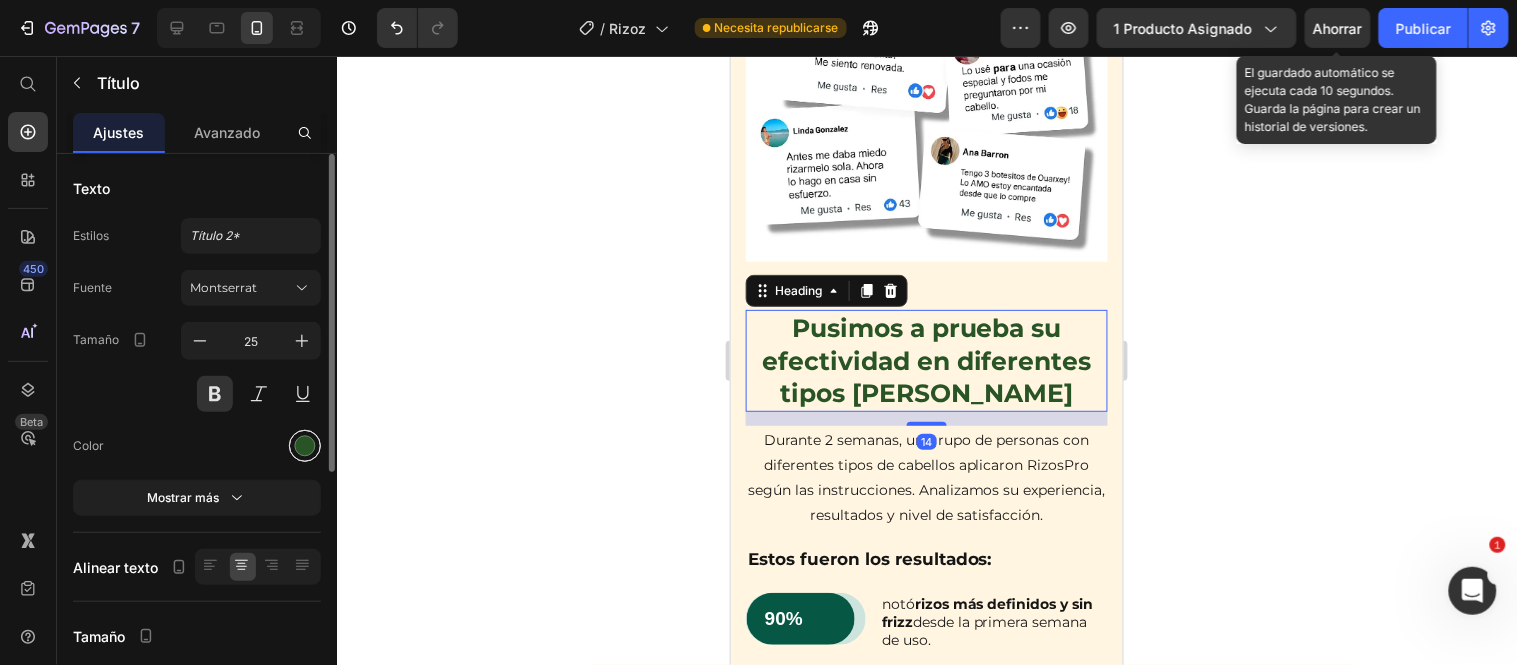 click at bounding box center (305, 446) 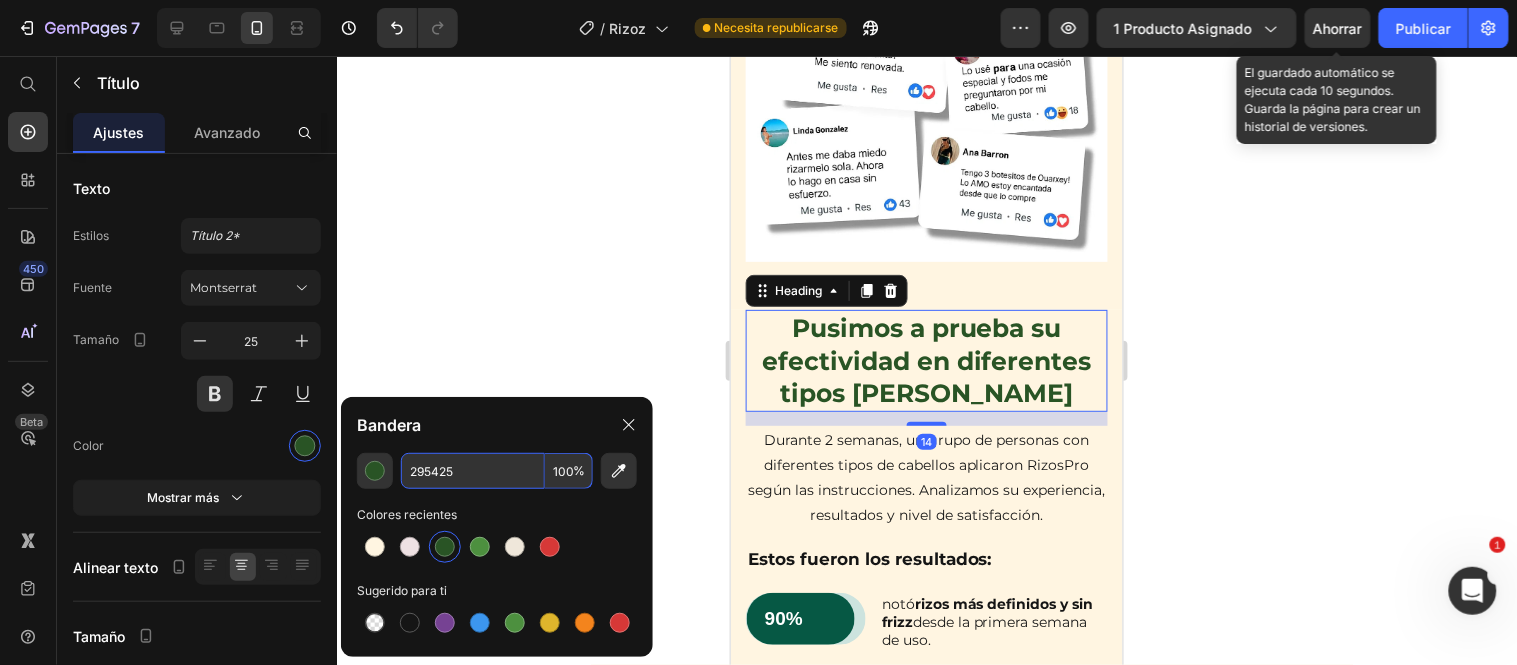click on "295425" at bounding box center [473, 471] 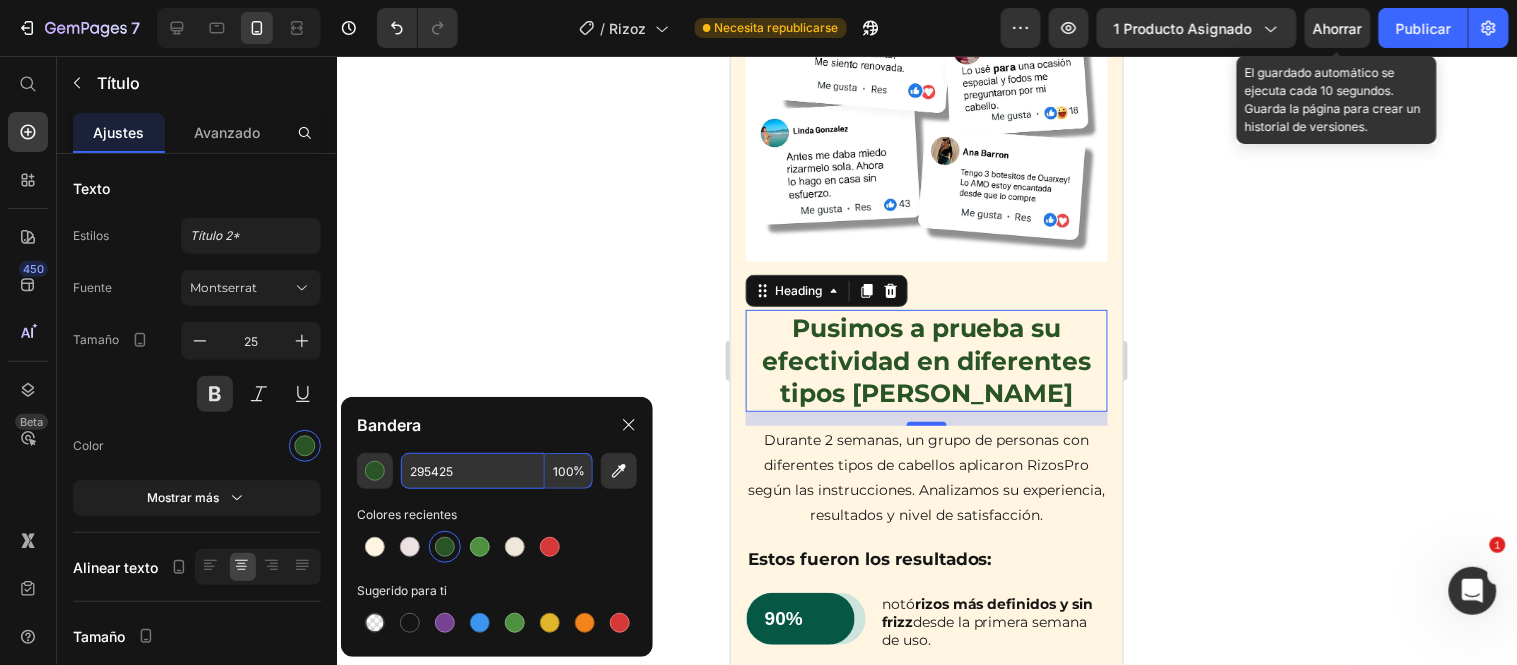 paste on "065844" 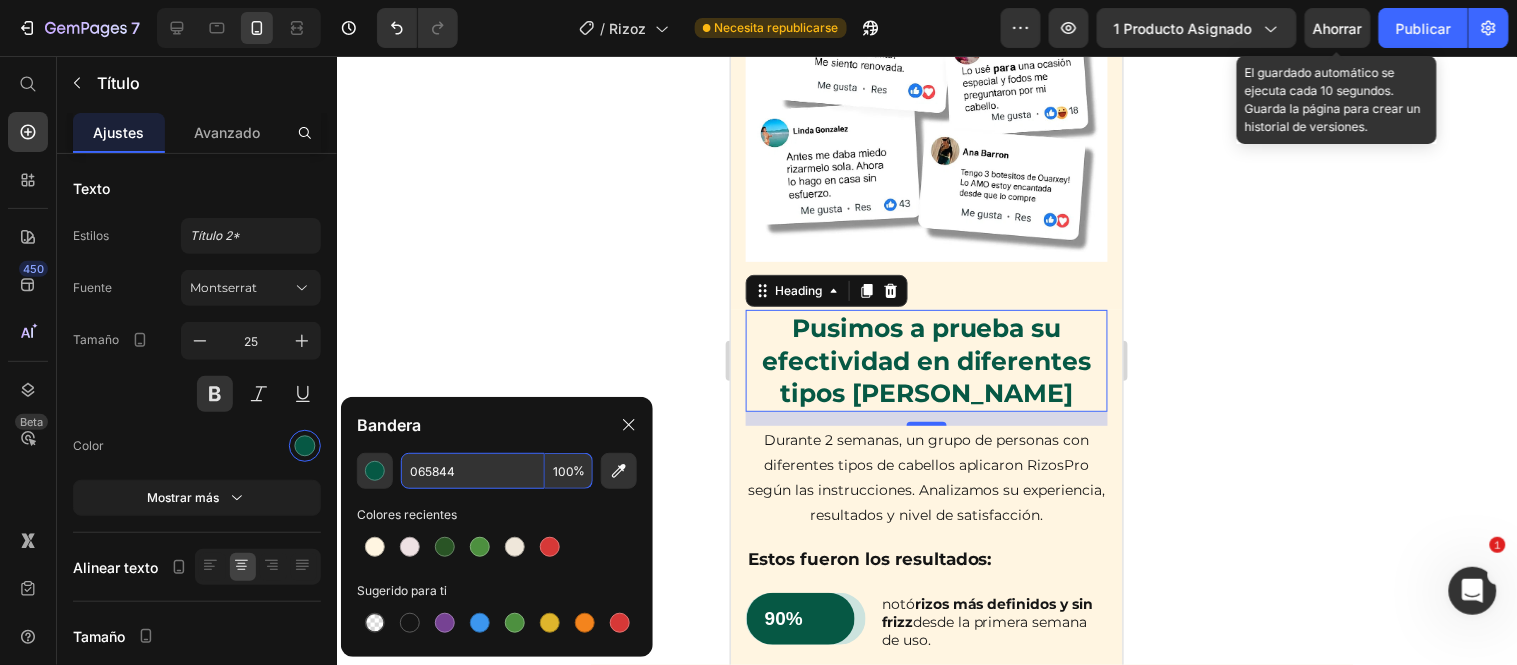 type on "065844" 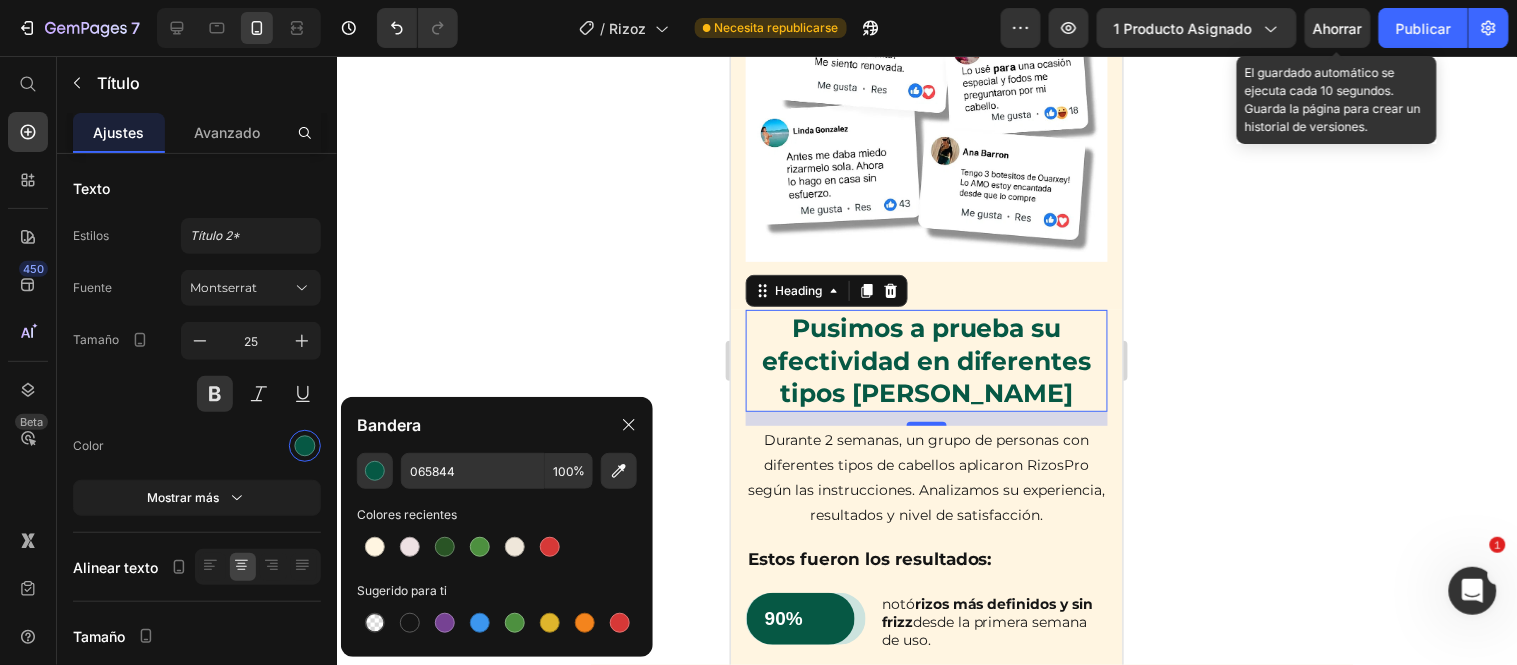 click 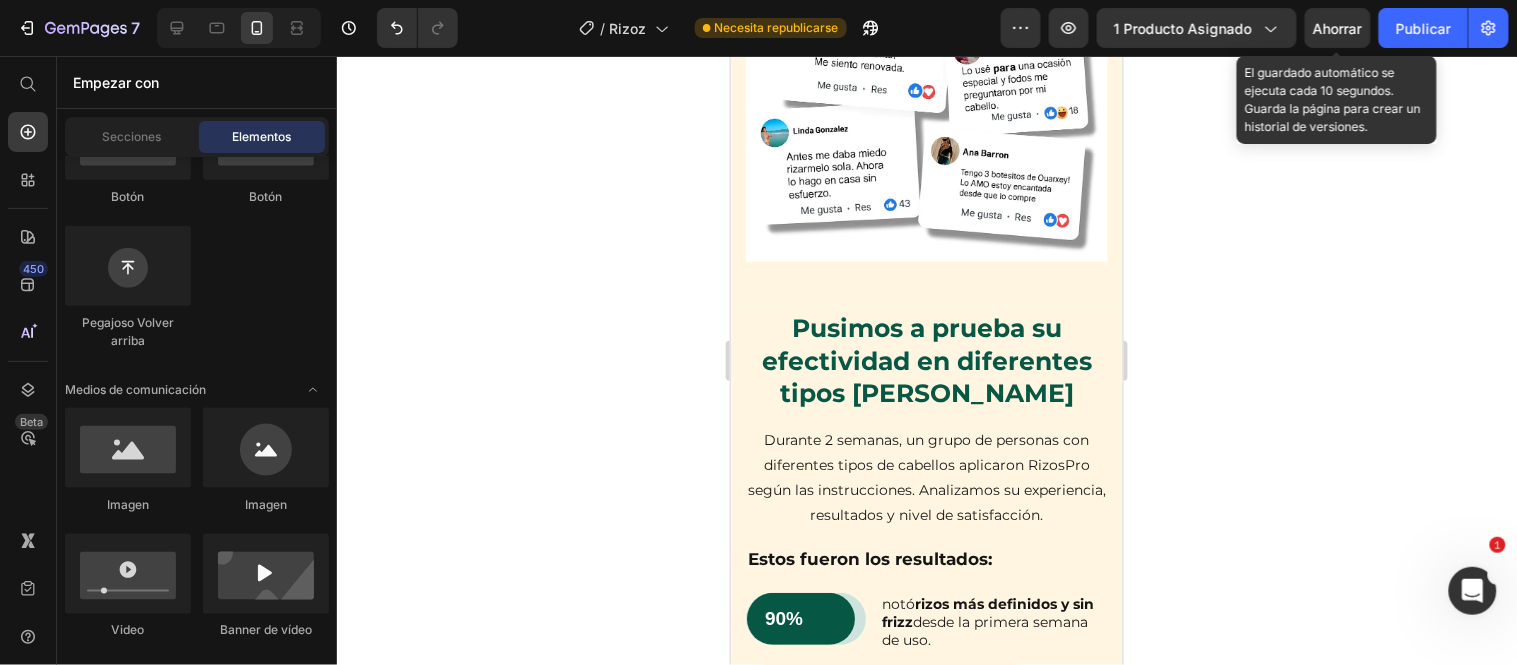 click on "Ahorrar" at bounding box center [1338, 28] 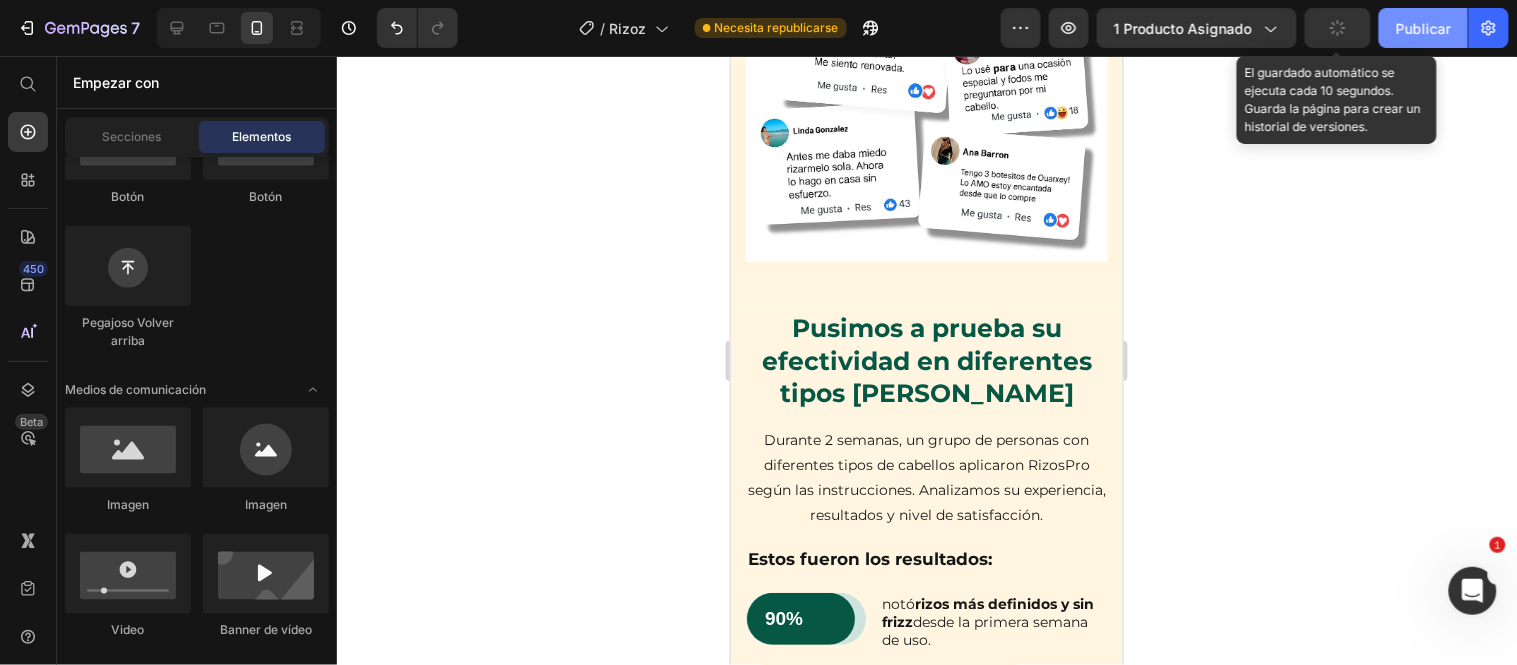 click on "Publicar" at bounding box center [1423, 28] 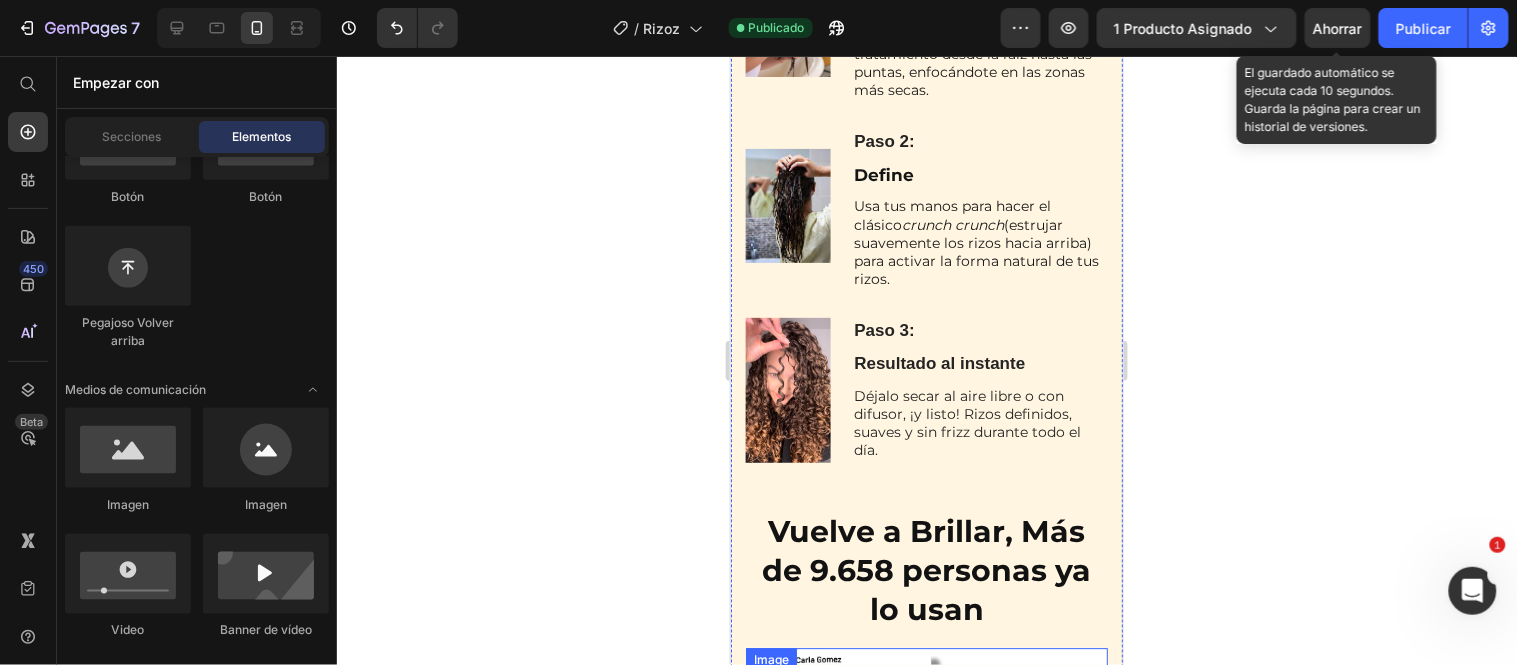 scroll, scrollTop: 4821, scrollLeft: 0, axis: vertical 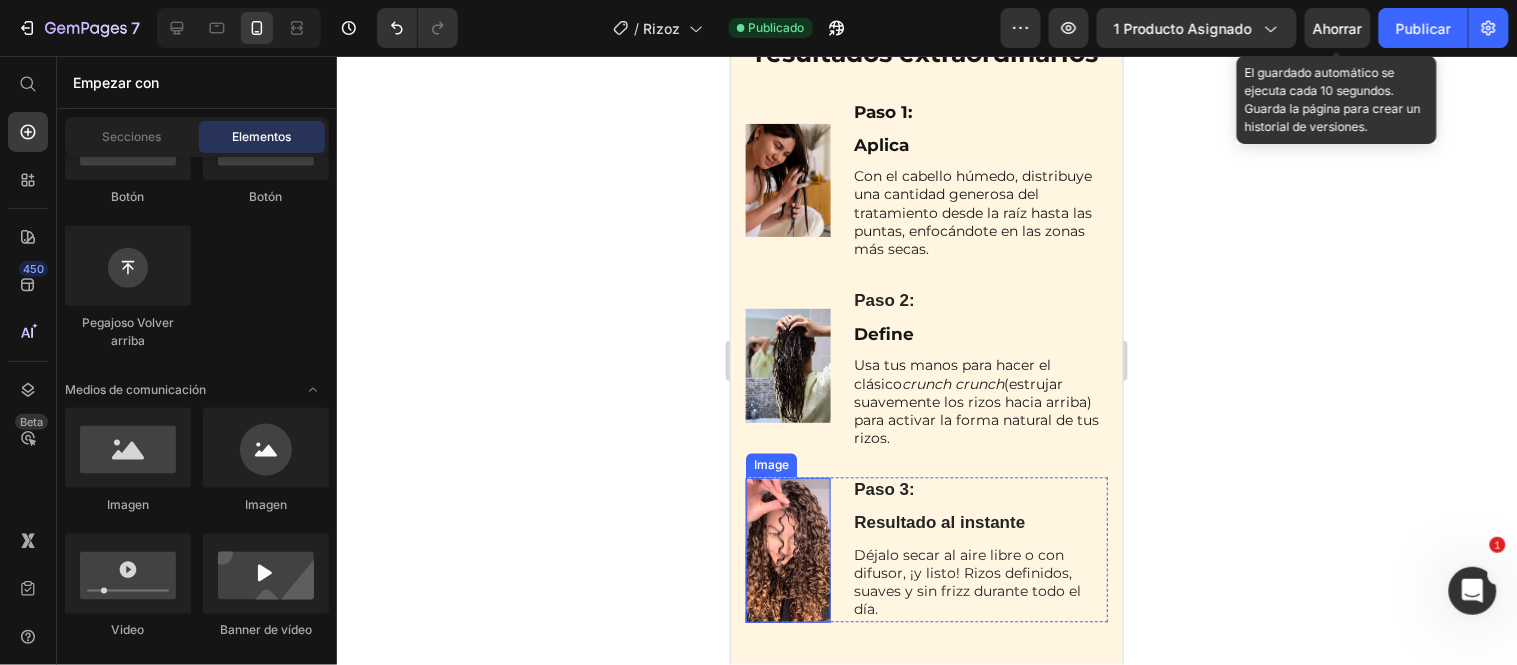click at bounding box center (787, 549) 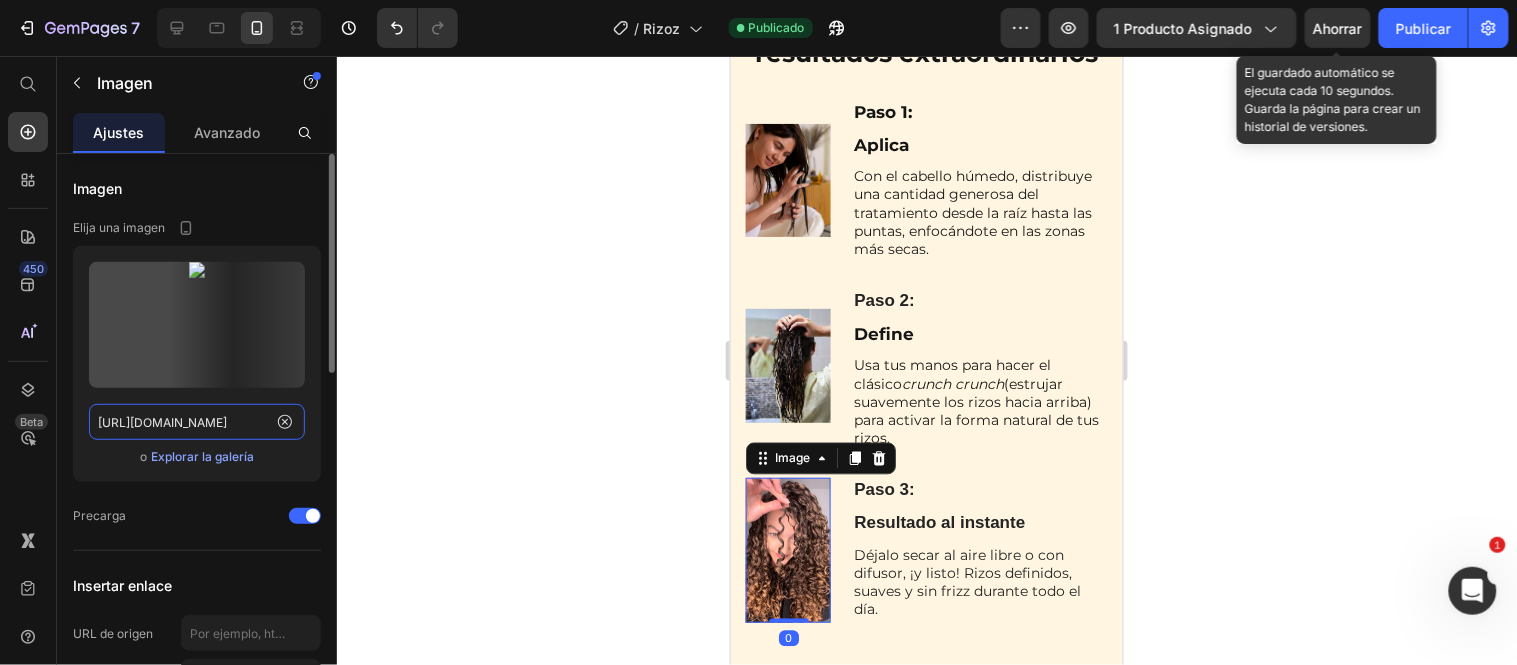 click on "[URL][DOMAIN_NAME]" 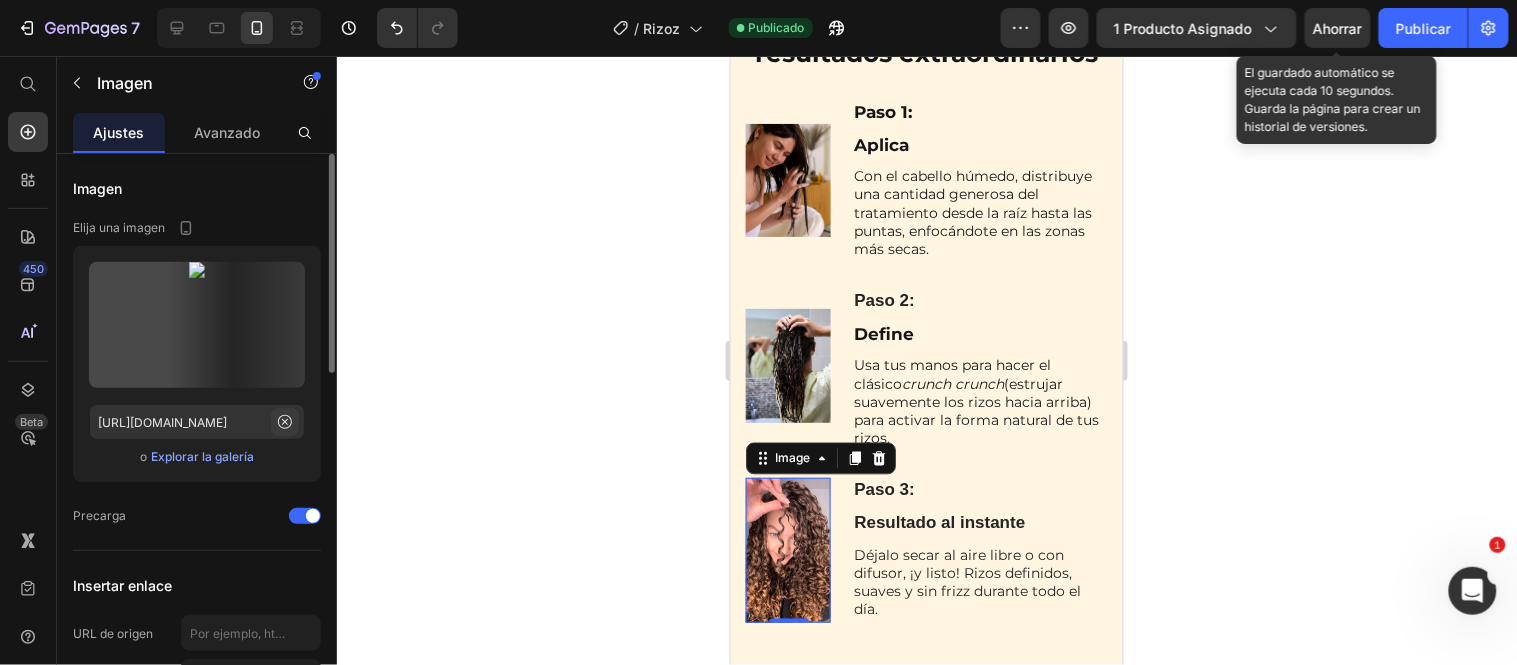 click 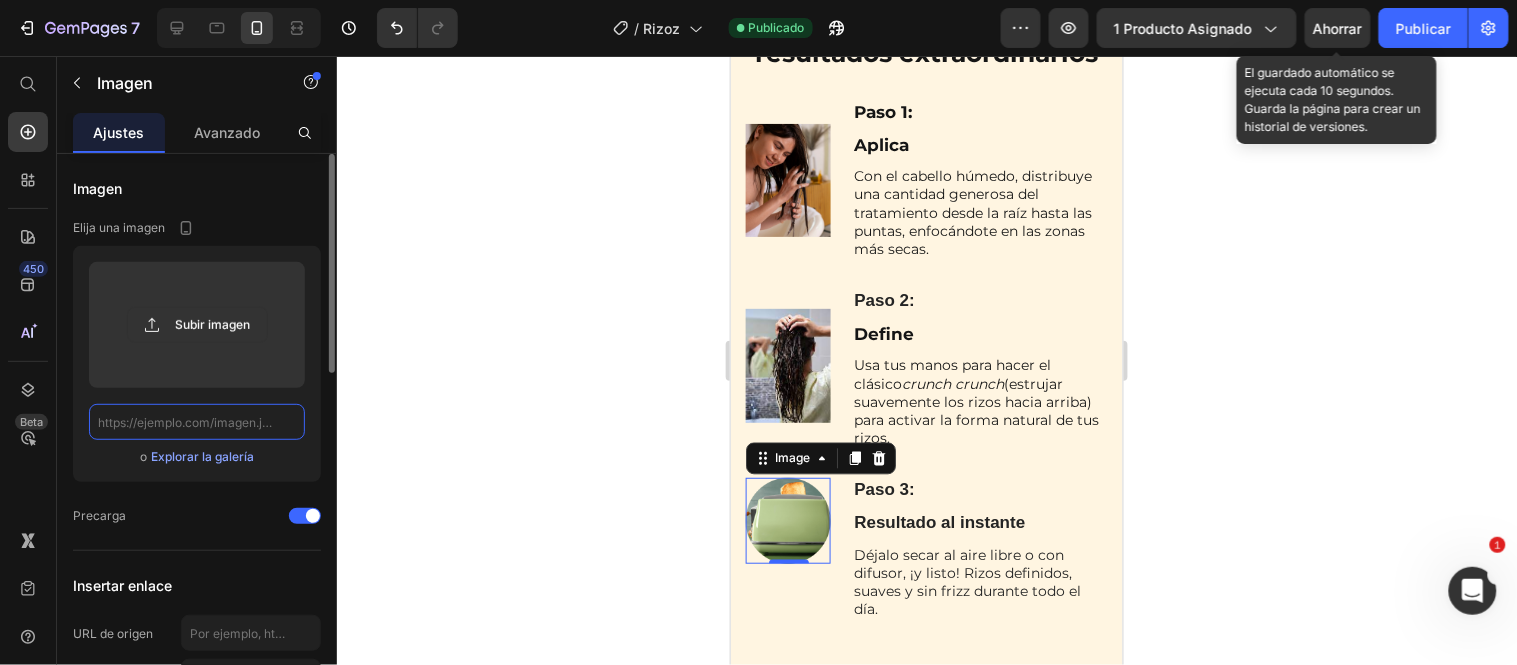 click 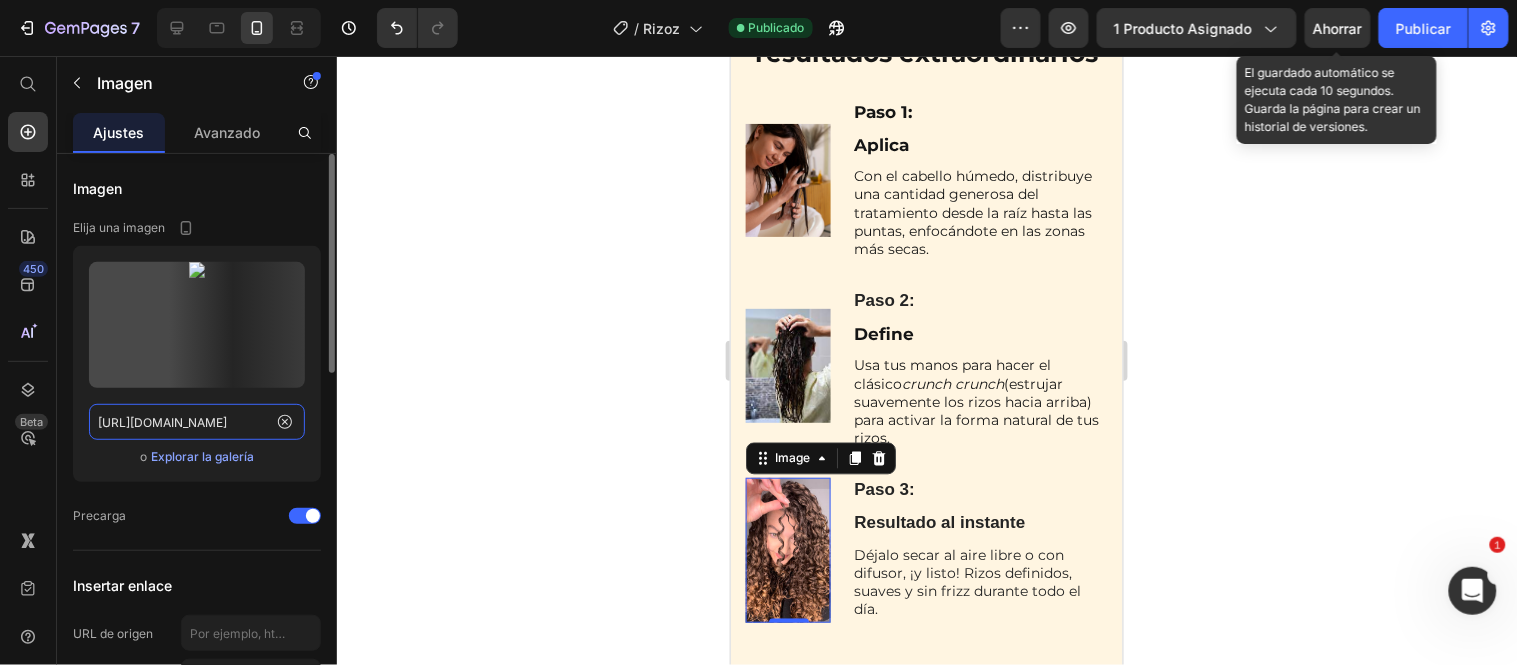 scroll, scrollTop: 0, scrollLeft: 361, axis: horizontal 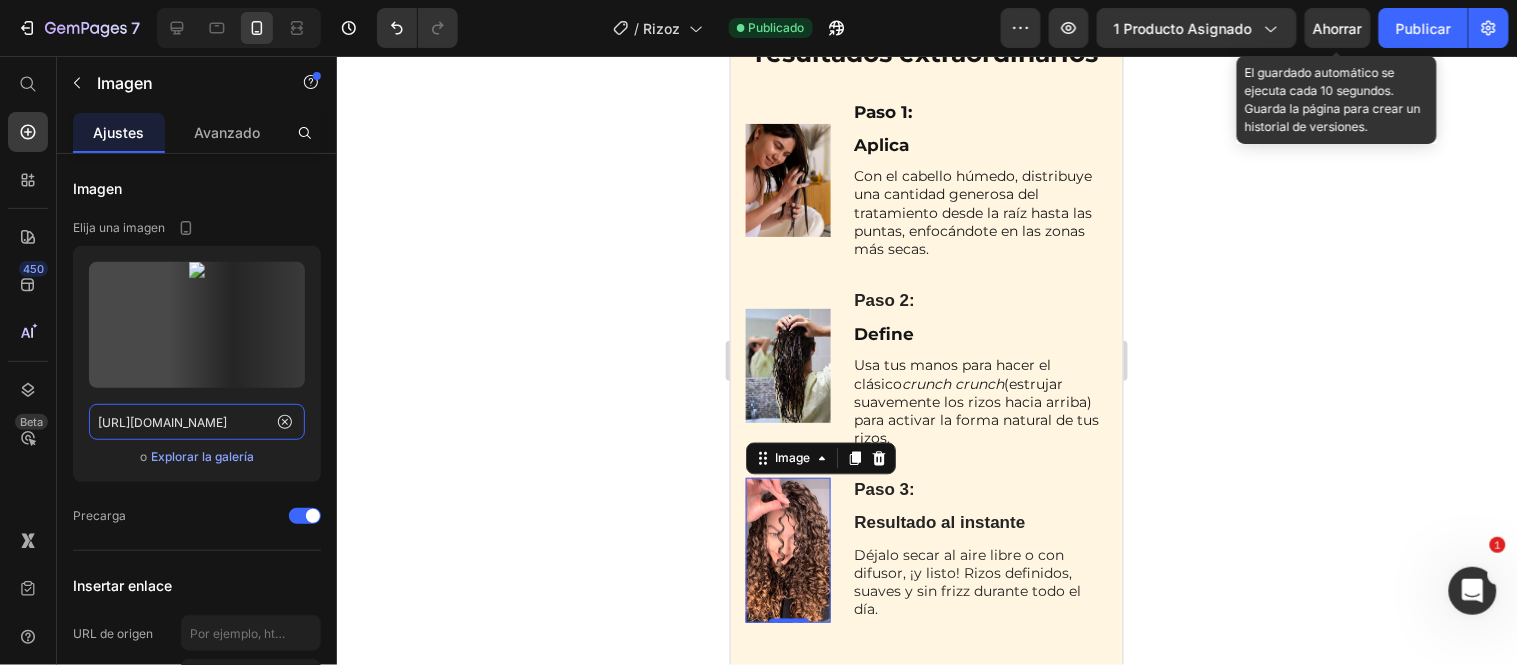 type on "[URL][DOMAIN_NAME]" 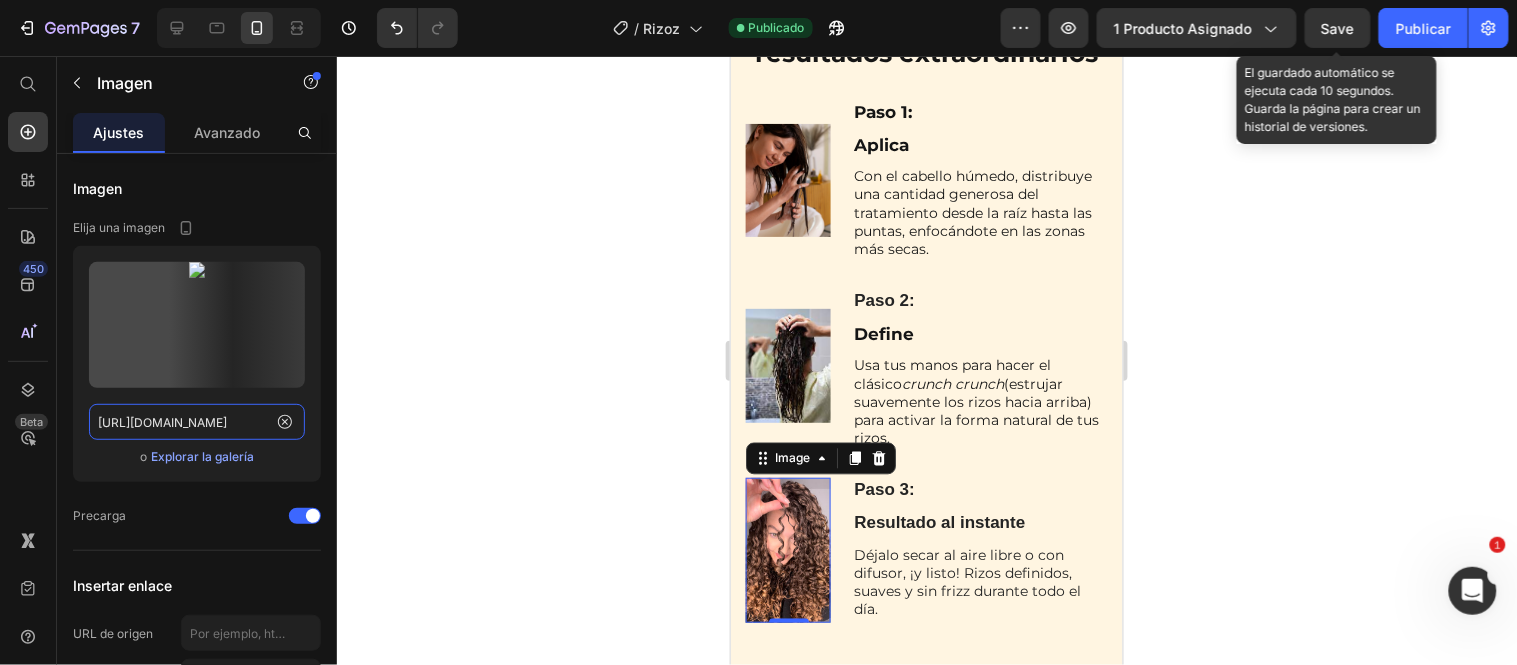 scroll, scrollTop: 0, scrollLeft: 0, axis: both 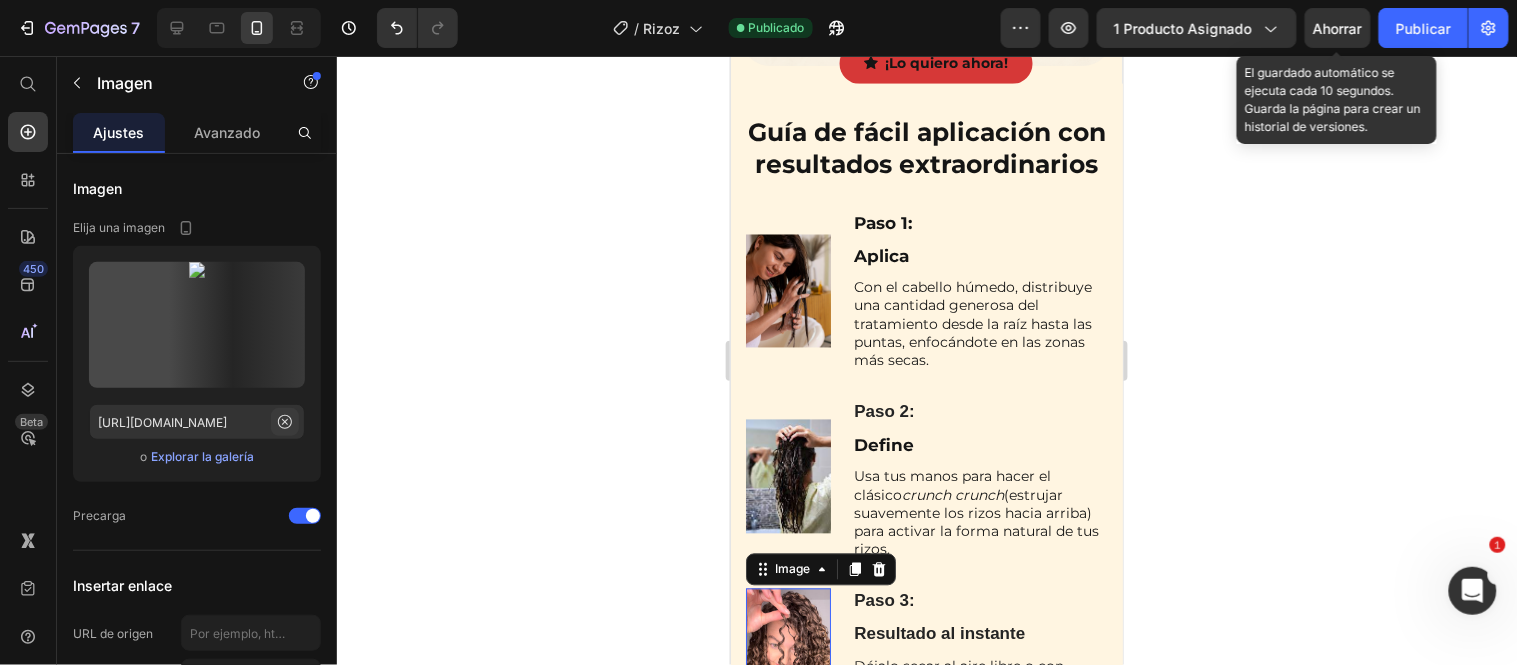click 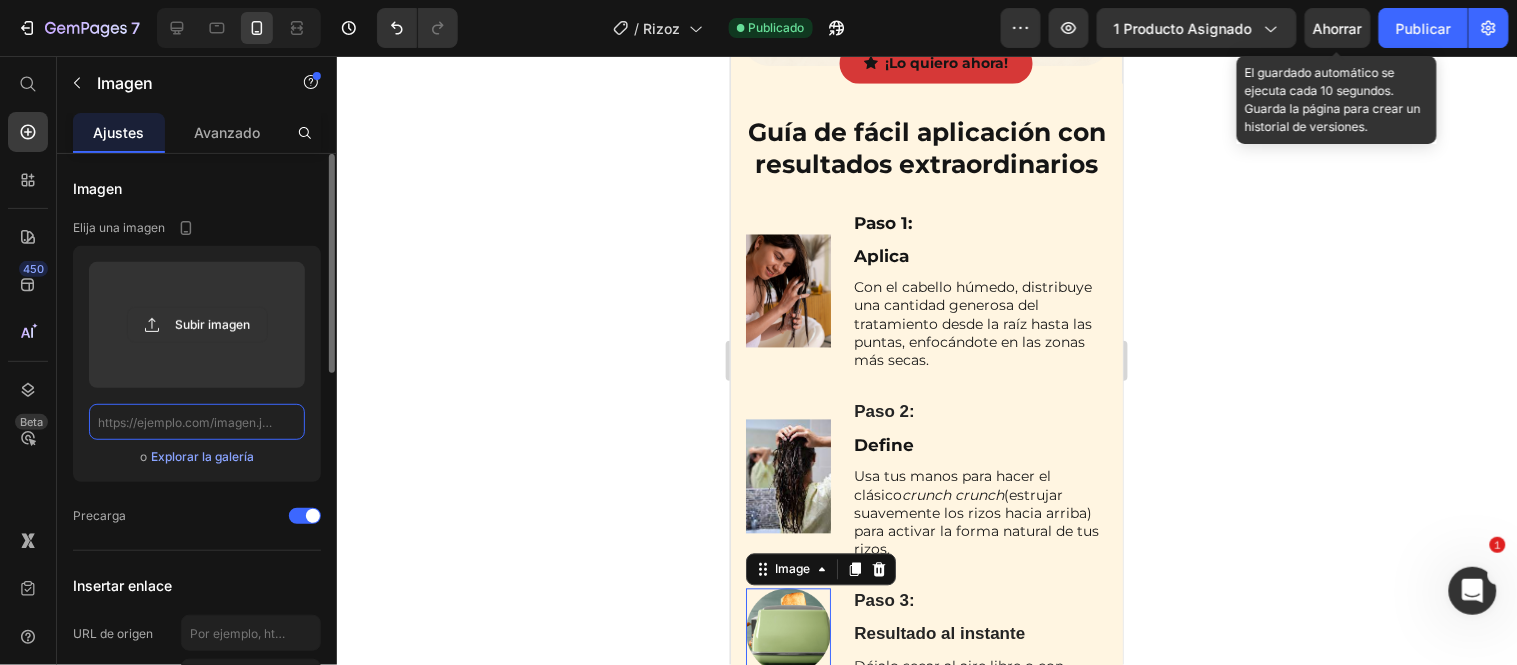 click 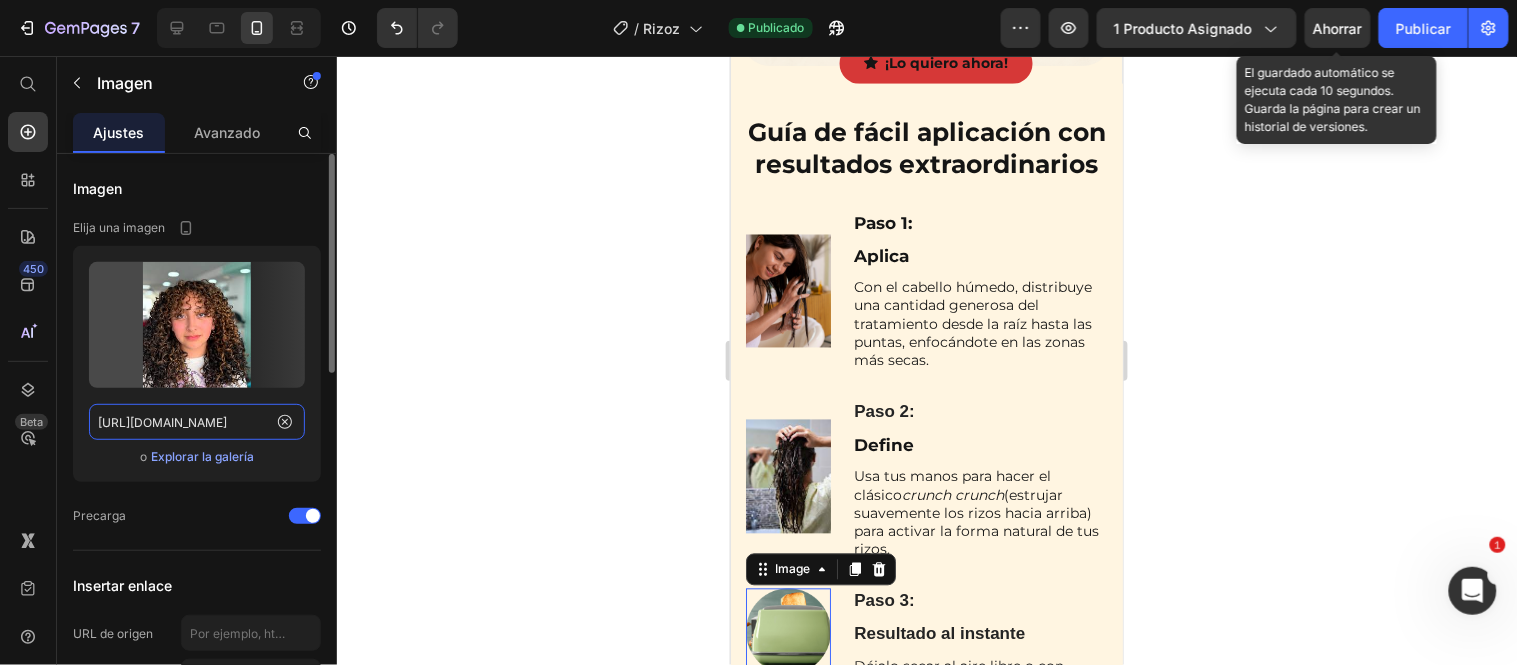 scroll, scrollTop: 0, scrollLeft: 433, axis: horizontal 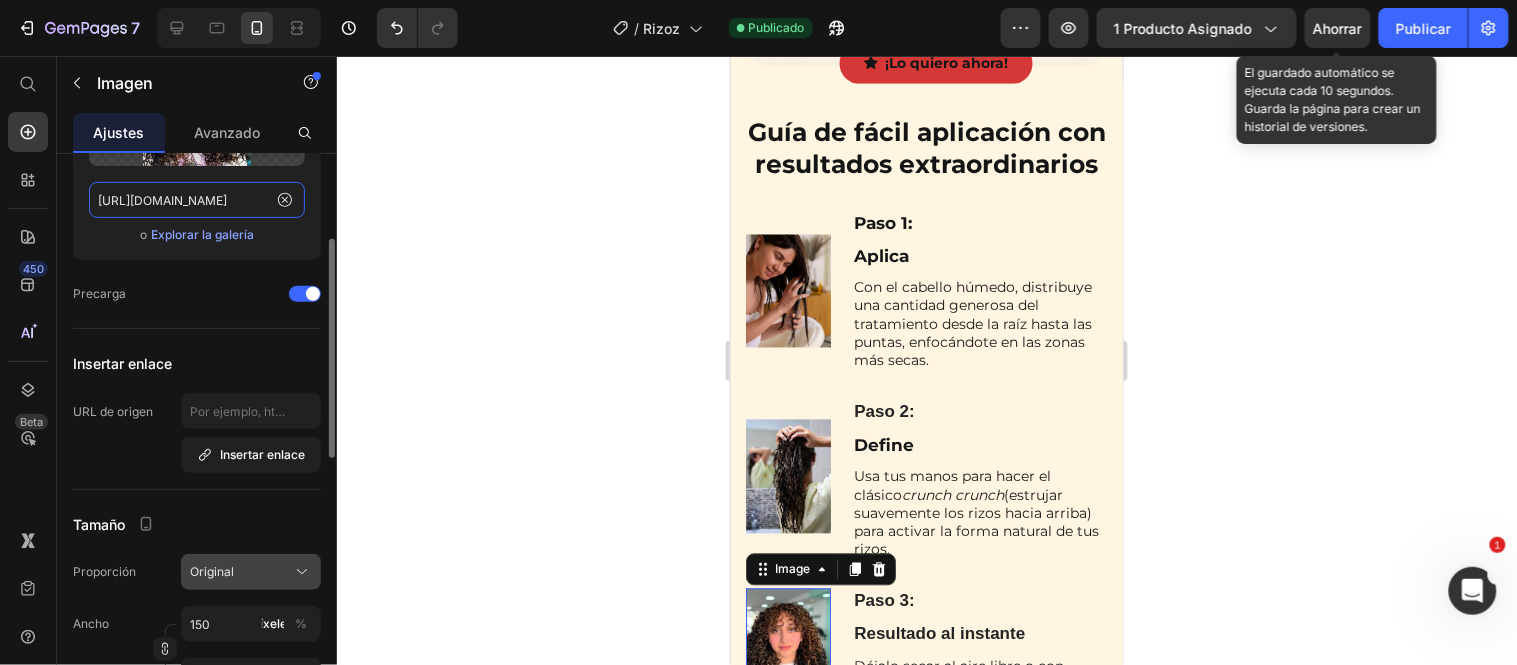 type on "[URL][DOMAIN_NAME]" 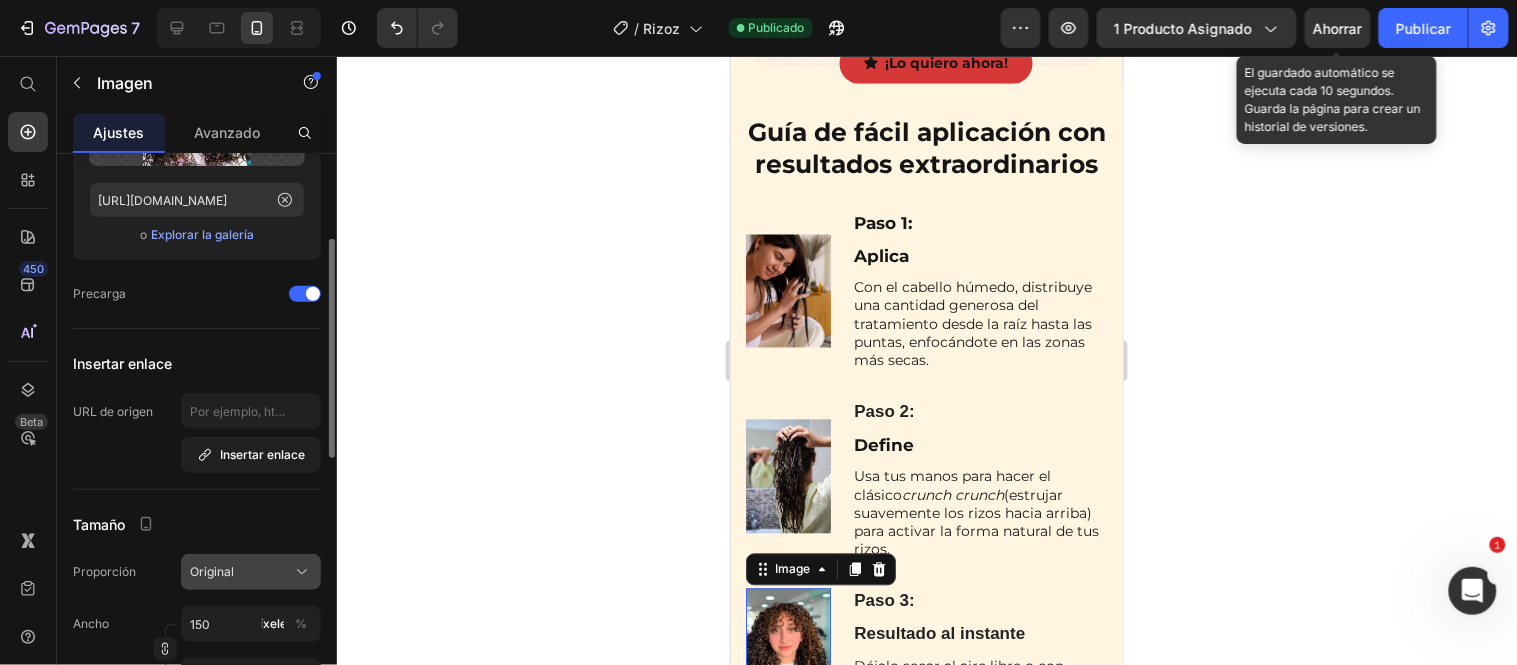 click on "Original" 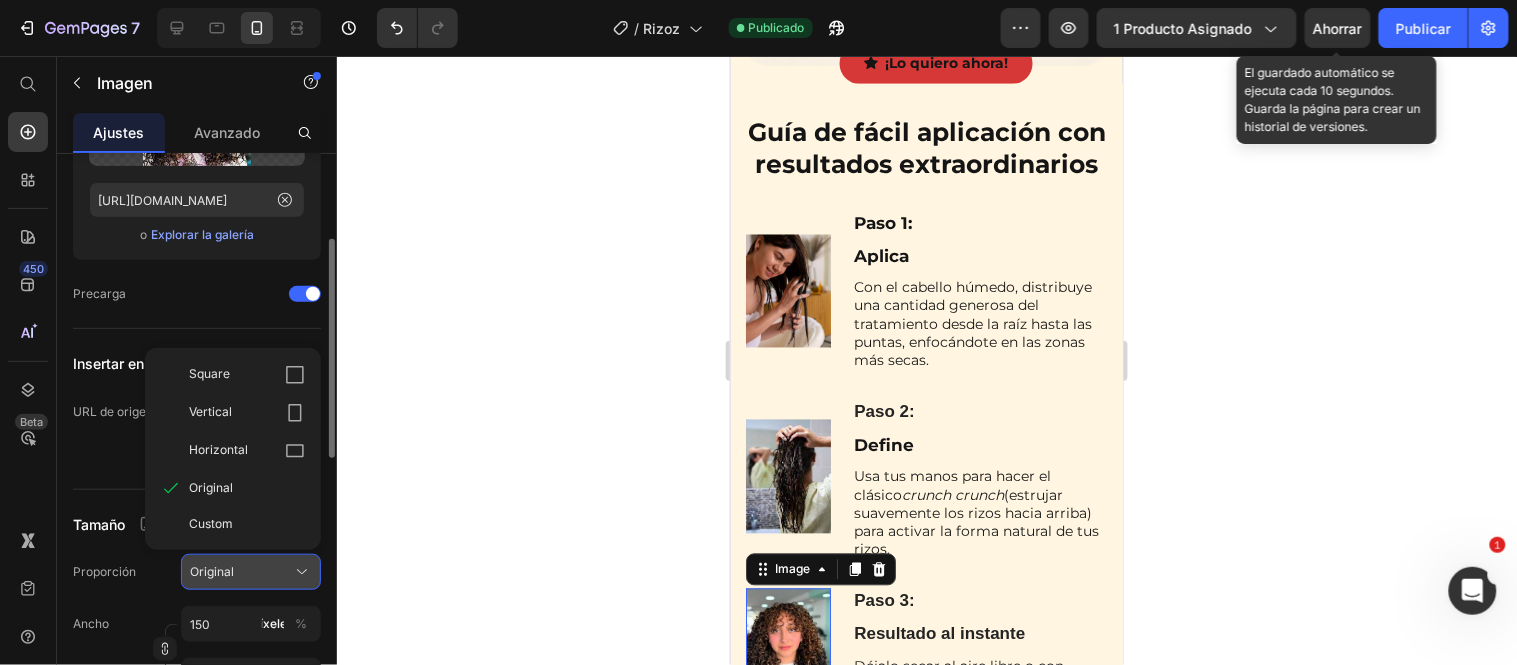 scroll, scrollTop: 0, scrollLeft: 0, axis: both 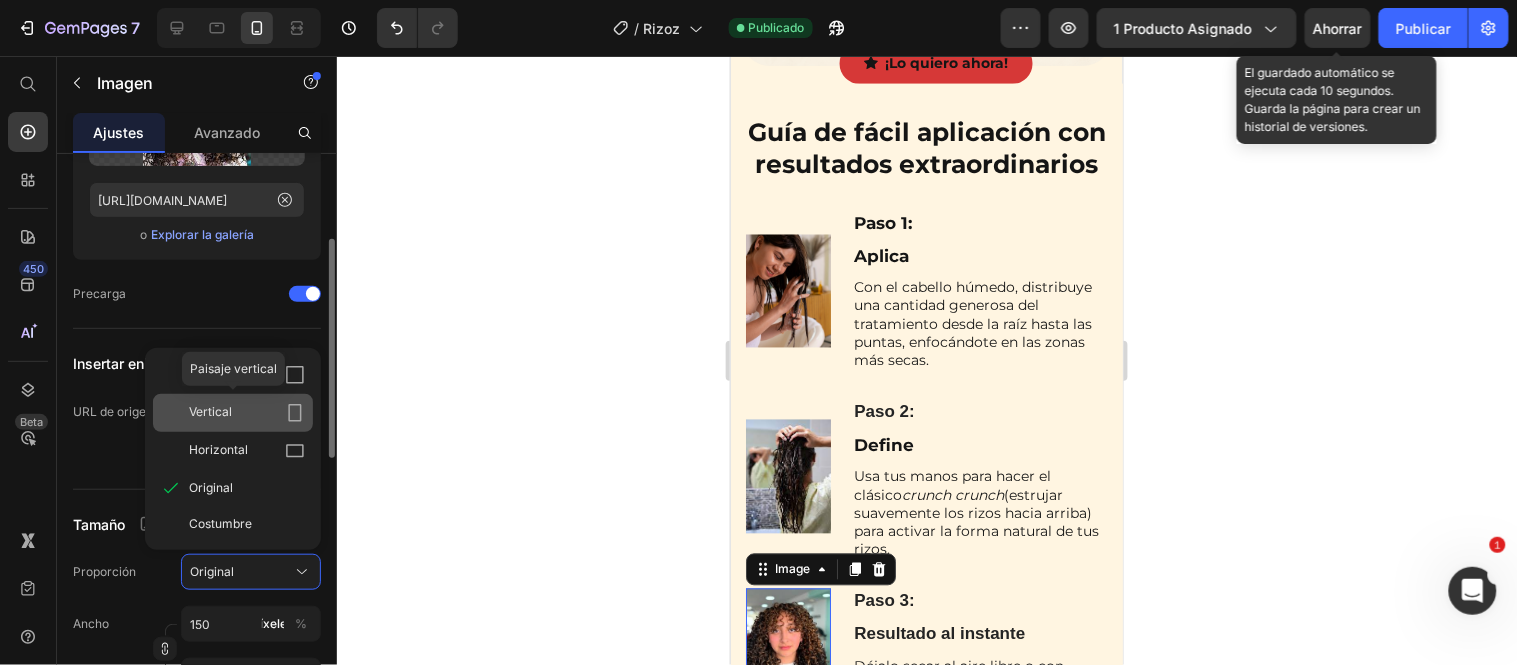 click on "Vertical" 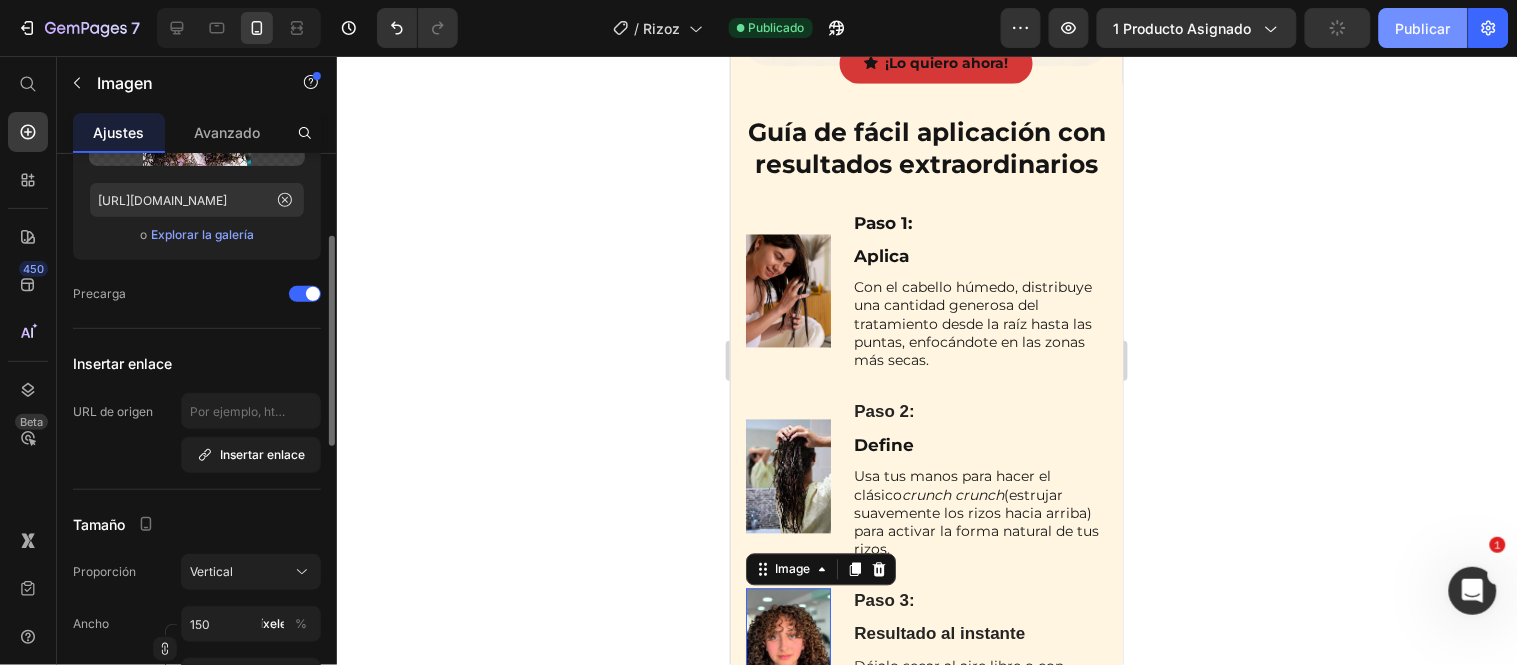 click on "Publicar" at bounding box center (1423, 28) 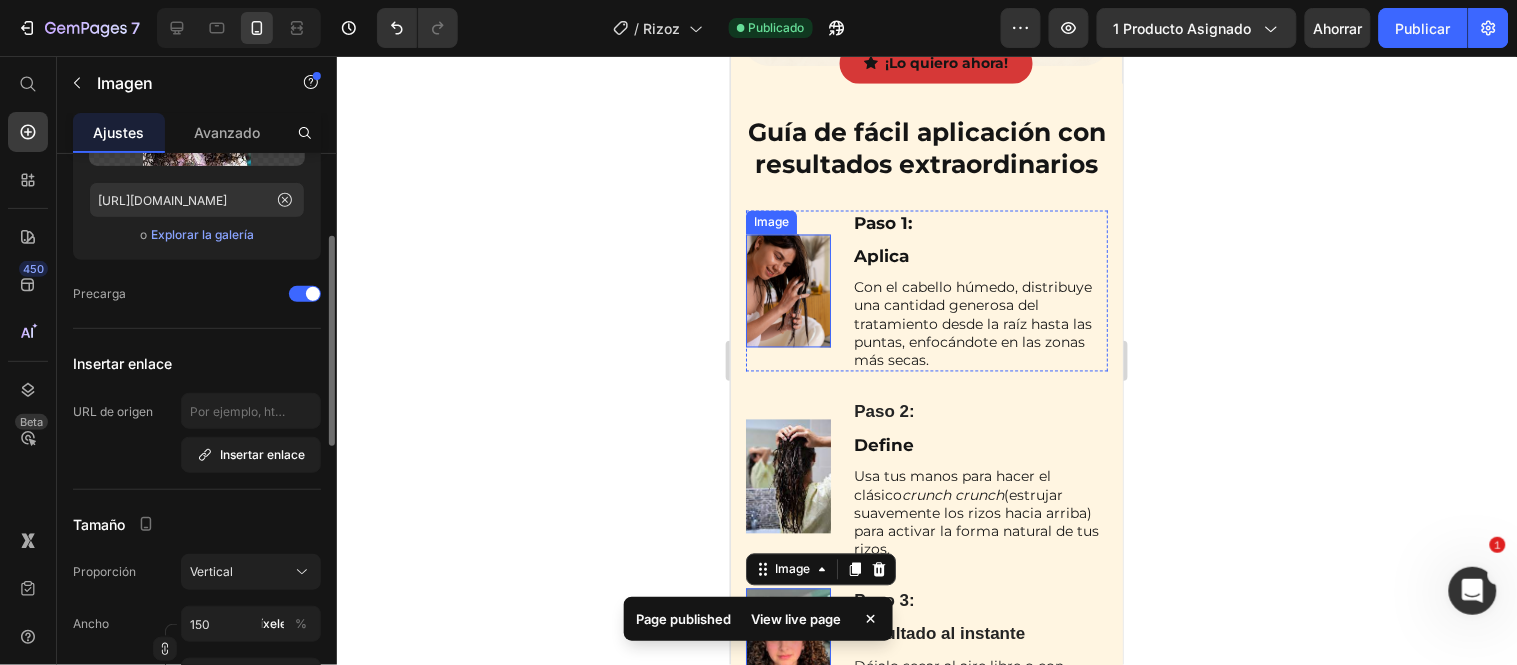 click at bounding box center (787, 291) 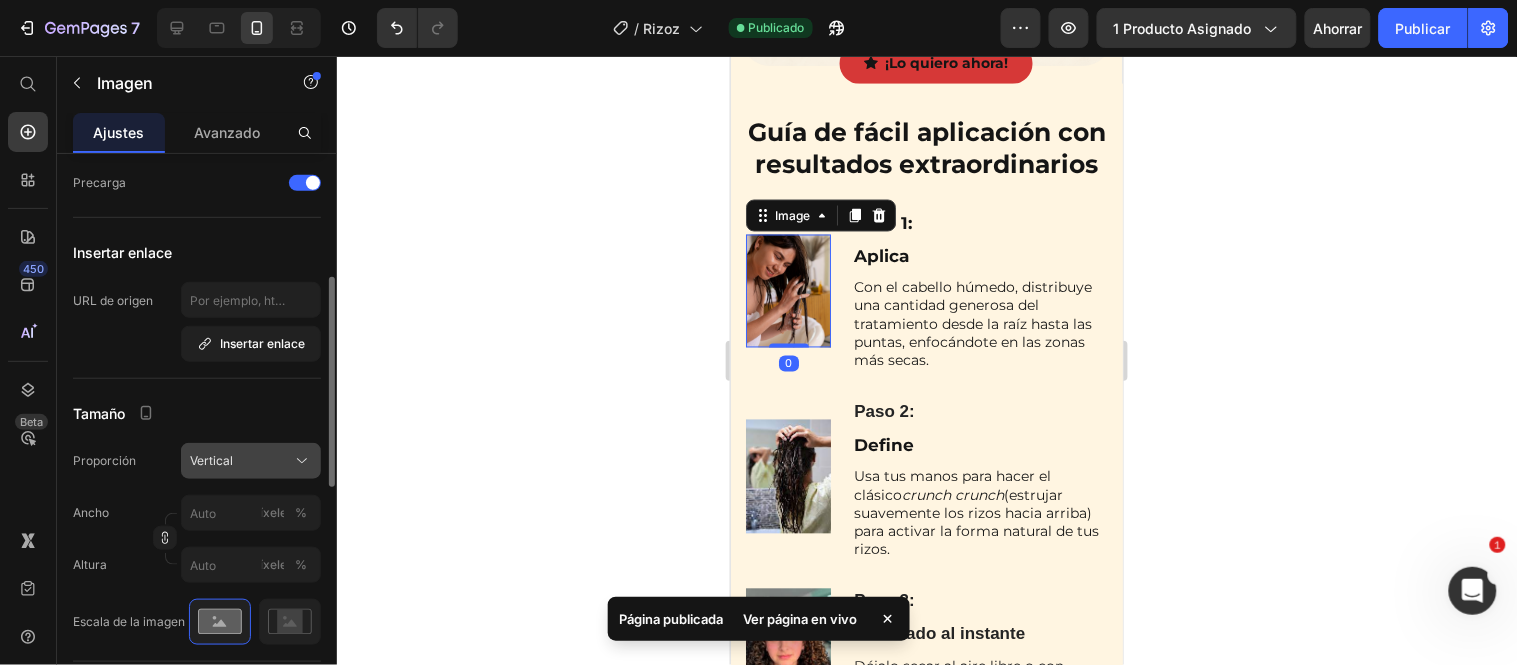 scroll, scrollTop: 555, scrollLeft: 0, axis: vertical 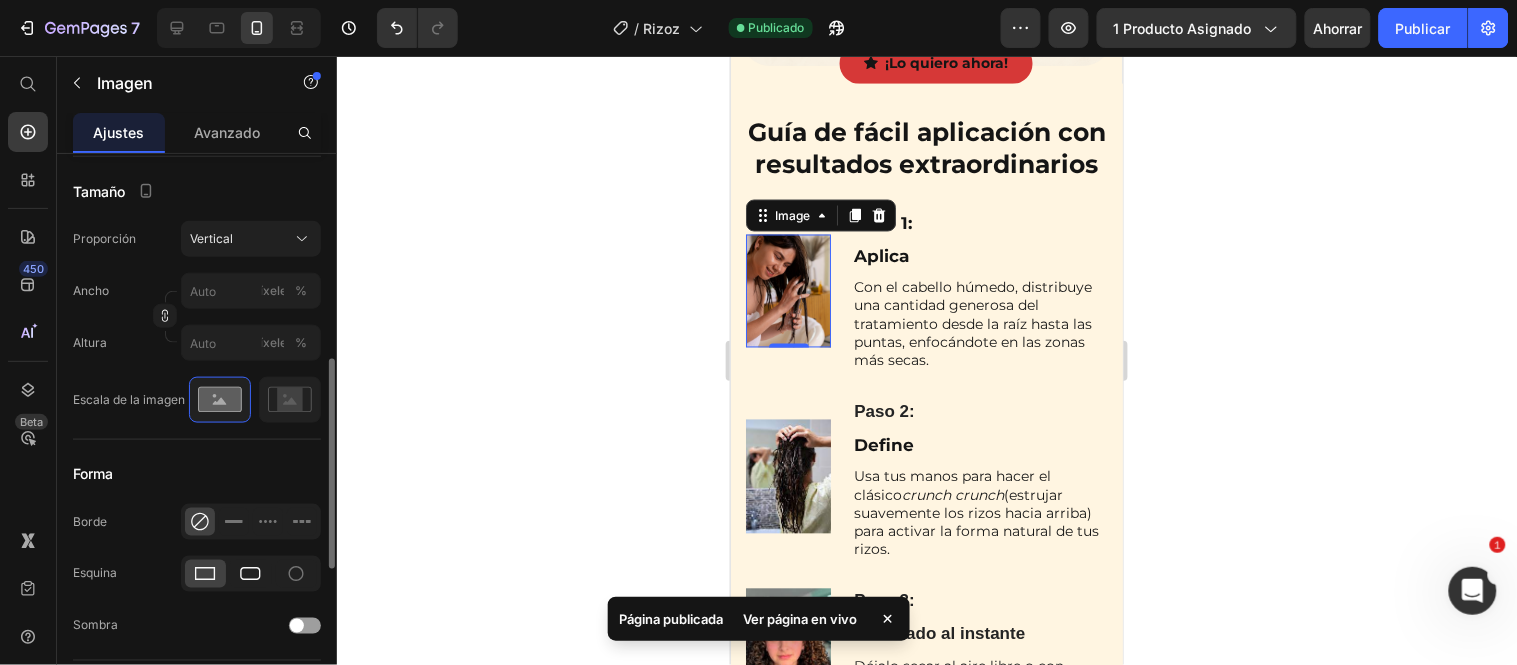 click 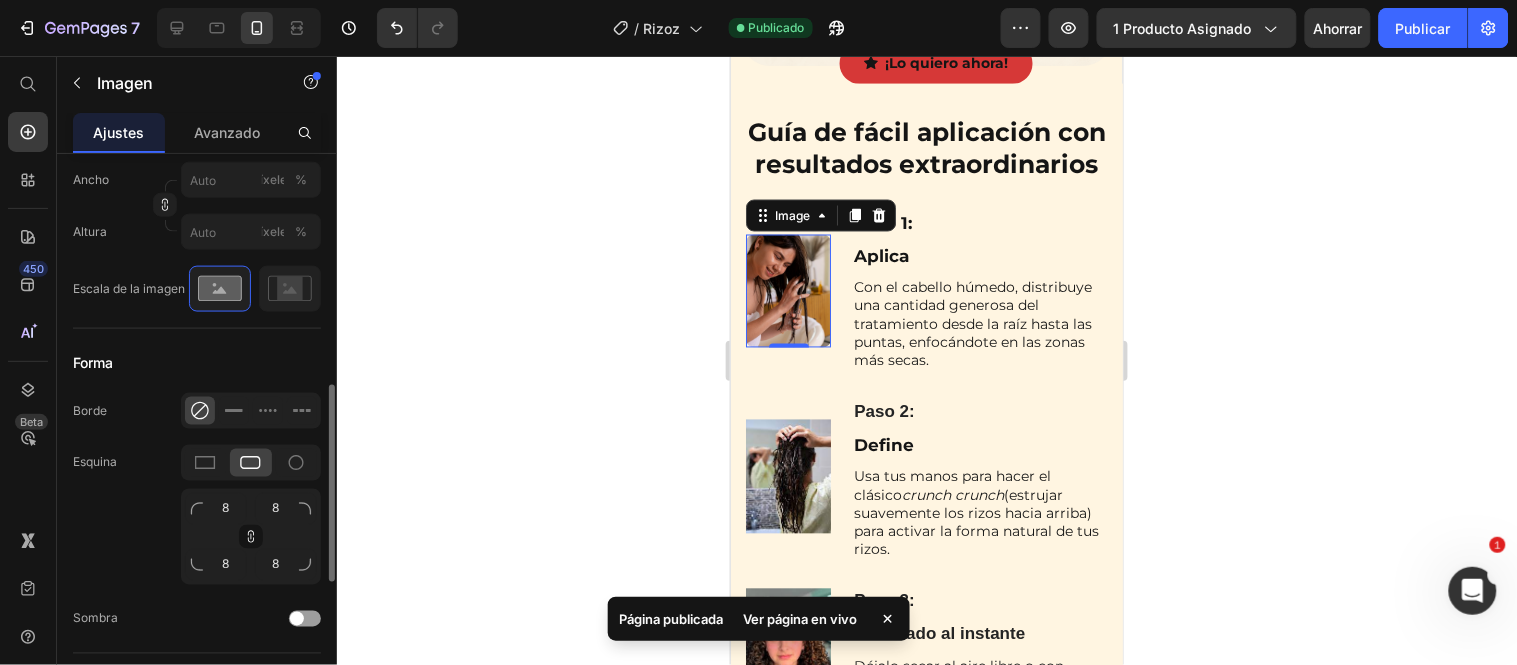 scroll, scrollTop: 777, scrollLeft: 0, axis: vertical 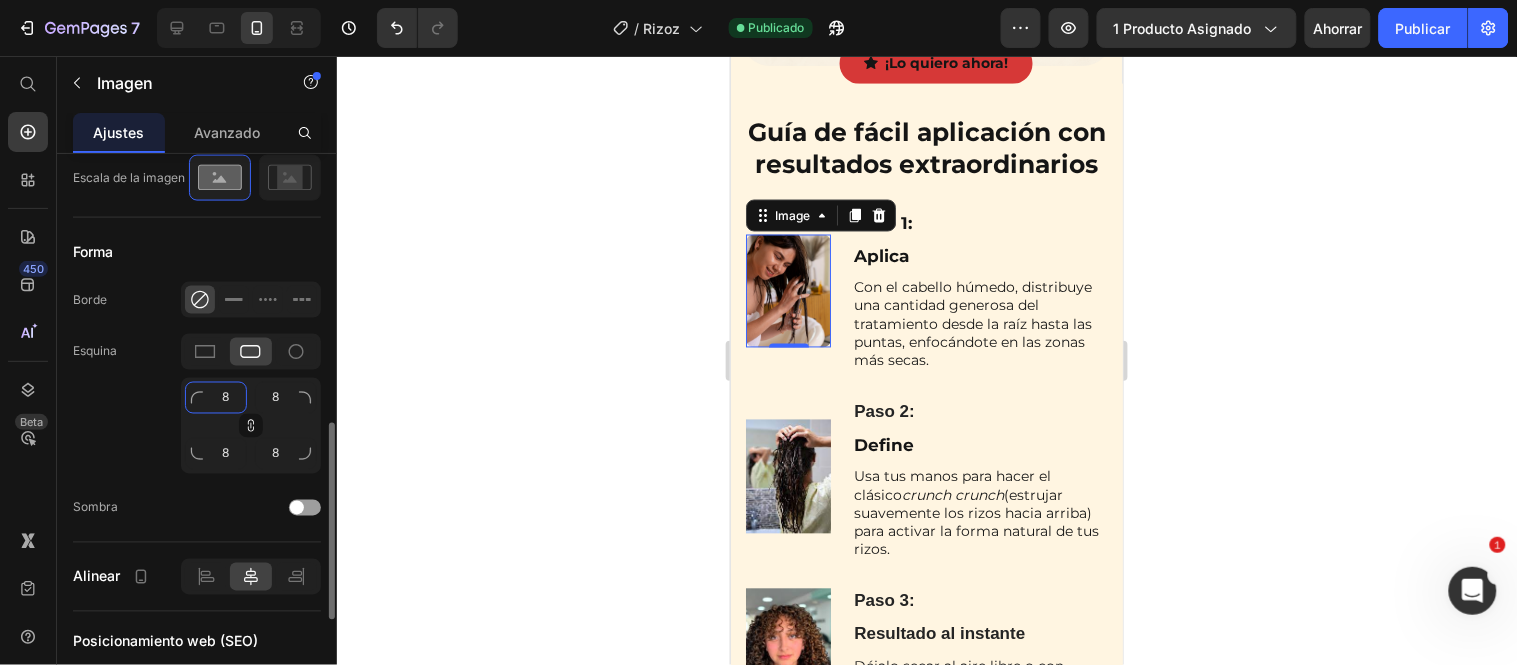 click on "8" 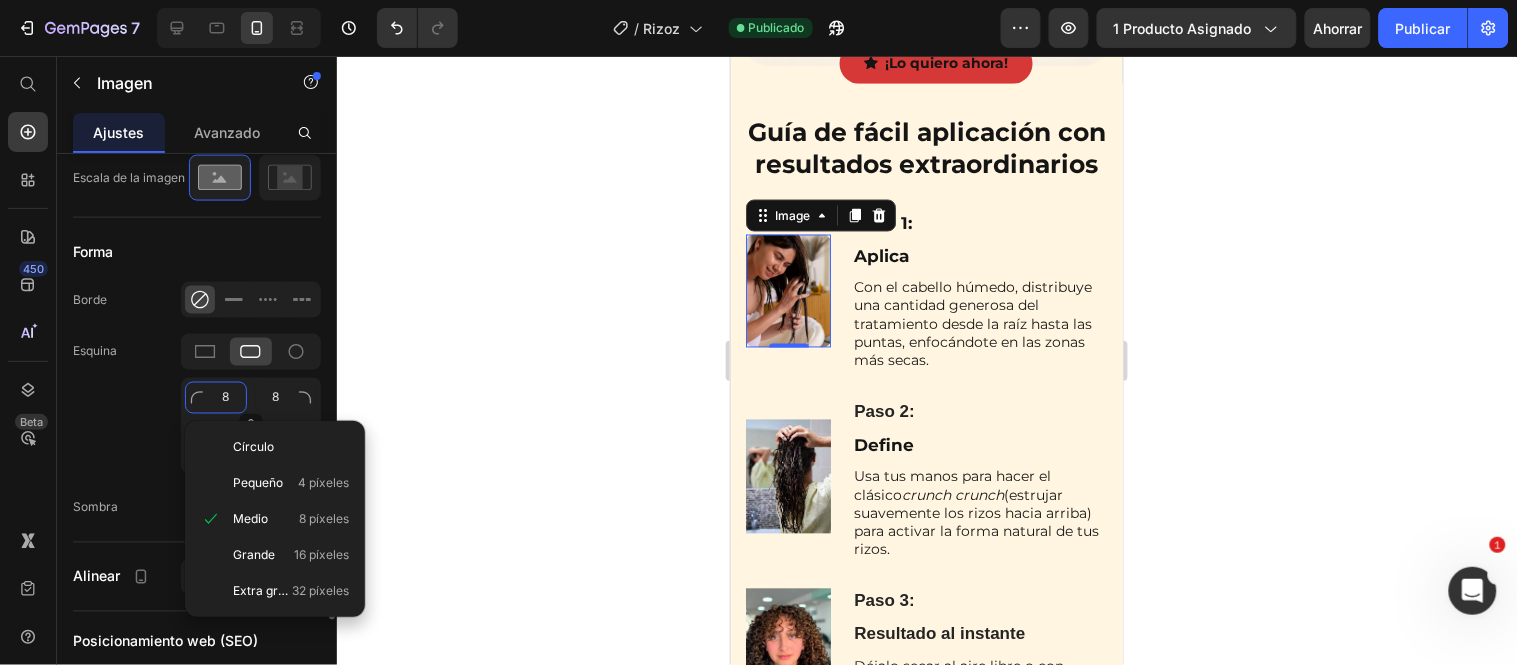 type on "2" 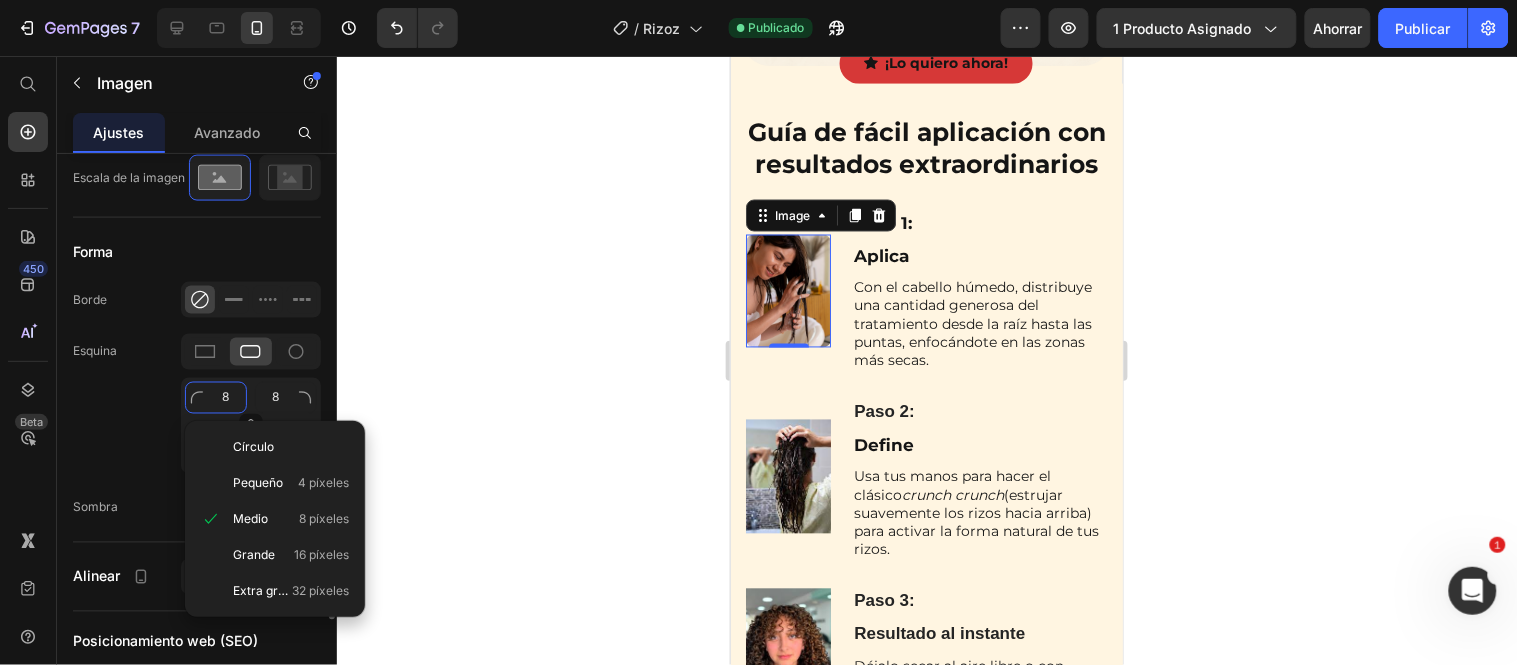 type on "2" 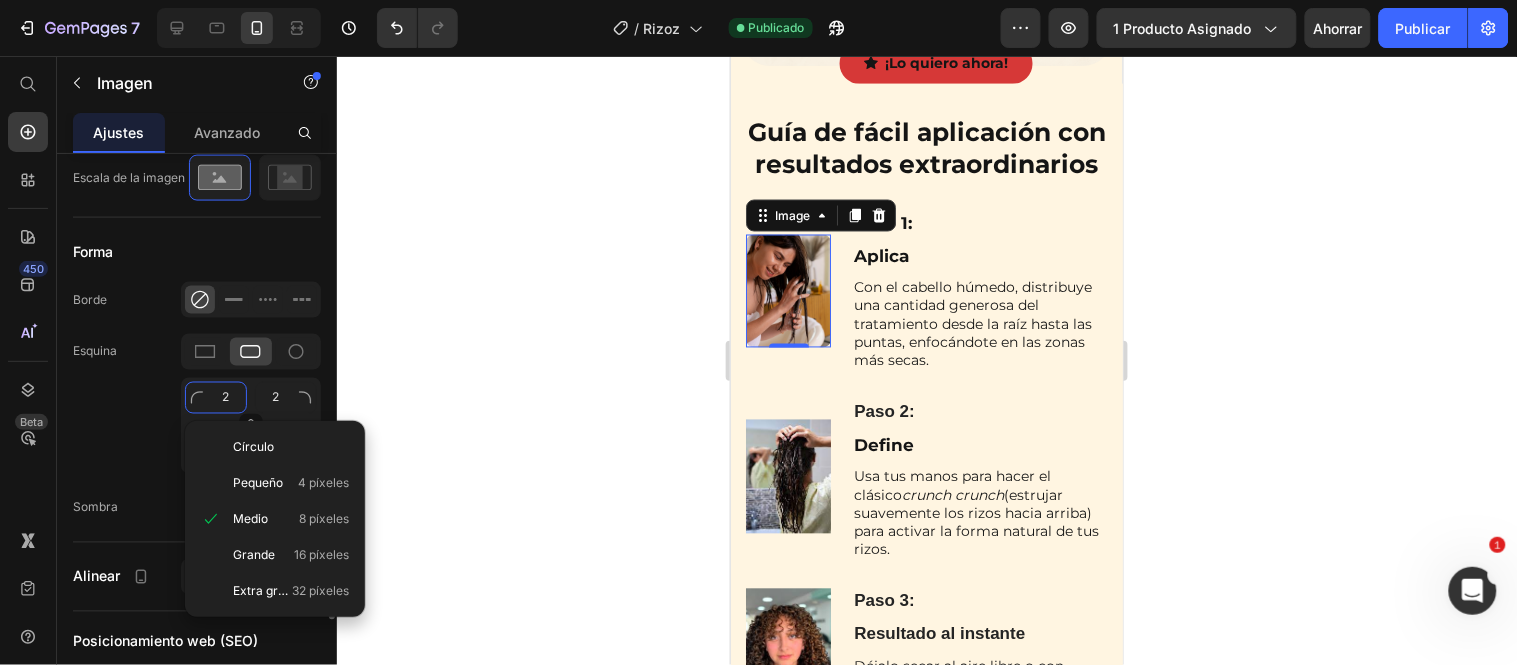 type on "20" 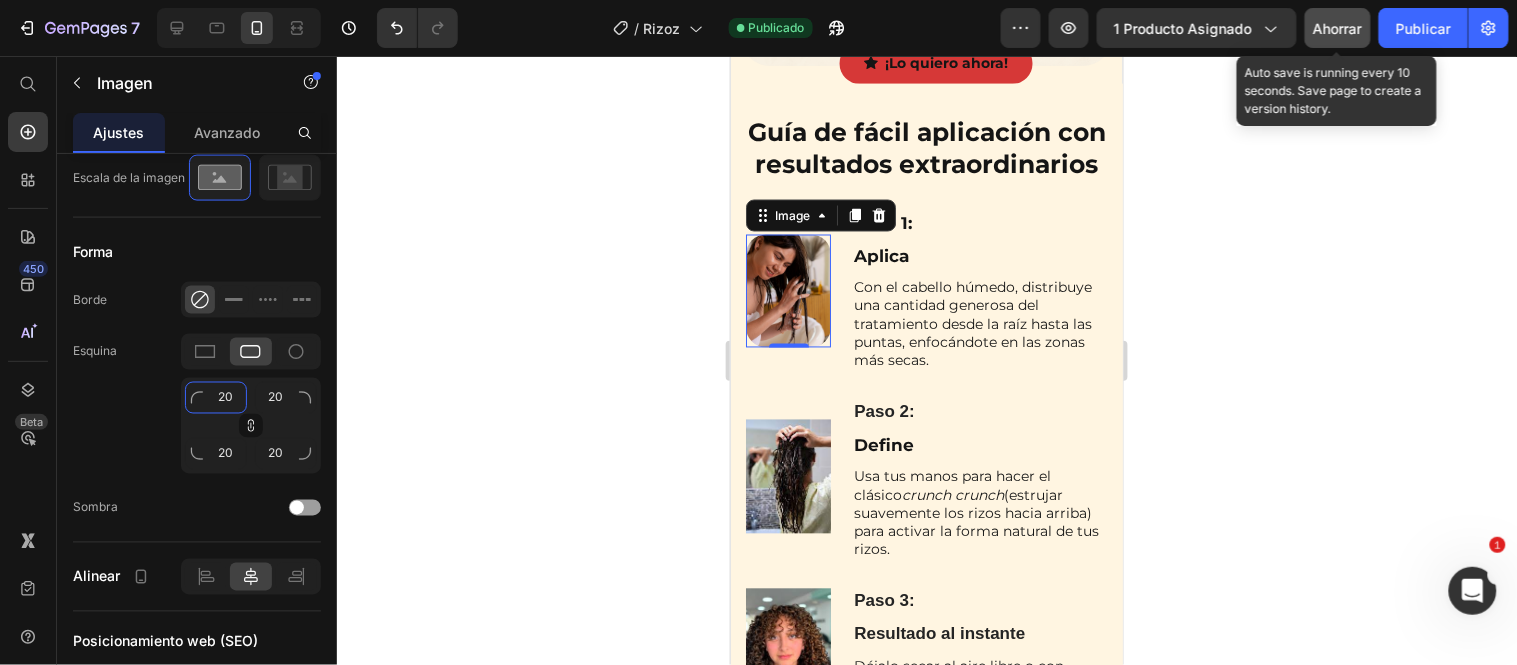 type on "20" 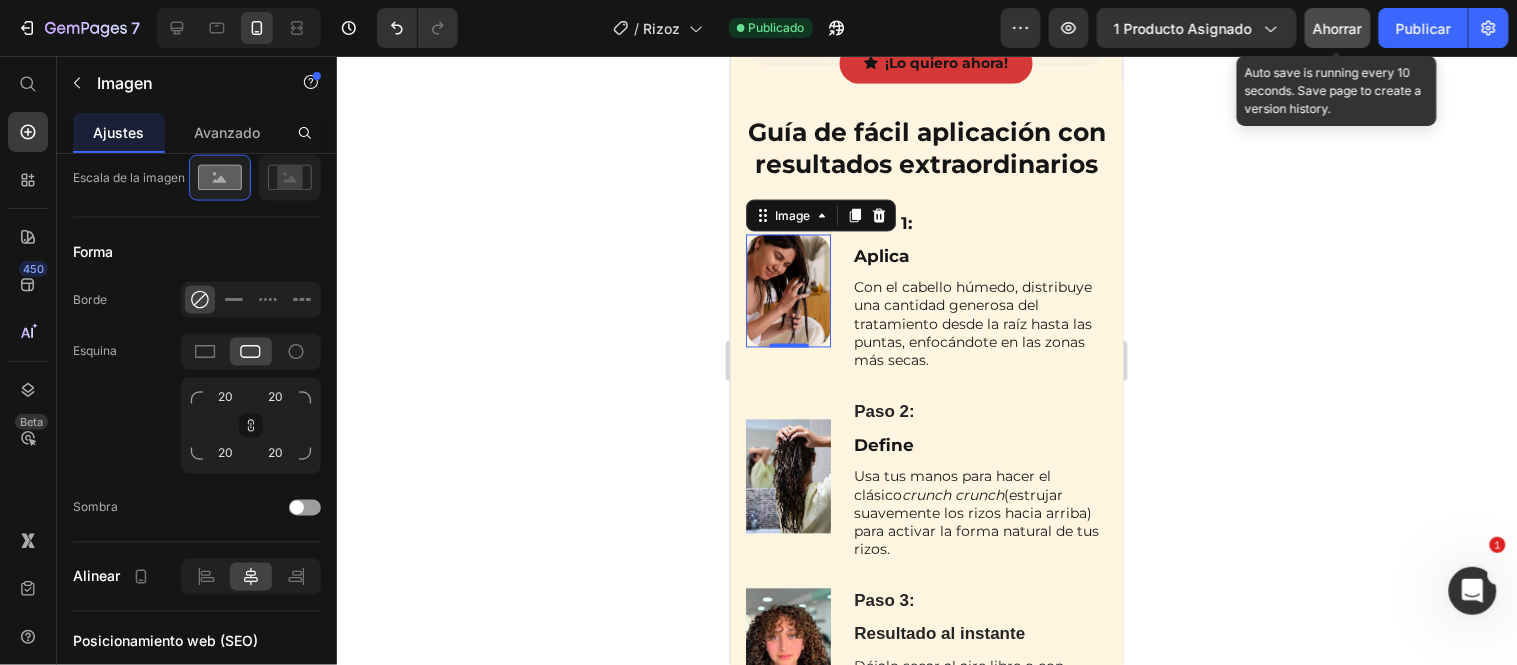 click on "Ahorrar" at bounding box center [1338, 28] 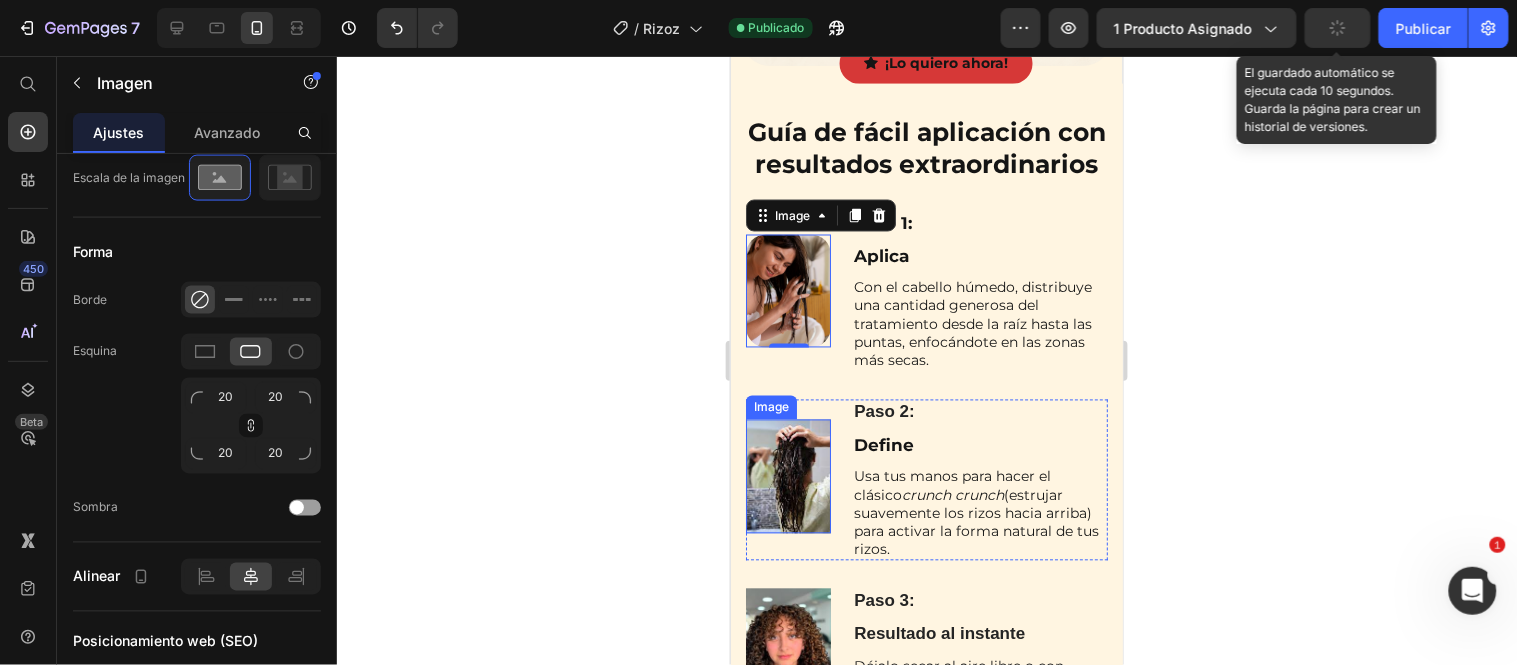 click at bounding box center (787, 476) 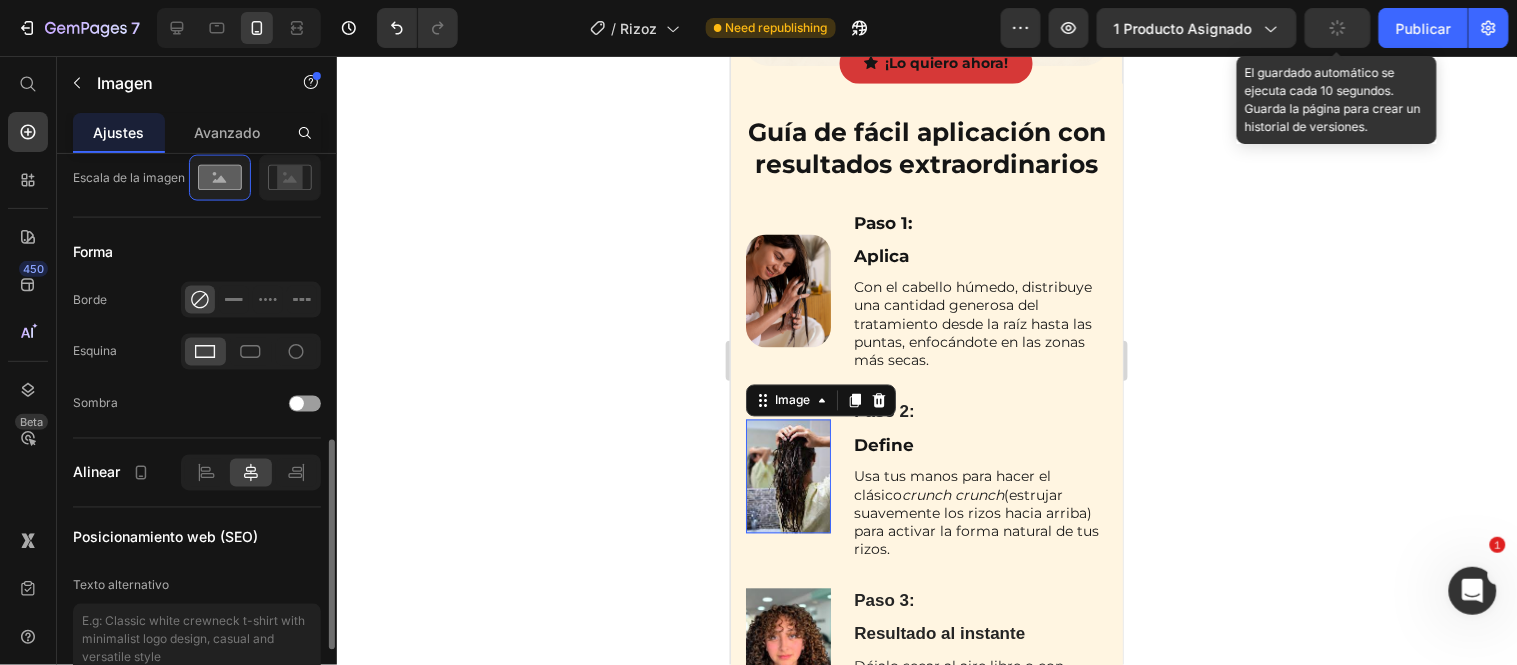 scroll, scrollTop: 776, scrollLeft: 0, axis: vertical 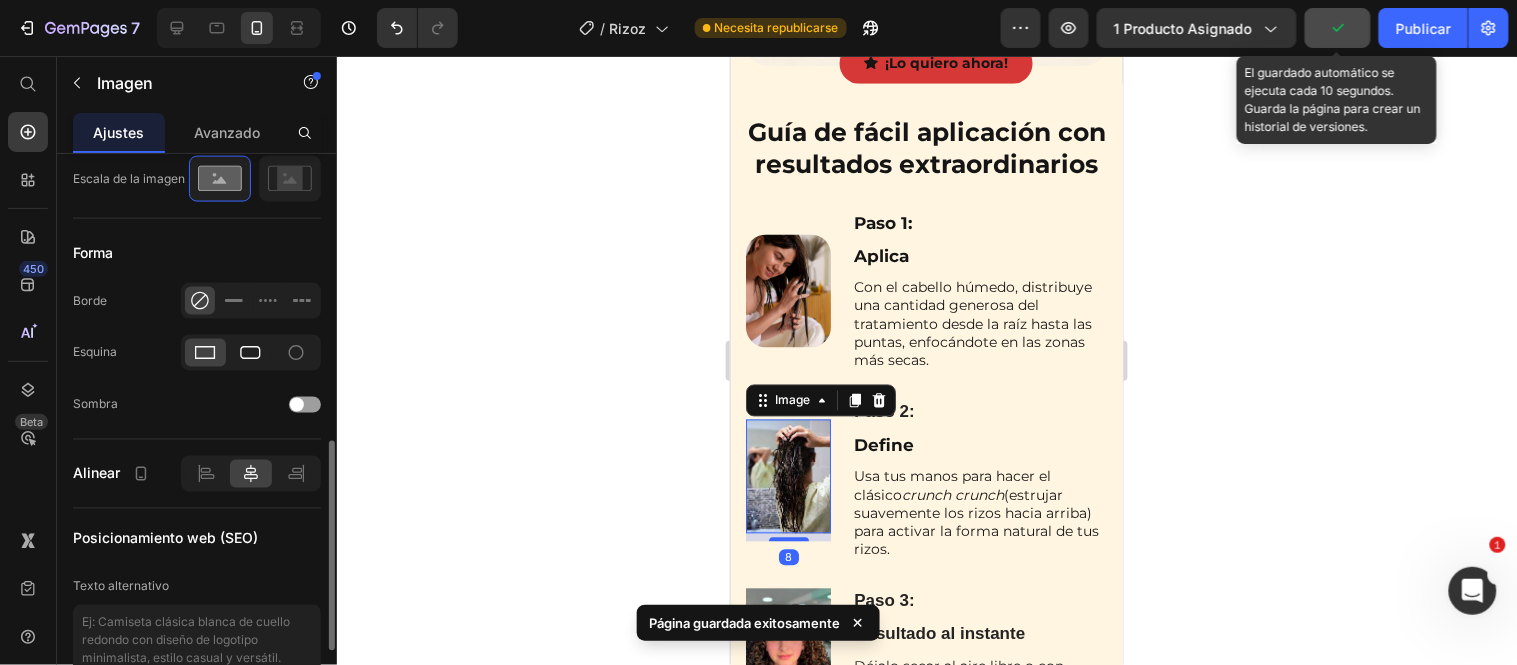 click 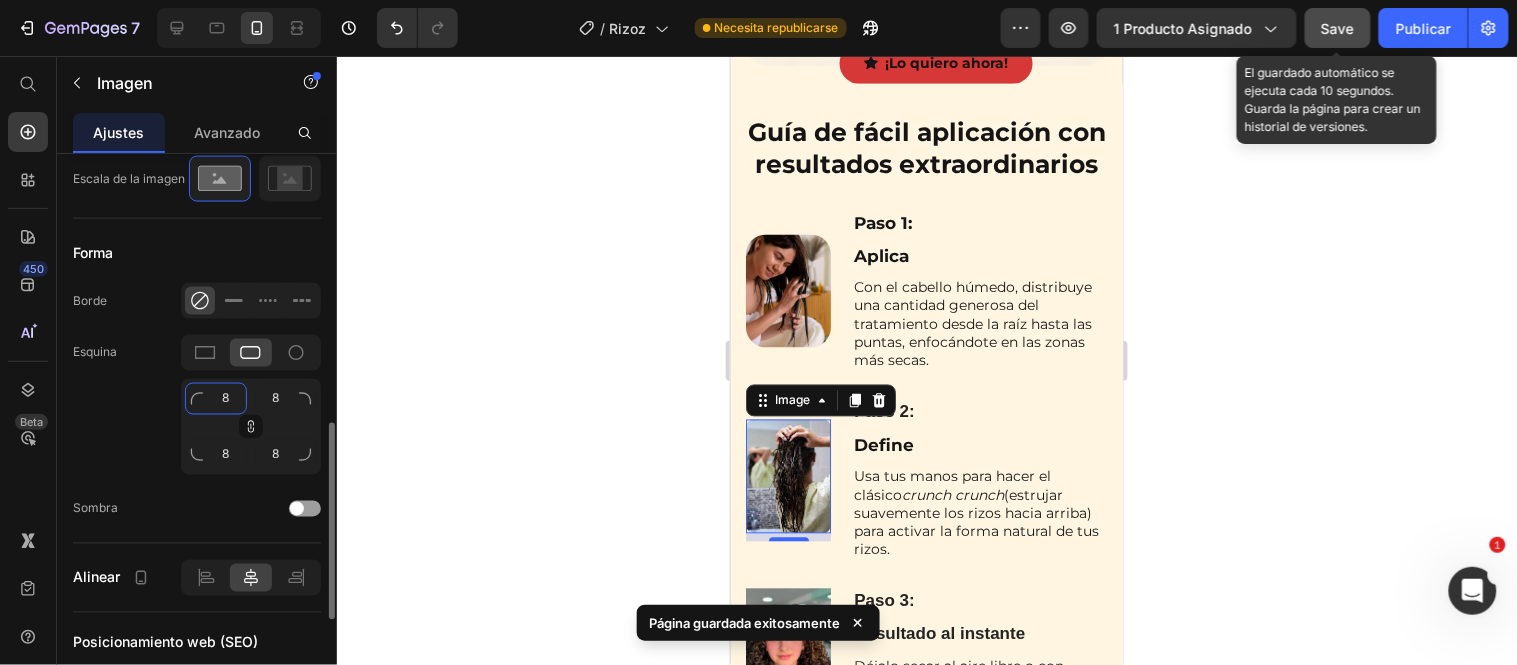 click on "8" 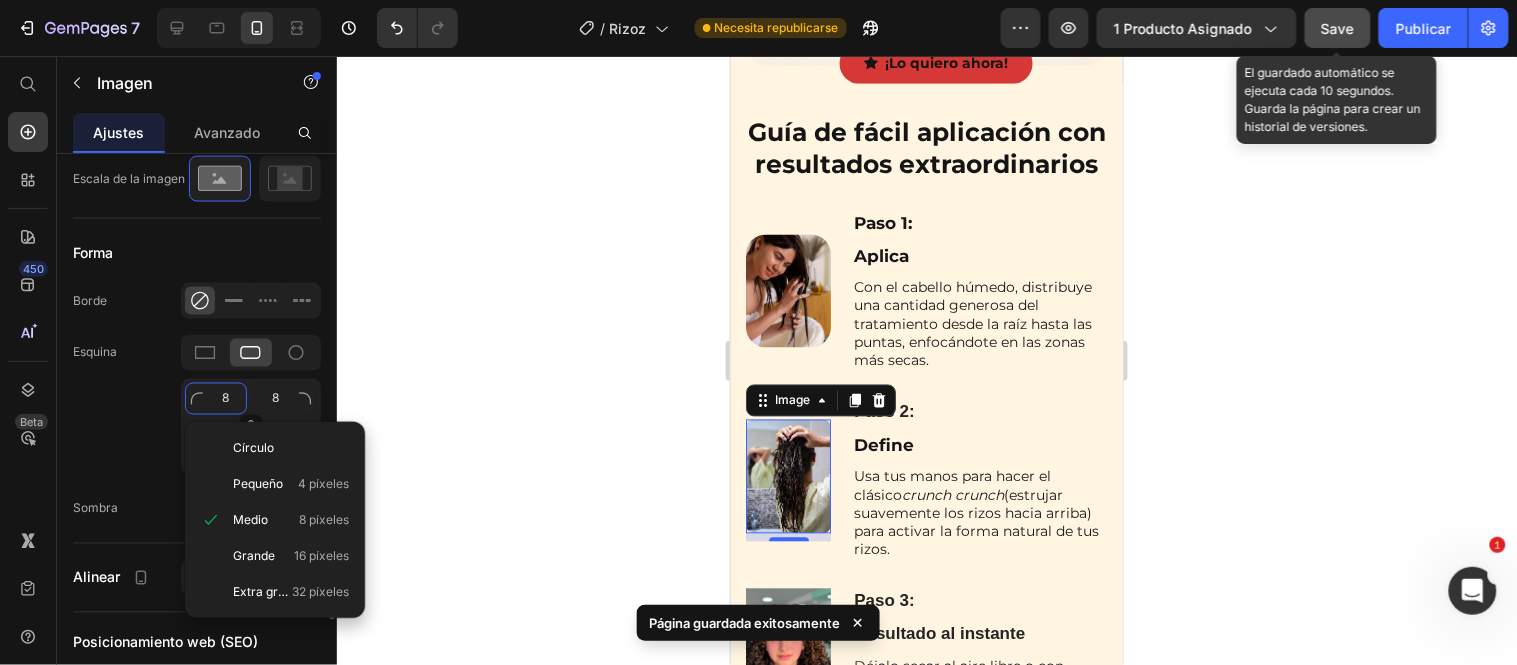type on "2" 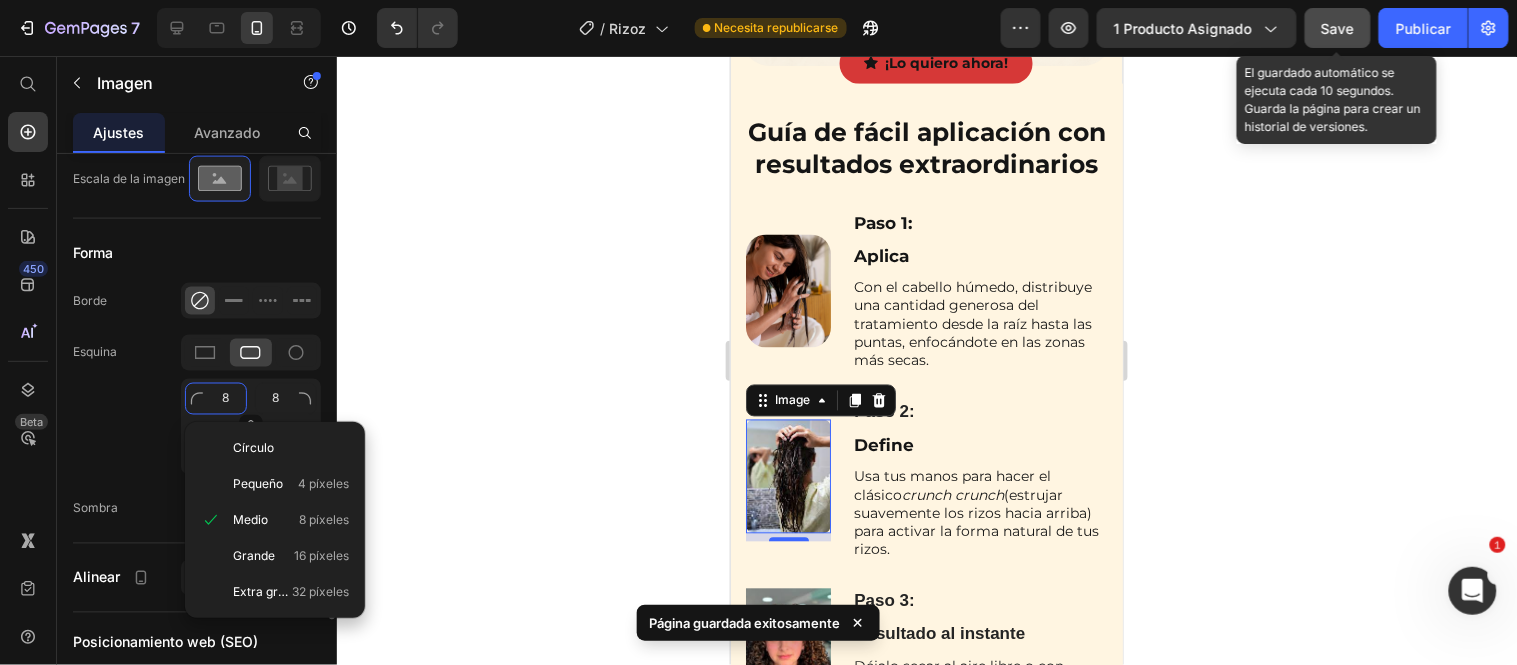 type on "2" 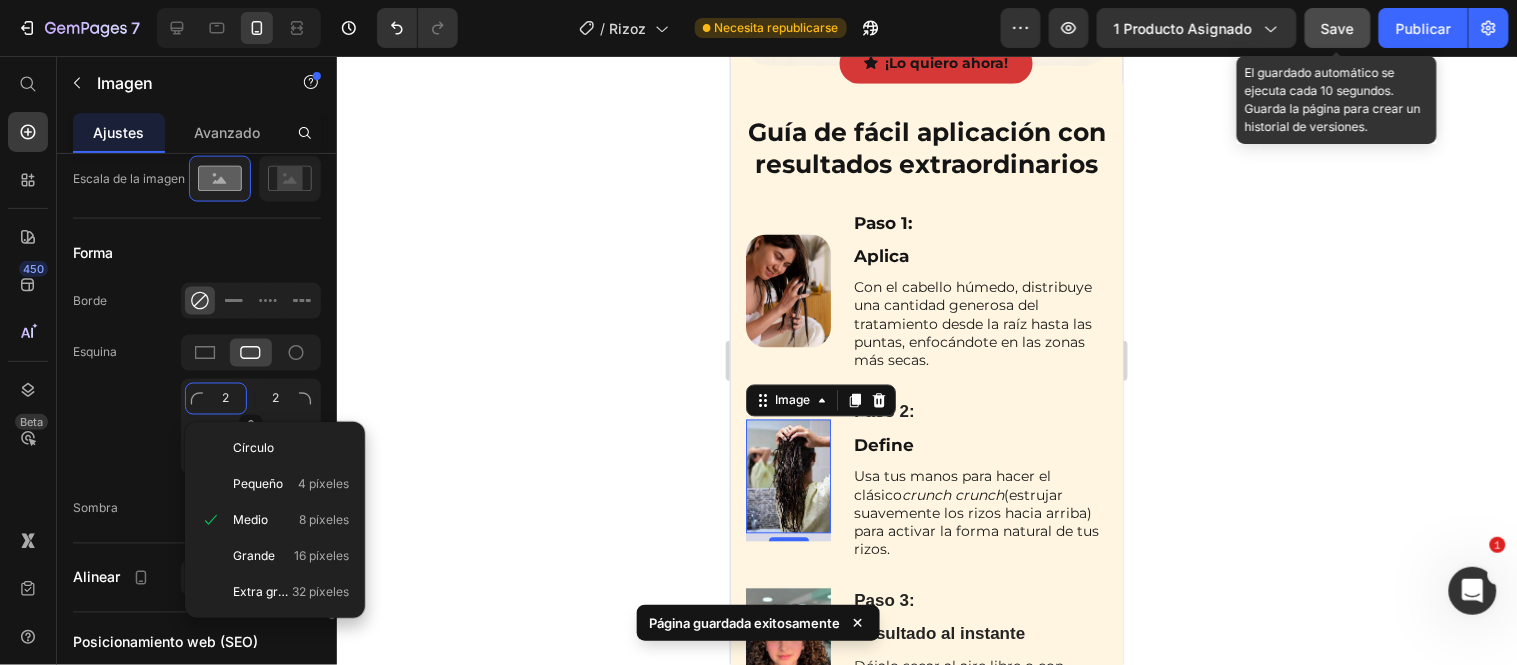 type on "20" 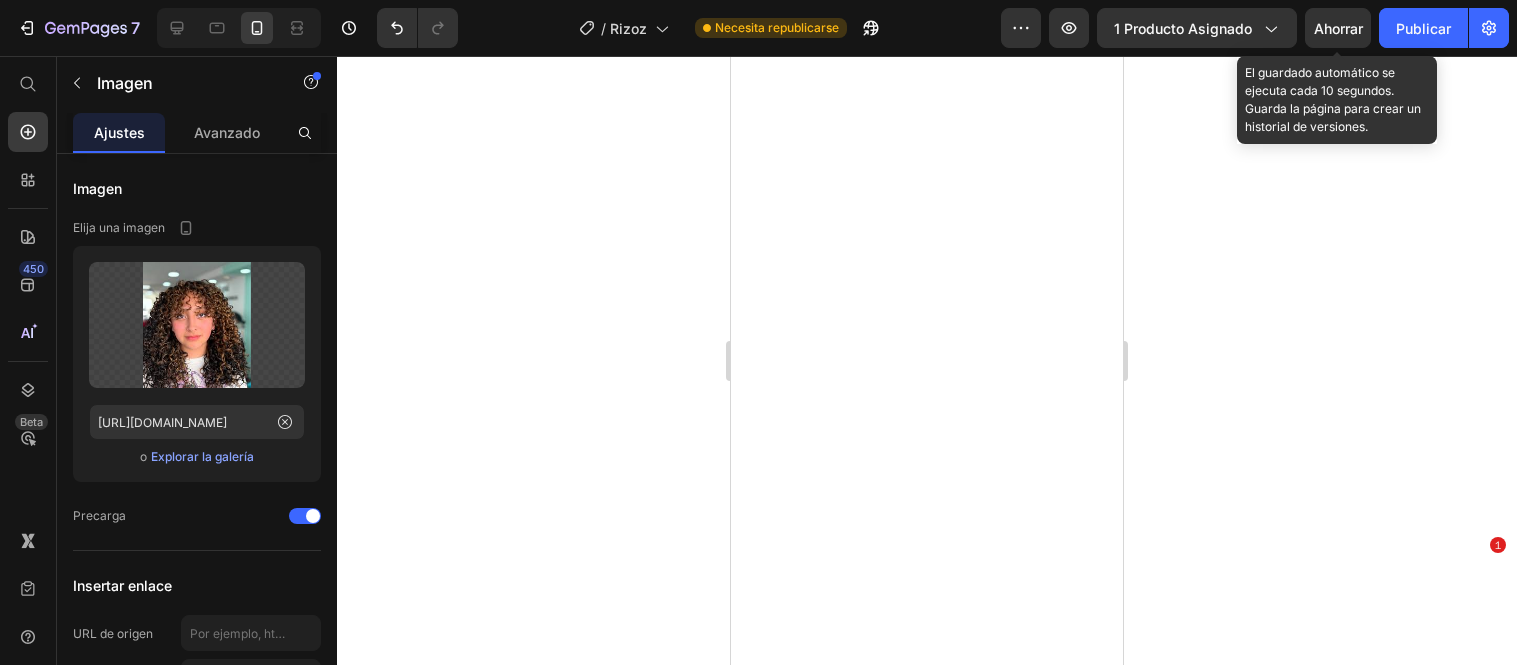 scroll, scrollTop: 0, scrollLeft: 0, axis: both 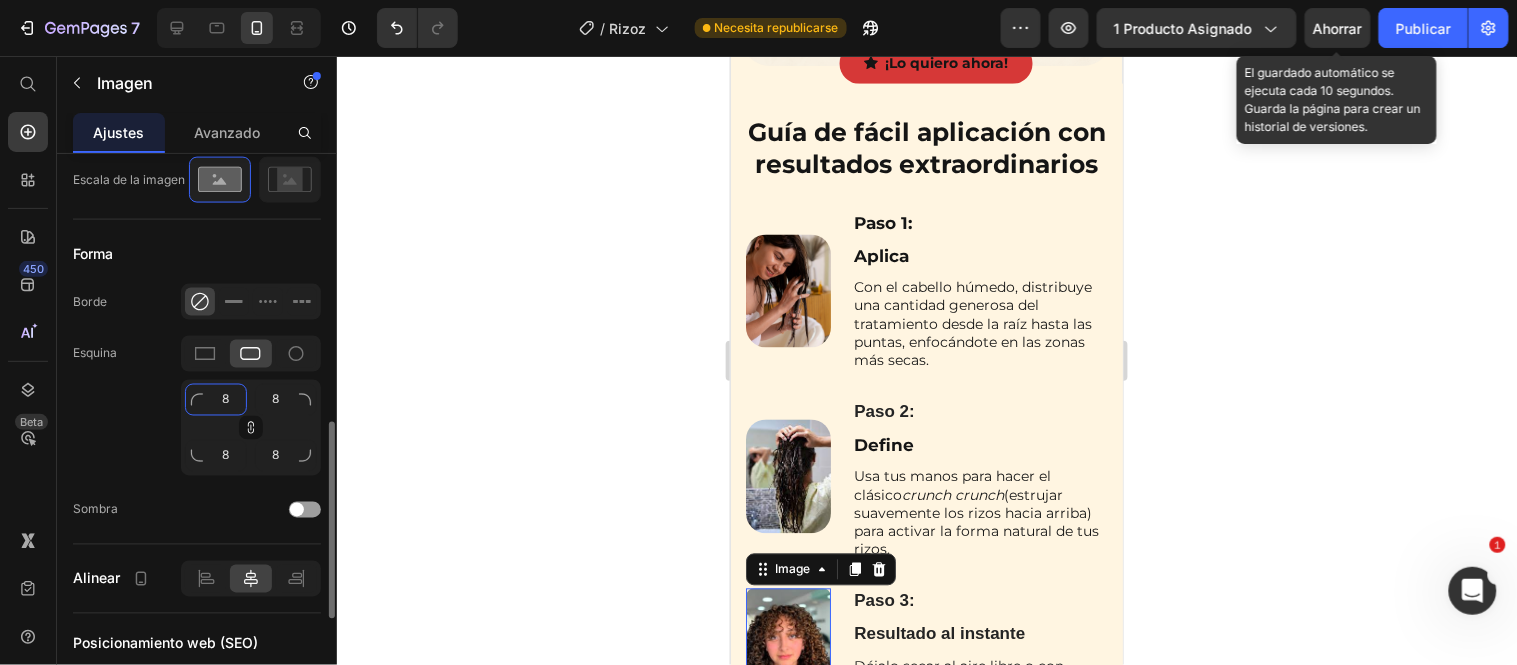 click on "8" 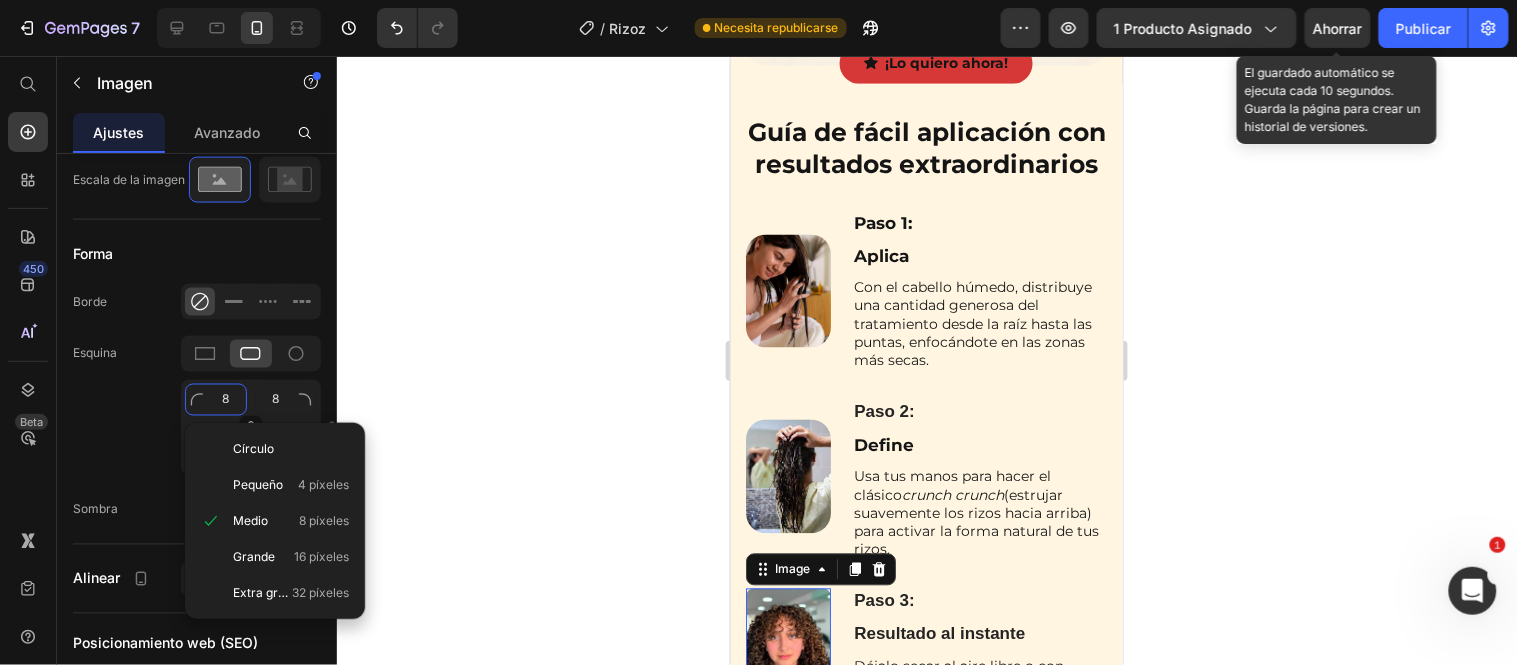 type on "2" 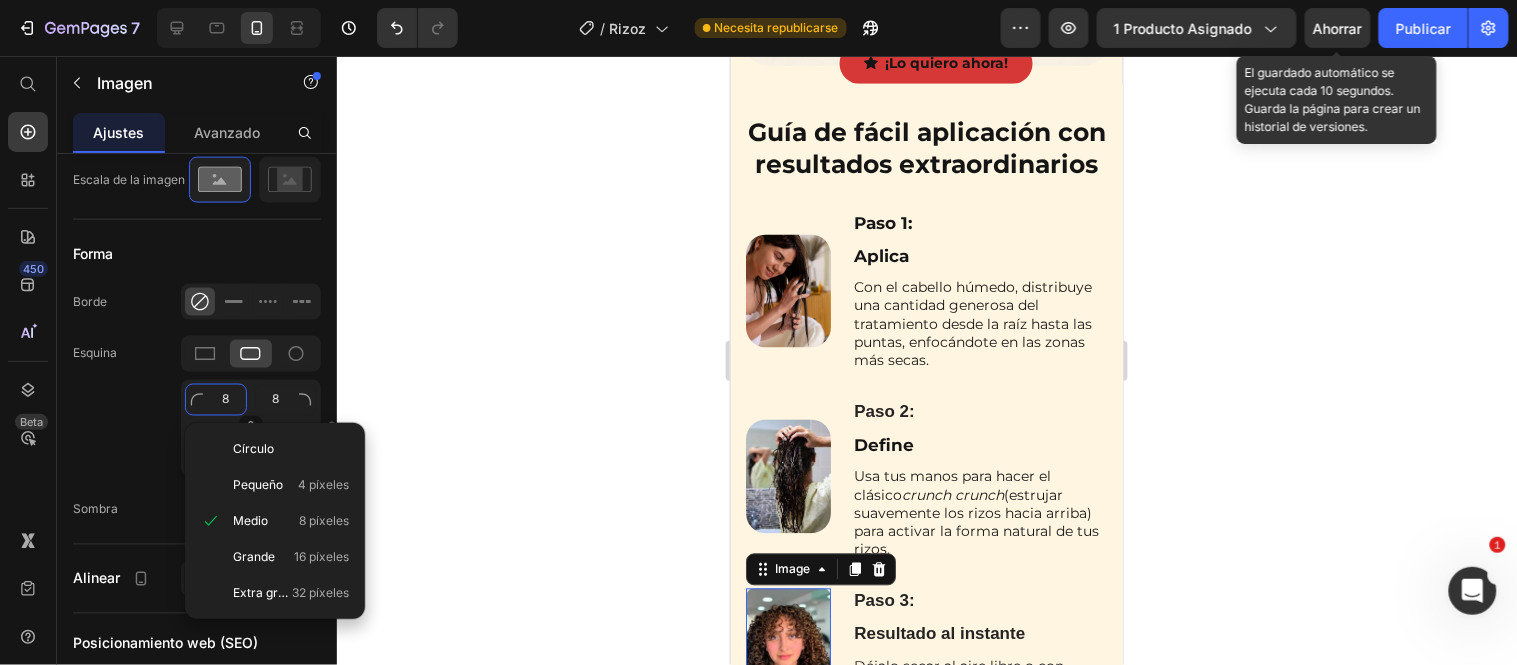 type on "2" 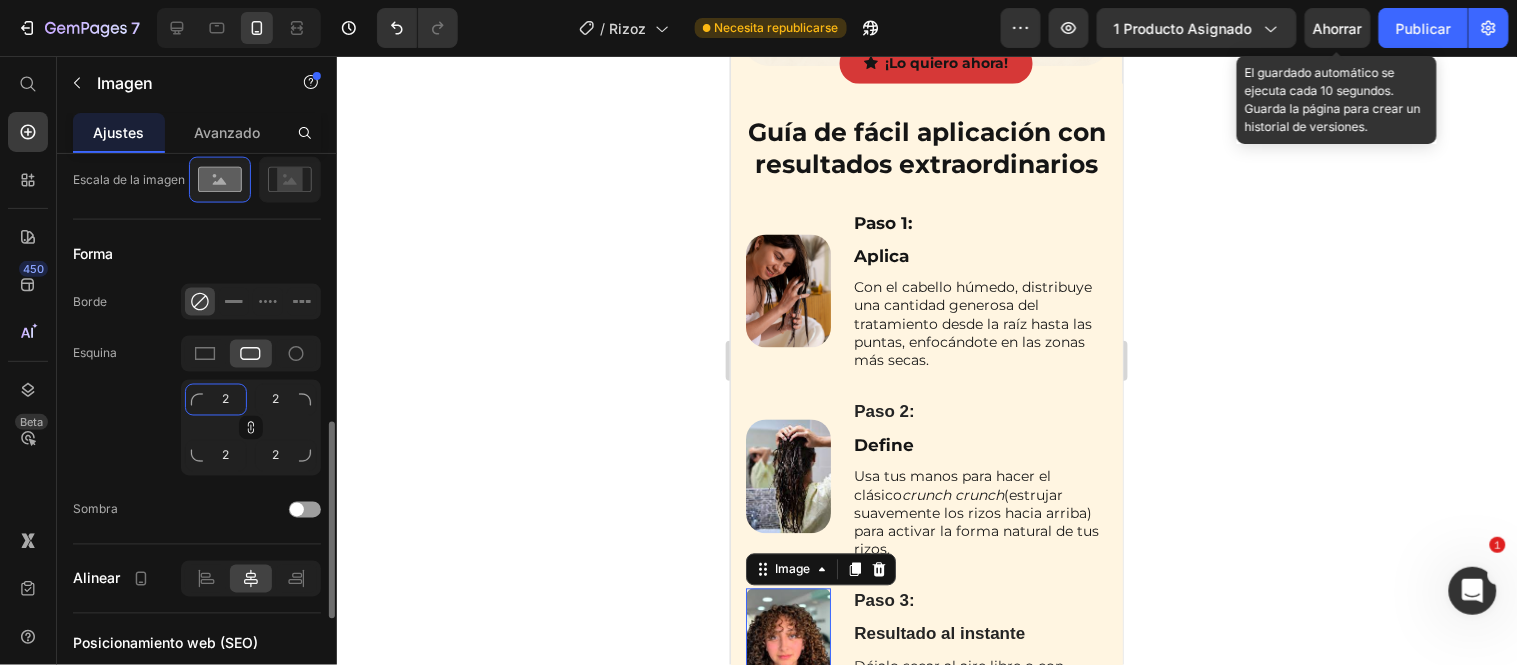 type on "20" 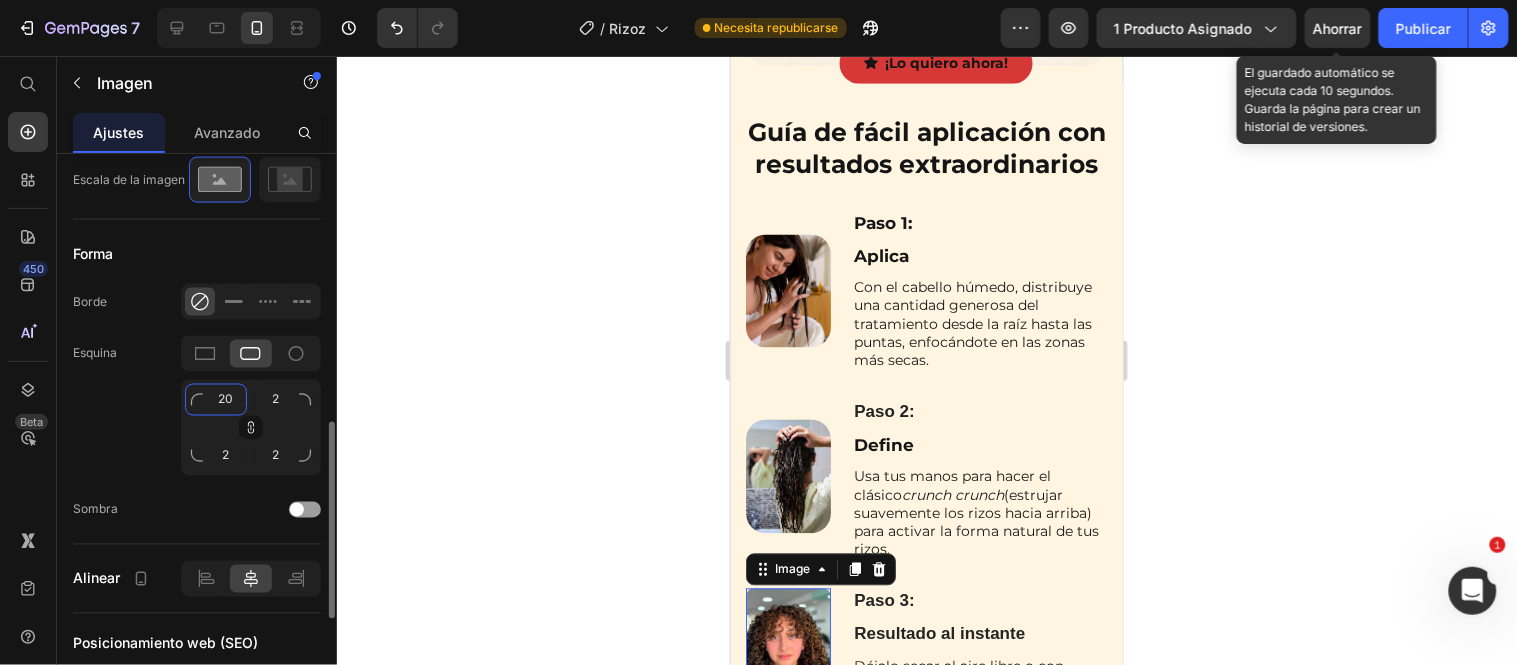type on "20" 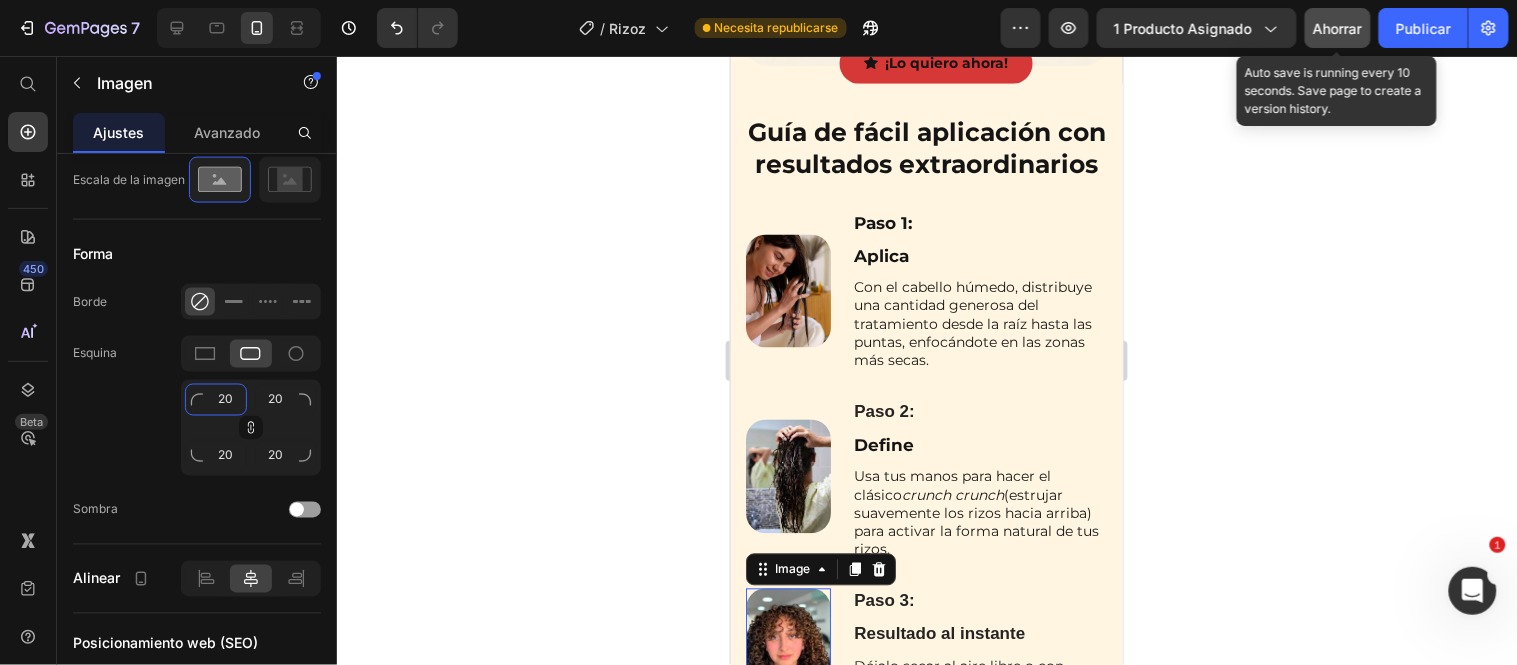 type on "20" 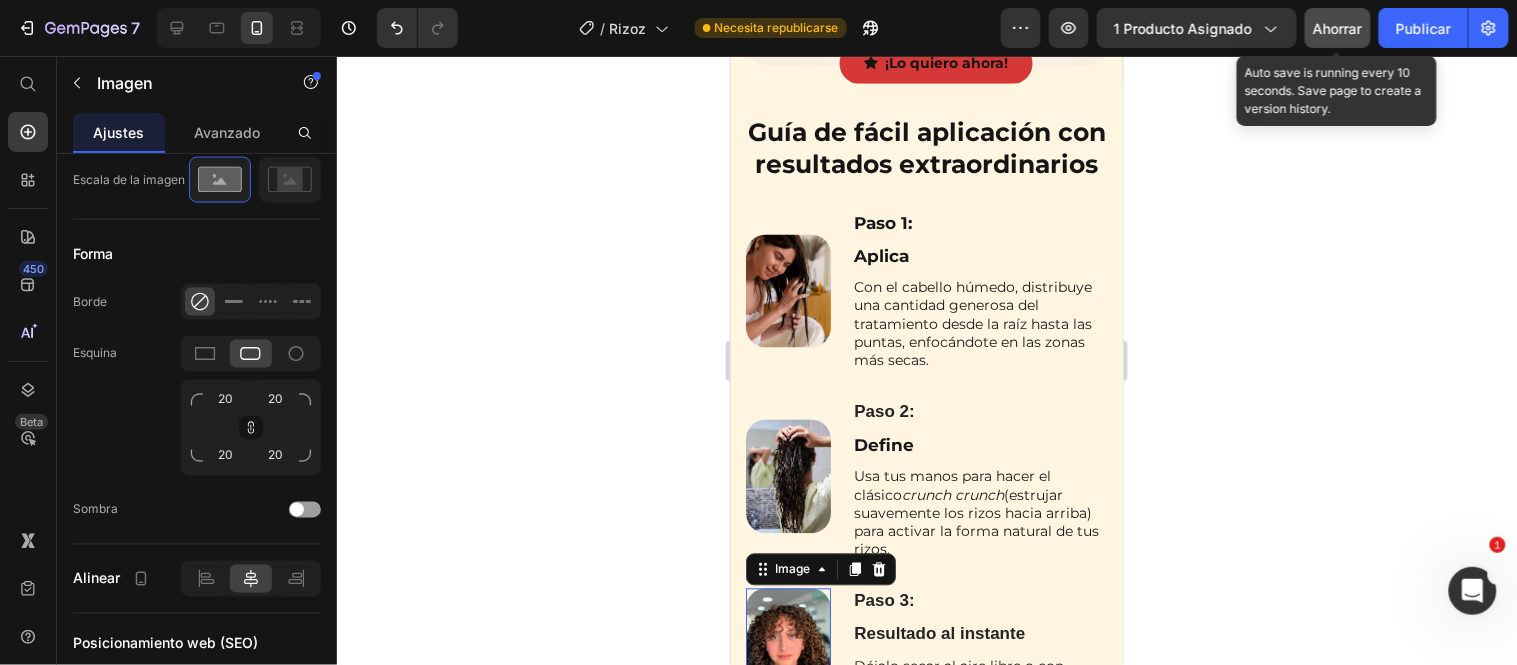 click on "Ahorrar" at bounding box center (1338, 28) 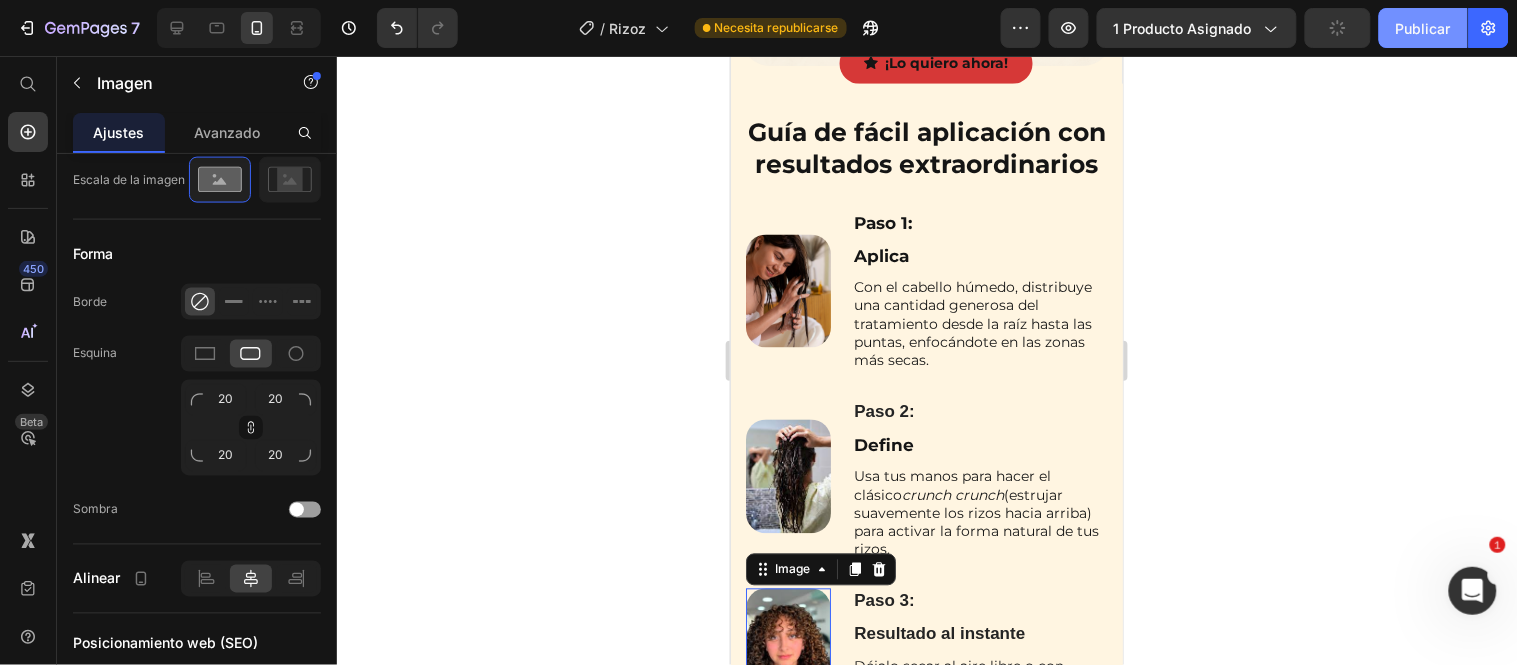 click on "Publicar" at bounding box center [1423, 28] 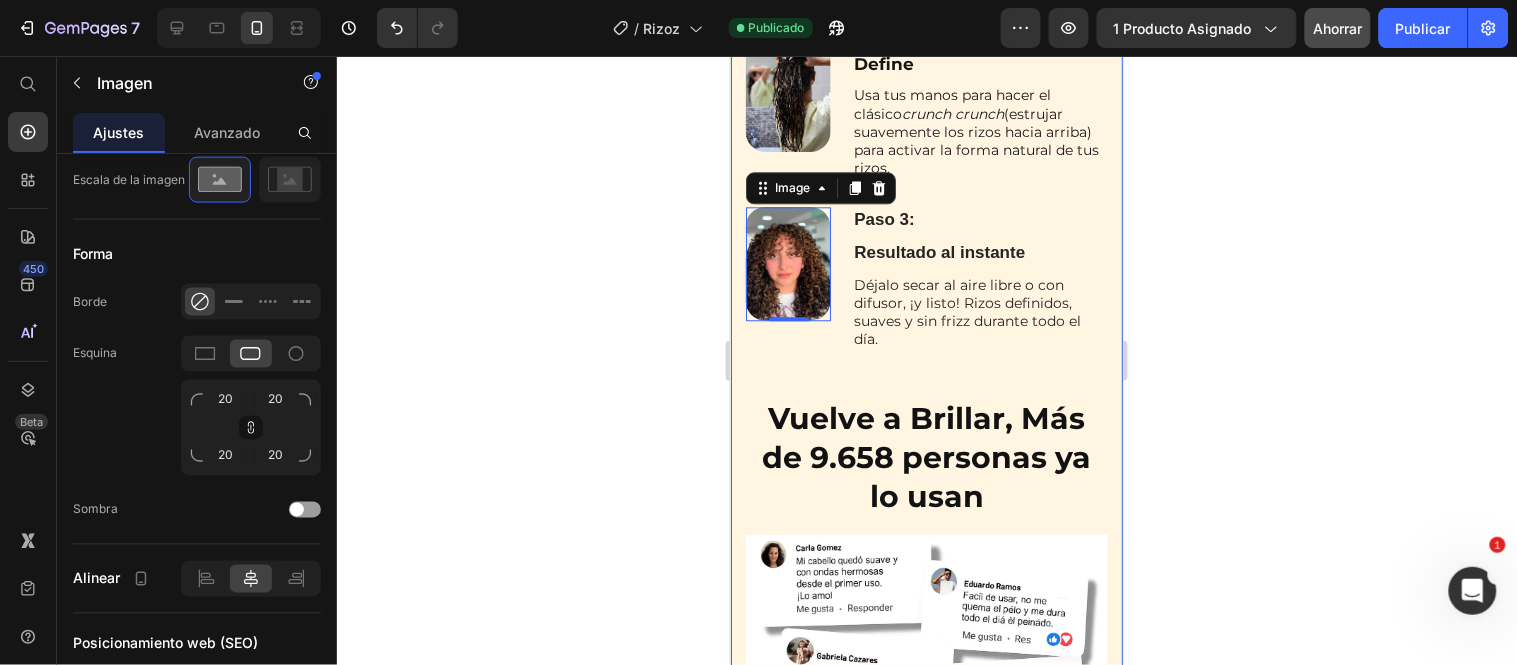 scroll, scrollTop: 4821, scrollLeft: 0, axis: vertical 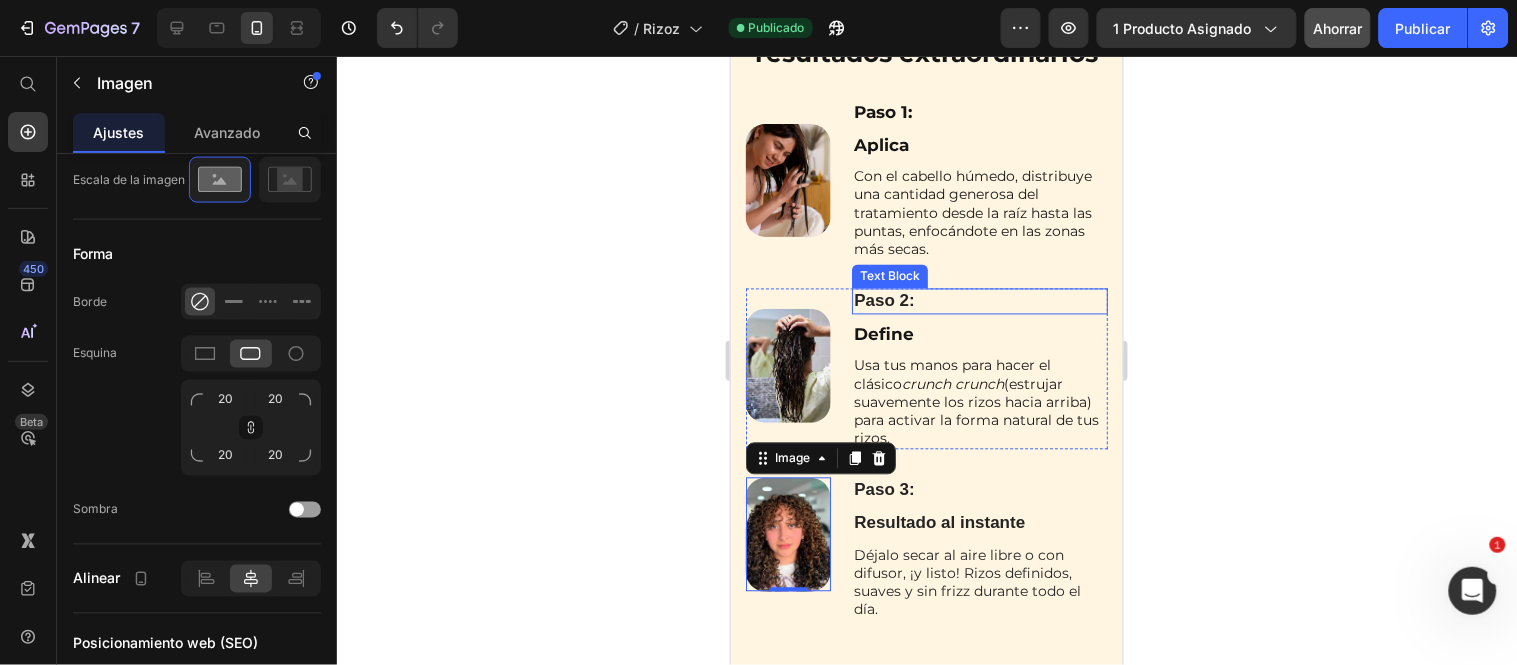 click on "Paso 2:" at bounding box center [979, 301] 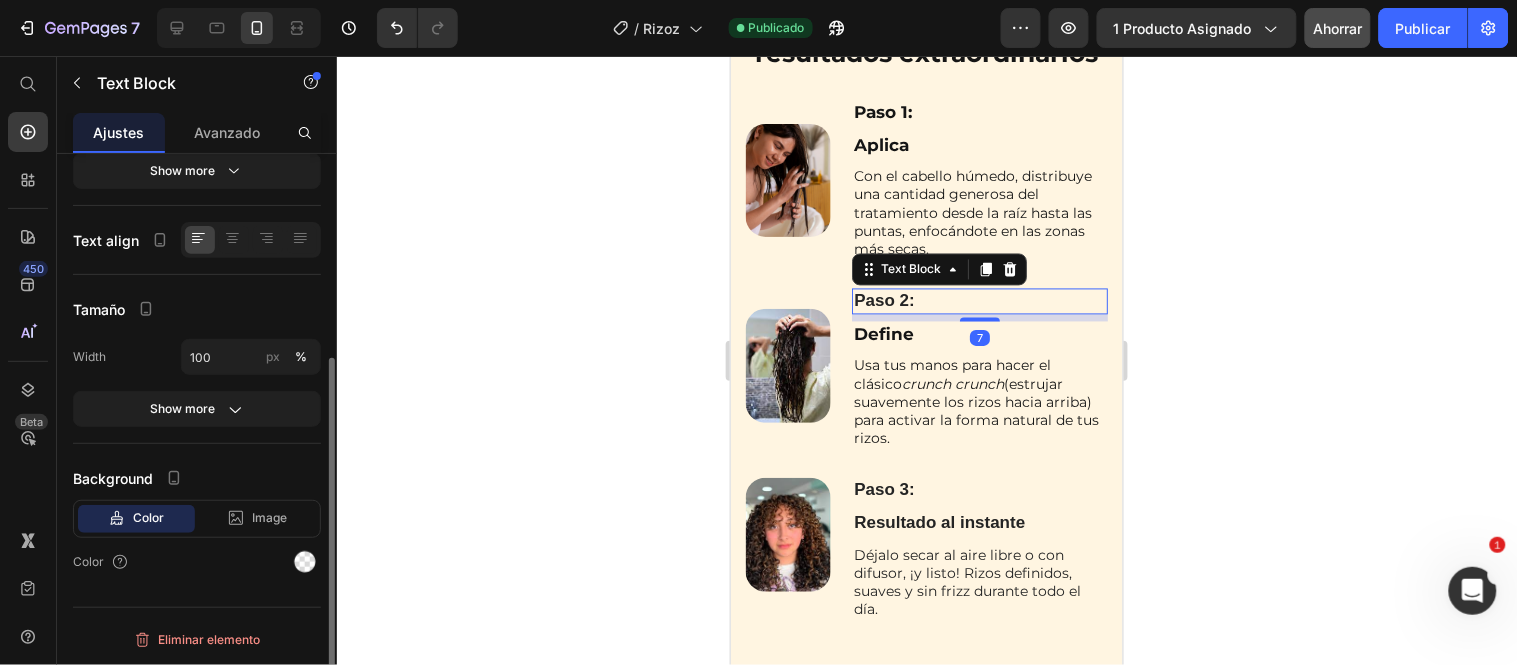 scroll, scrollTop: 0, scrollLeft: 0, axis: both 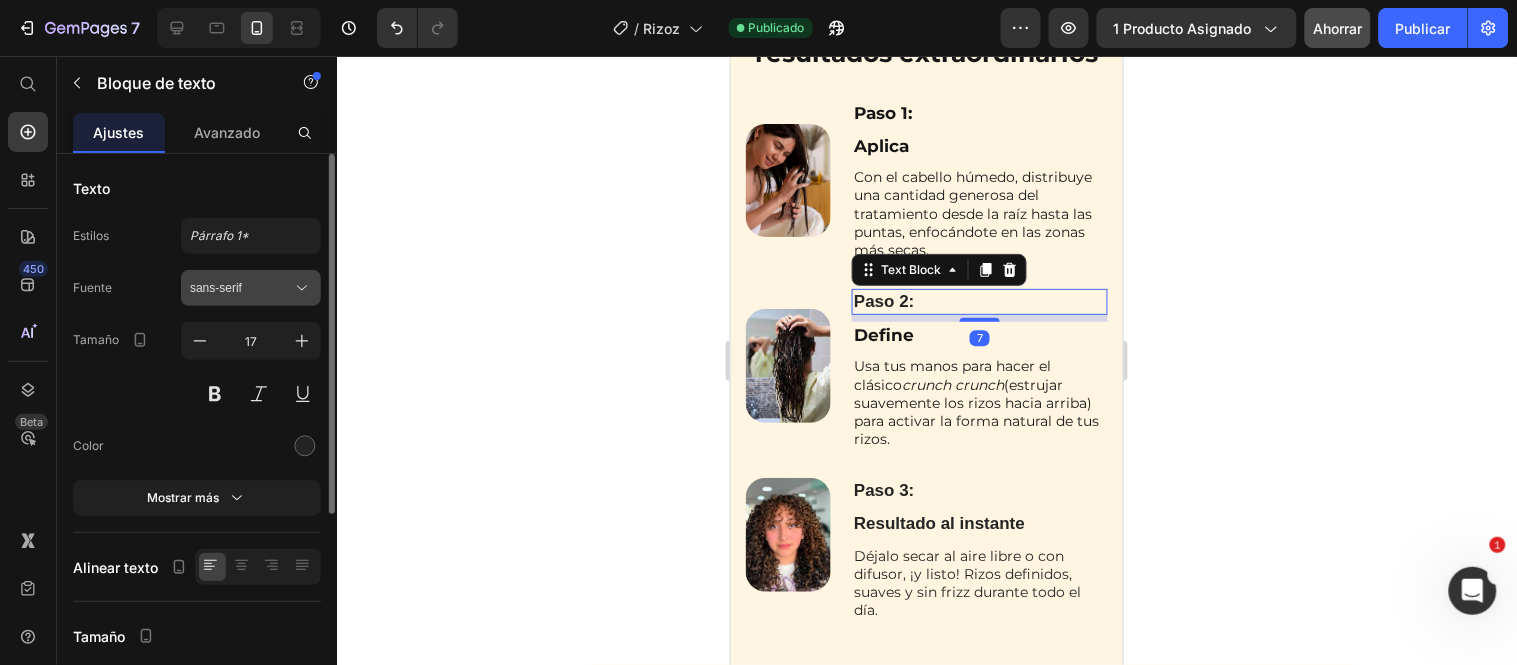 click on "sans-serif" at bounding box center (216, 288) 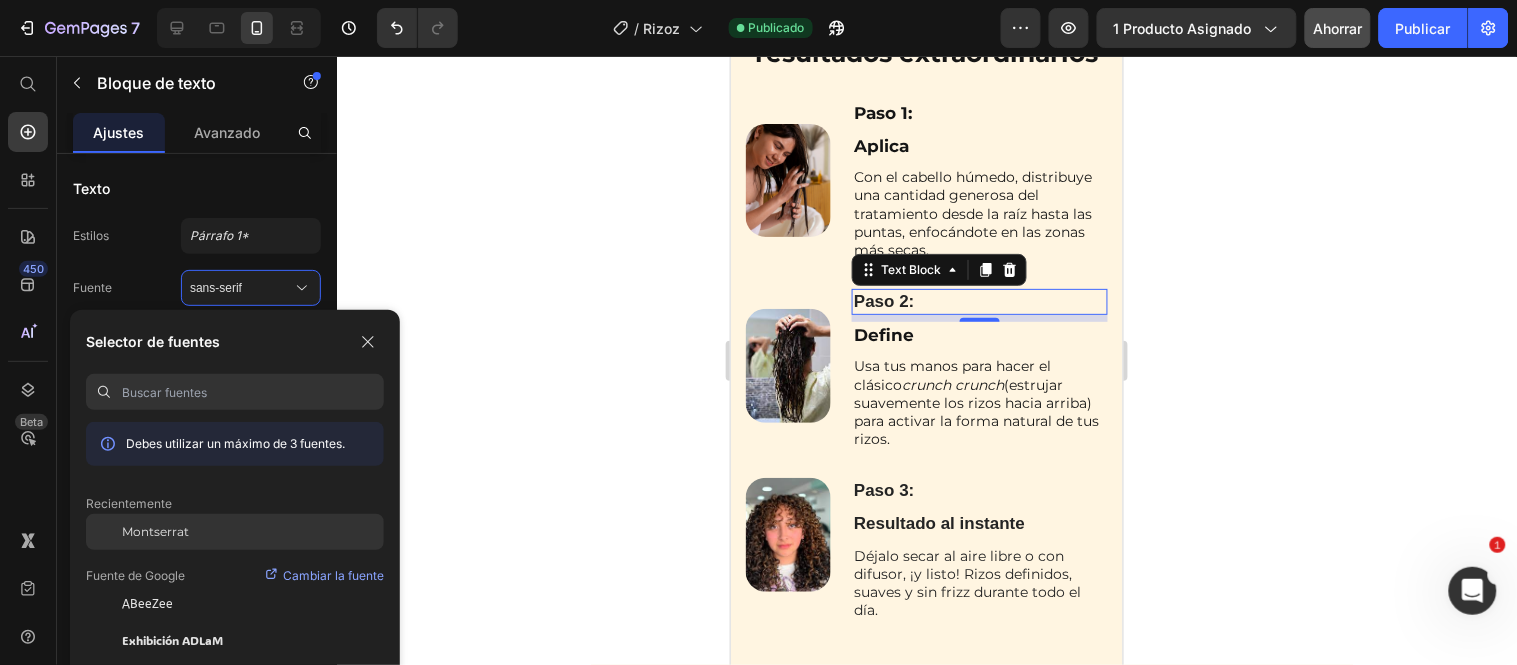 click on "Montserrat" at bounding box center [155, 531] 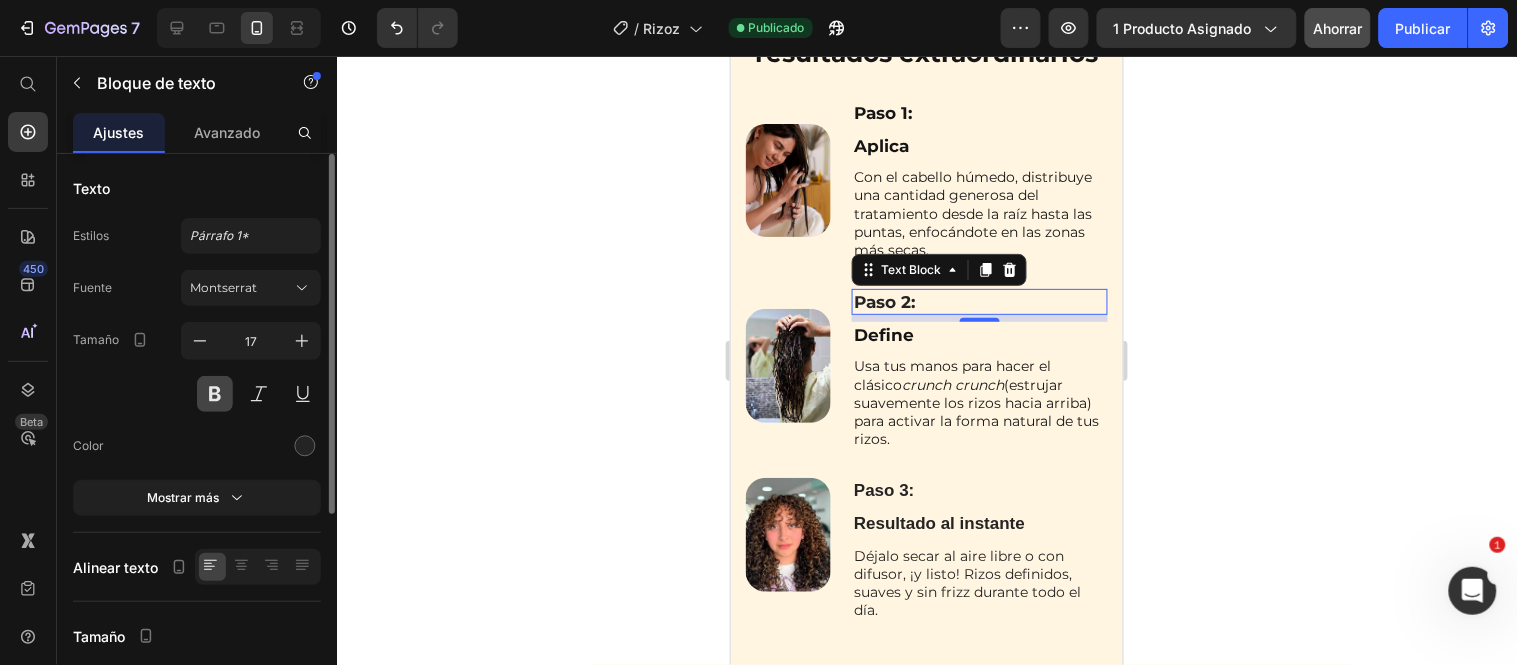 click at bounding box center [215, 394] 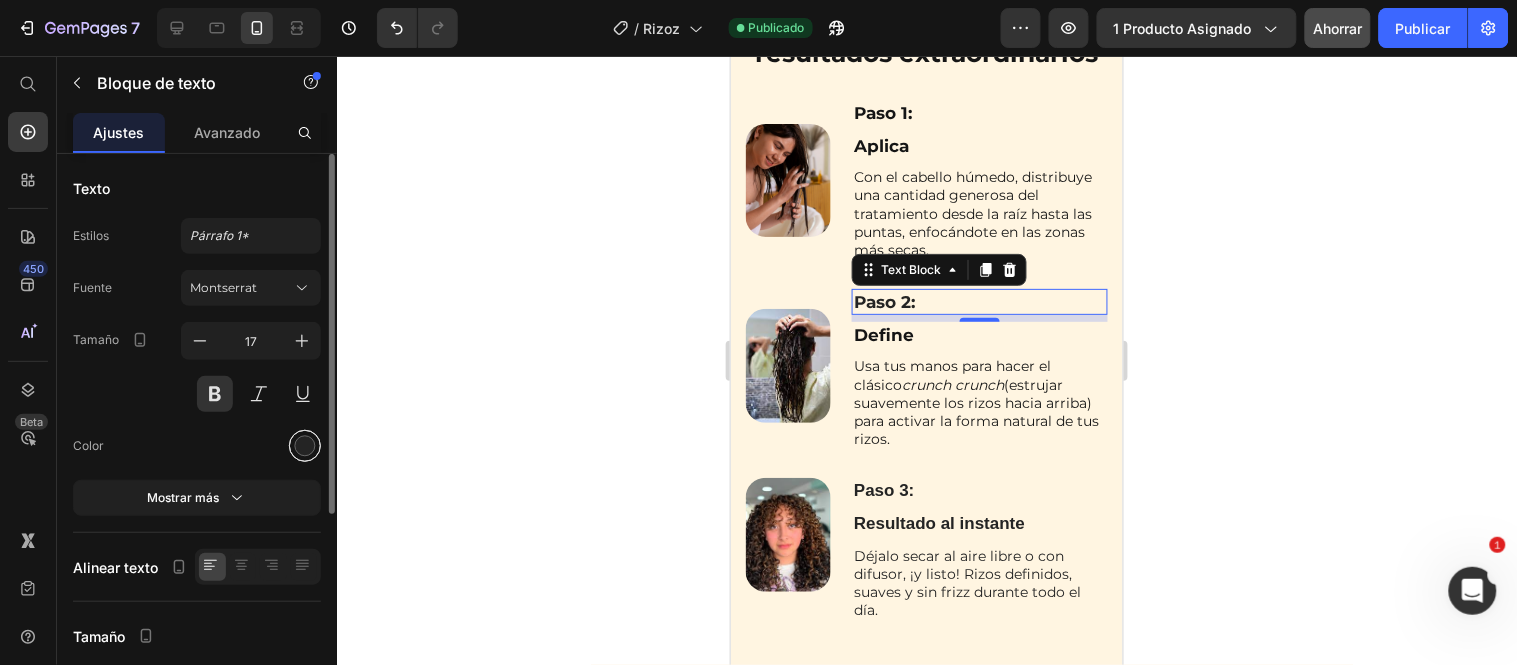 click at bounding box center [305, 446] 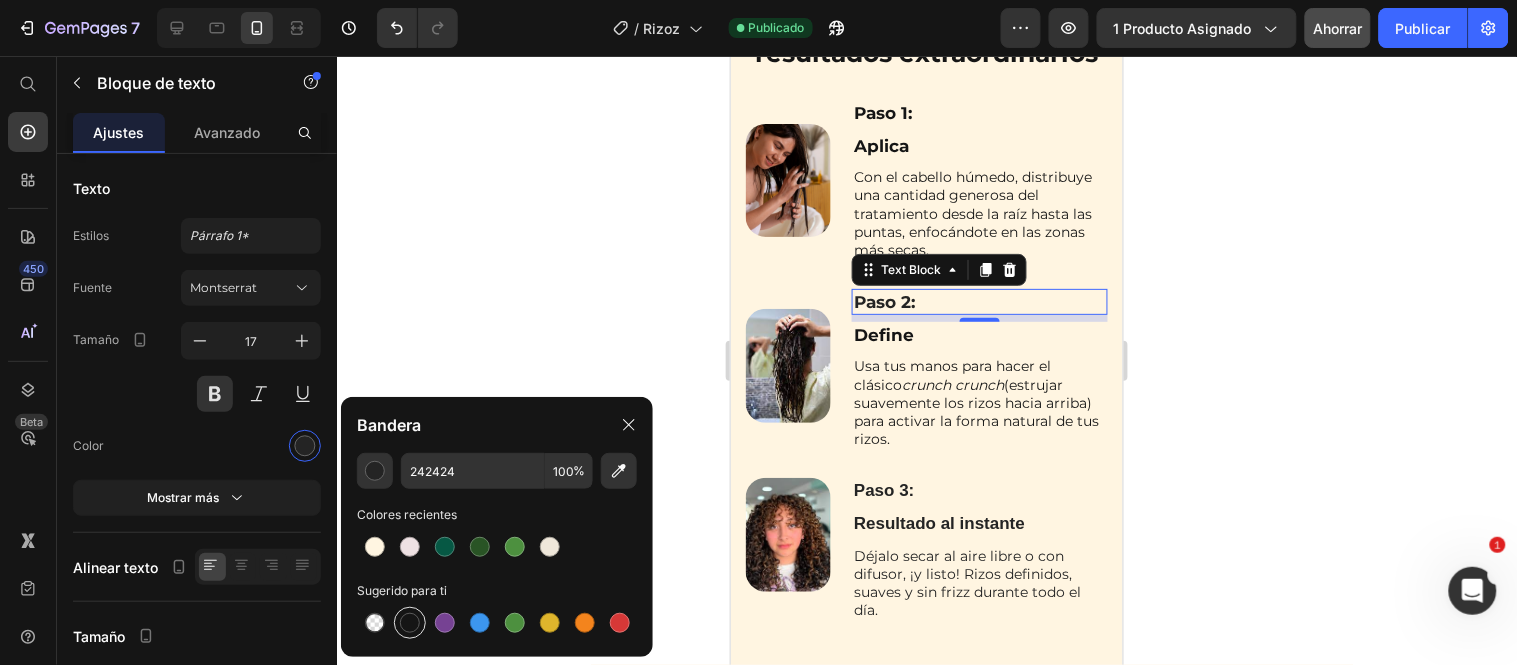 click at bounding box center [410, 623] 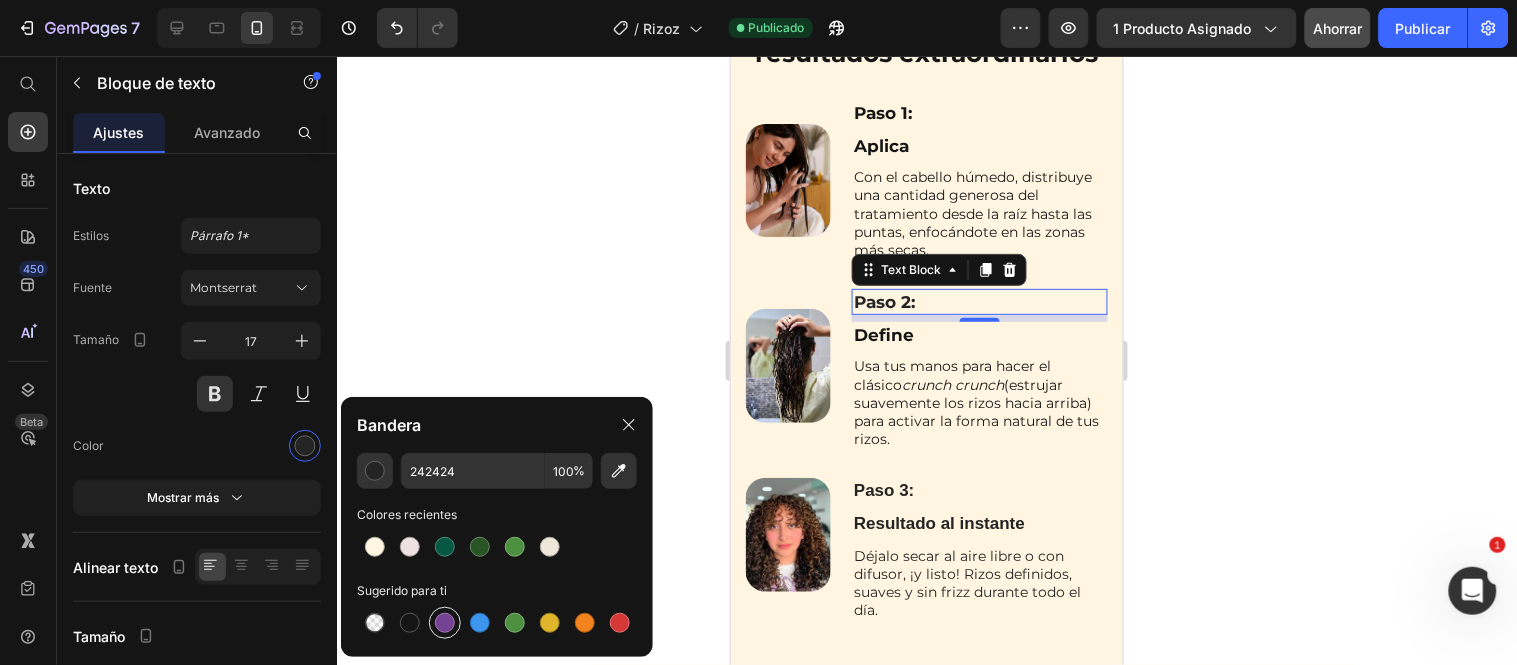 type on "151515" 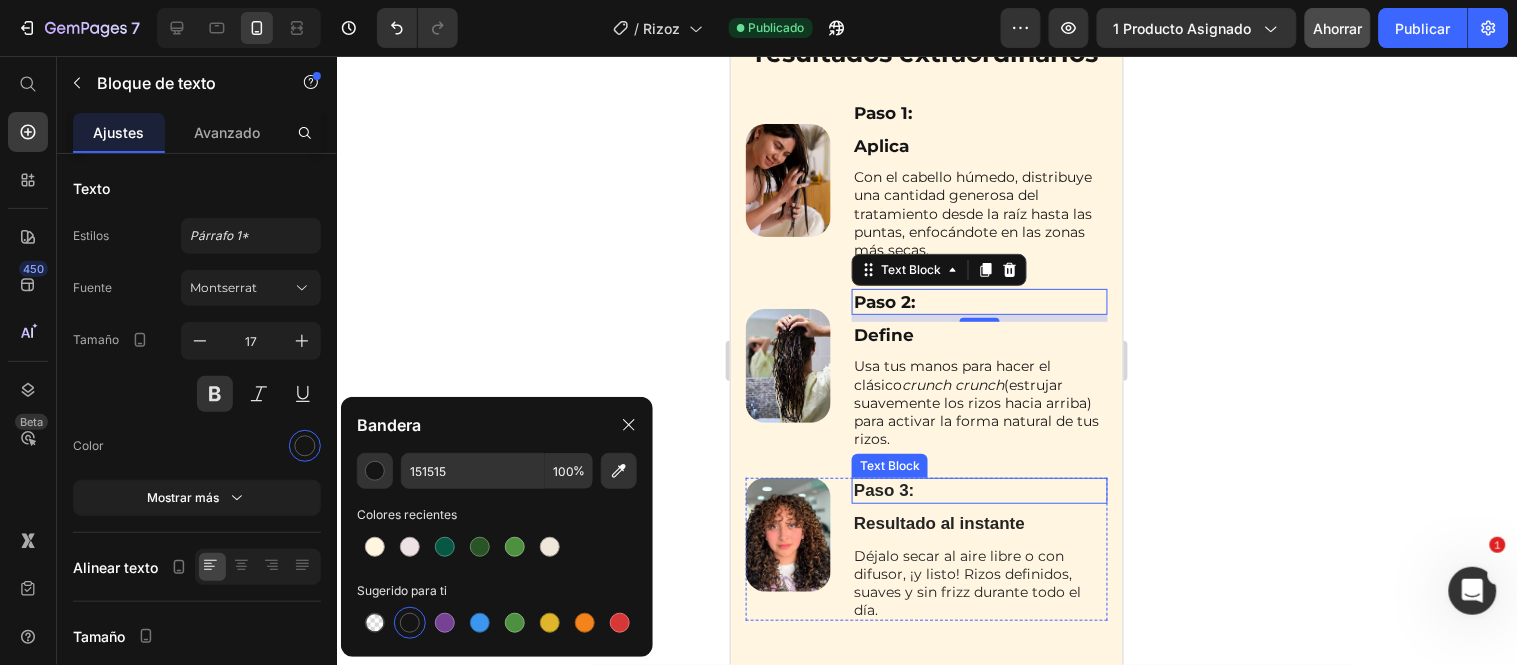 click on "Paso 3:" at bounding box center [979, 490] 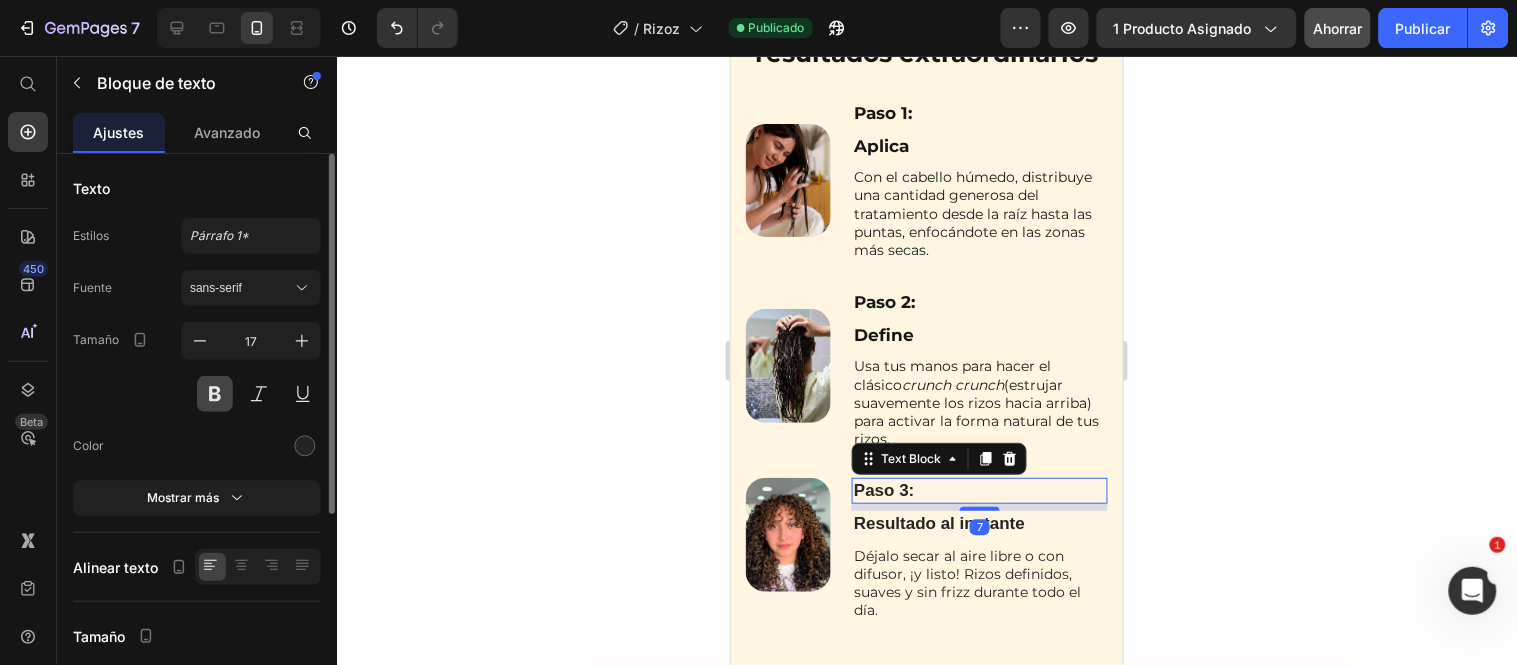 click at bounding box center (215, 394) 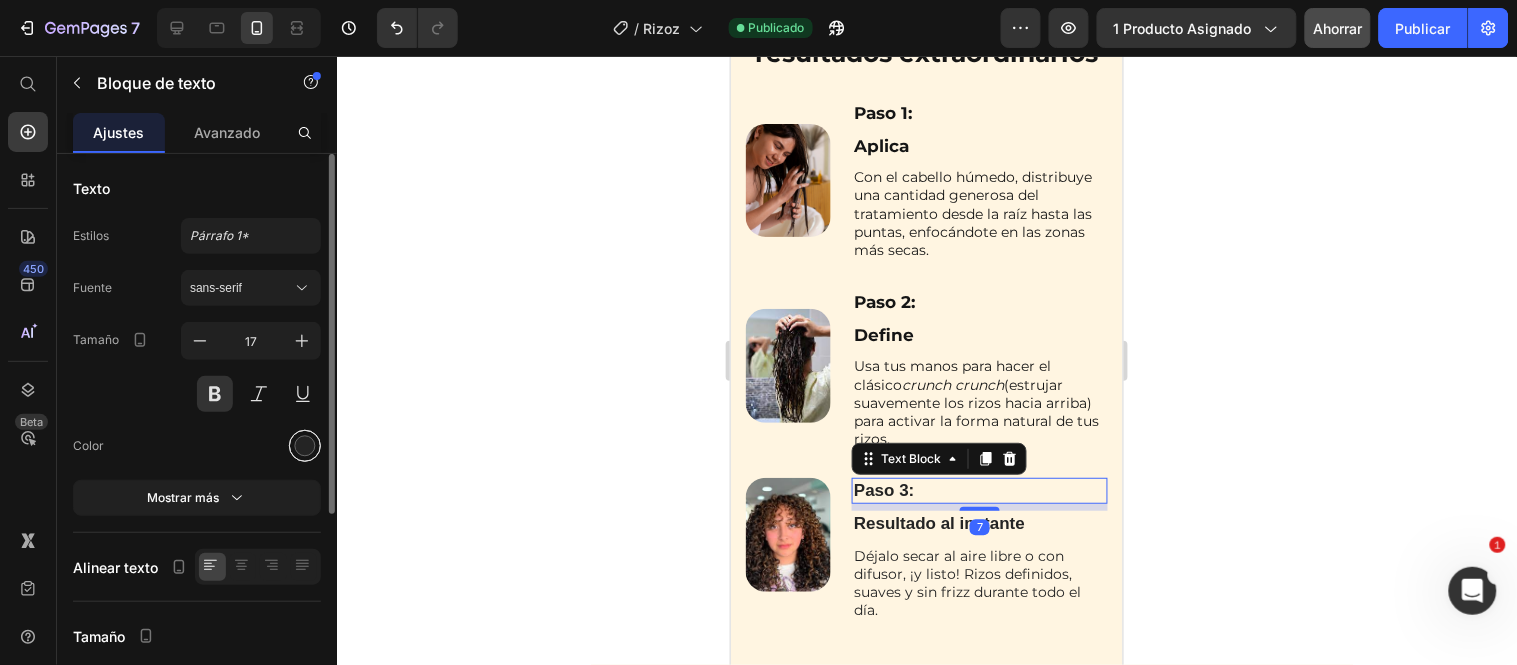 click at bounding box center (305, 446) 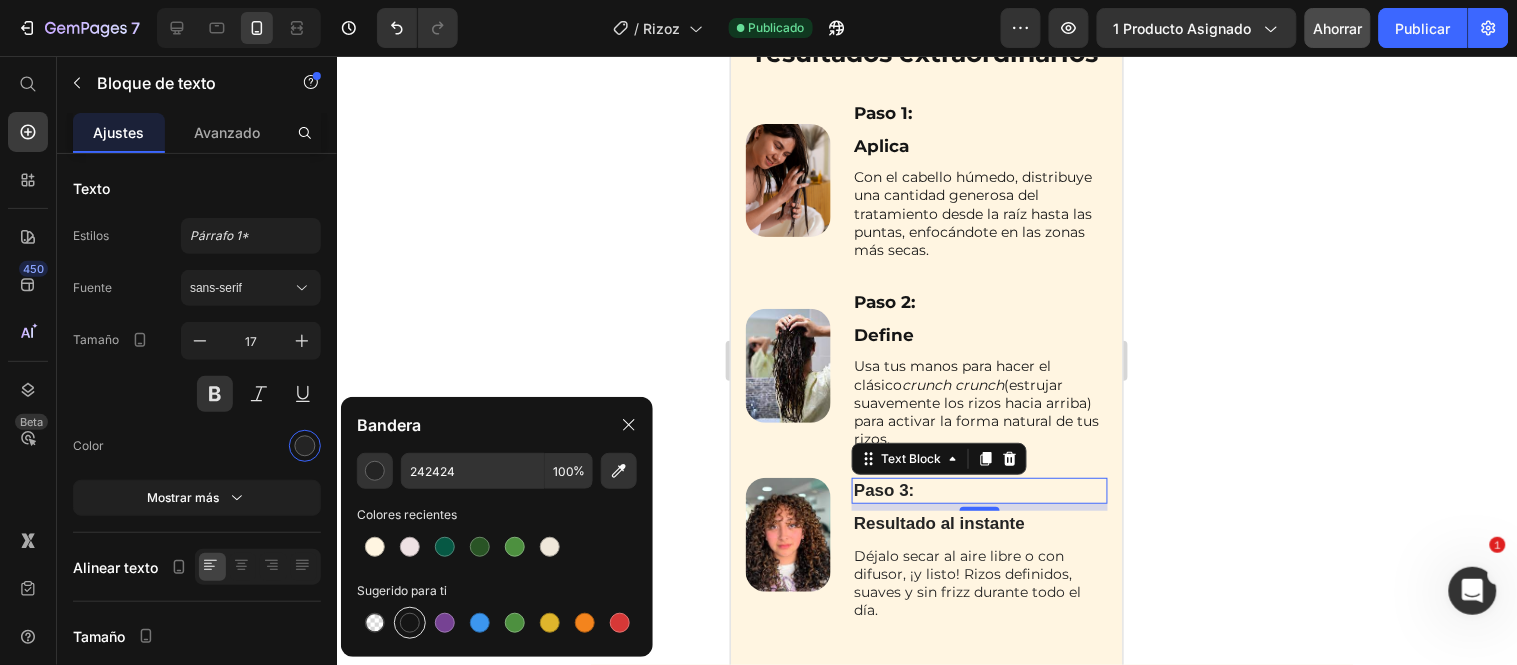 click at bounding box center (410, 623) 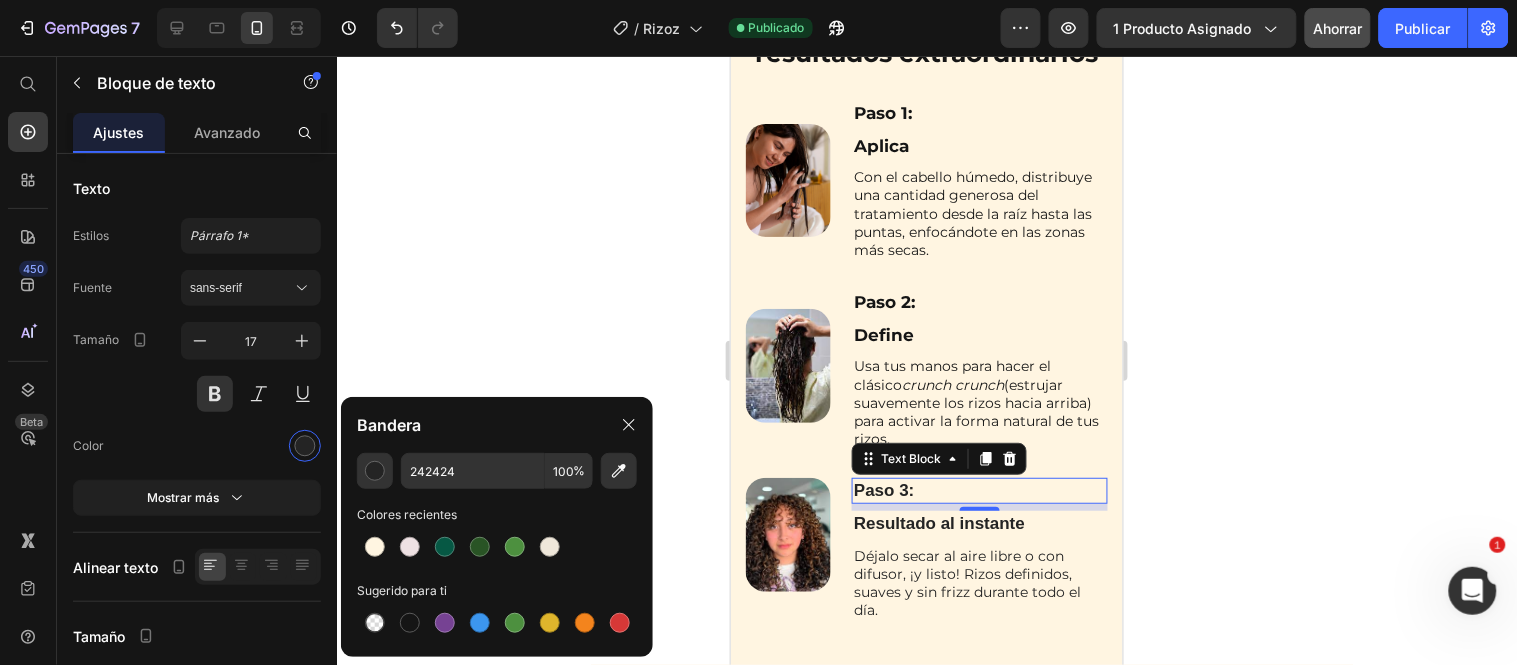 type on "151515" 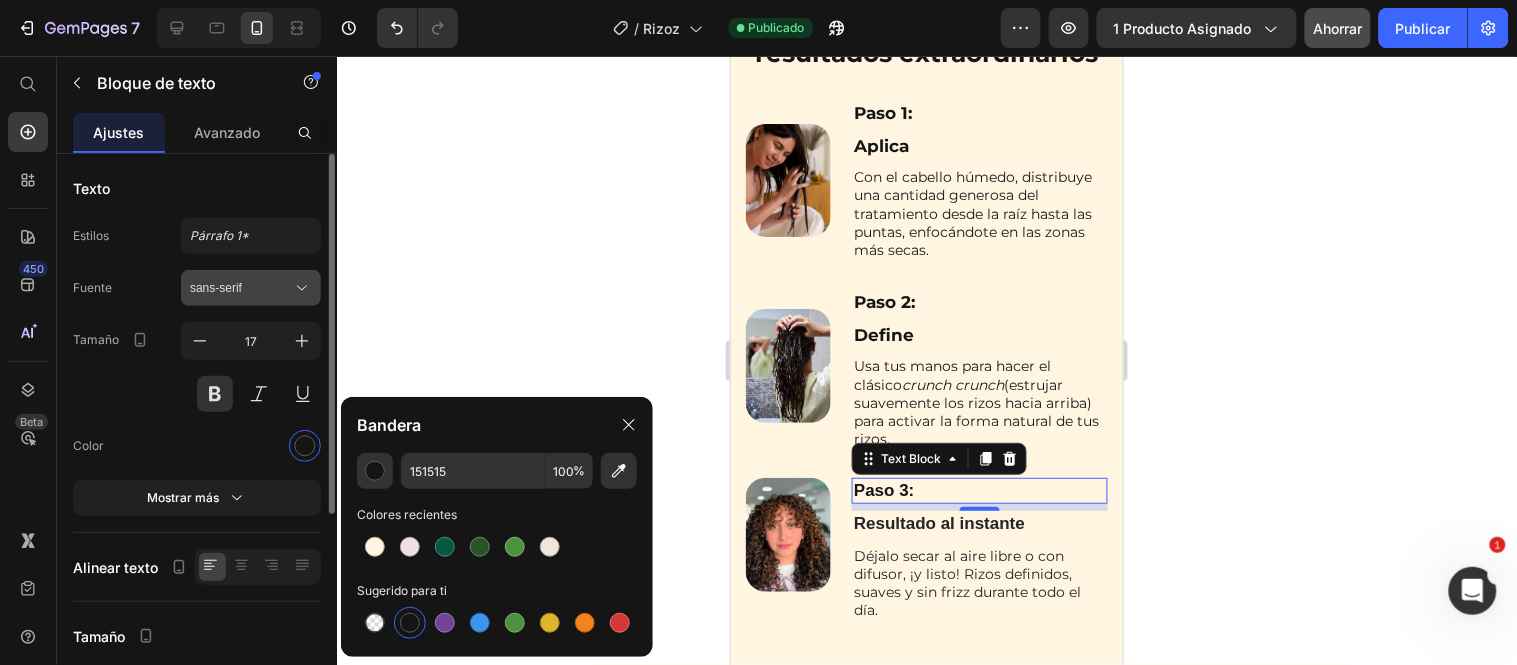 click on "sans-serif" at bounding box center [216, 288] 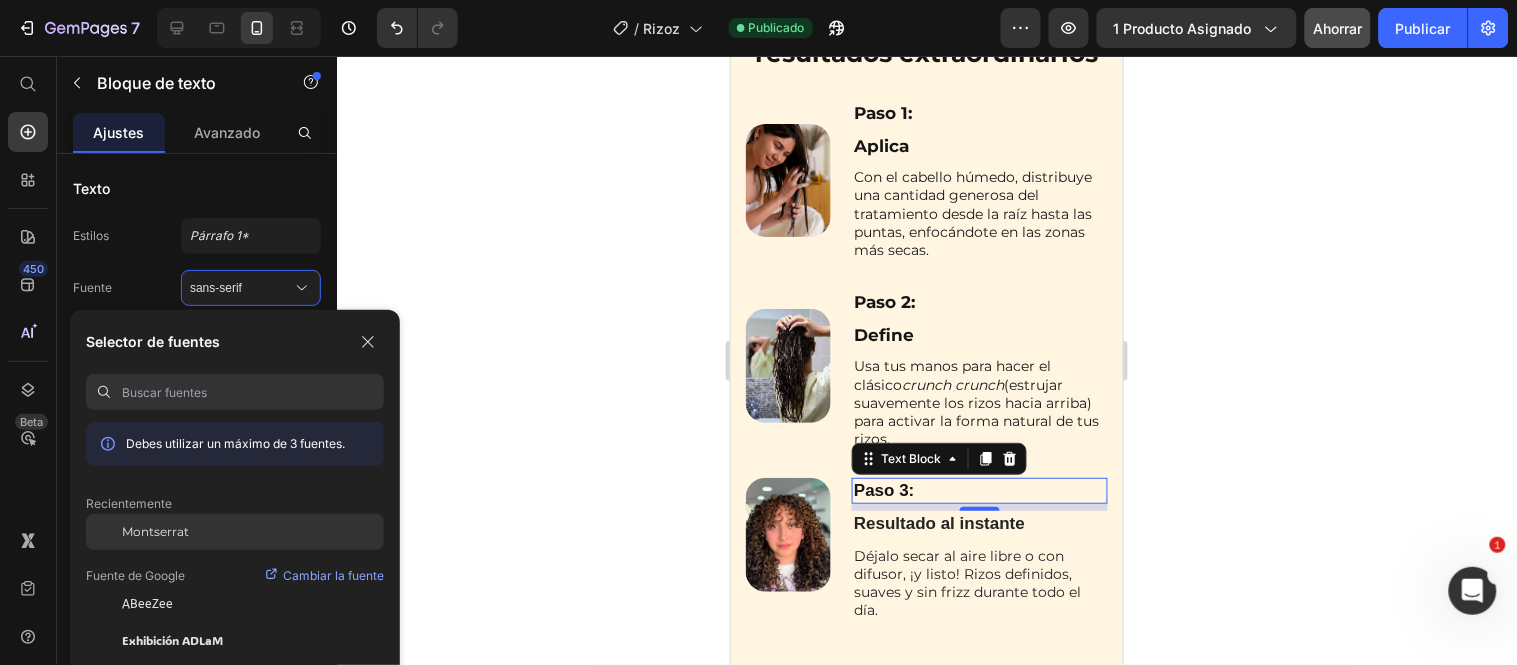 click on "Montserrat" 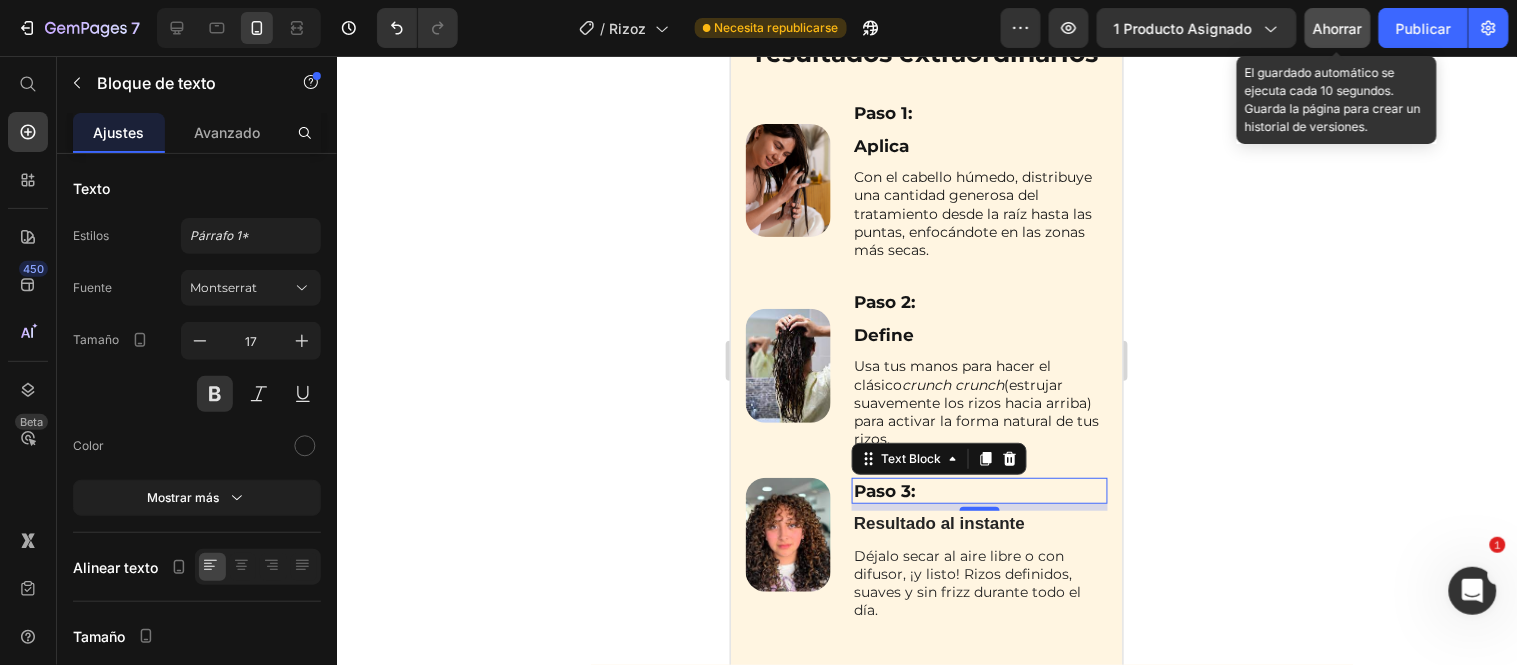 click on "Ahorrar" 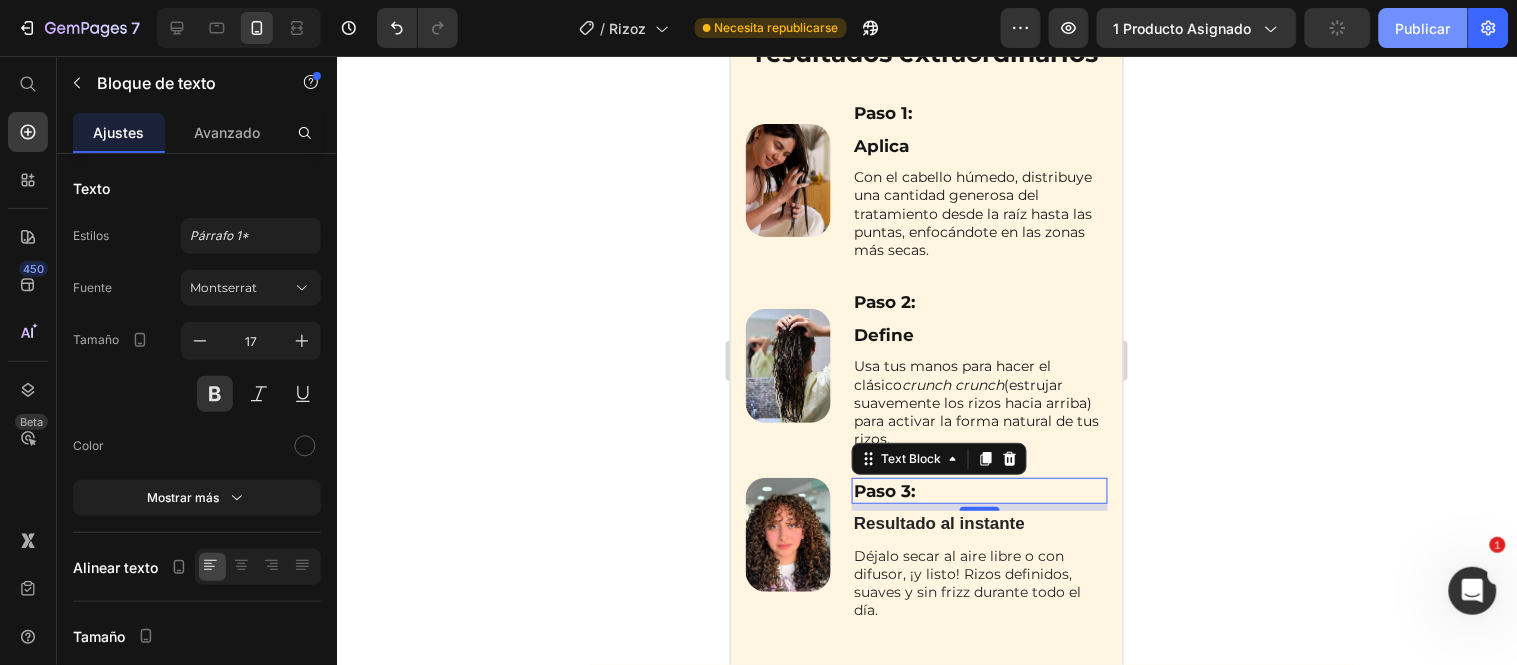 click on "Publicar" 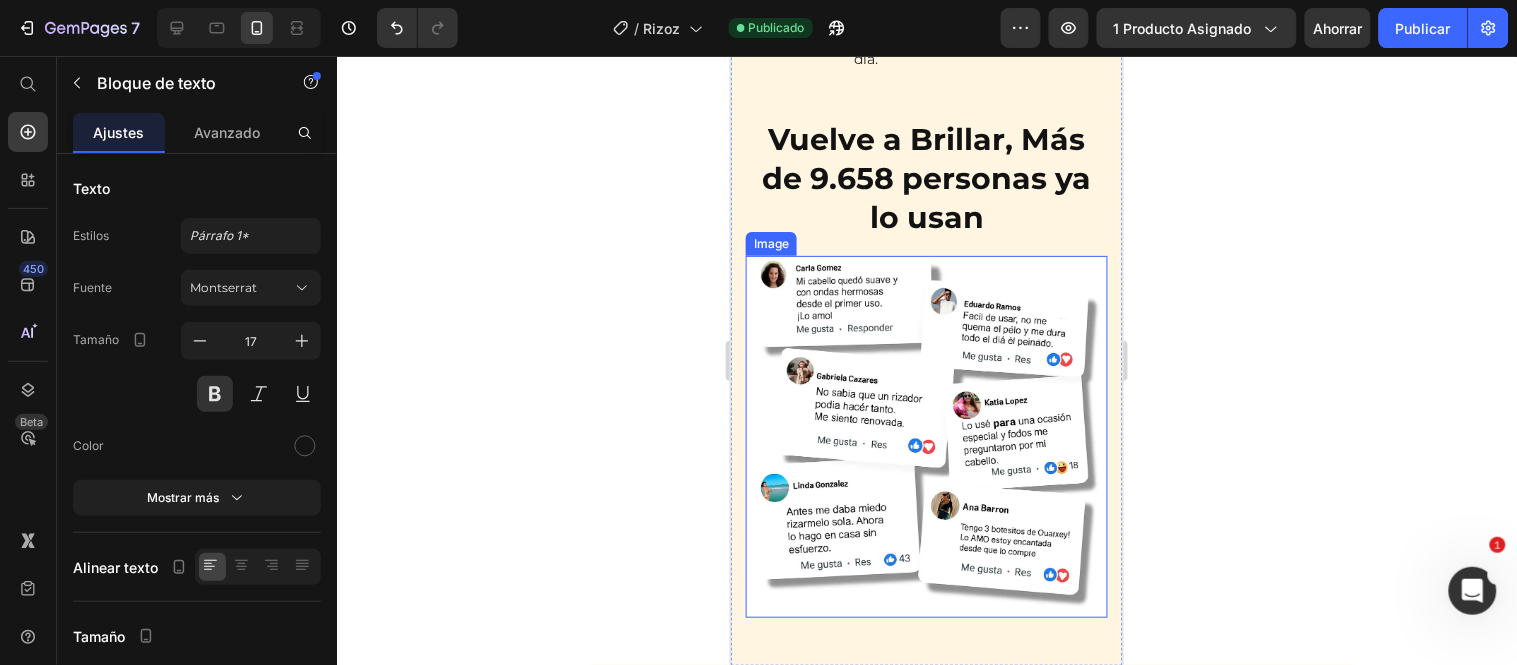 scroll, scrollTop: 5265, scrollLeft: 0, axis: vertical 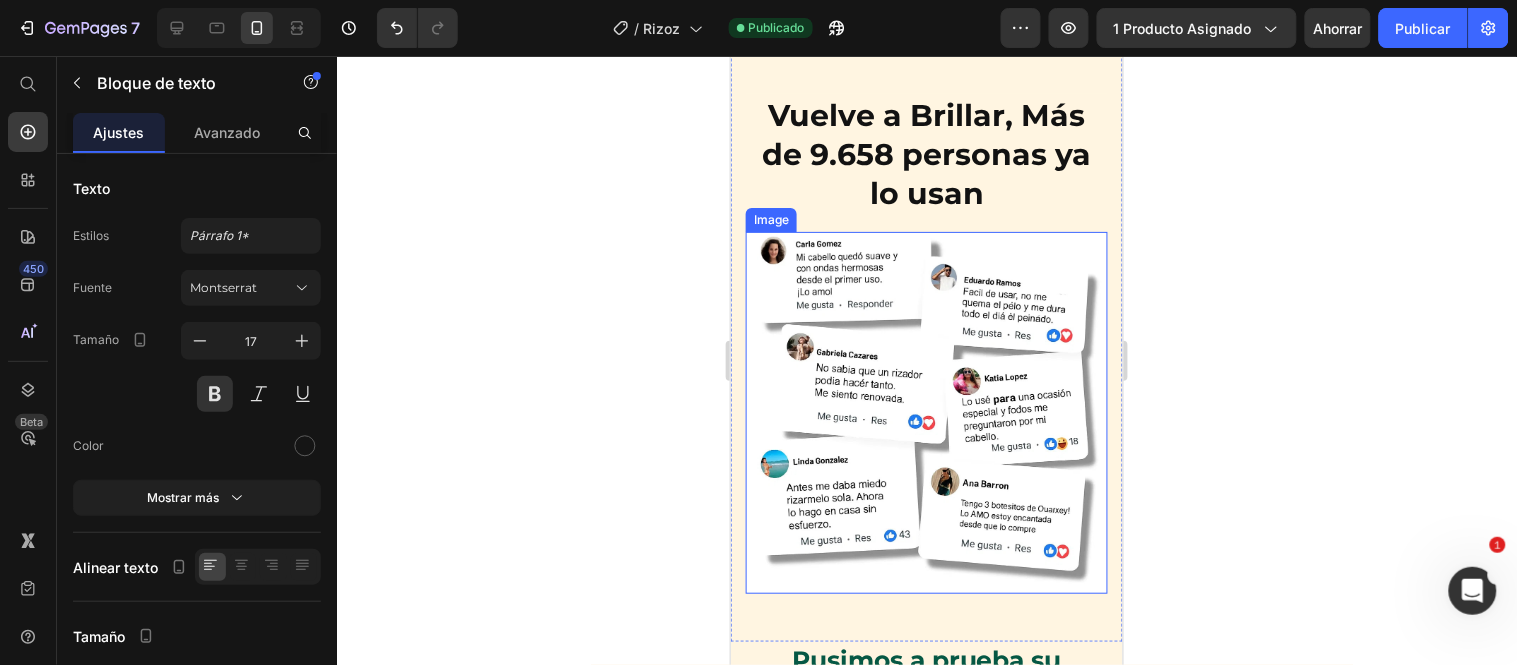 click at bounding box center [926, 412] 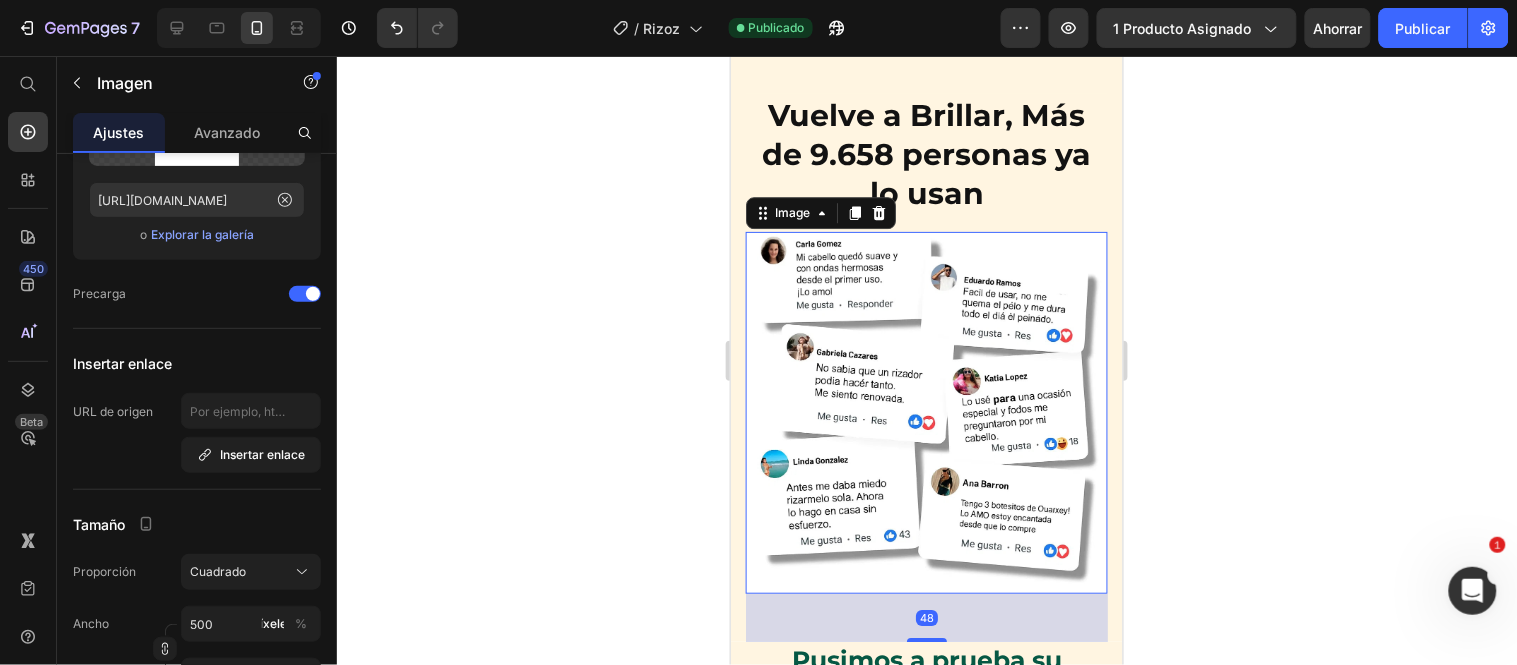 scroll, scrollTop: 555, scrollLeft: 0, axis: vertical 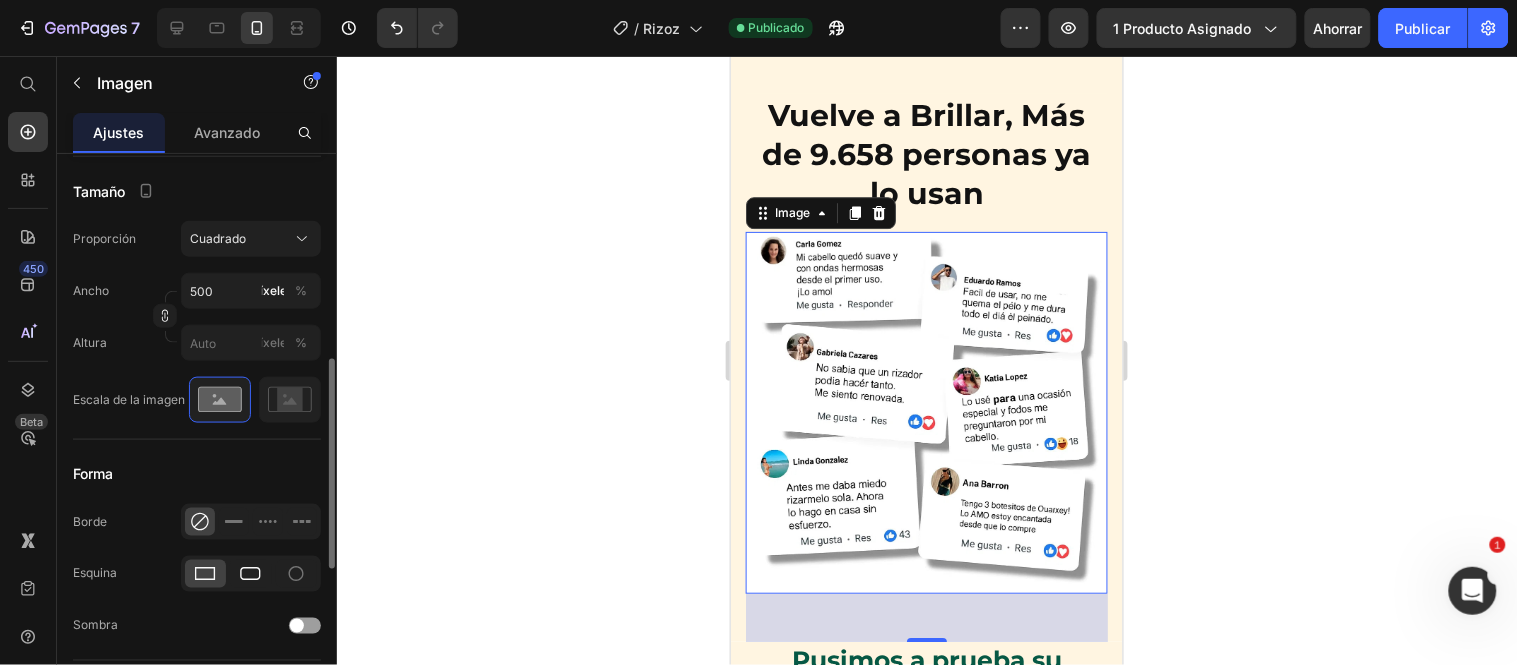 click 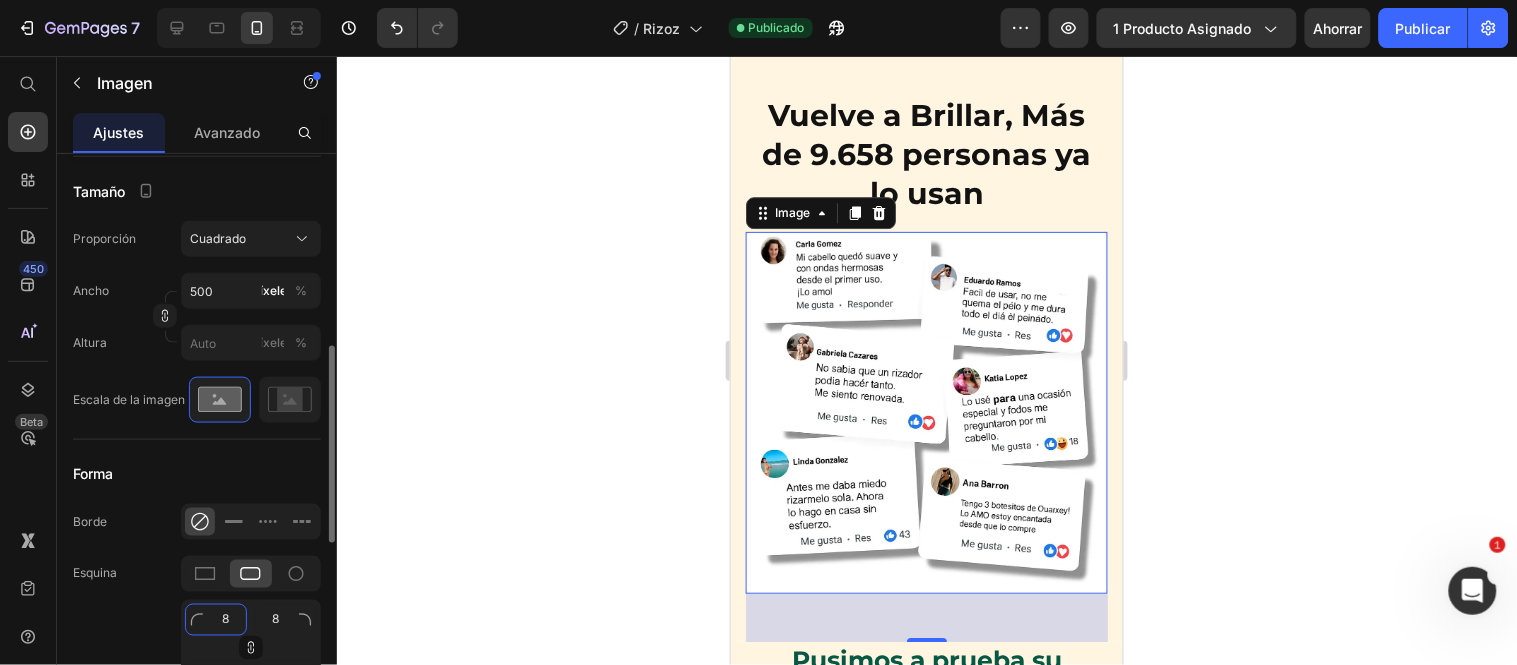 click on "8" 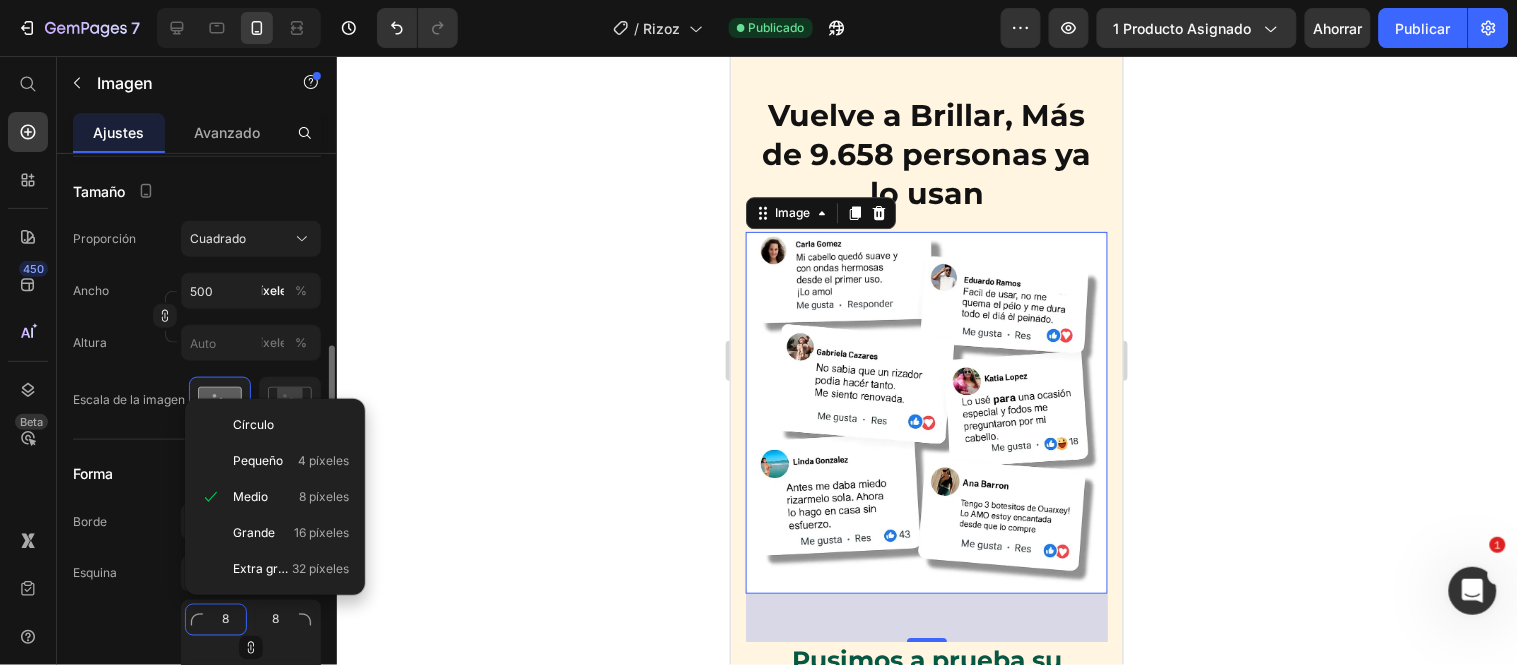 type on "3" 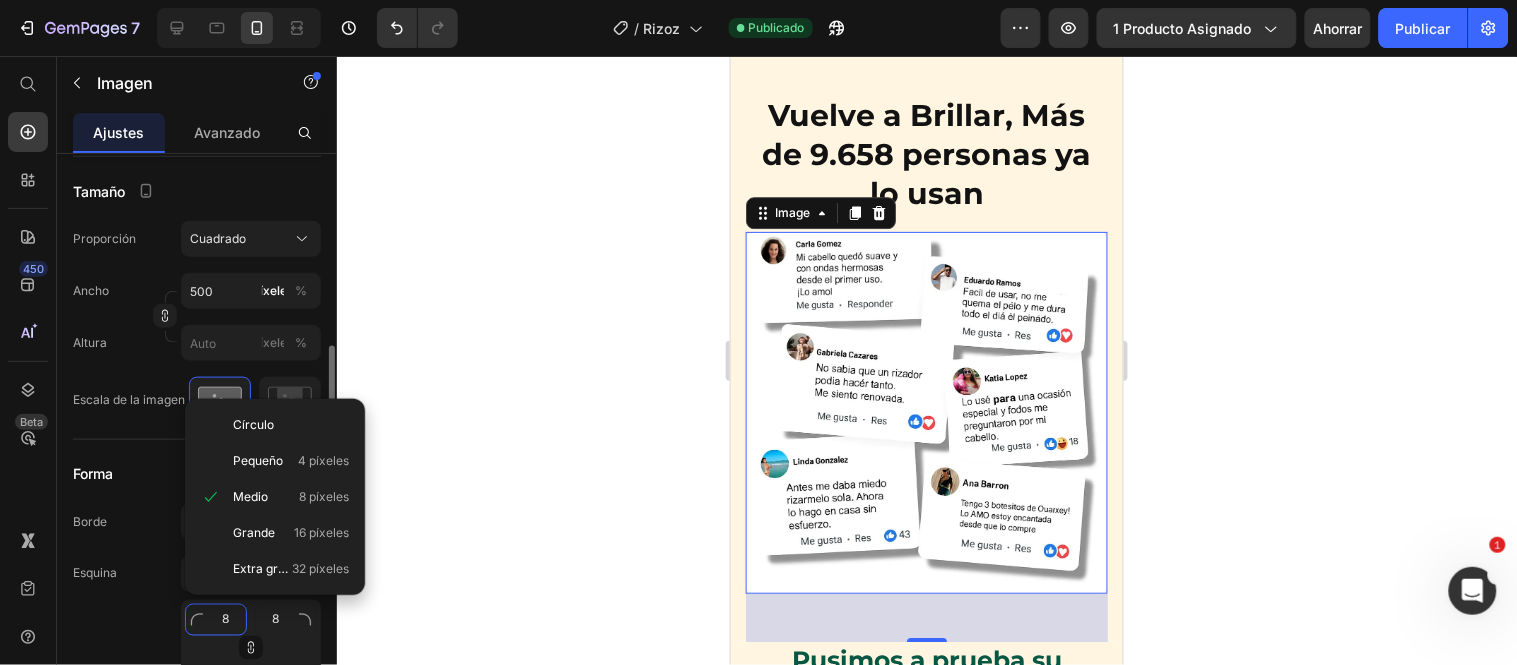 type on "3" 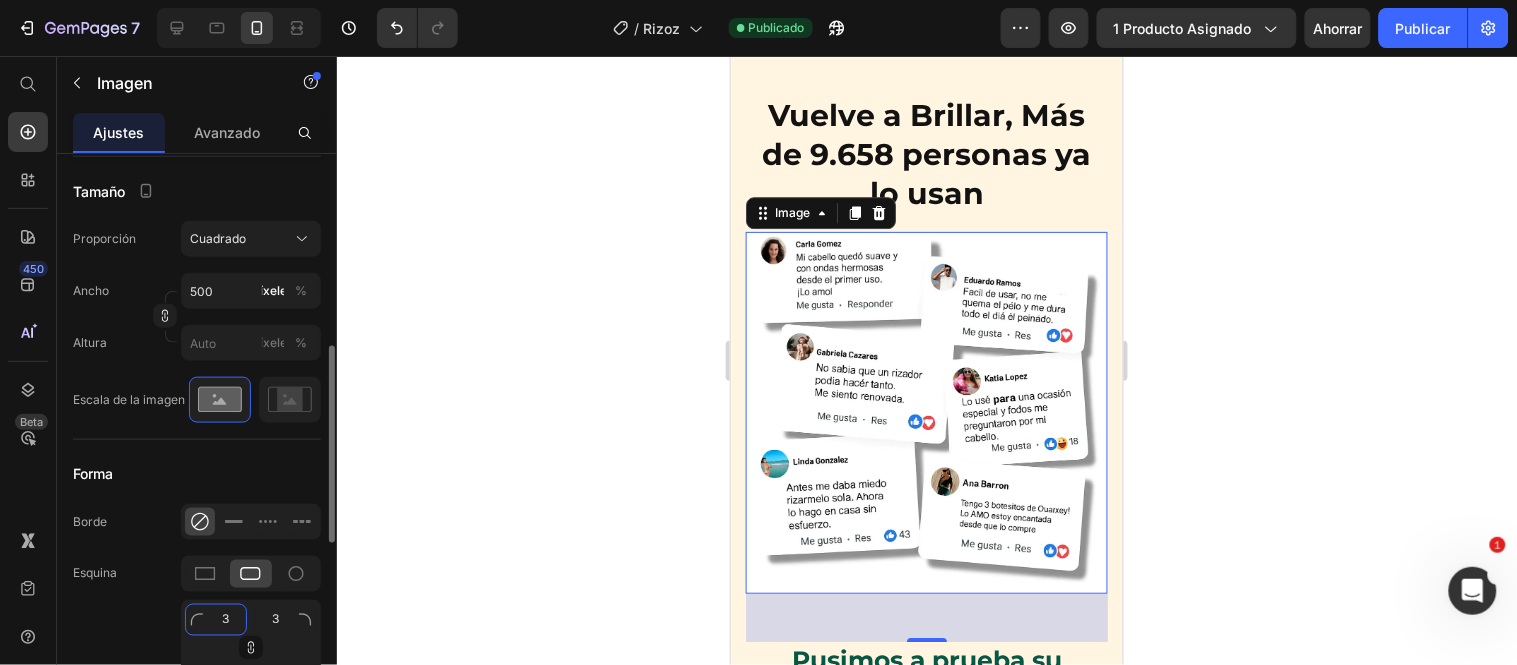 type on "30" 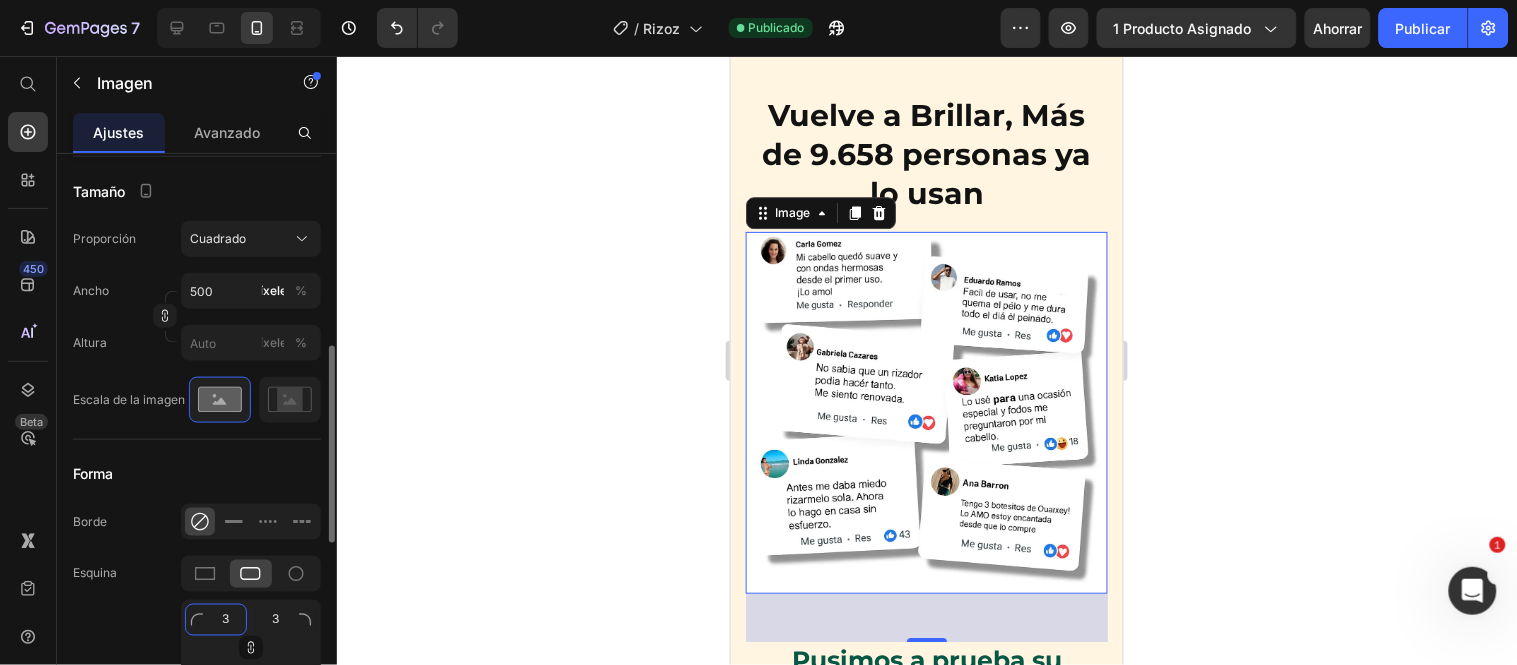 type on "30" 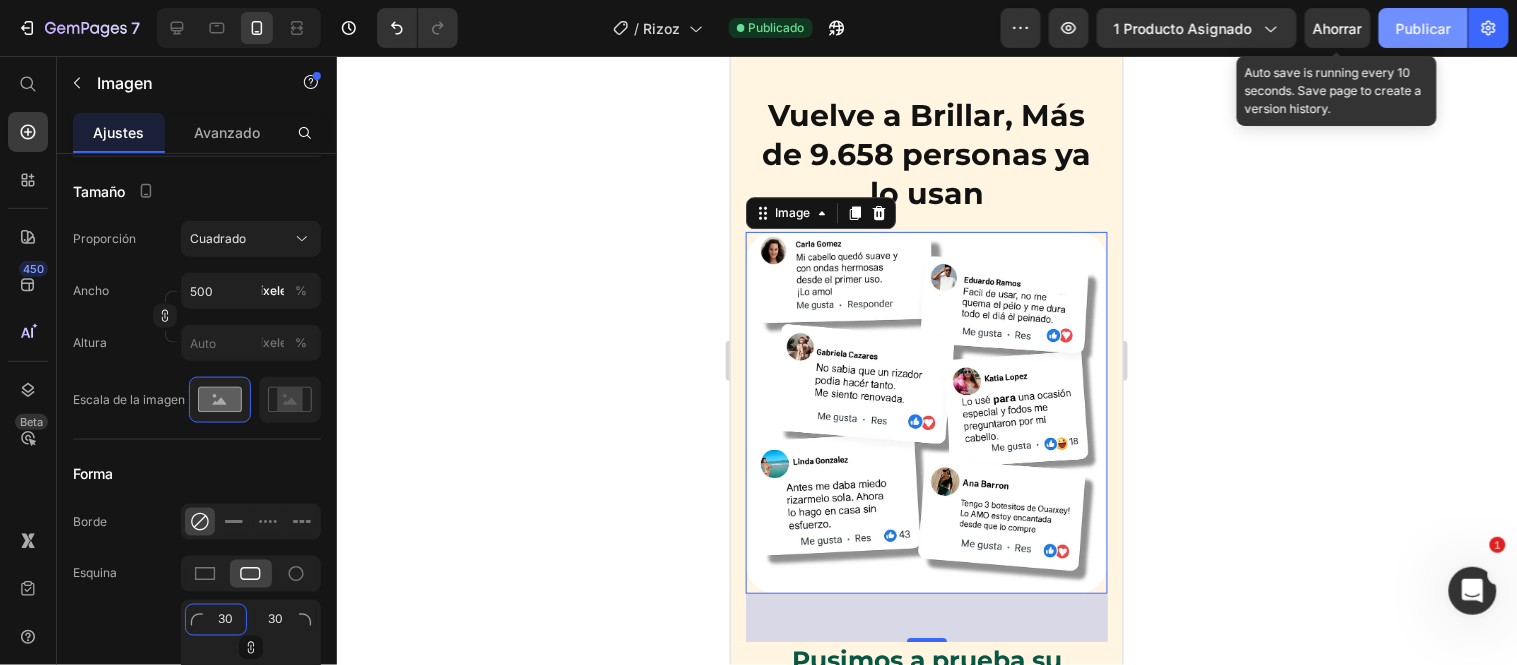 type on "30" 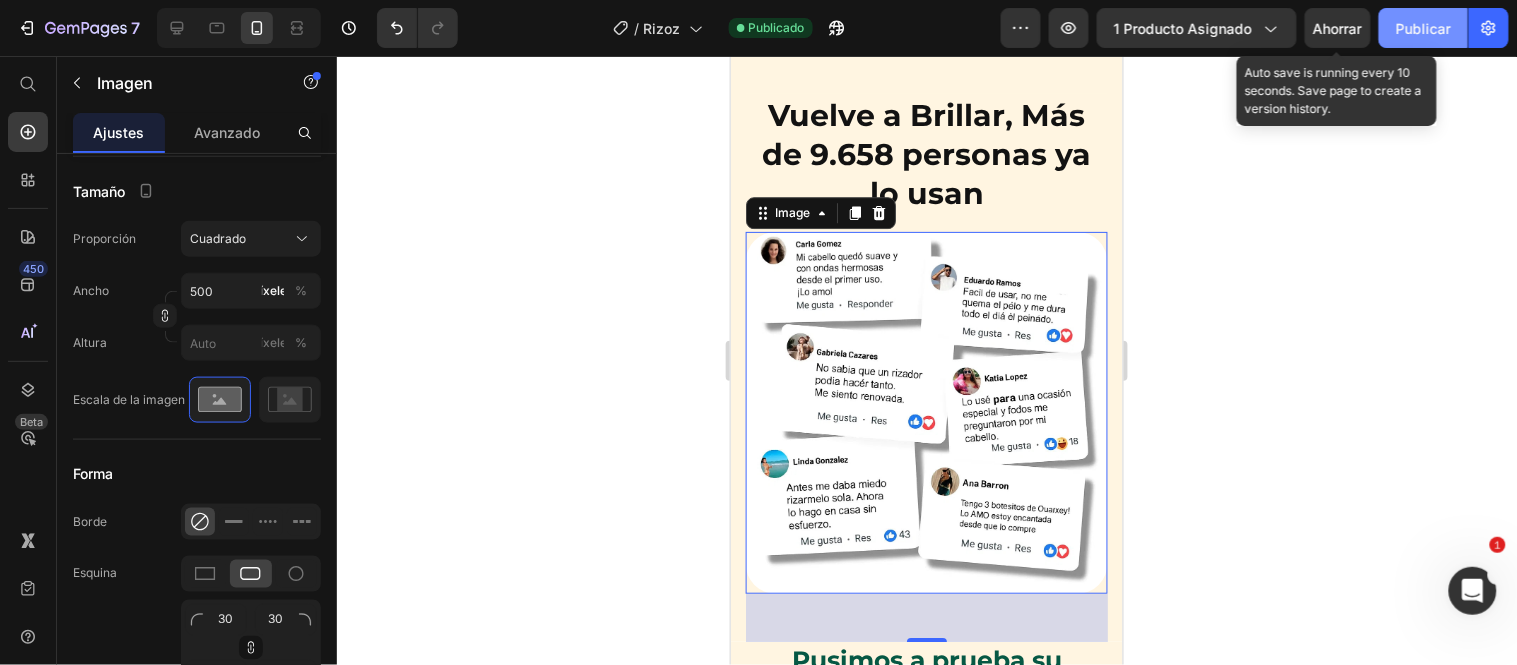 click on "Ahorrar" at bounding box center [1338, 28] 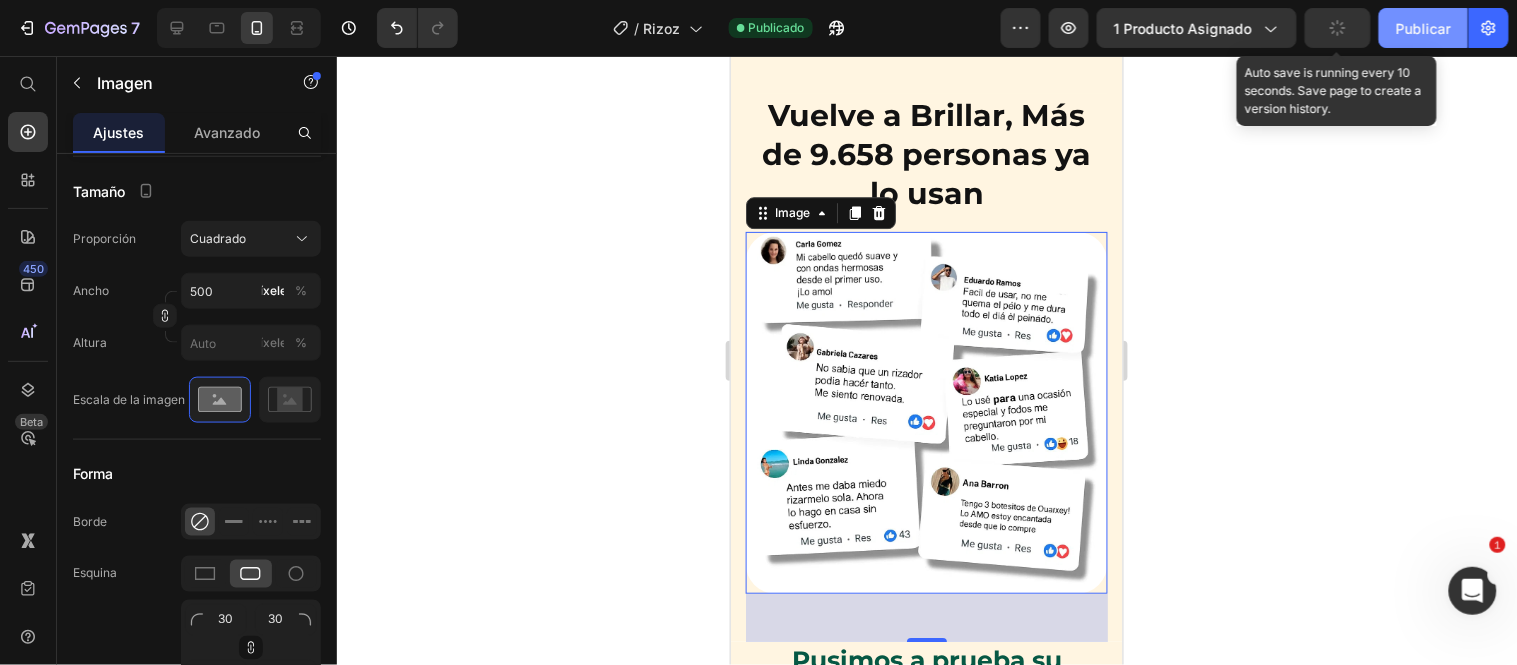 click on "Publicar" 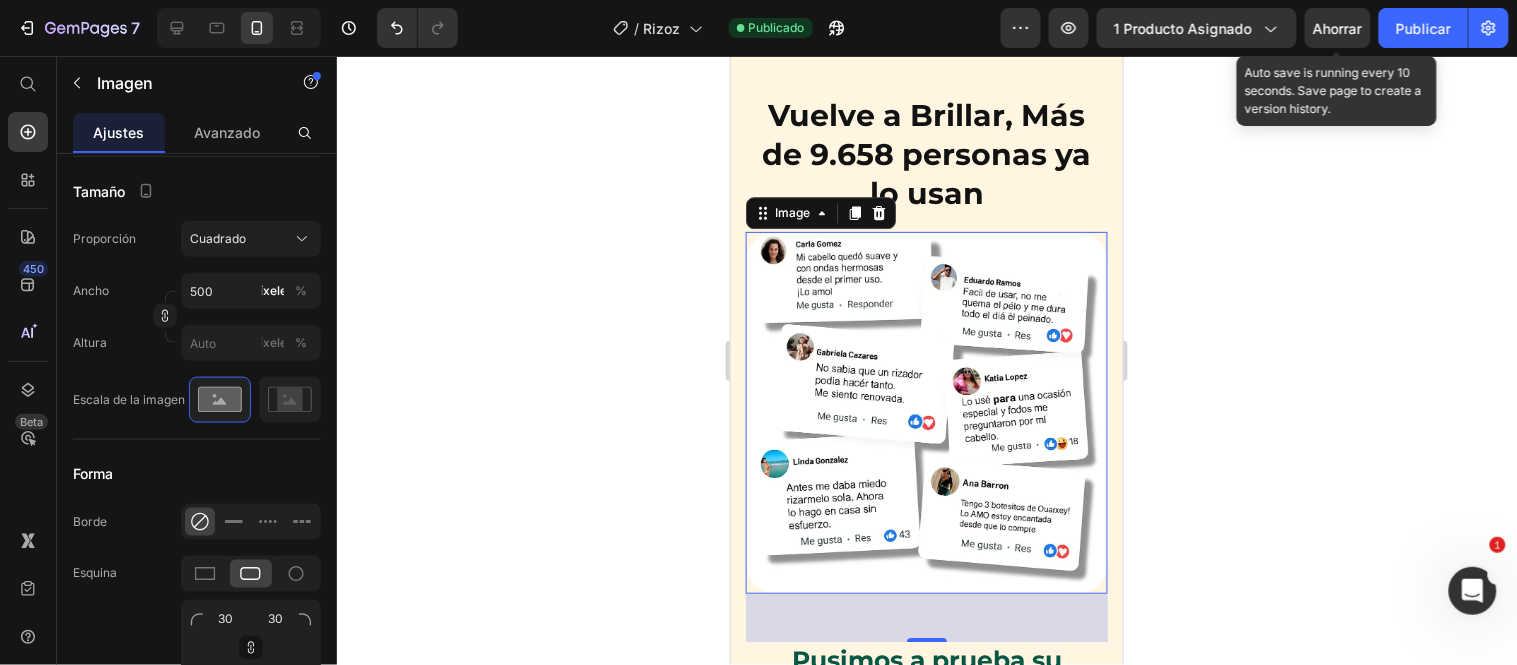 click on "Ahorrar" at bounding box center [1338, 28] 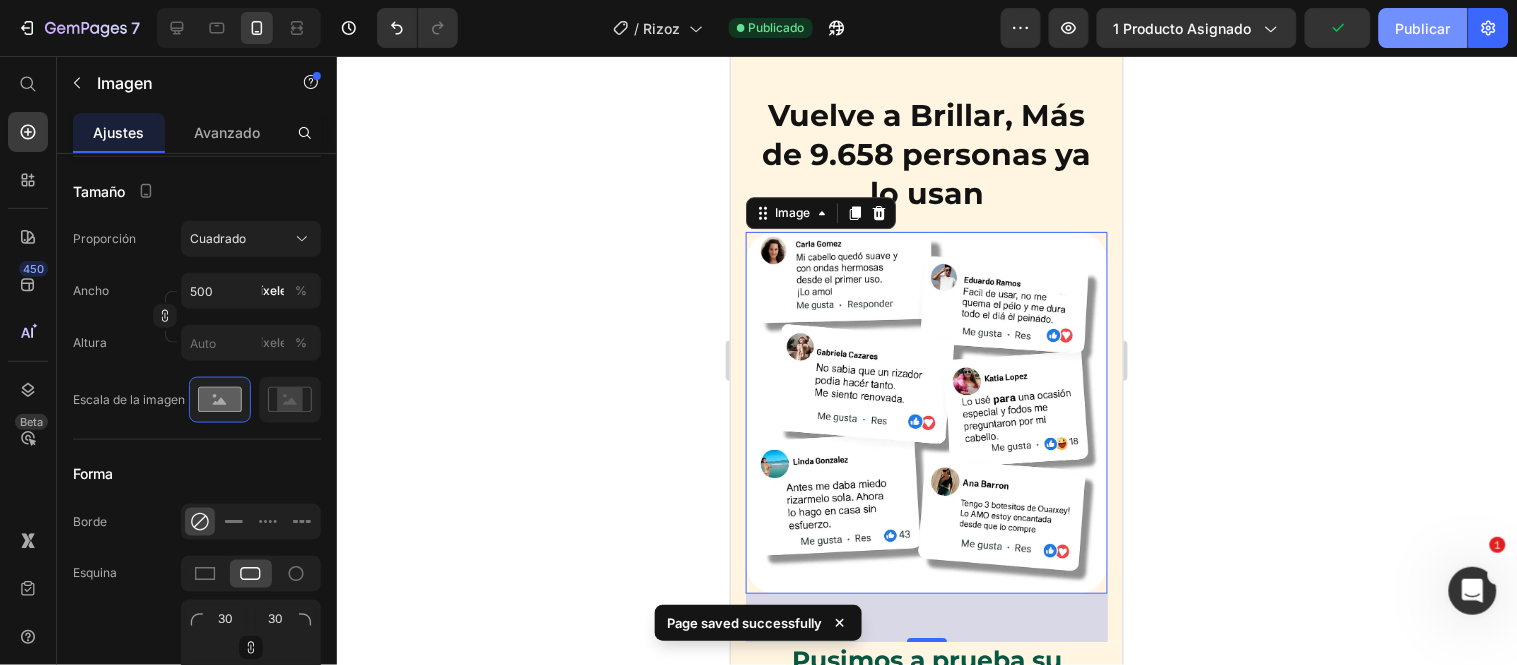 click on "Publicar" 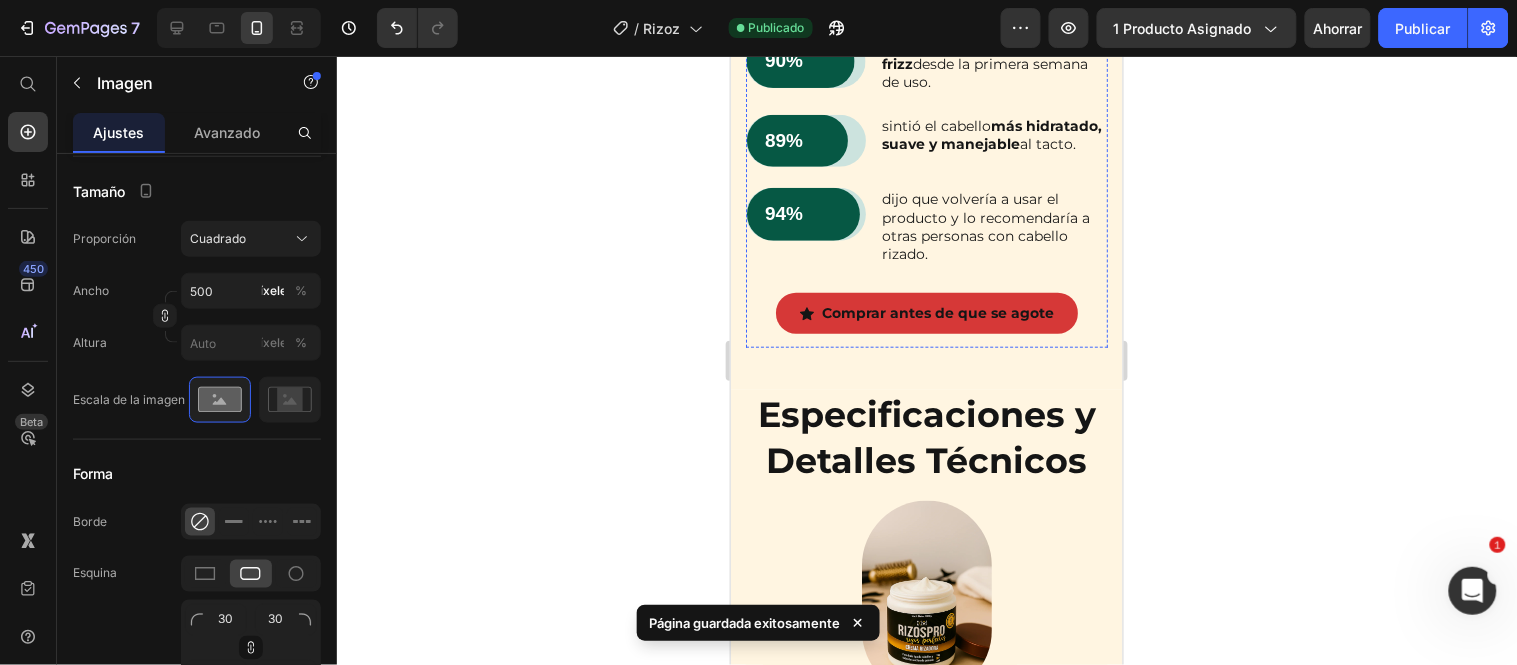 scroll, scrollTop: 6487, scrollLeft: 0, axis: vertical 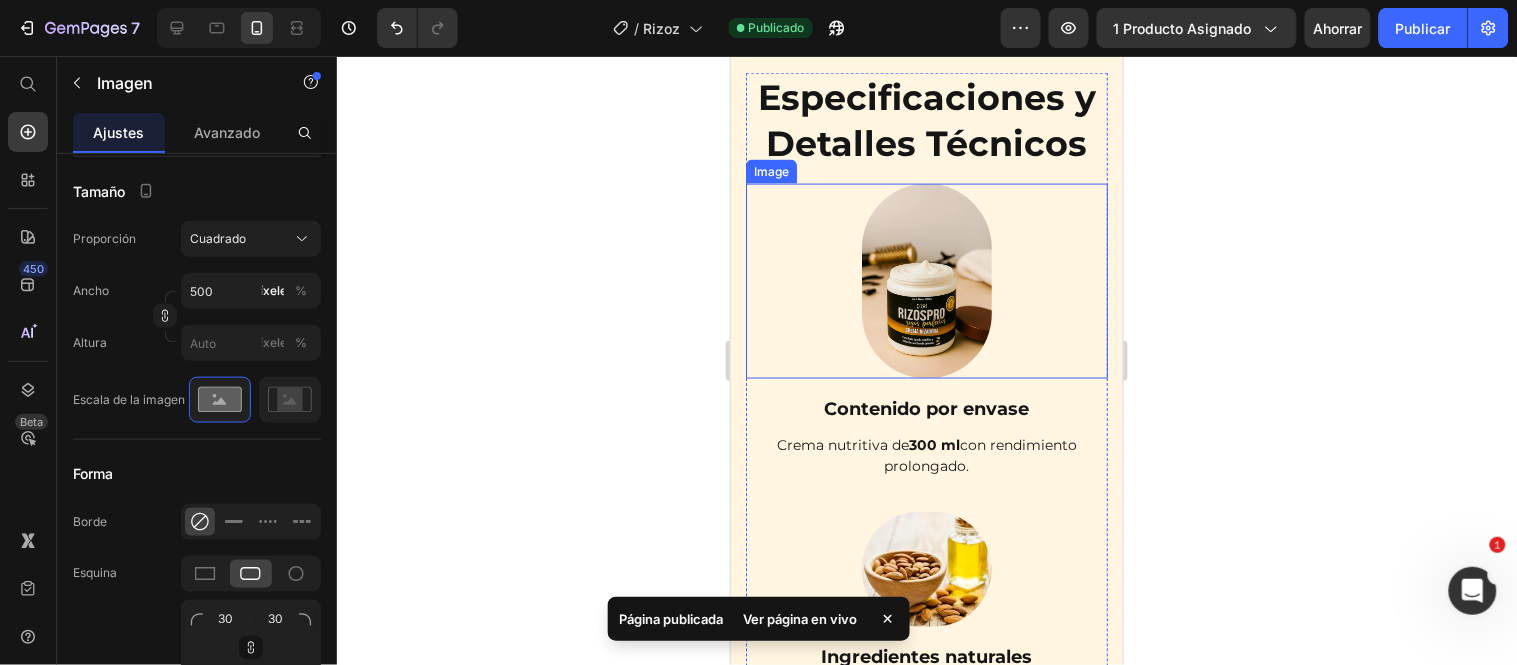 click at bounding box center (926, 280) 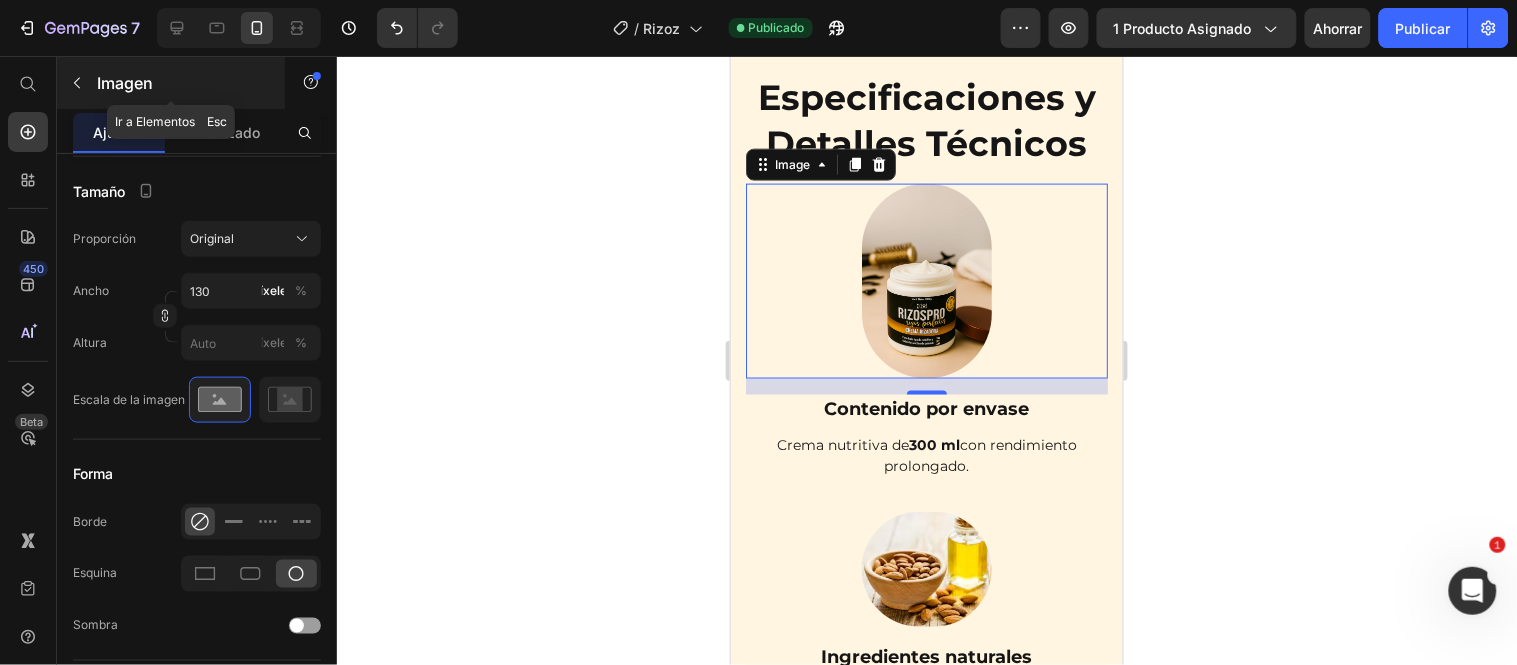 click at bounding box center (77, 83) 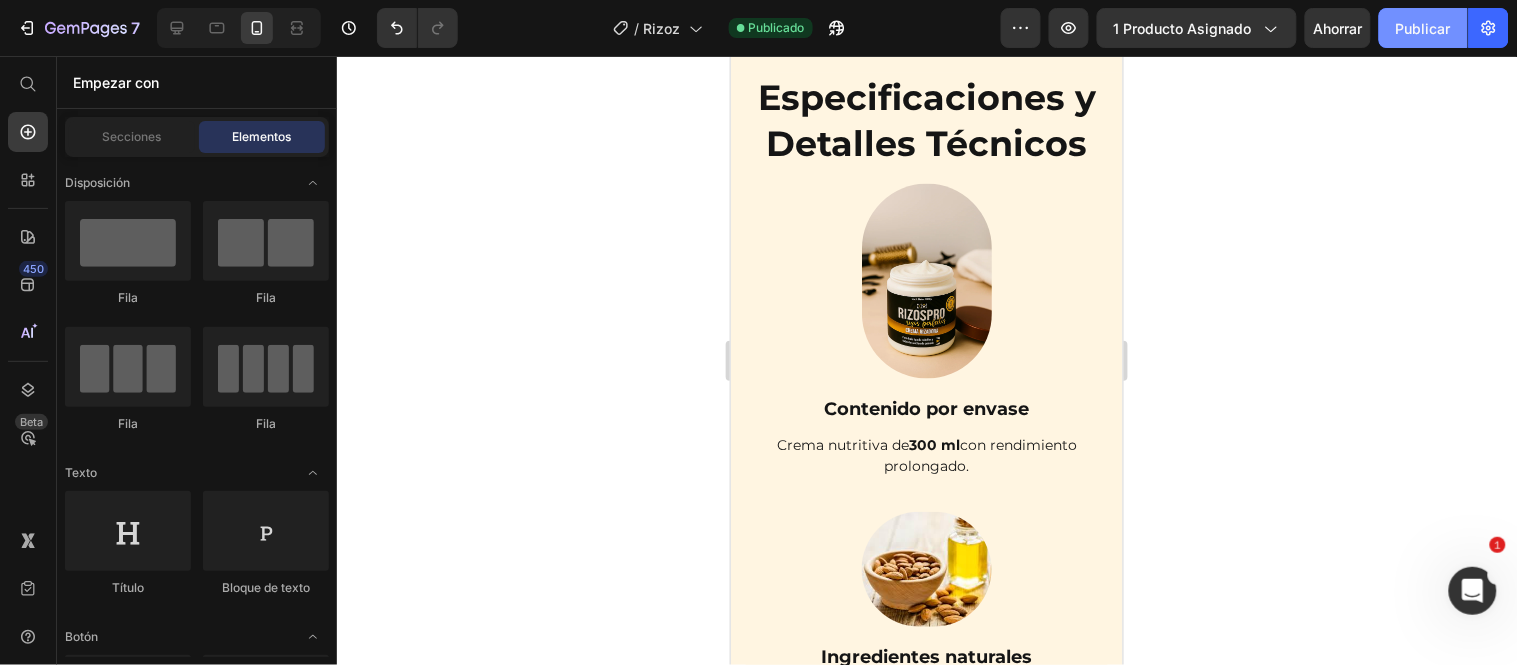 click on "Publicar" at bounding box center [1423, 28] 